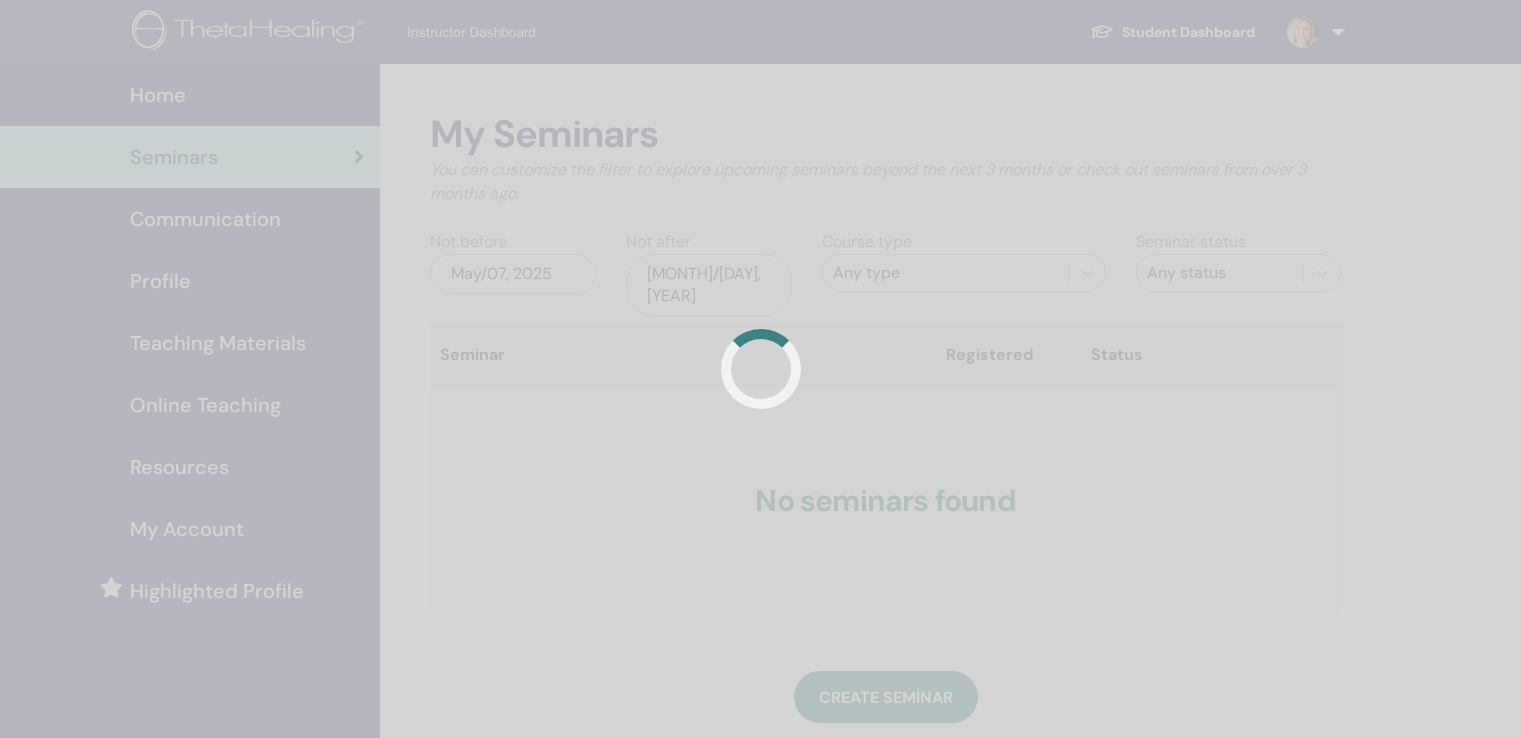 scroll, scrollTop: 0, scrollLeft: 0, axis: both 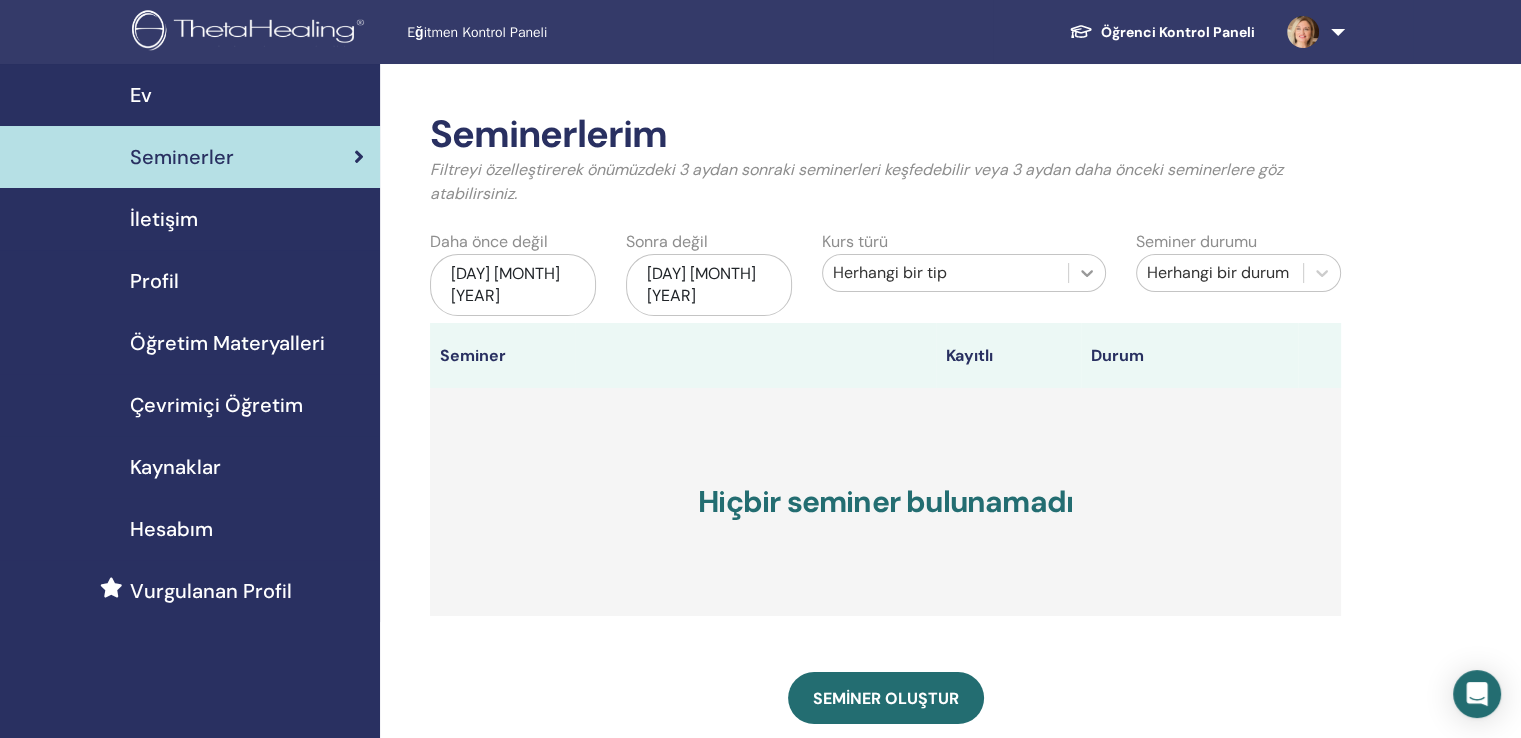 click 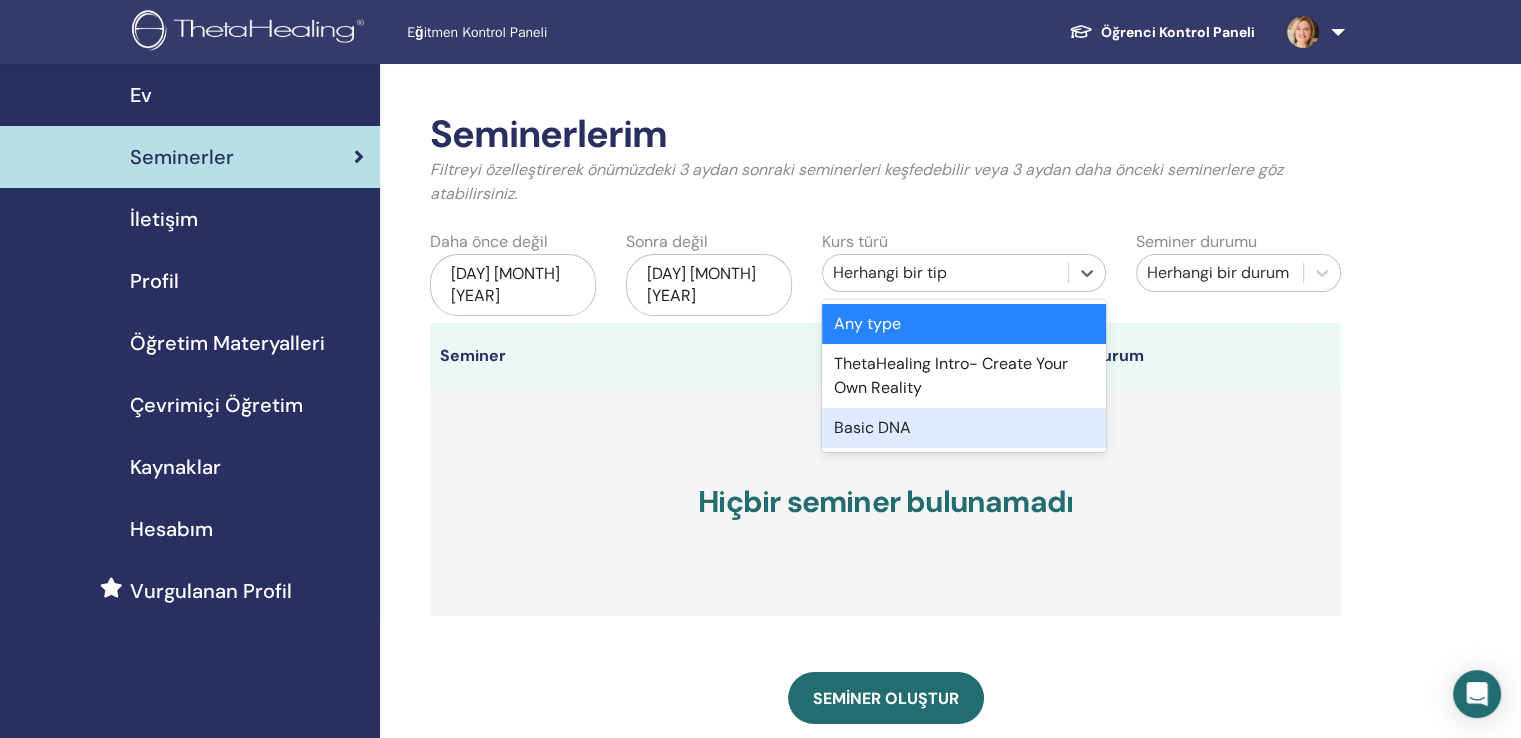 click on "Basic DNA" at bounding box center [964, 428] 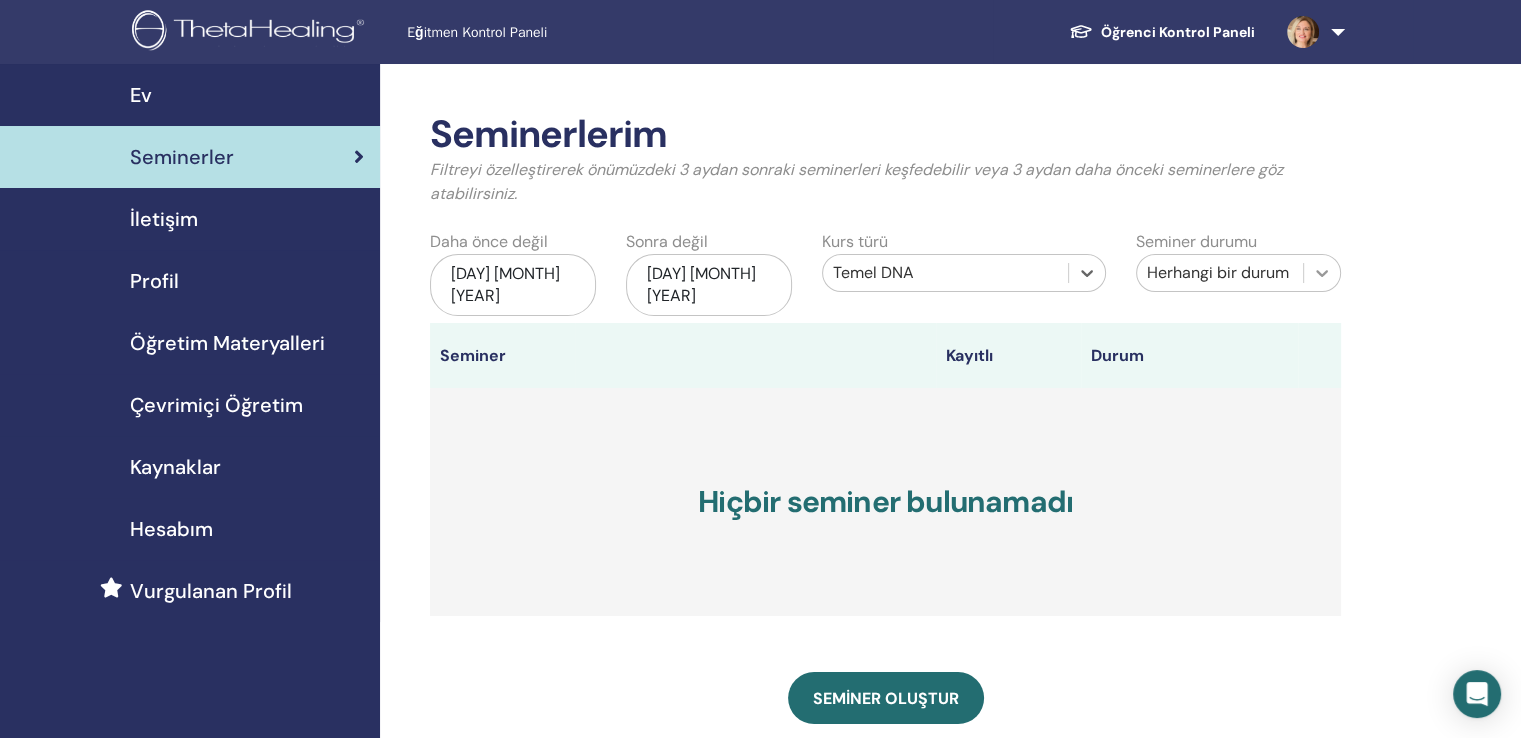 click 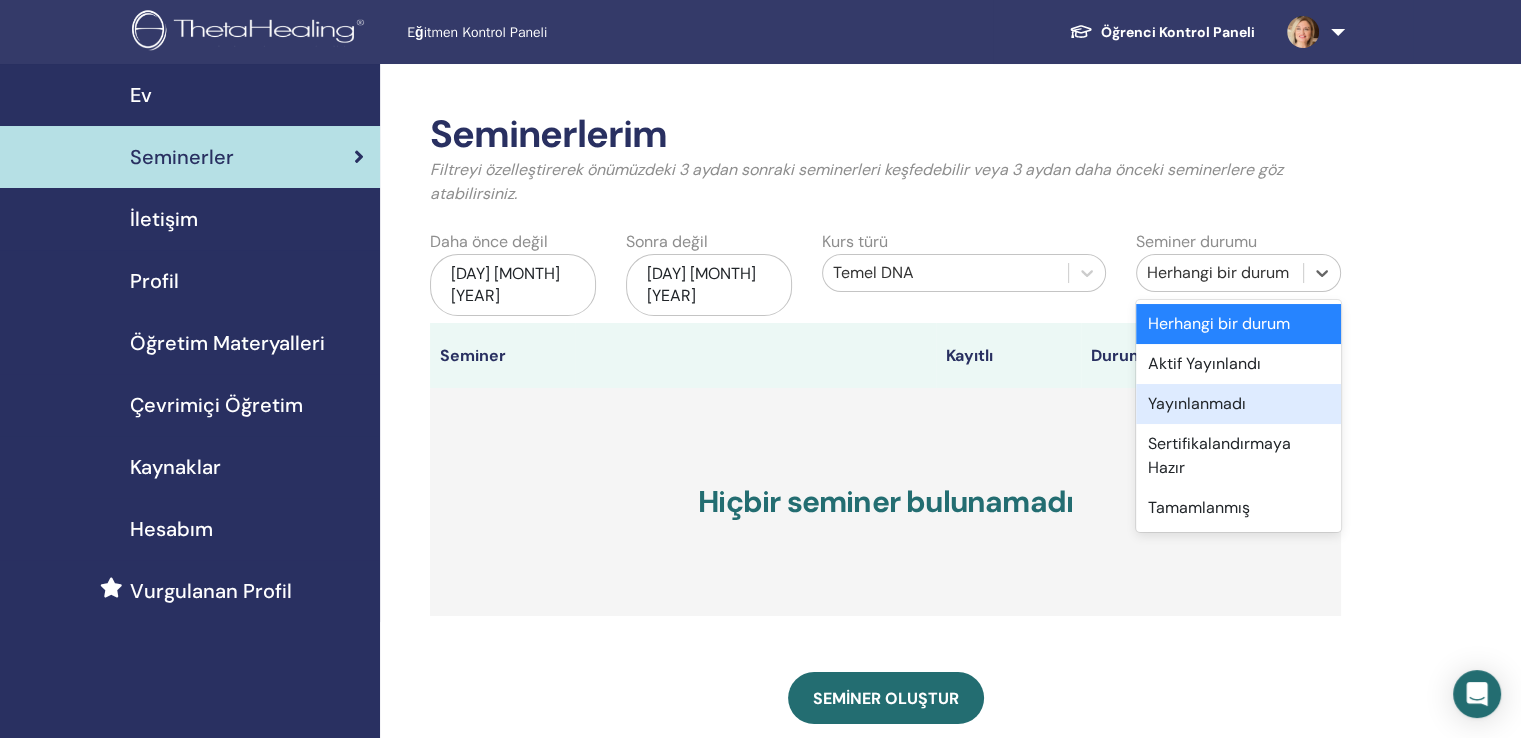 click on "Yayınlanmadı" at bounding box center (1197, 403) 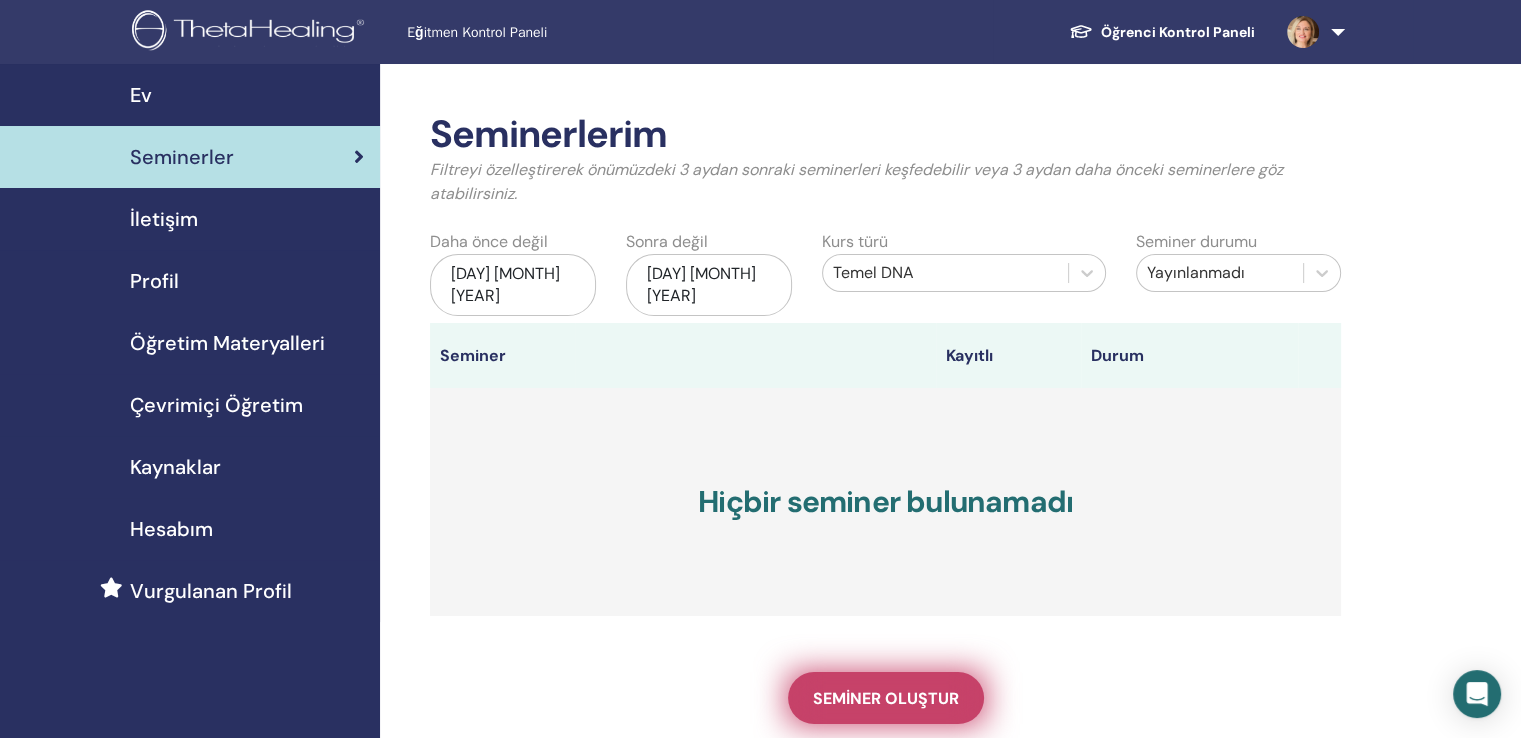 click on "Seminer oluştur" at bounding box center [886, 698] 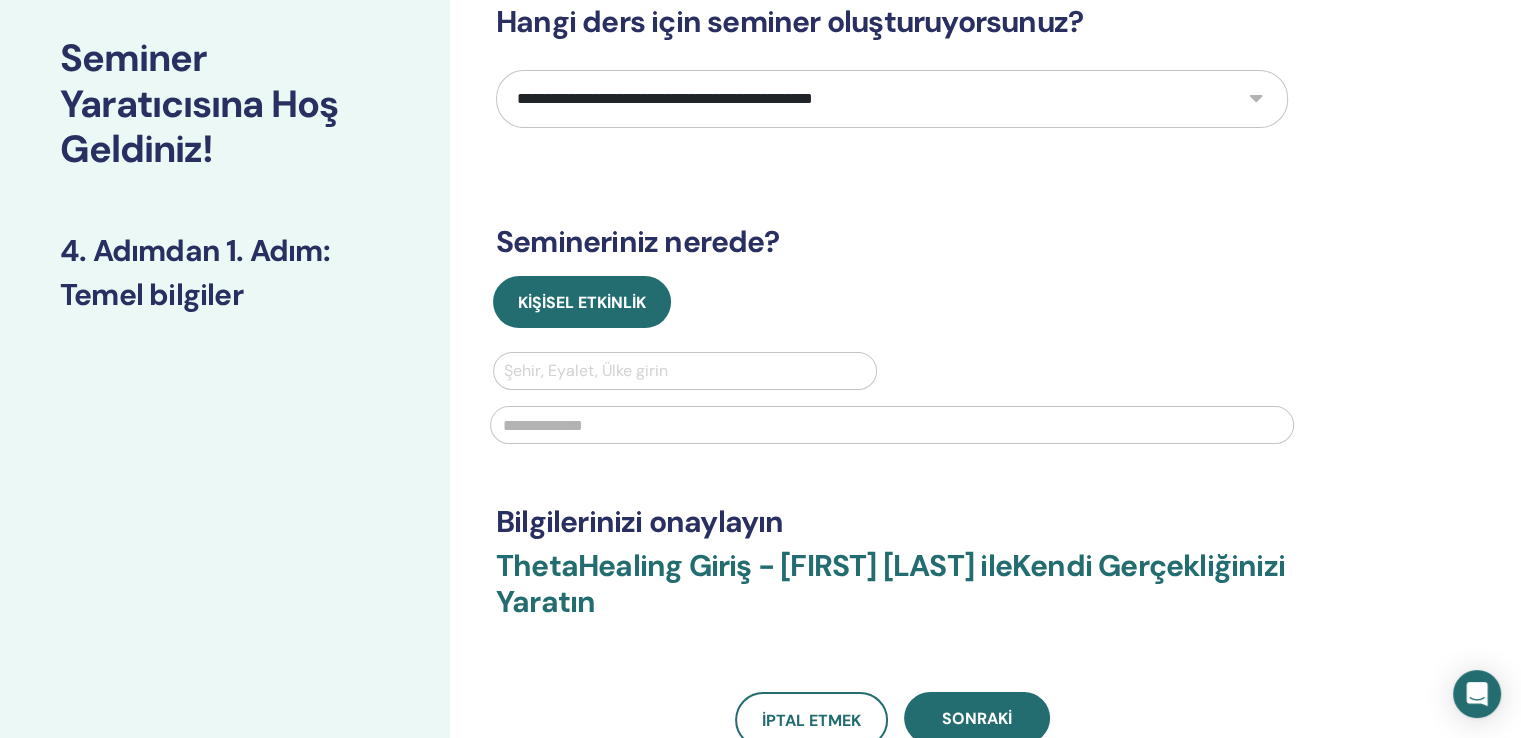 scroll, scrollTop: 0, scrollLeft: 0, axis: both 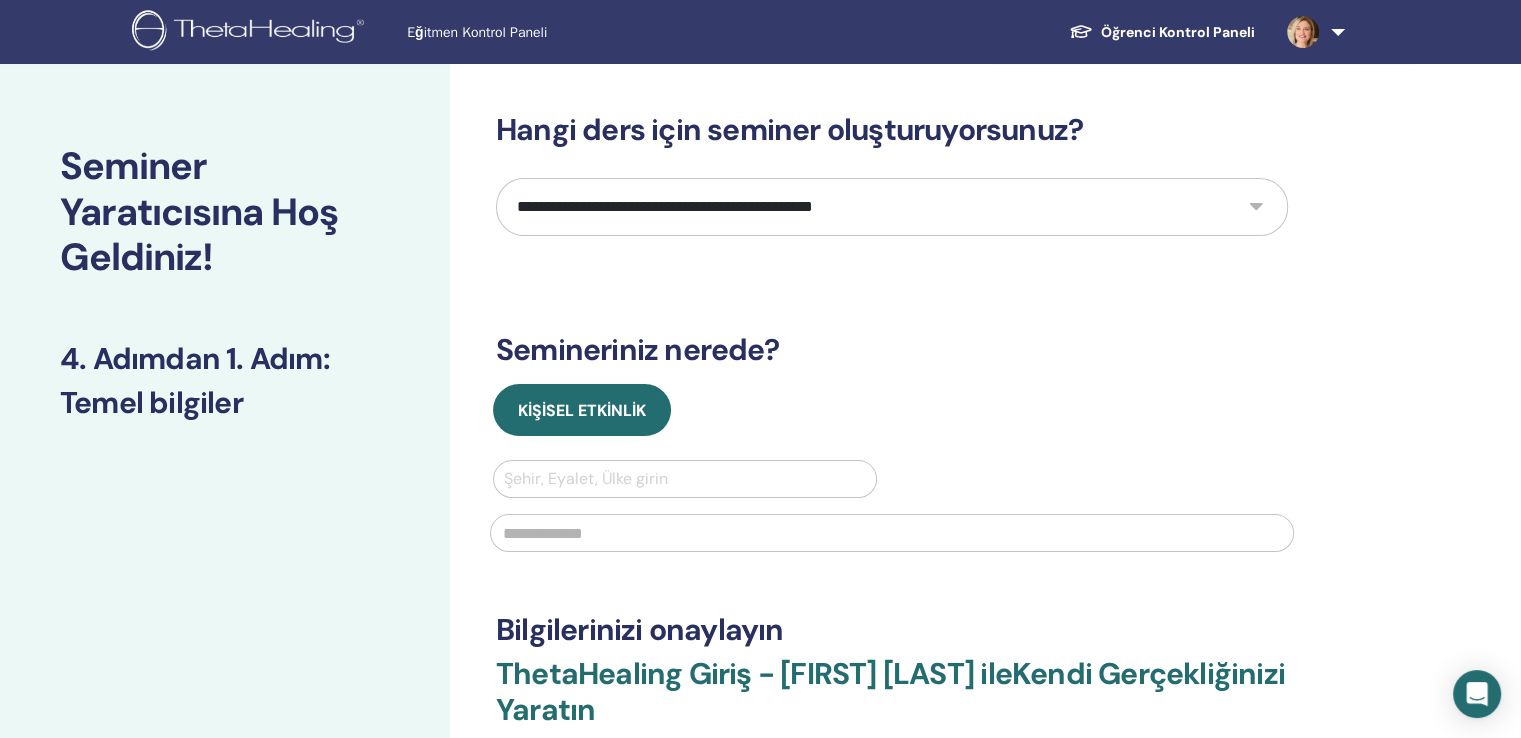 click on "**********" at bounding box center [892, 207] 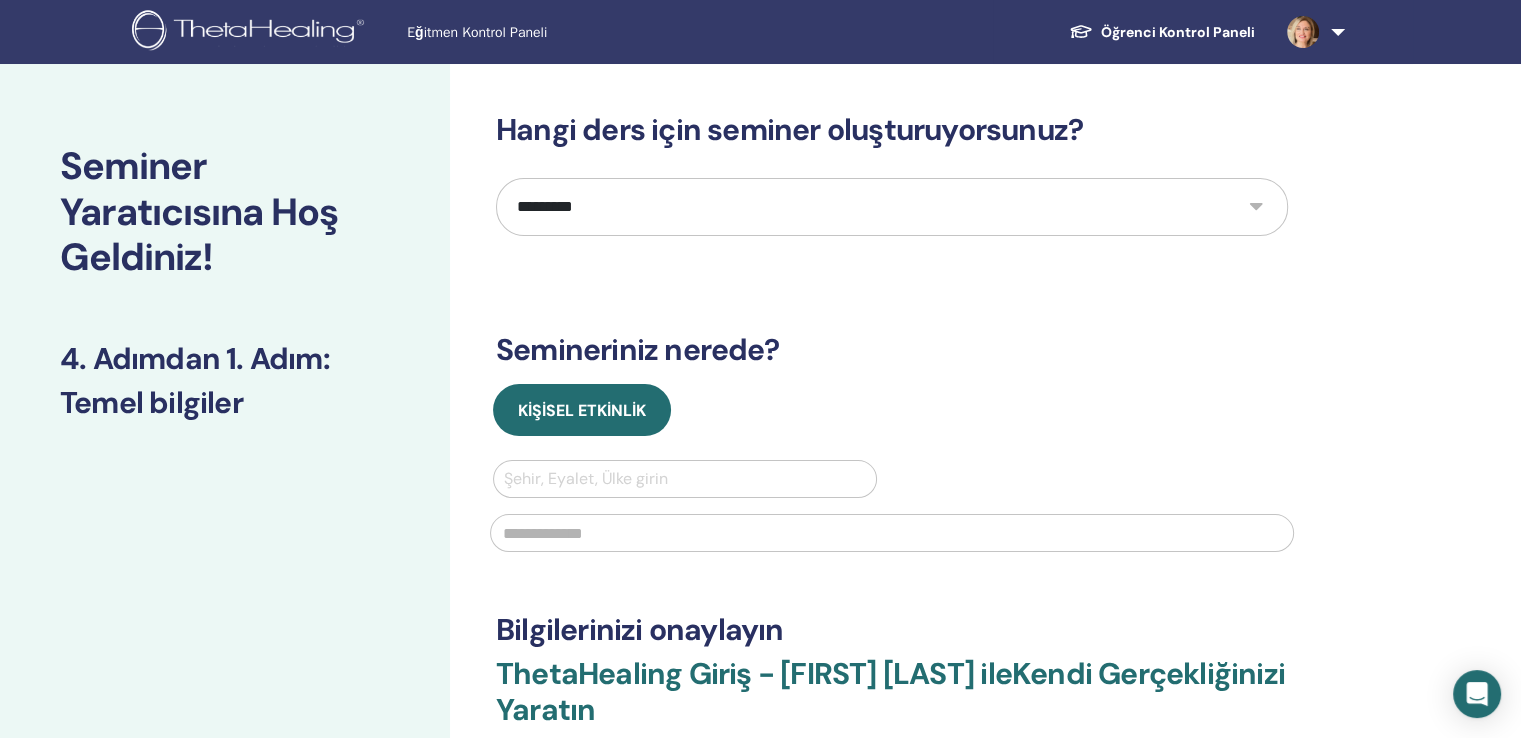 click on "**********" at bounding box center (892, 207) 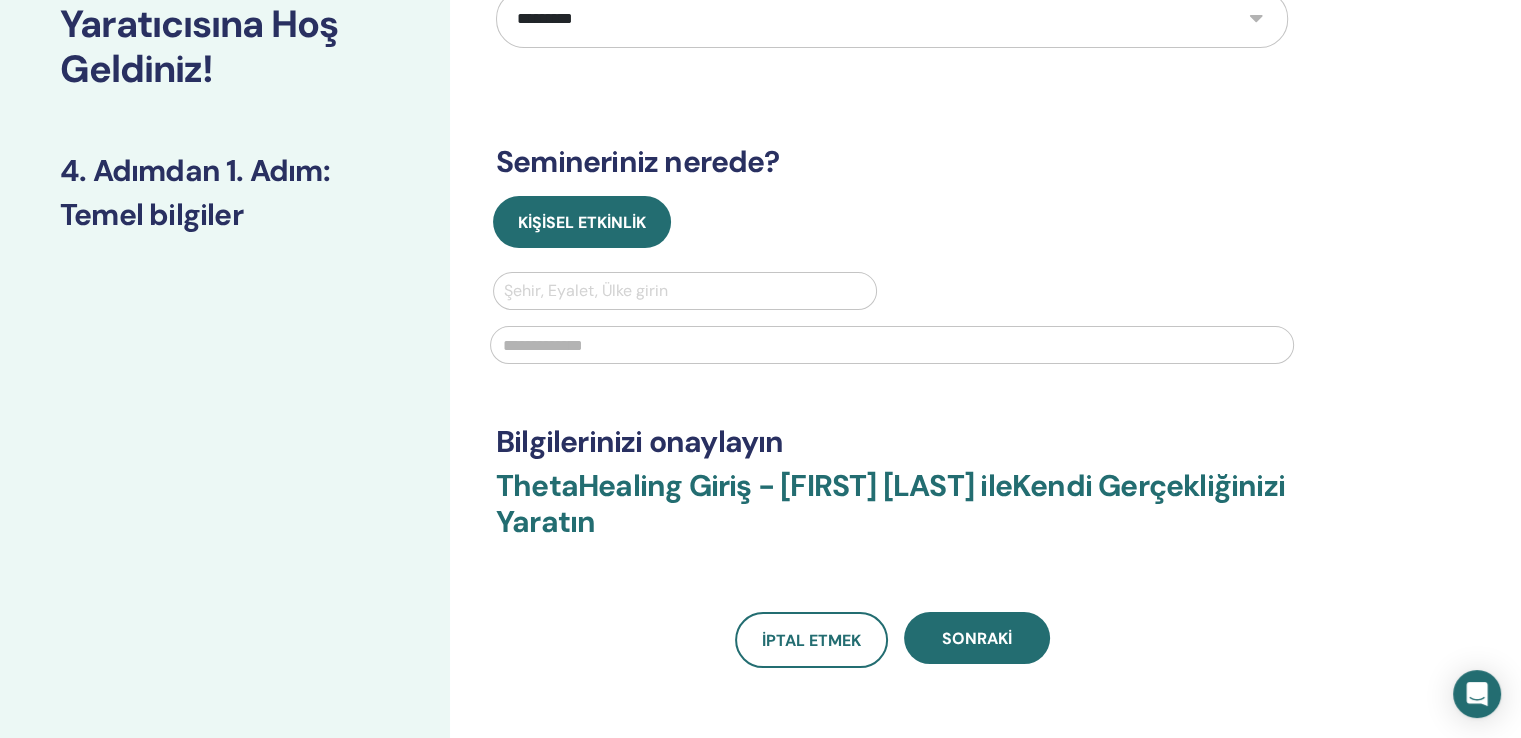 scroll, scrollTop: 200, scrollLeft: 0, axis: vertical 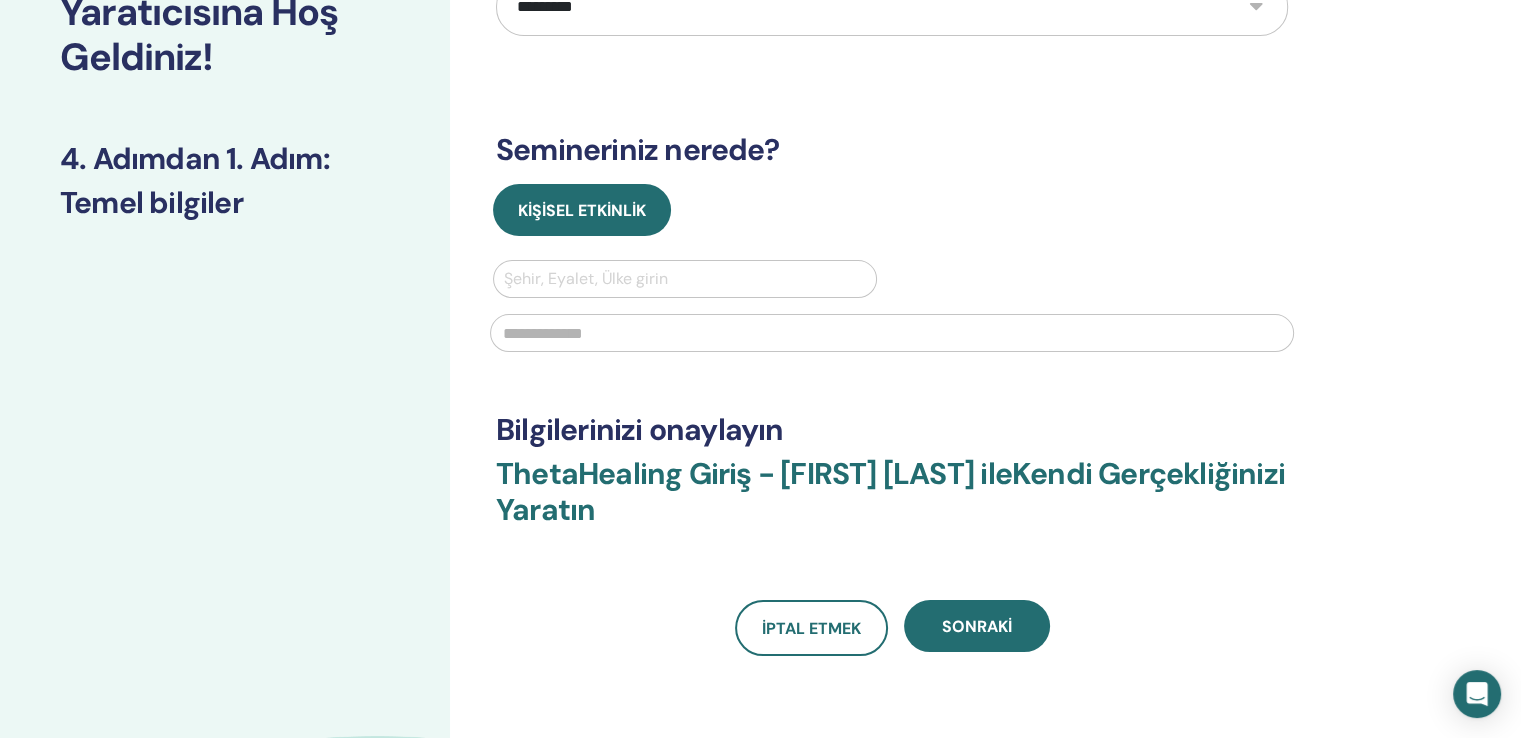 click at bounding box center [685, 279] 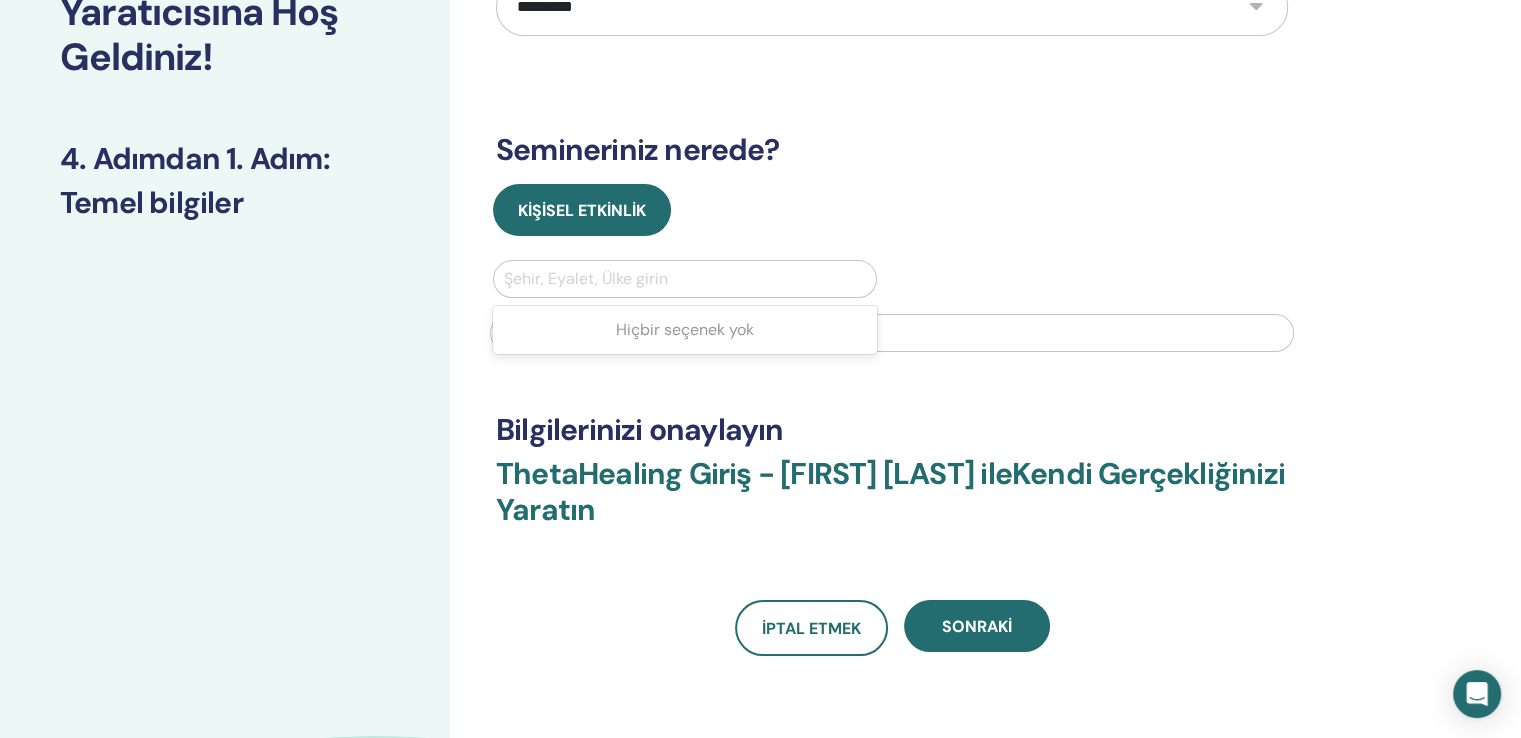 click on "Seçenekleri seçmek için Yukarı ve Aşağı tuşlarını kullanın, odaklanılan seçeneği seçmek için Enter tuşuna basın, menüden çıkmak için Escape tuşuna basın, seçeneği seçmek ve menüden çıkmak için Tab tuşuna basın. [CITY], [PROVINCE], [COUNTRY] girin Hiçbir seçenek yok" at bounding box center (892, 312) 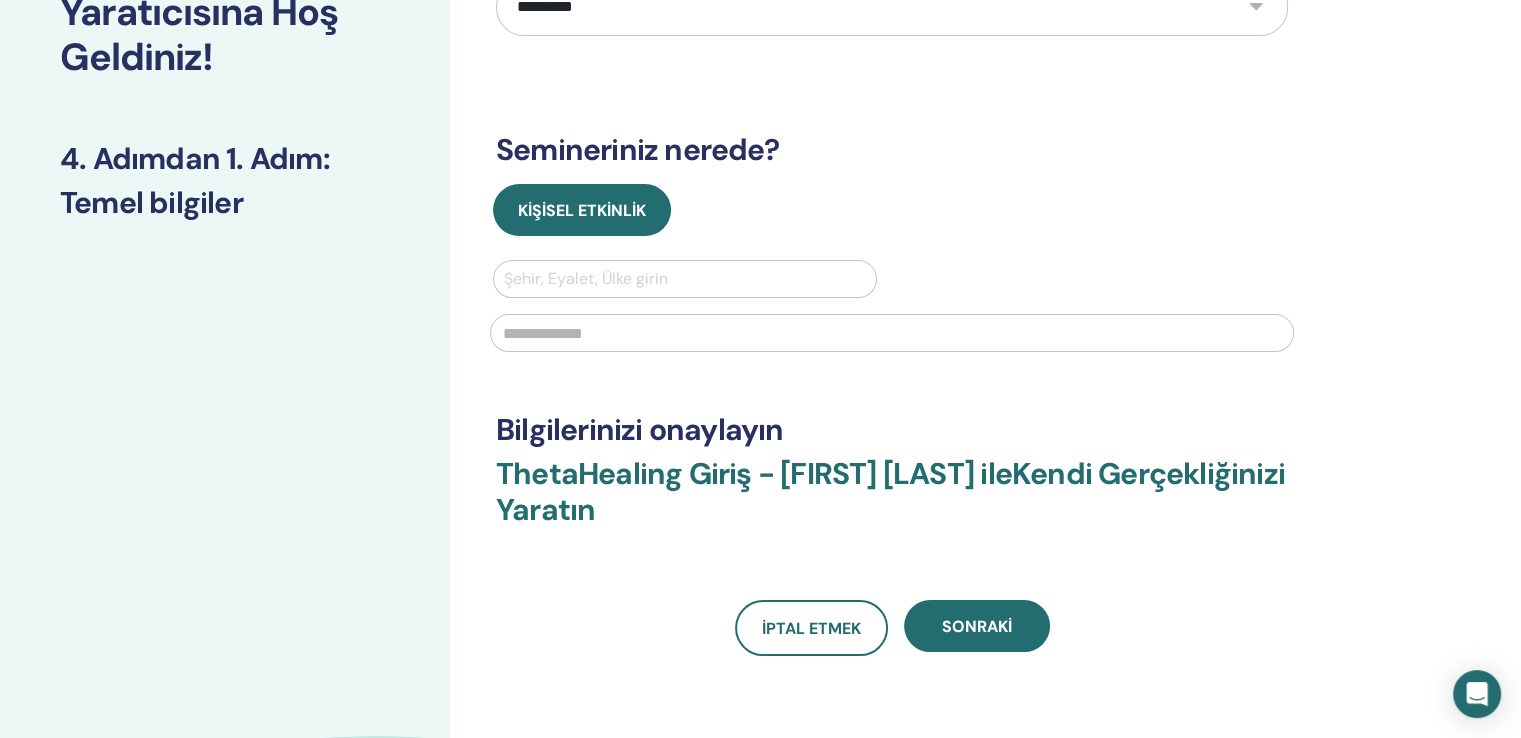 click at bounding box center [685, 279] 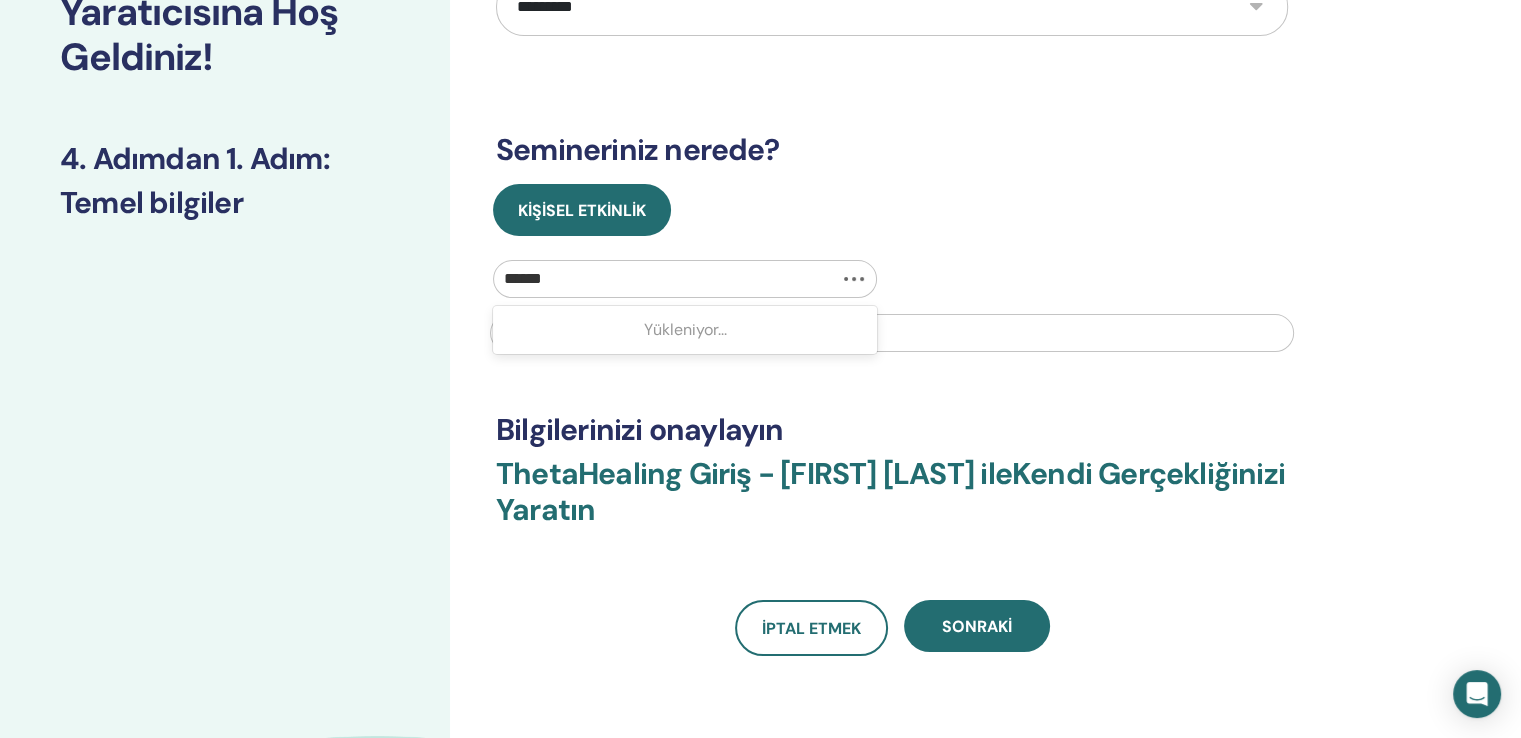 type on "*******" 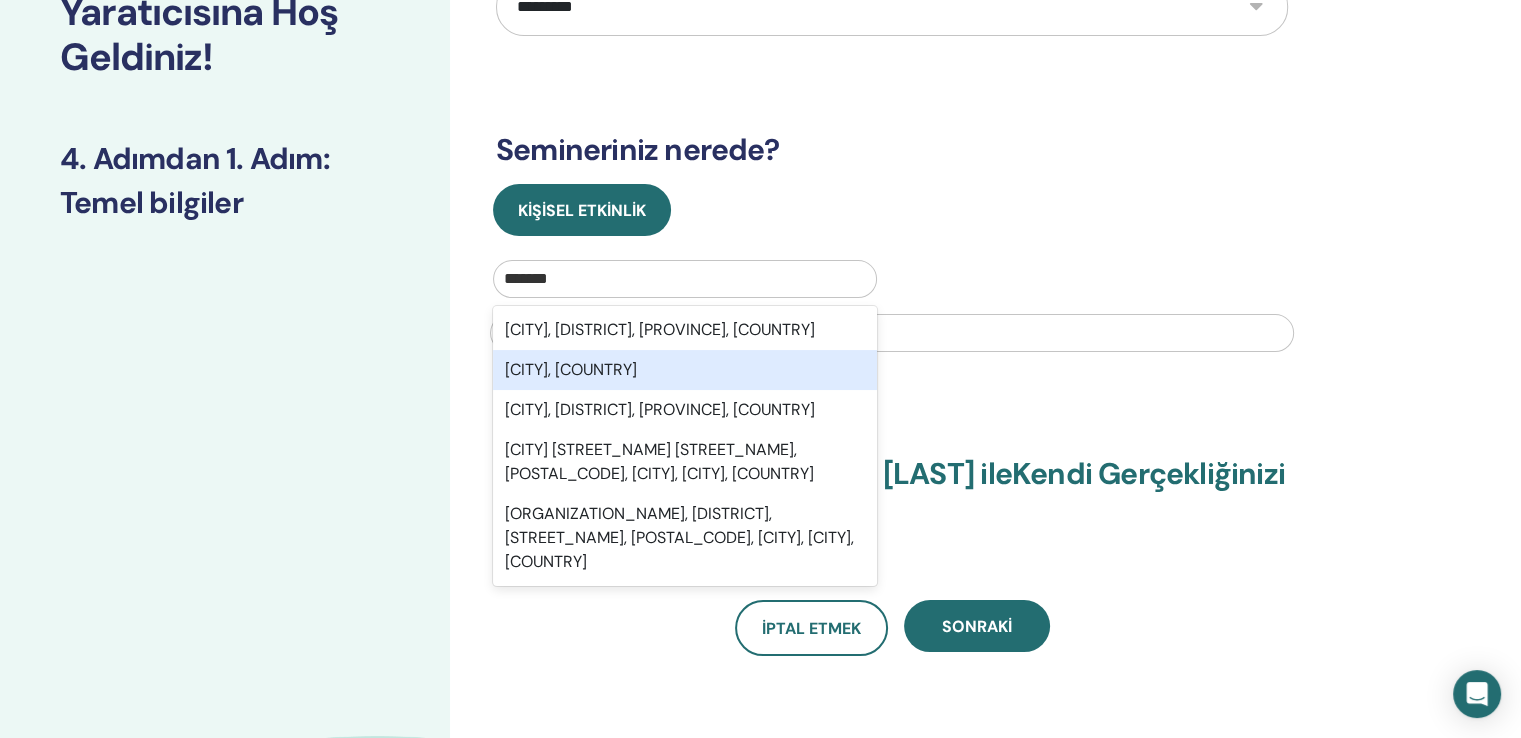 click on "[CITY], [COUNTRY]" at bounding box center [571, 369] 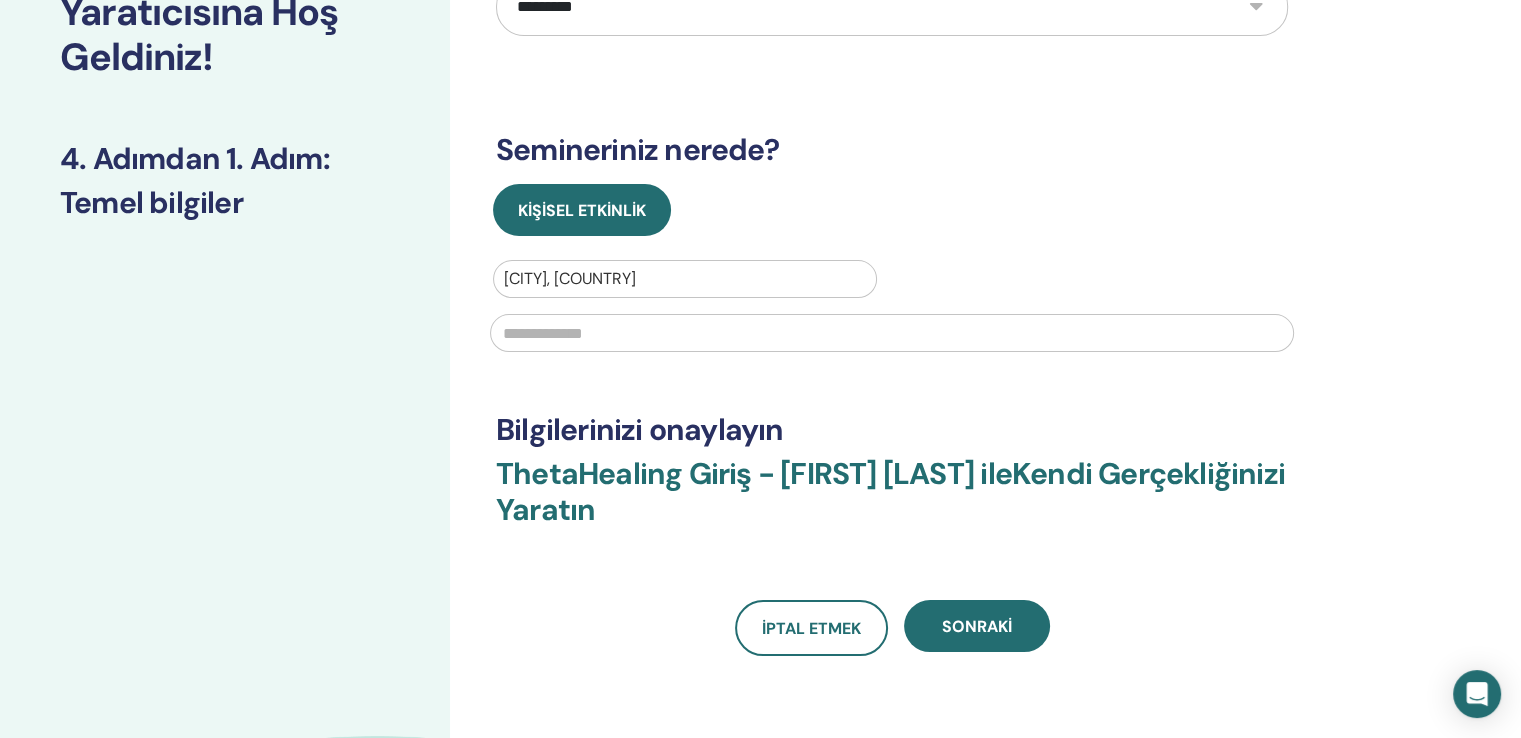 click at bounding box center (892, 333) 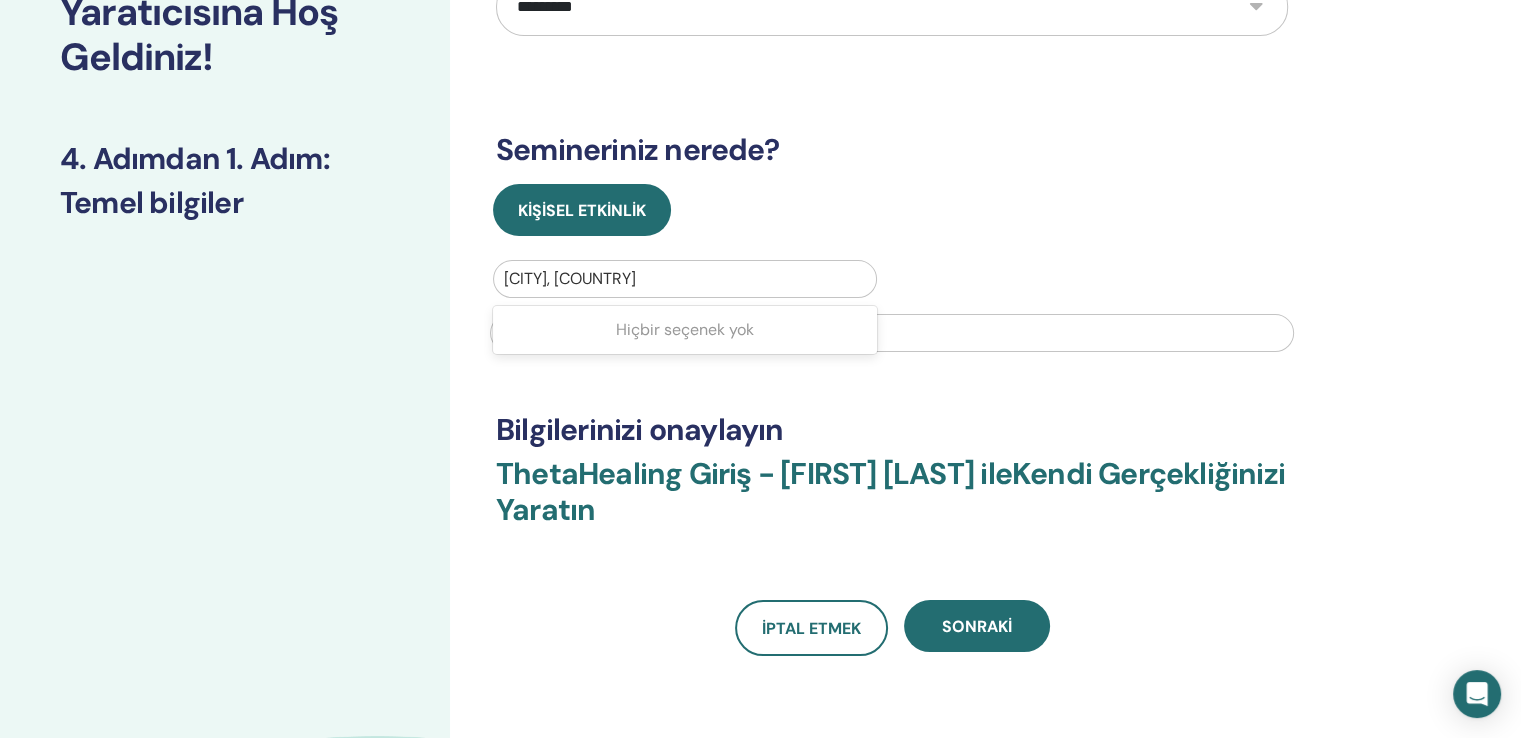 drag, startPoint x: 600, startPoint y: 272, endPoint x: 503, endPoint y: 264, distance: 97.32934 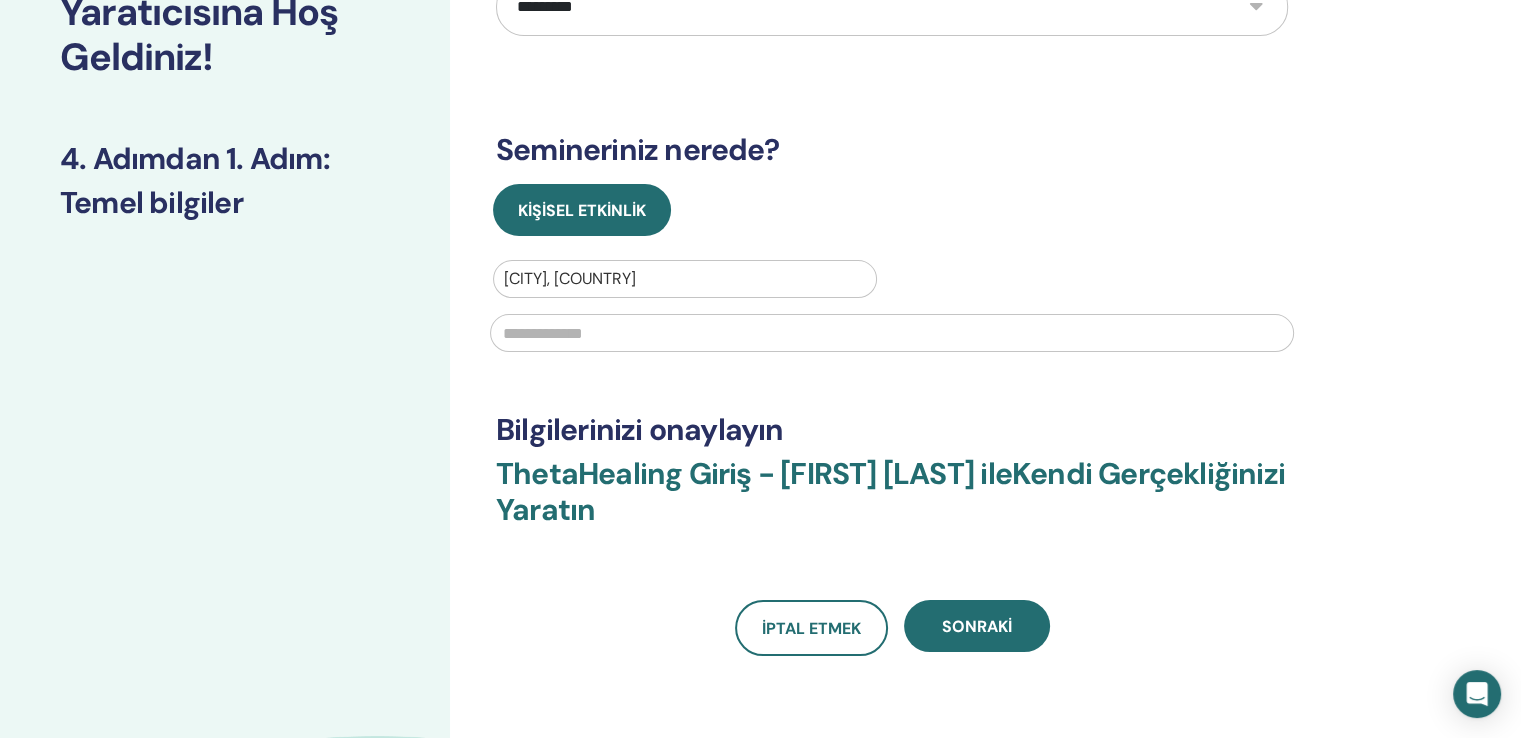 click at bounding box center [685, 279] 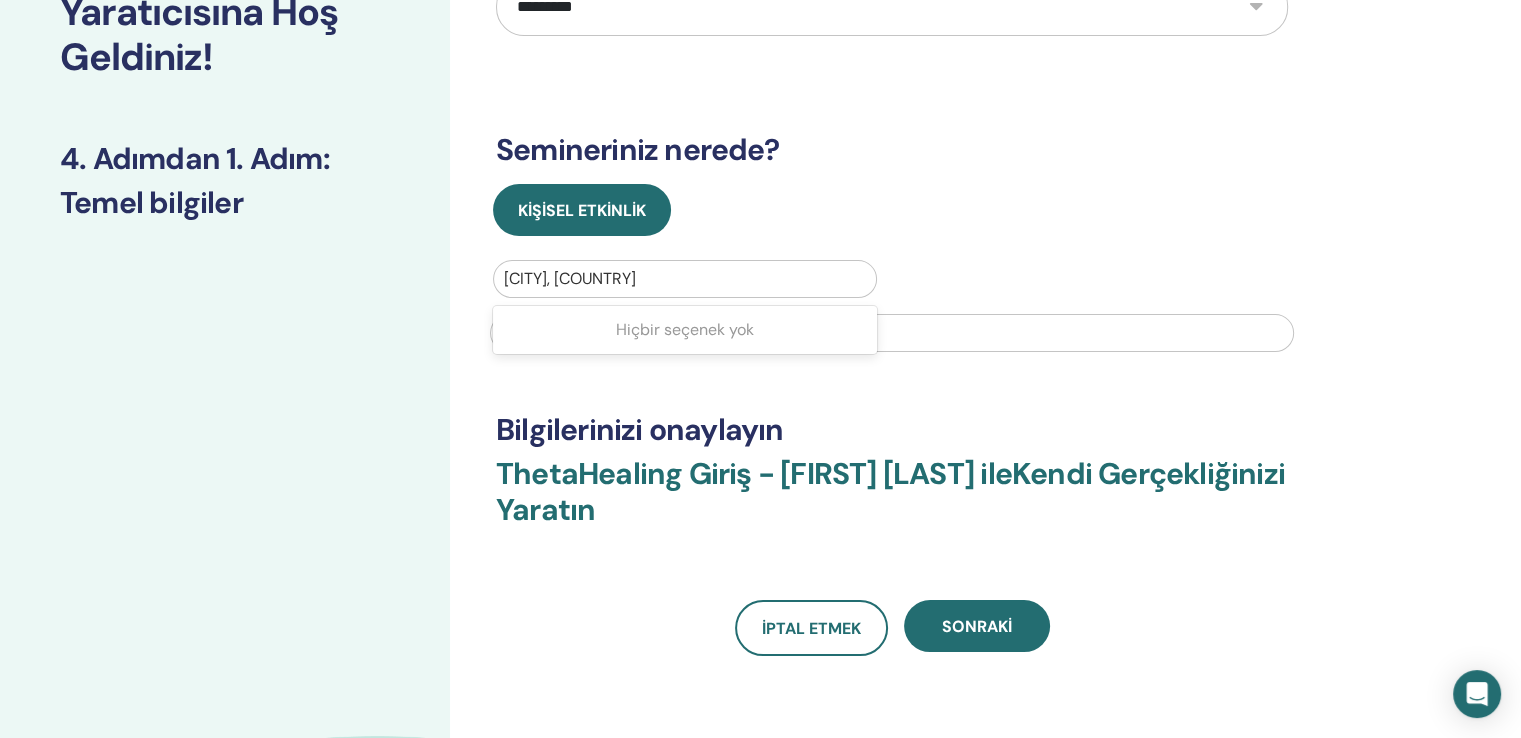 click at bounding box center [892, 331] 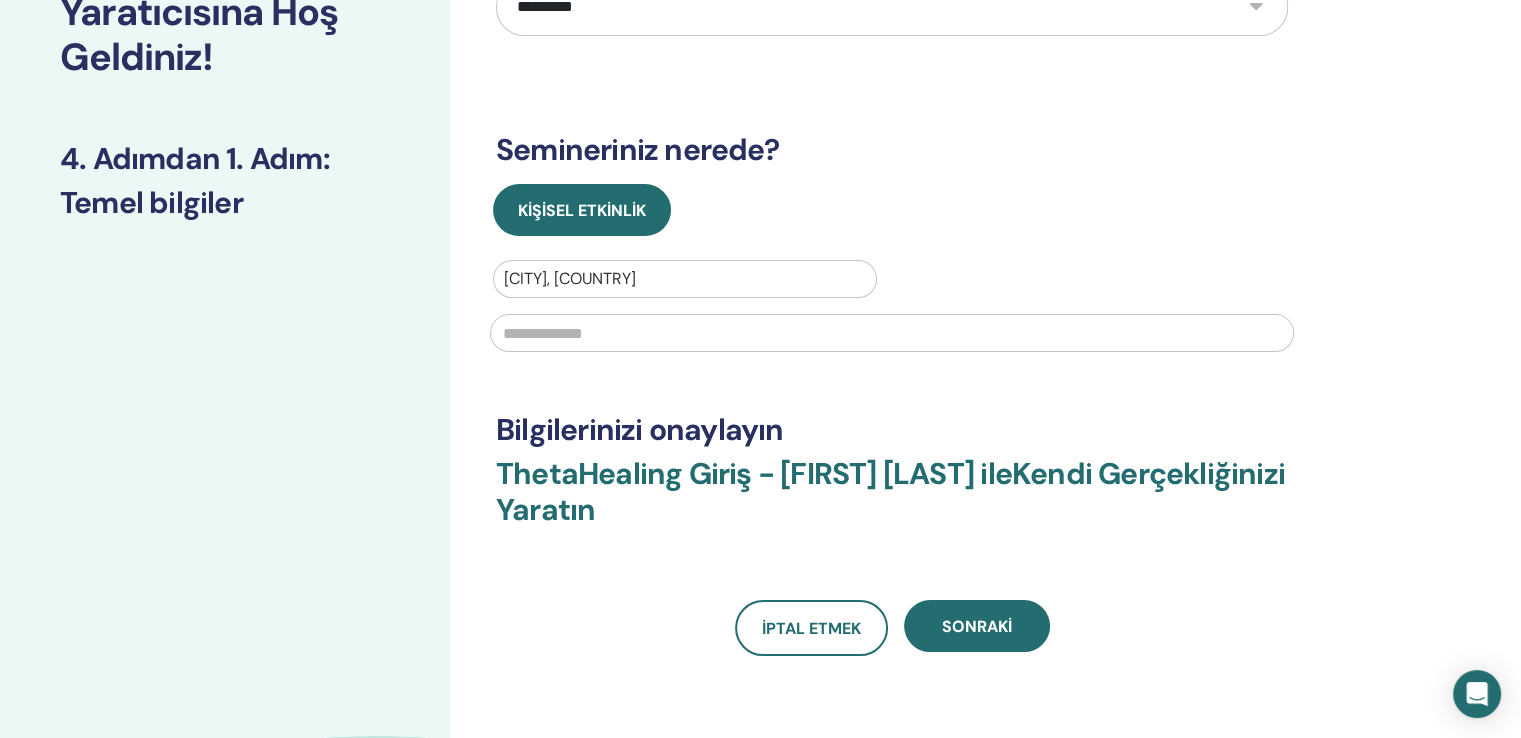 click at bounding box center [892, 333] 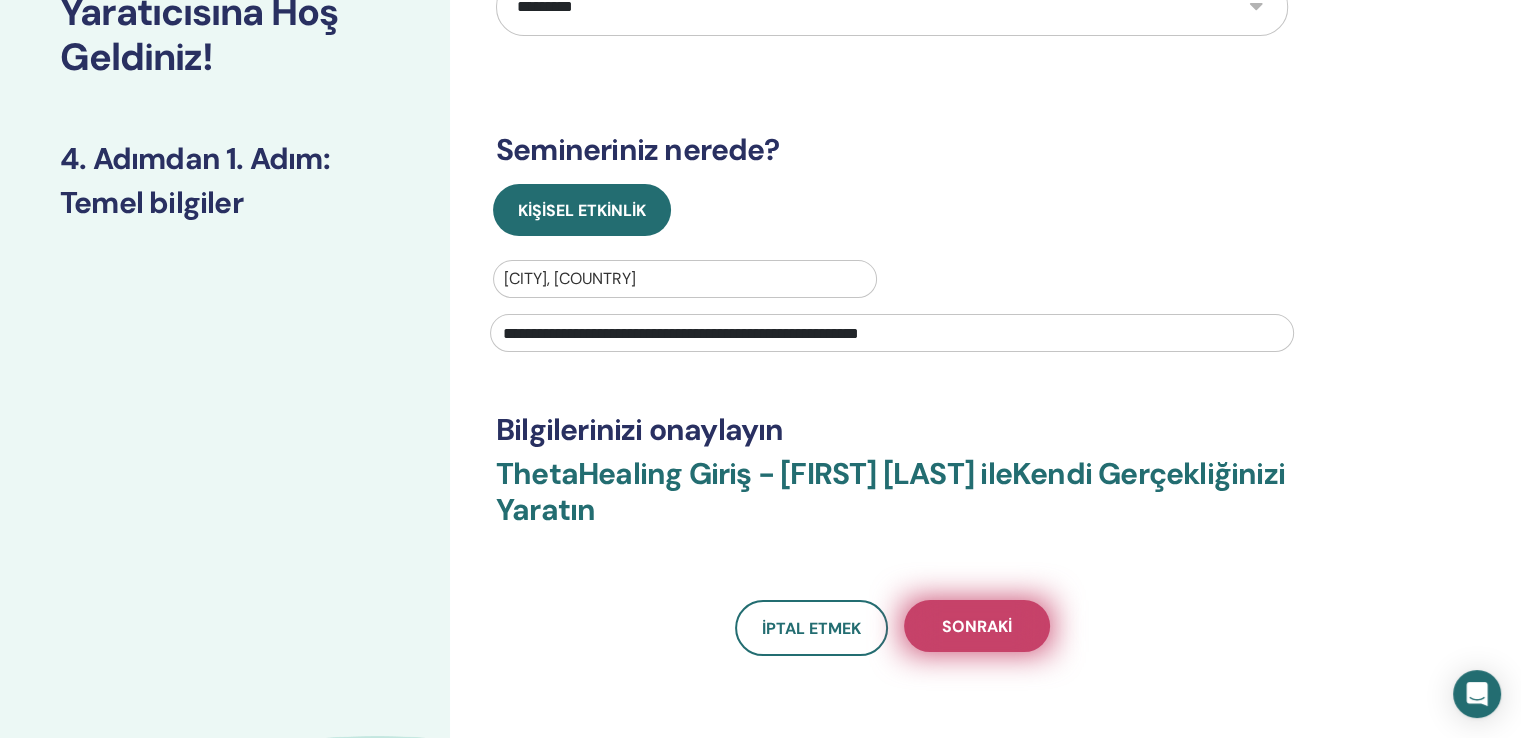 type on "**********" 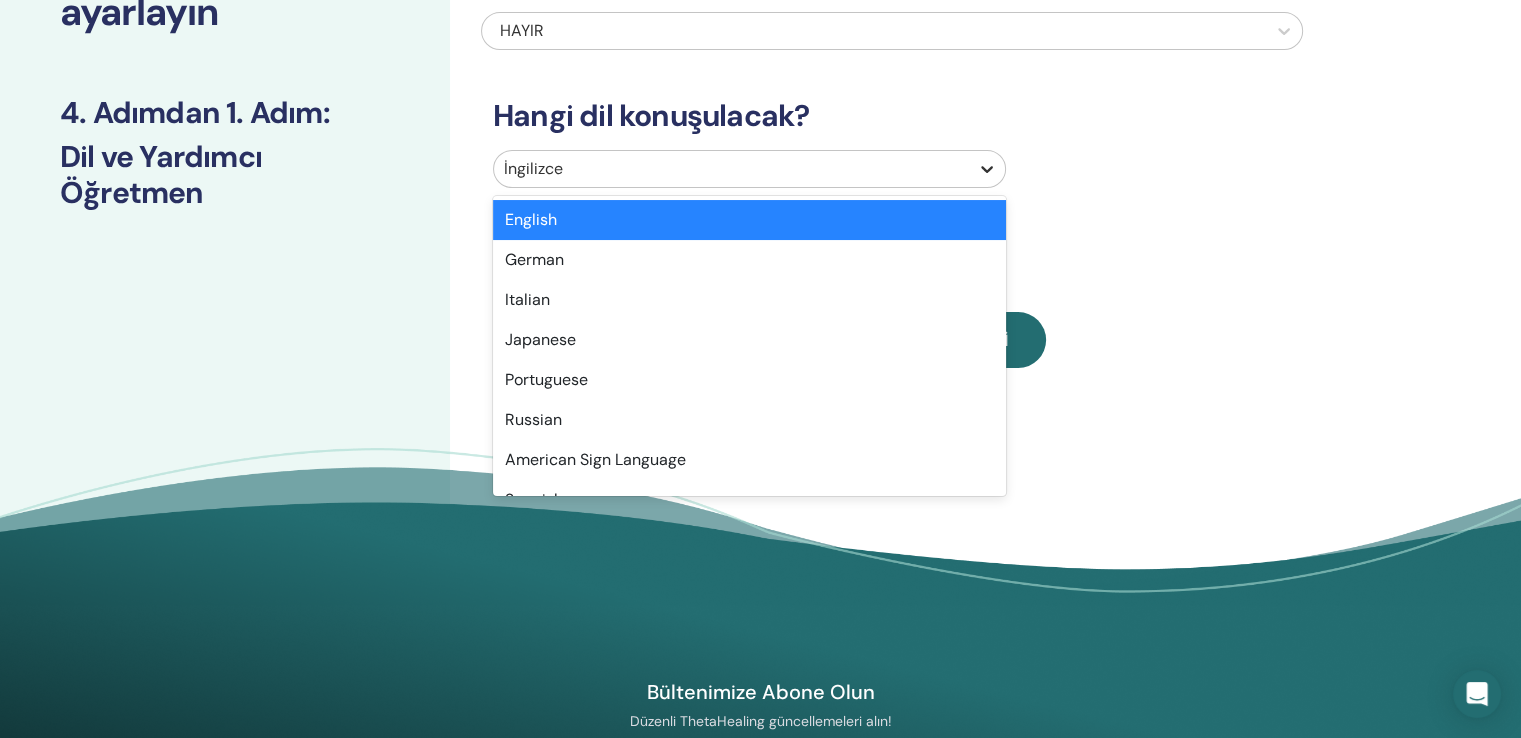 click 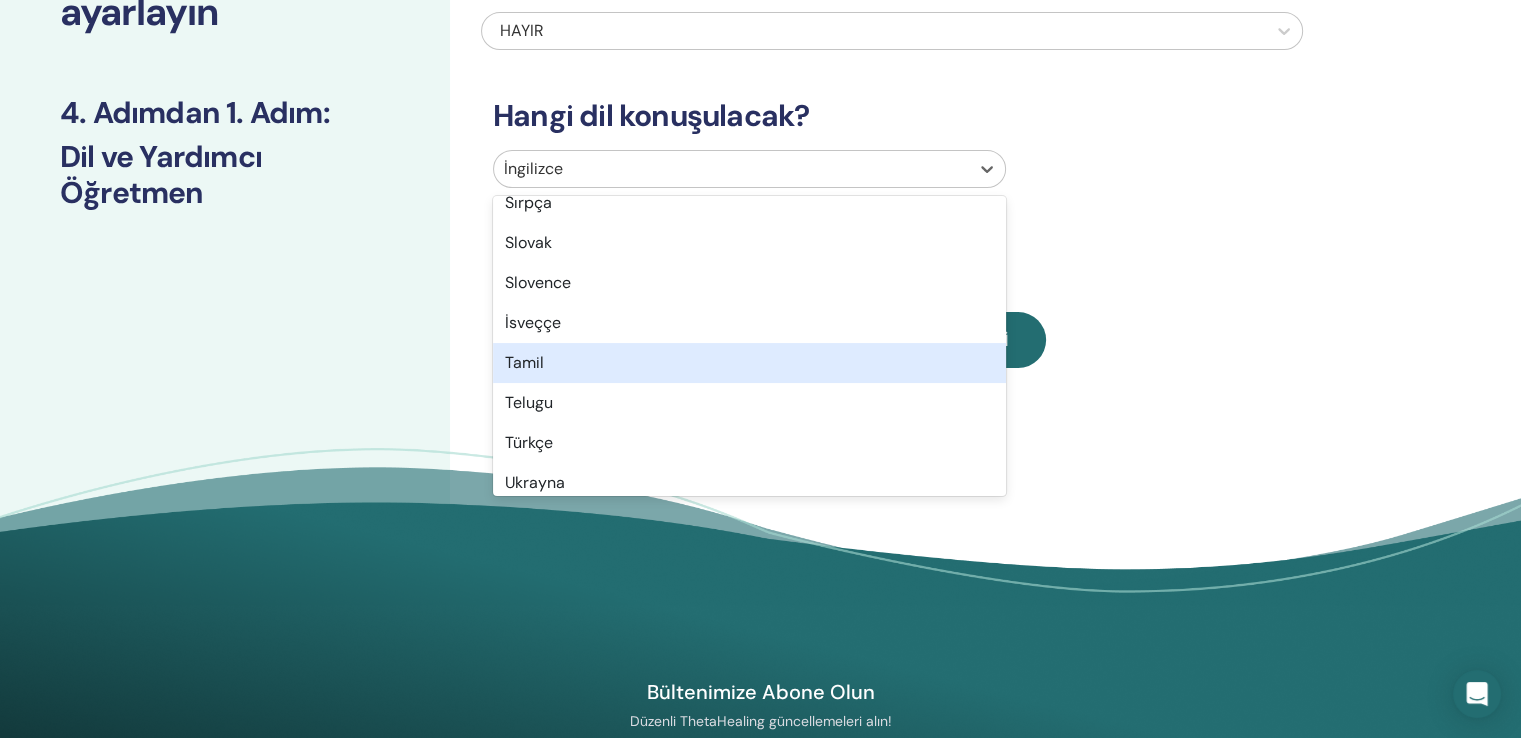 scroll, scrollTop: 1488, scrollLeft: 0, axis: vertical 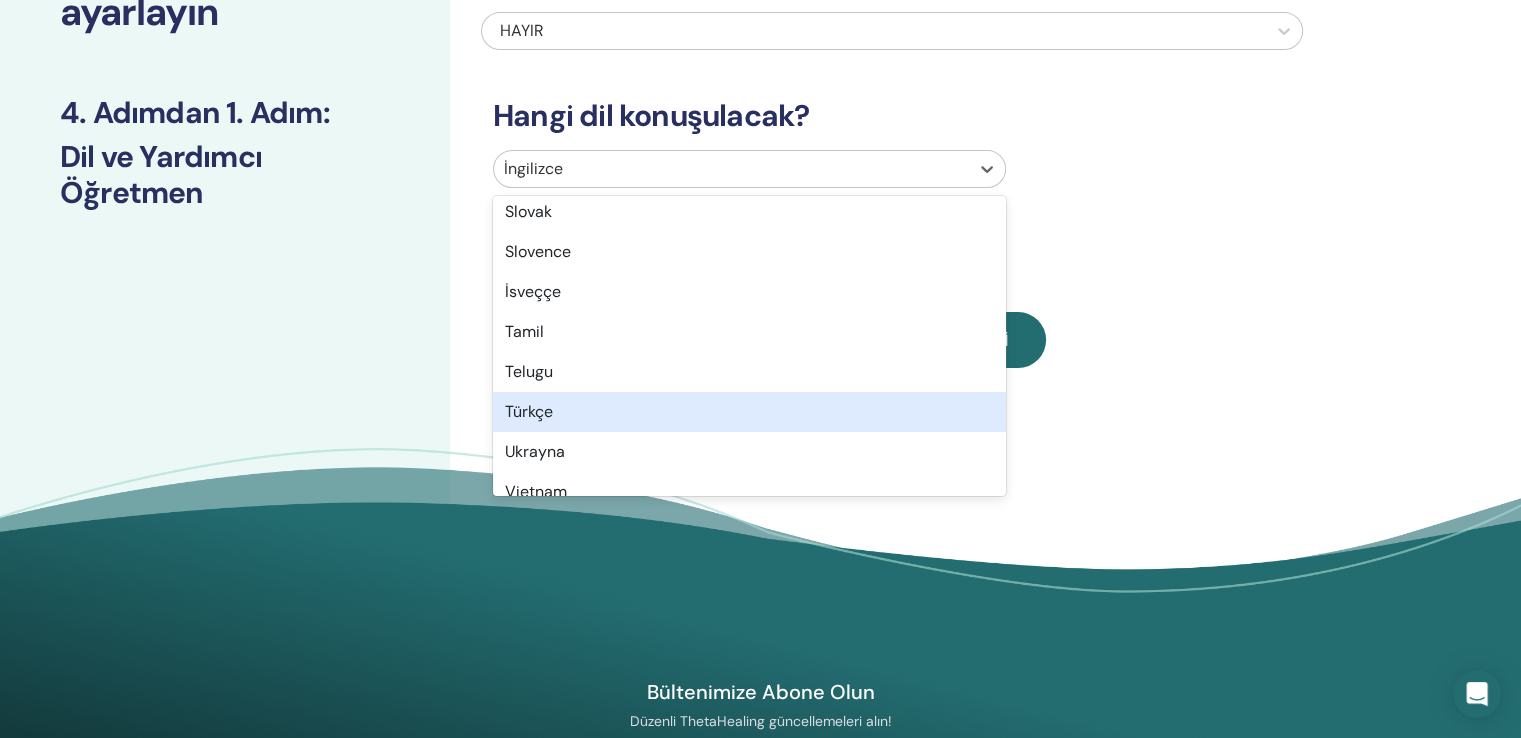 click on "Türkçe" at bounding box center [749, 412] 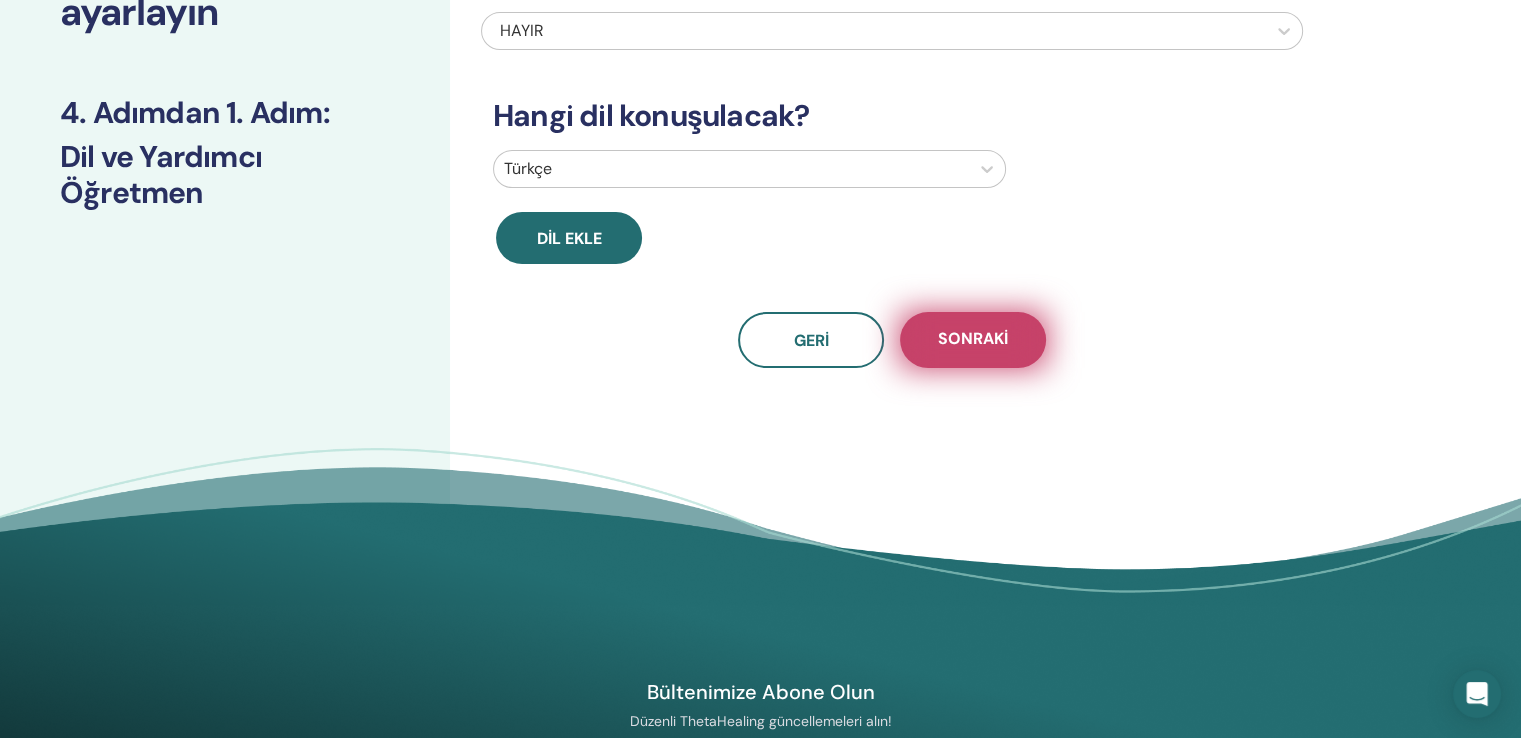 click on "Sonraki" at bounding box center (973, 340) 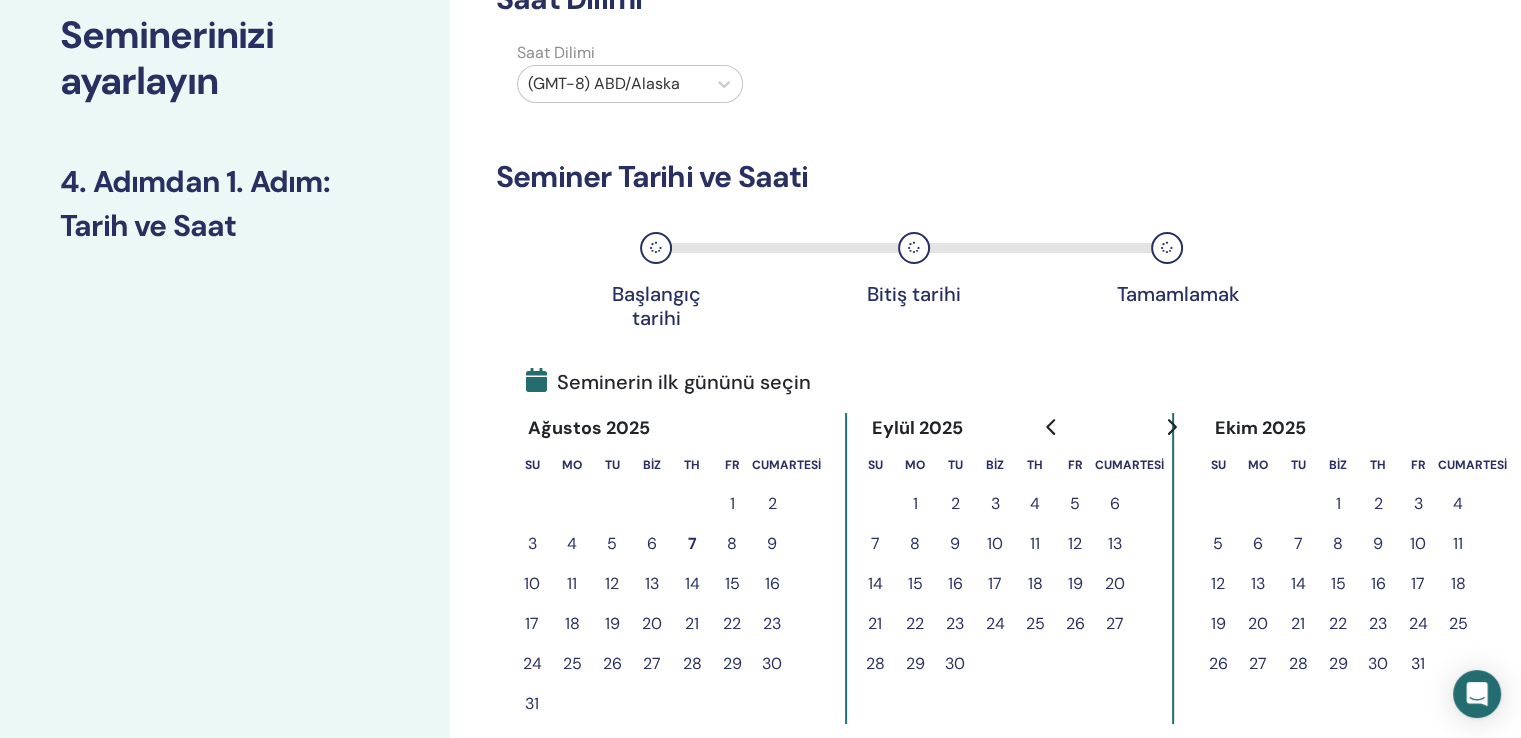 scroll, scrollTop: 100, scrollLeft: 0, axis: vertical 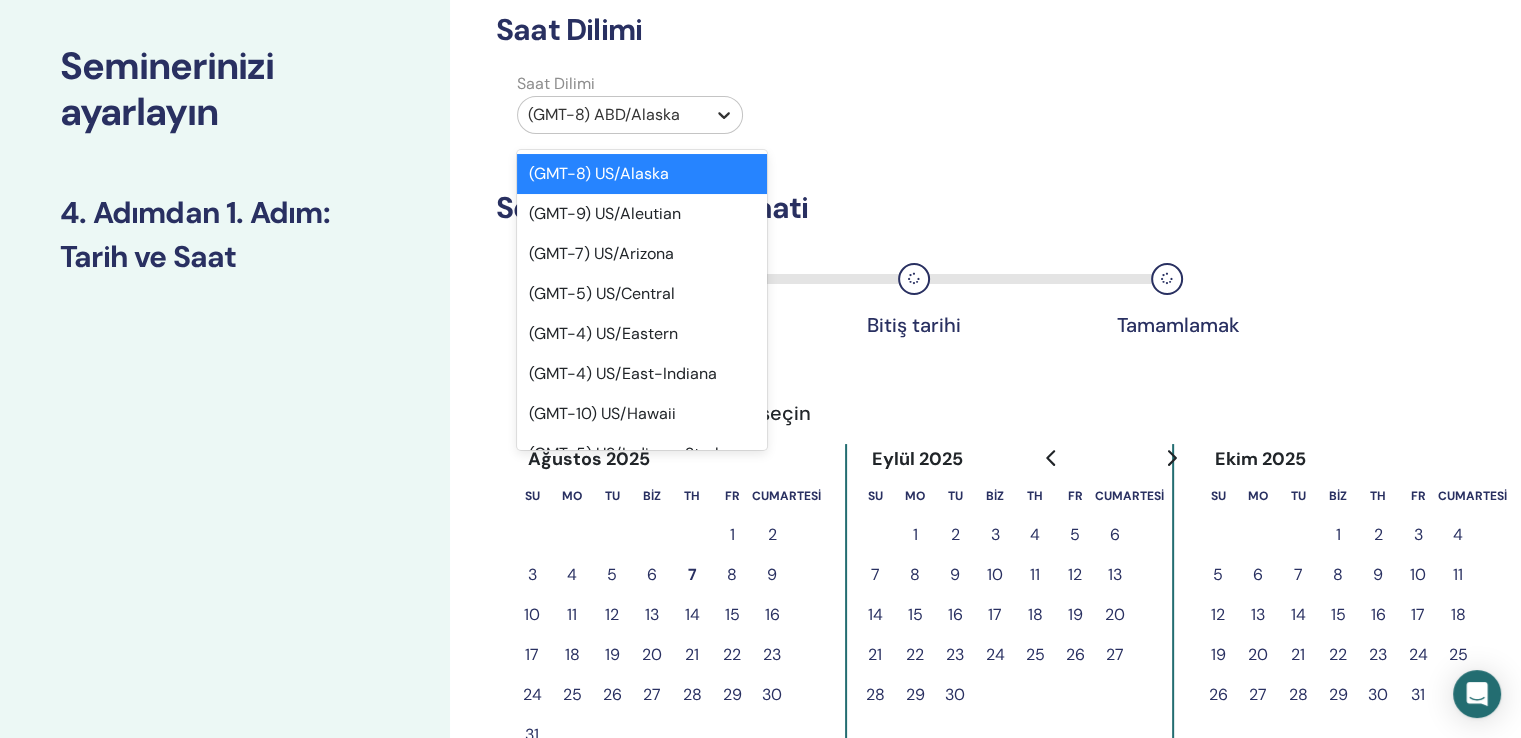 click 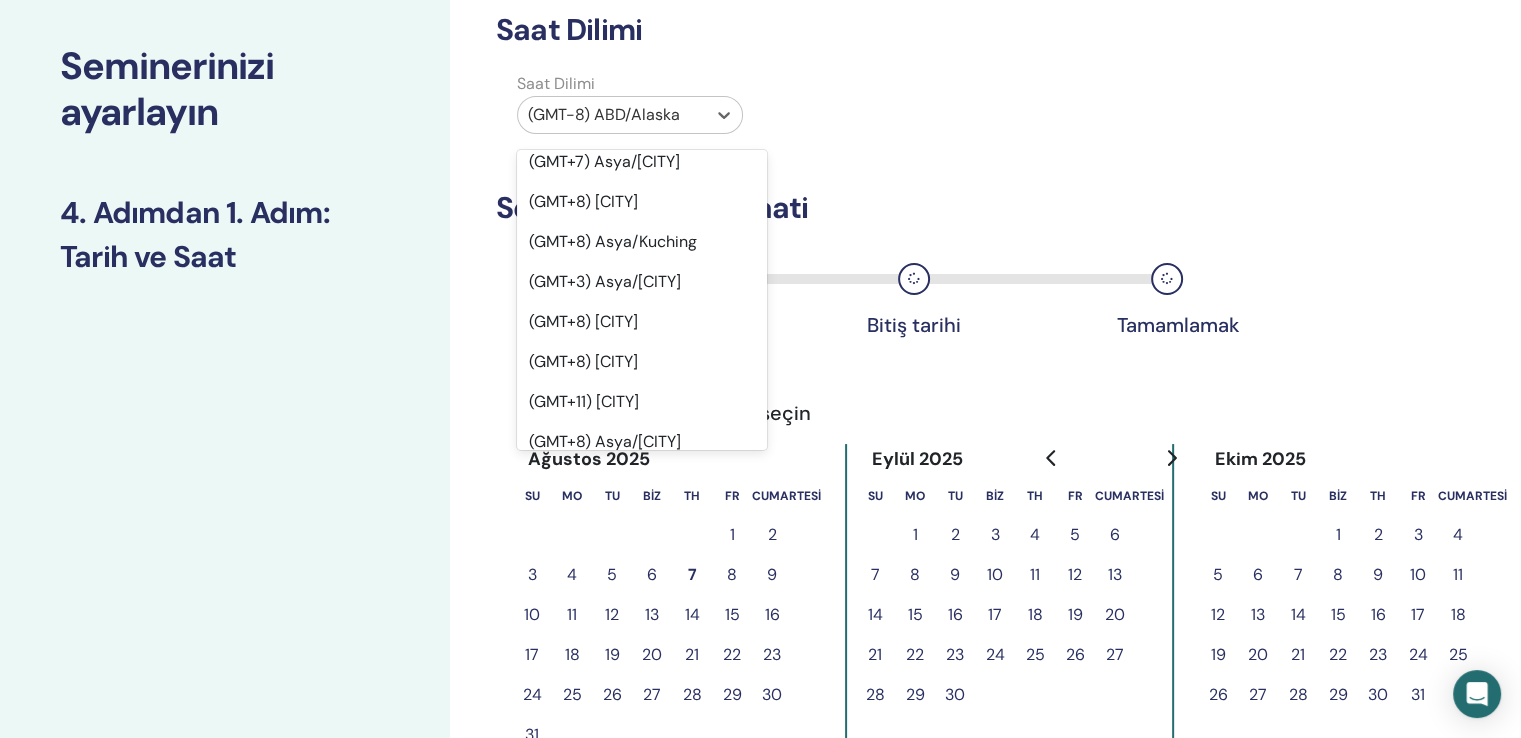 scroll, scrollTop: 14200, scrollLeft: 0, axis: vertical 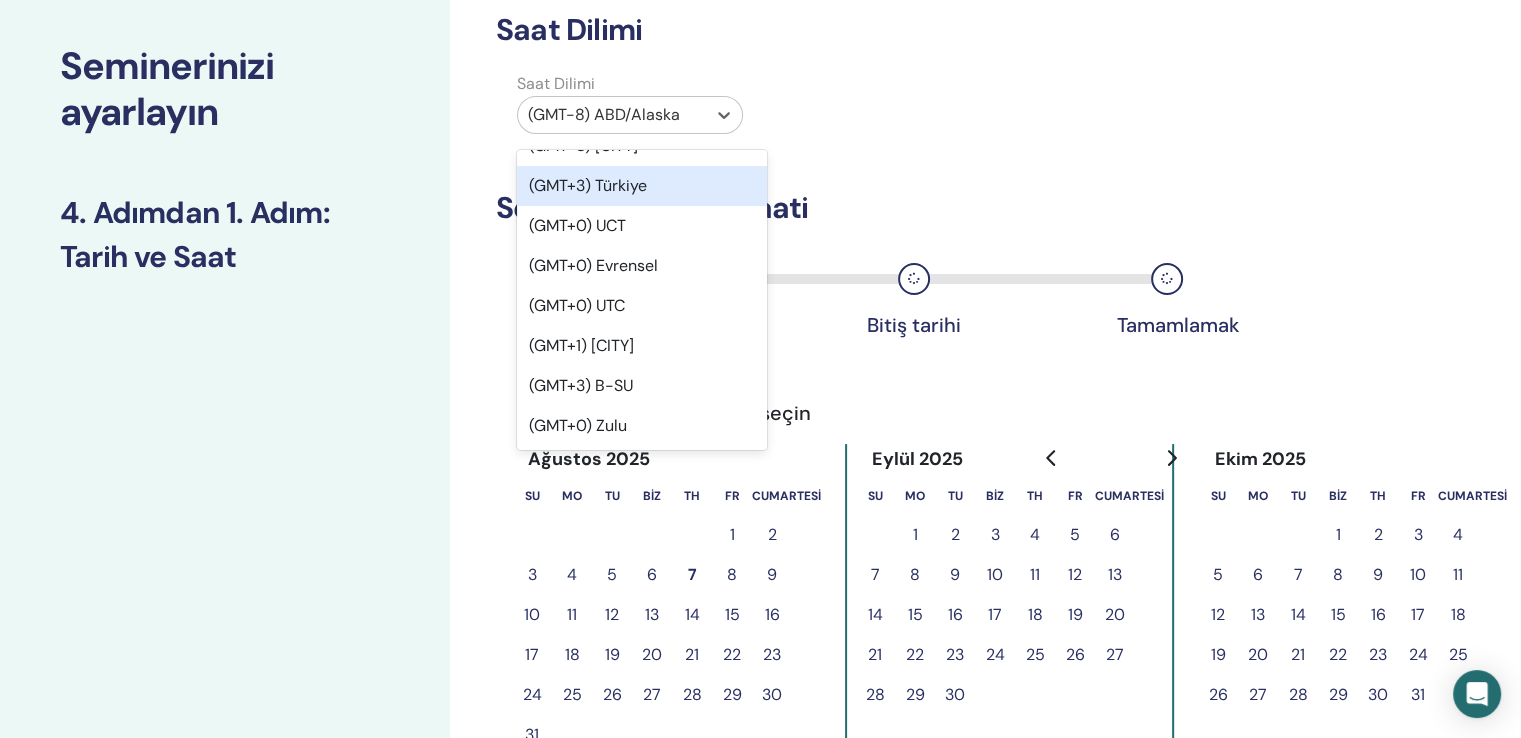 click on "(GMT+3) Türkiye" at bounding box center [588, 185] 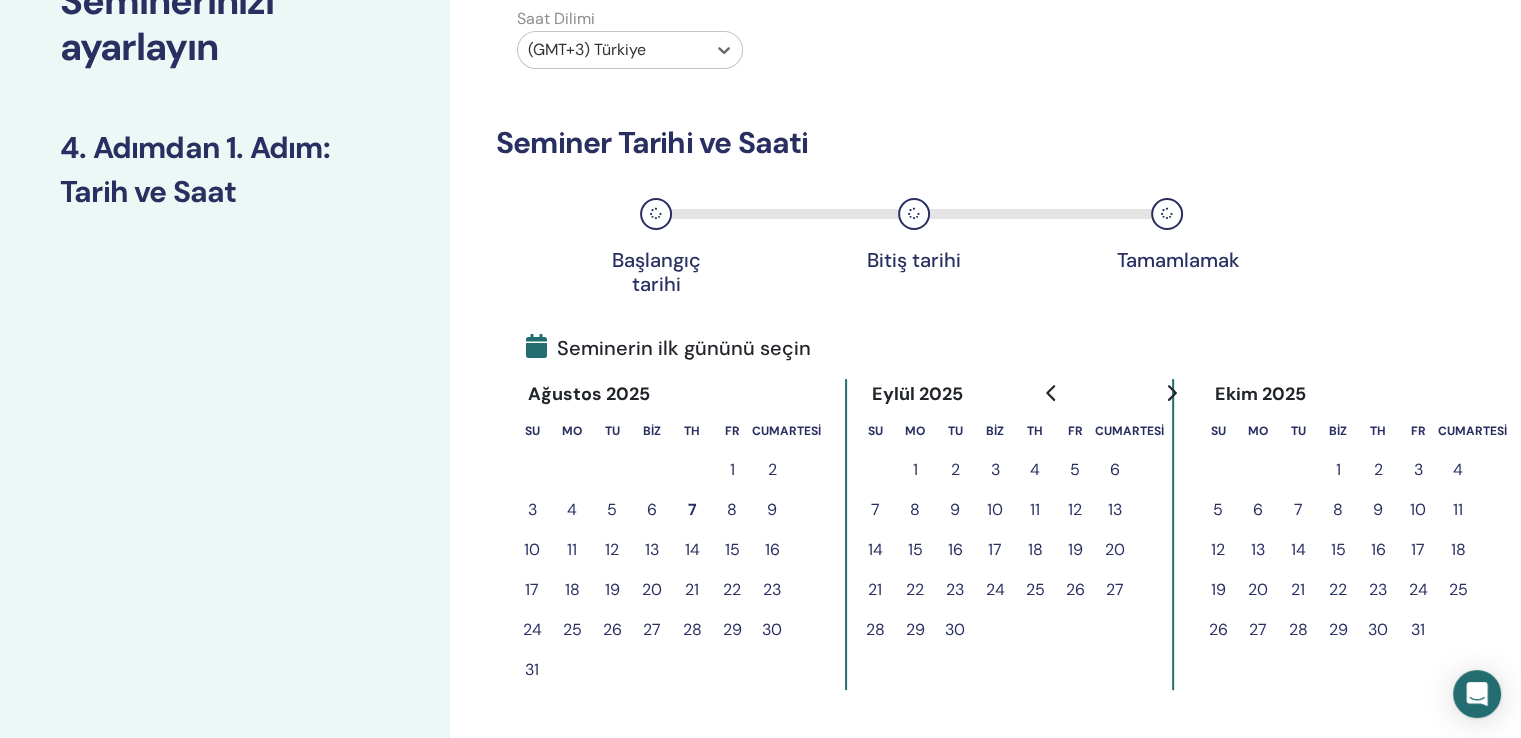 scroll, scrollTop: 200, scrollLeft: 0, axis: vertical 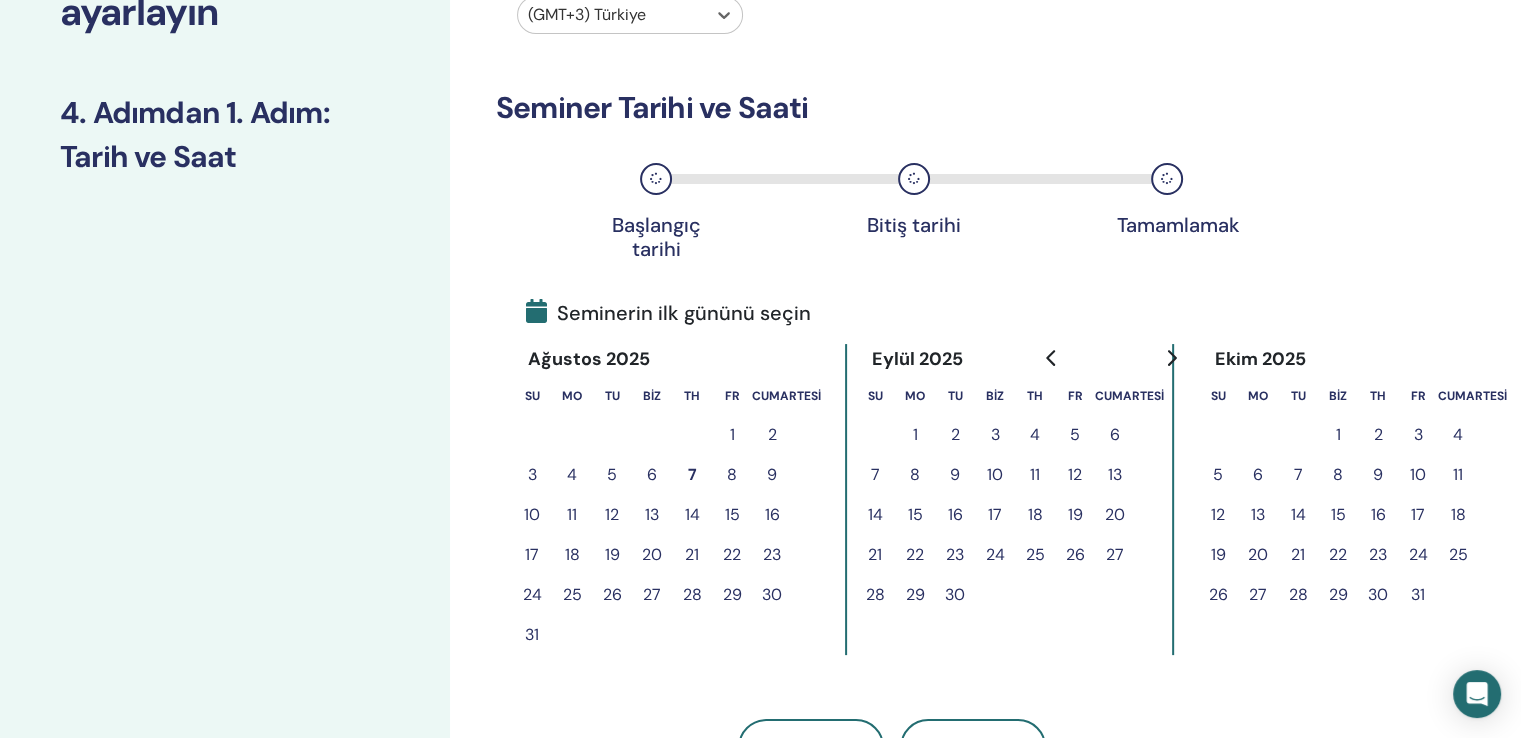 click on "28" at bounding box center (692, 594) 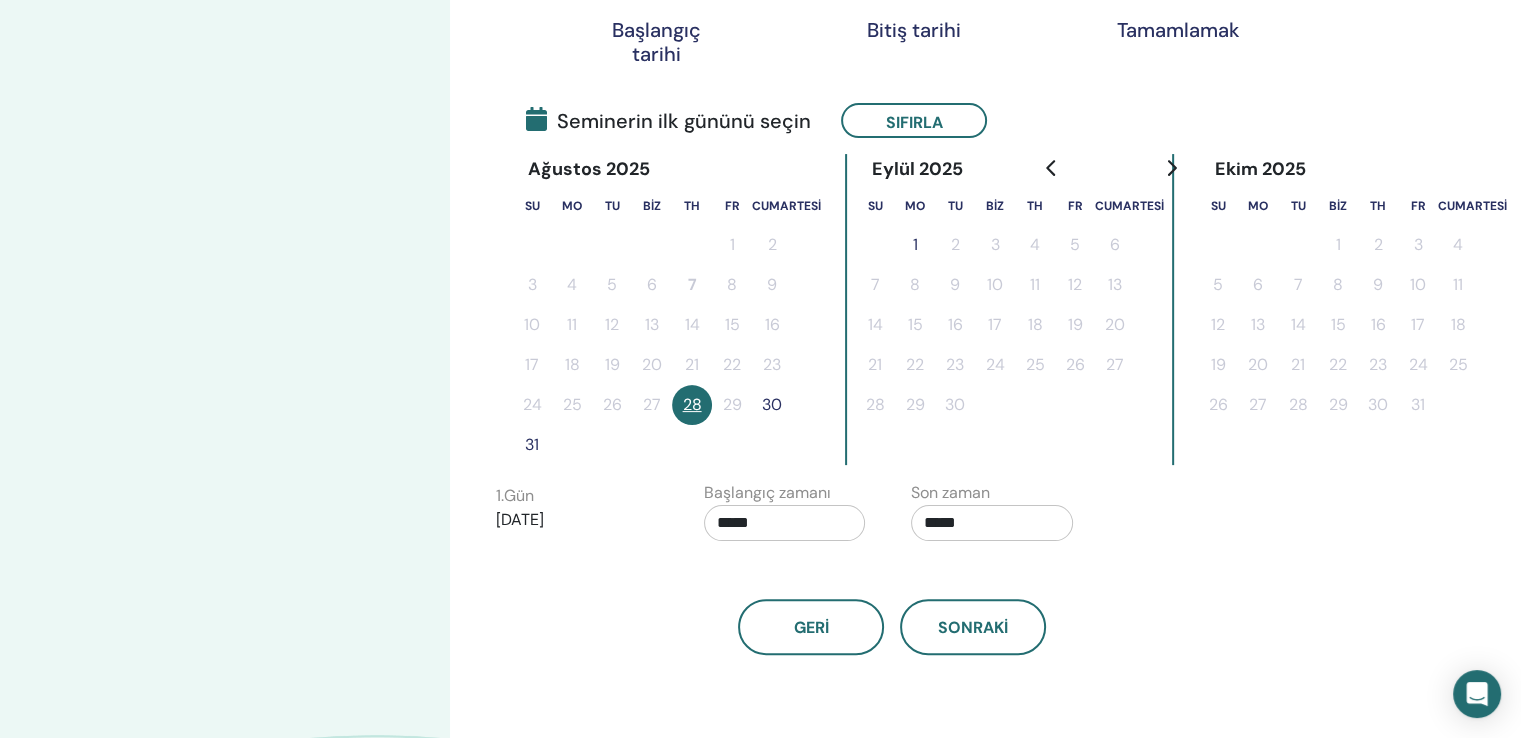 scroll, scrollTop: 400, scrollLeft: 0, axis: vertical 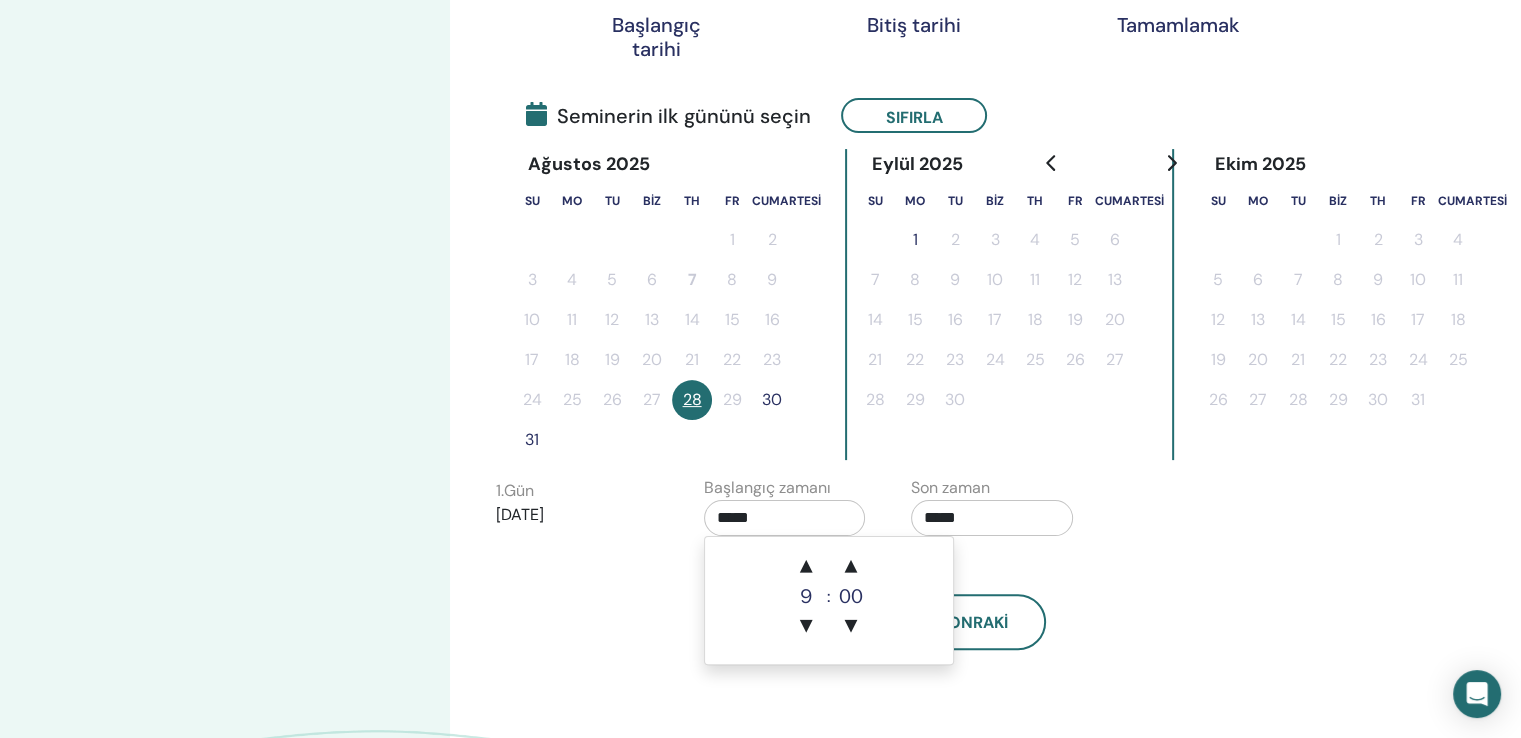 click on "*****" at bounding box center [785, 518] 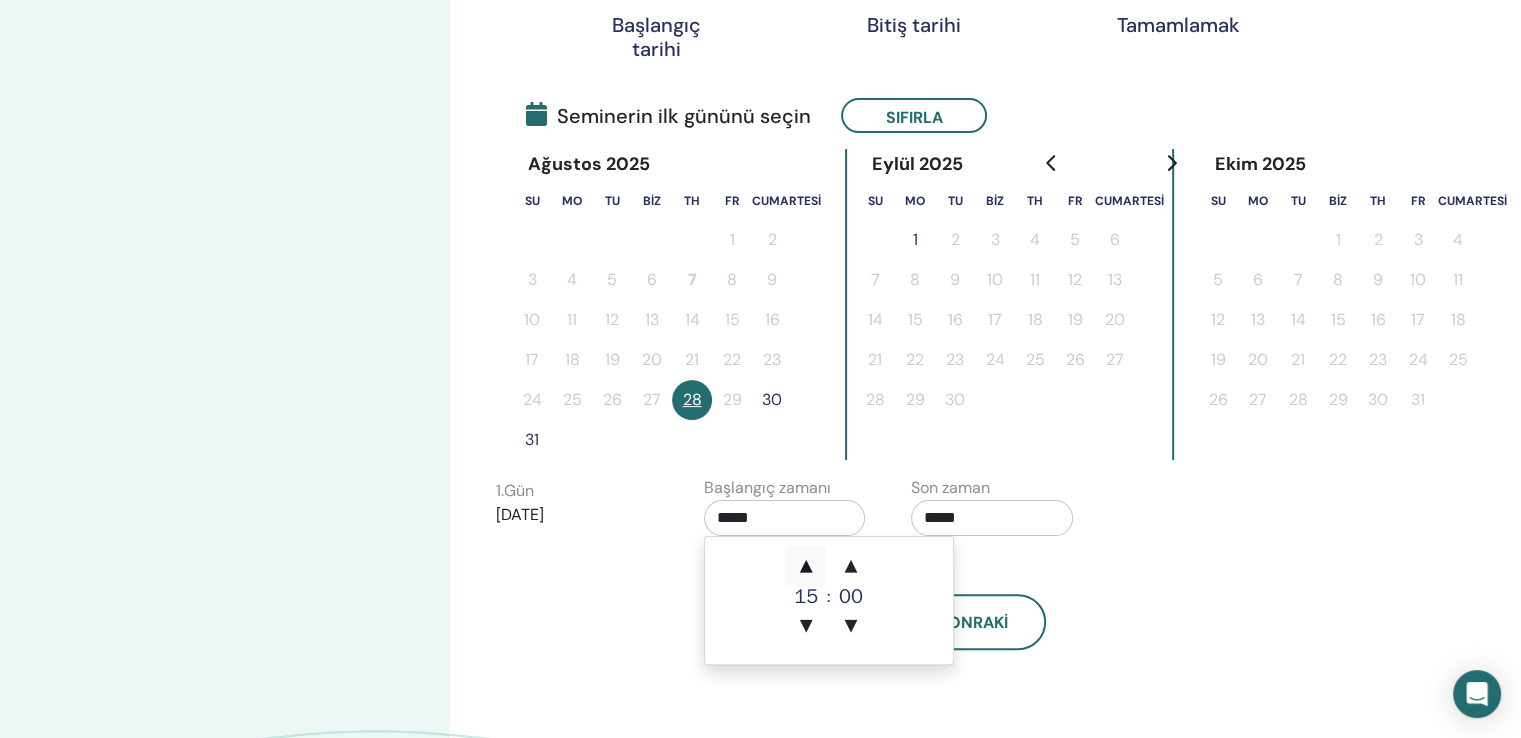 click on "▲" at bounding box center [806, 567] 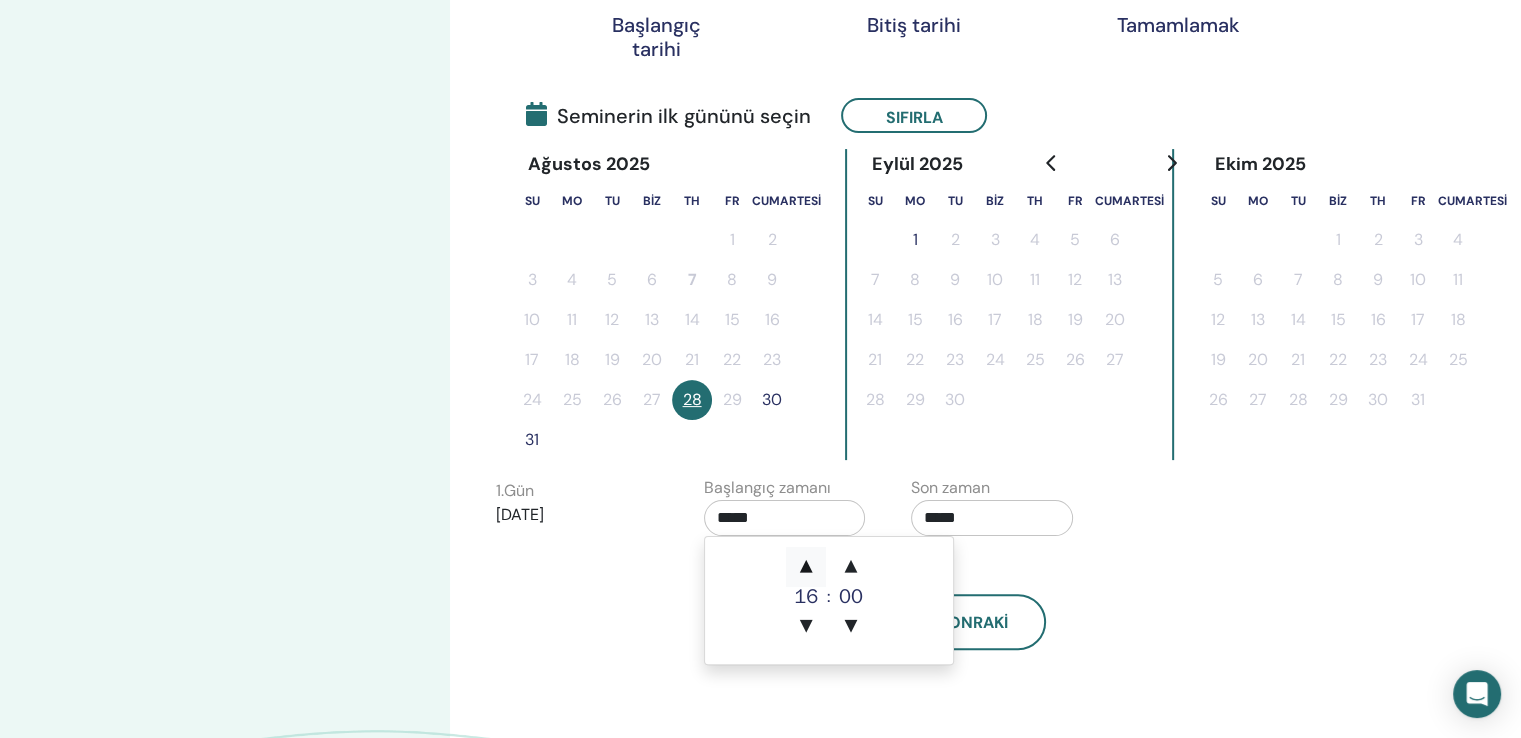 click on "▲" at bounding box center (806, 567) 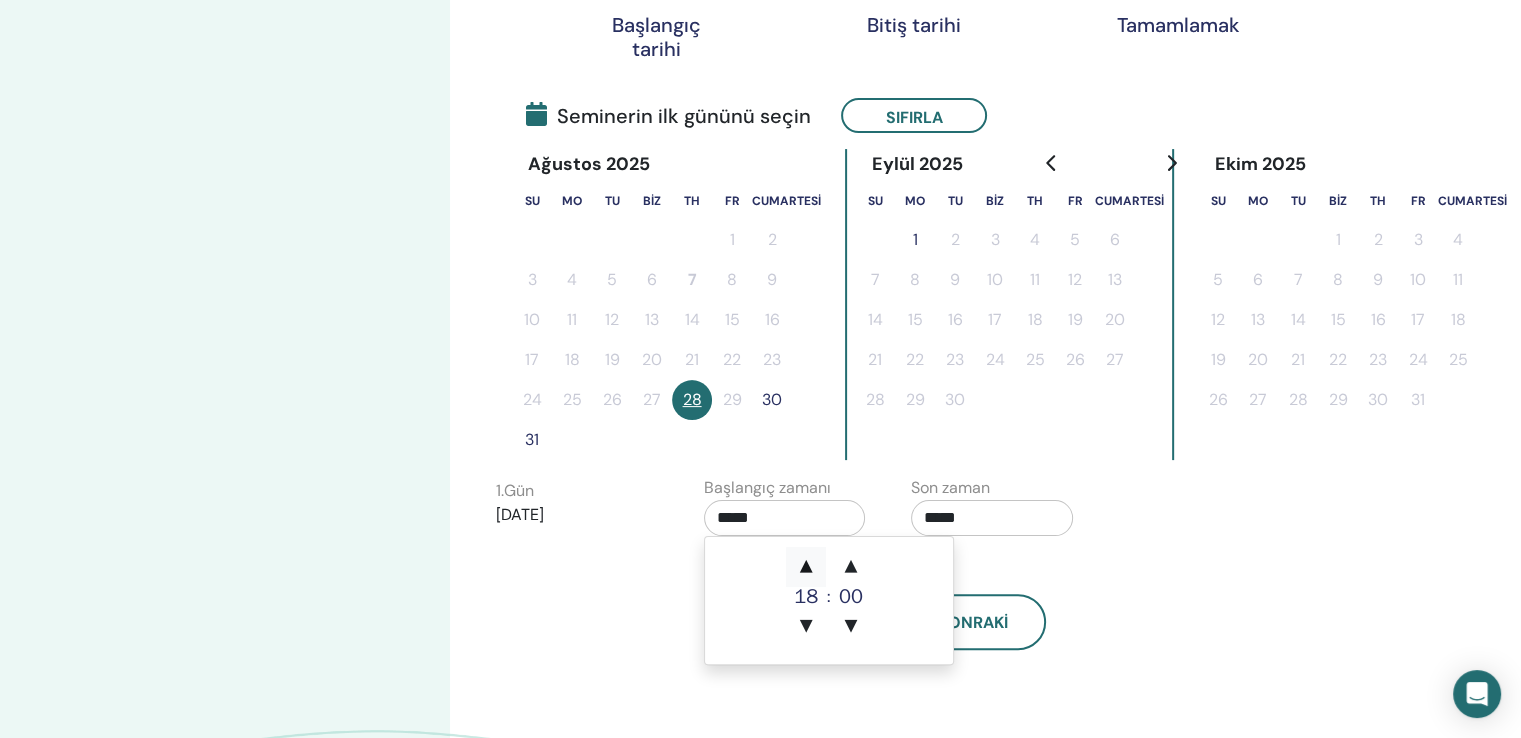 click on "▲" at bounding box center (806, 567) 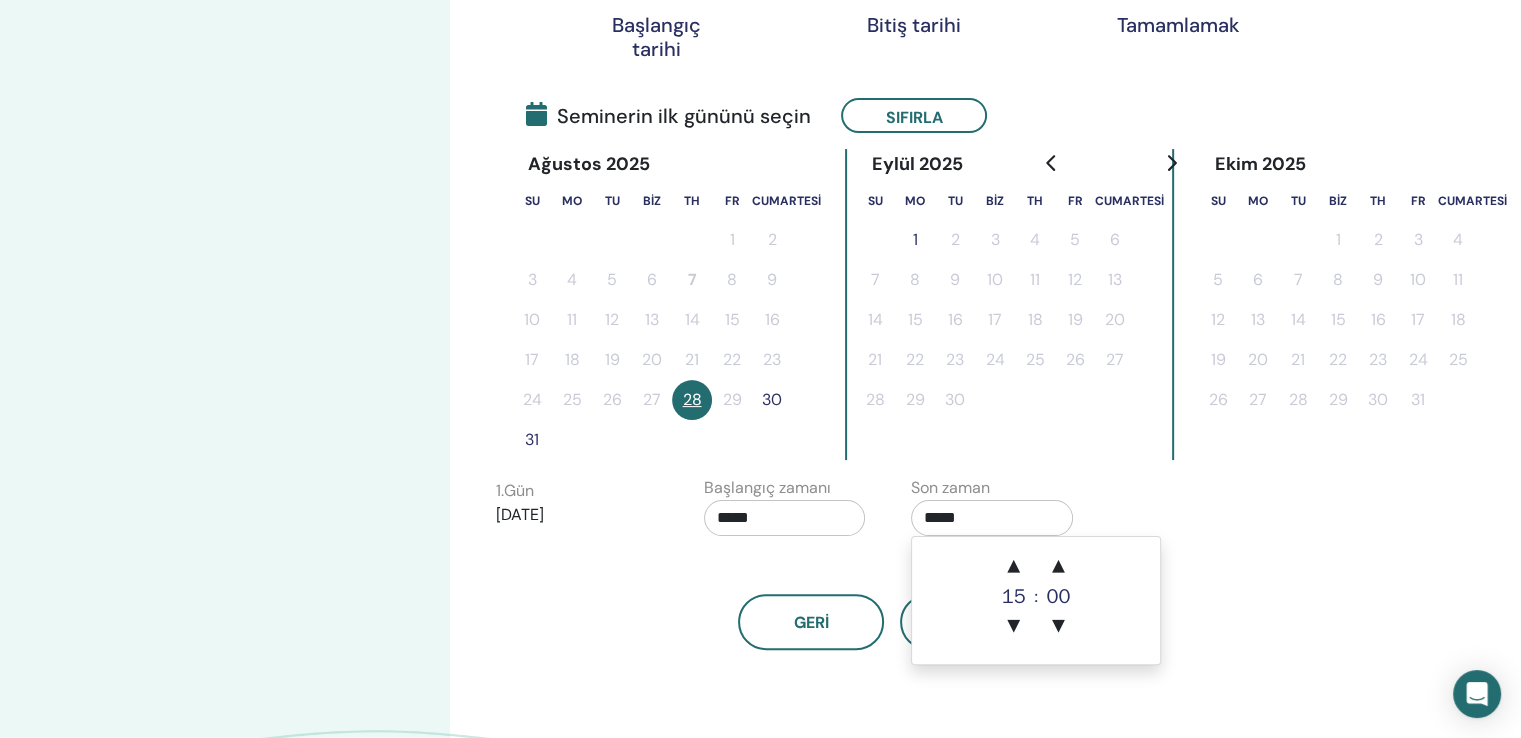click on "*****" at bounding box center (992, 518) 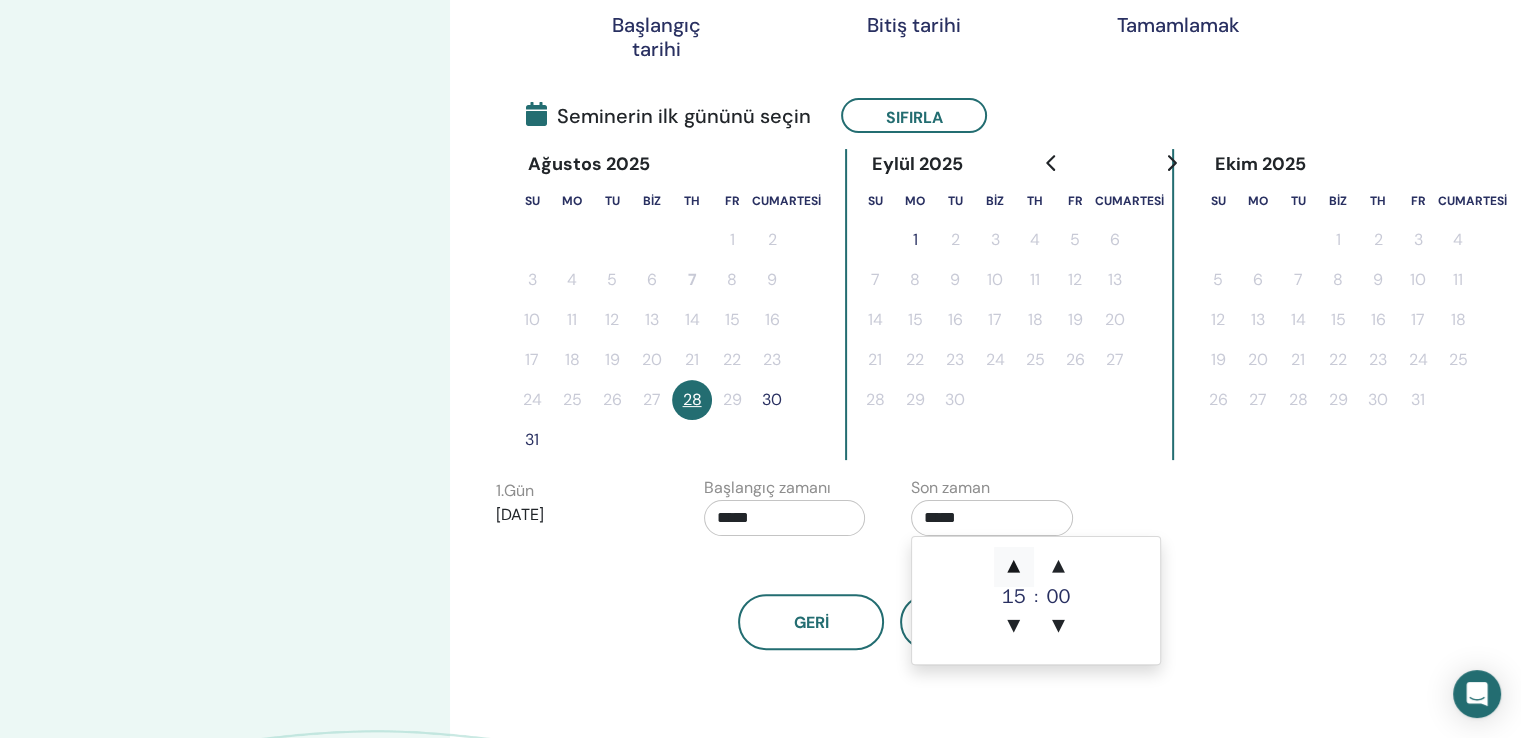 click on "▲" at bounding box center (1014, 567) 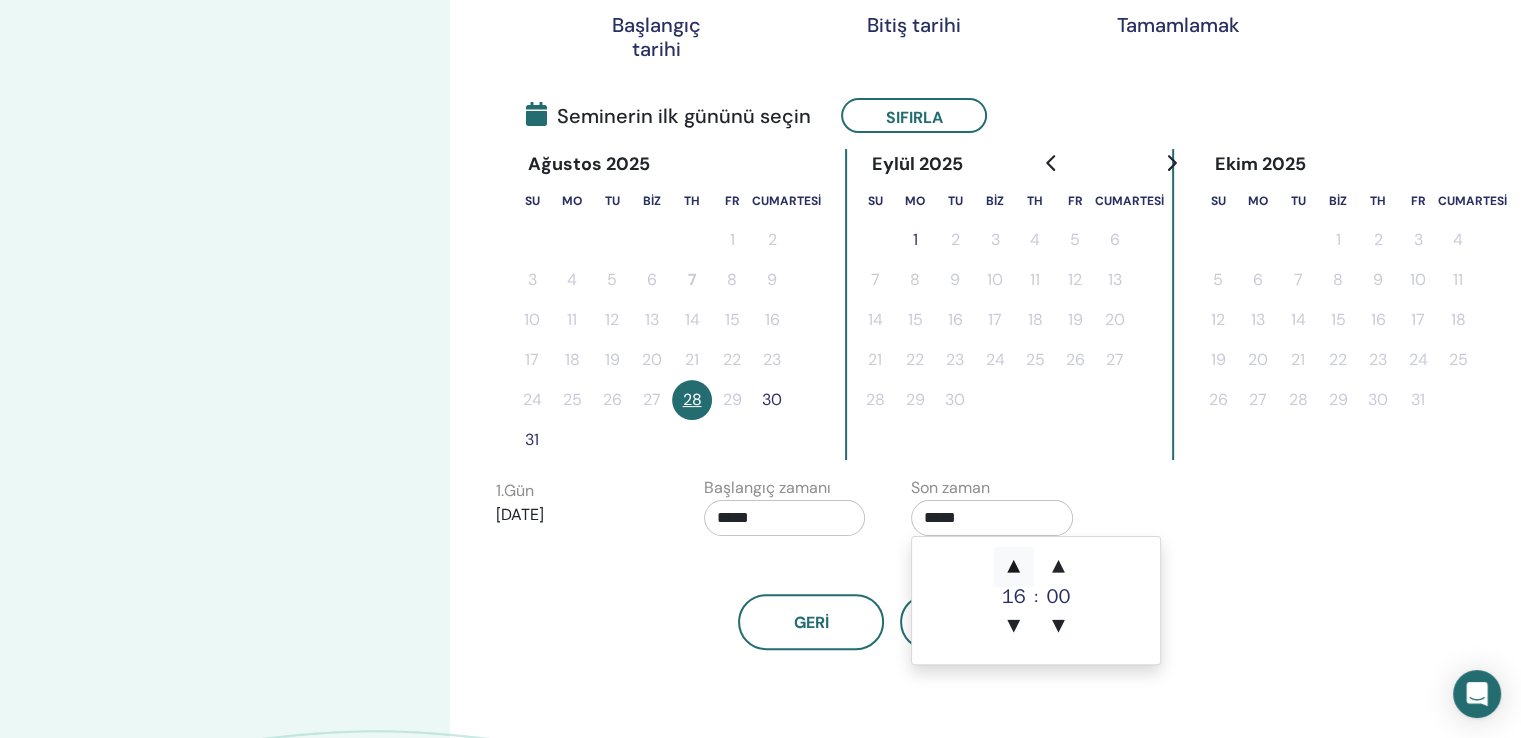 click on "▲" at bounding box center (1014, 567) 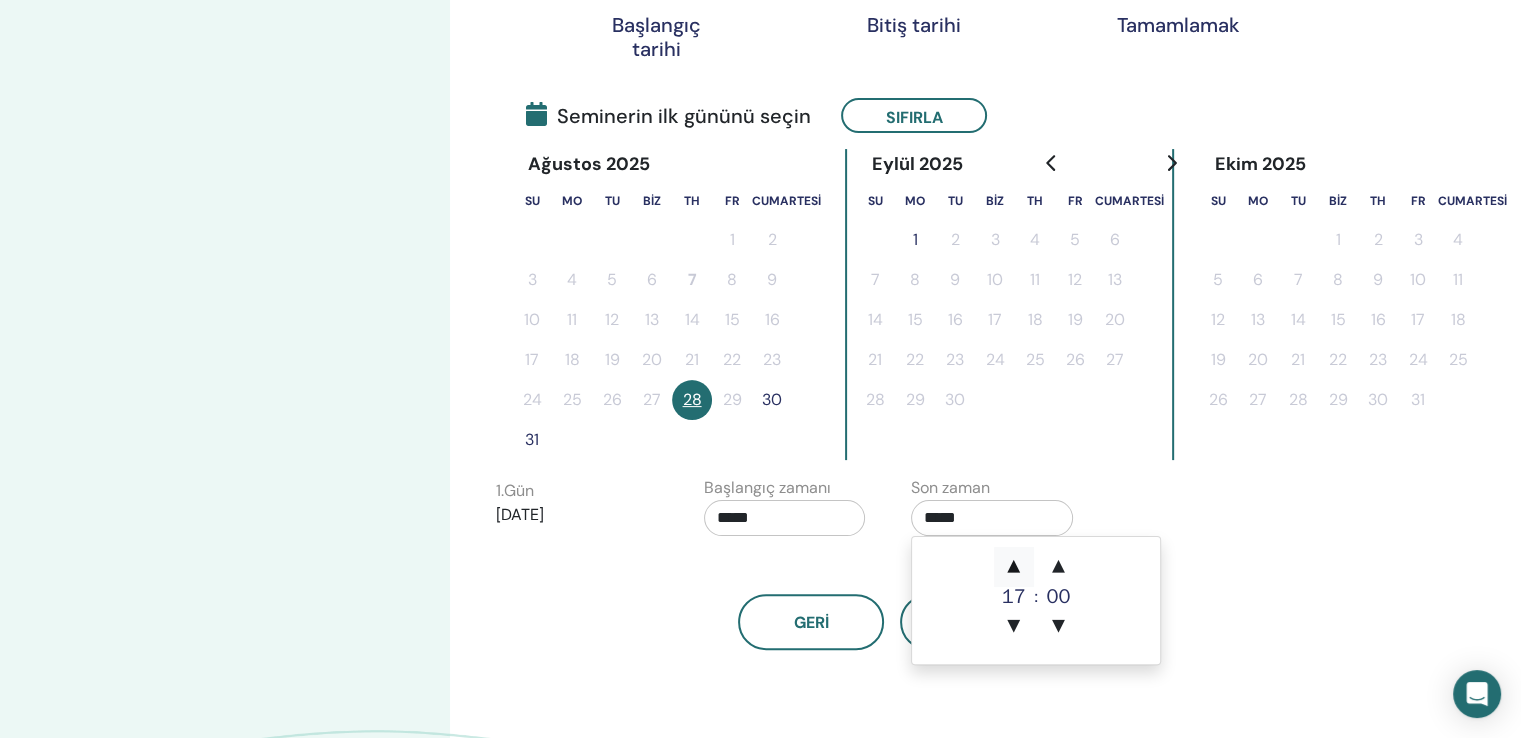 click on "▲" at bounding box center [1014, 567] 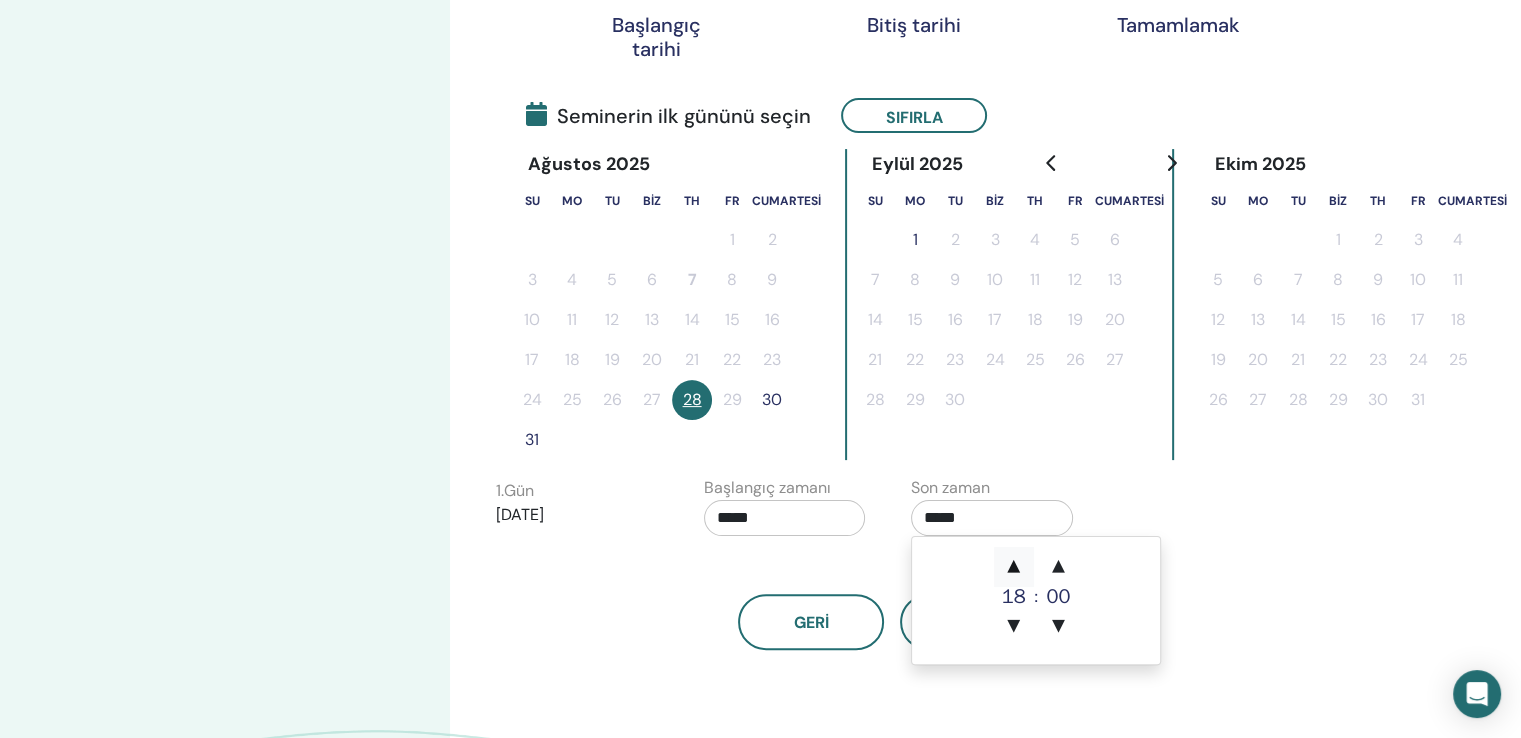 click on "▲" at bounding box center (1014, 567) 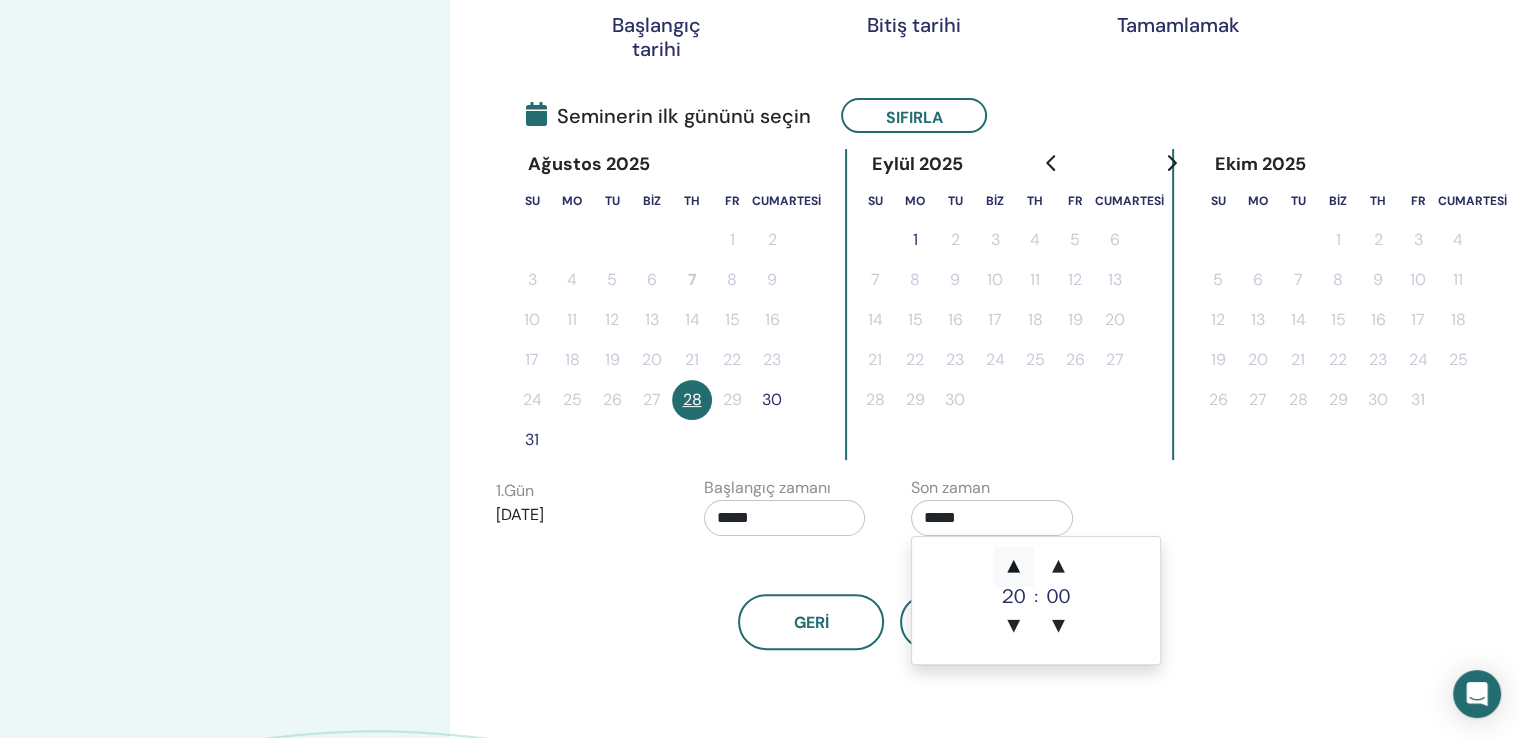 click on "▲" at bounding box center [1014, 567] 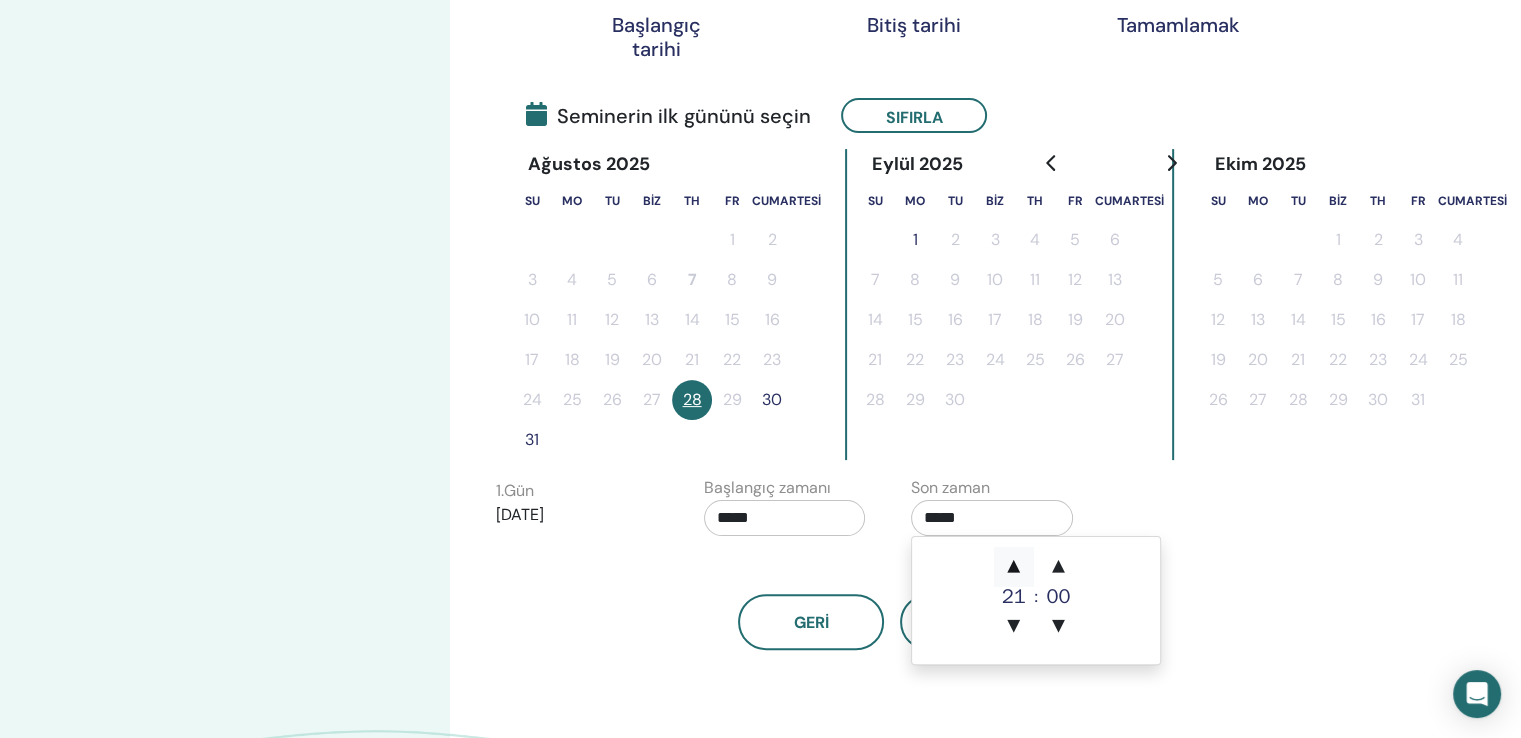 click on "▲" at bounding box center (1014, 567) 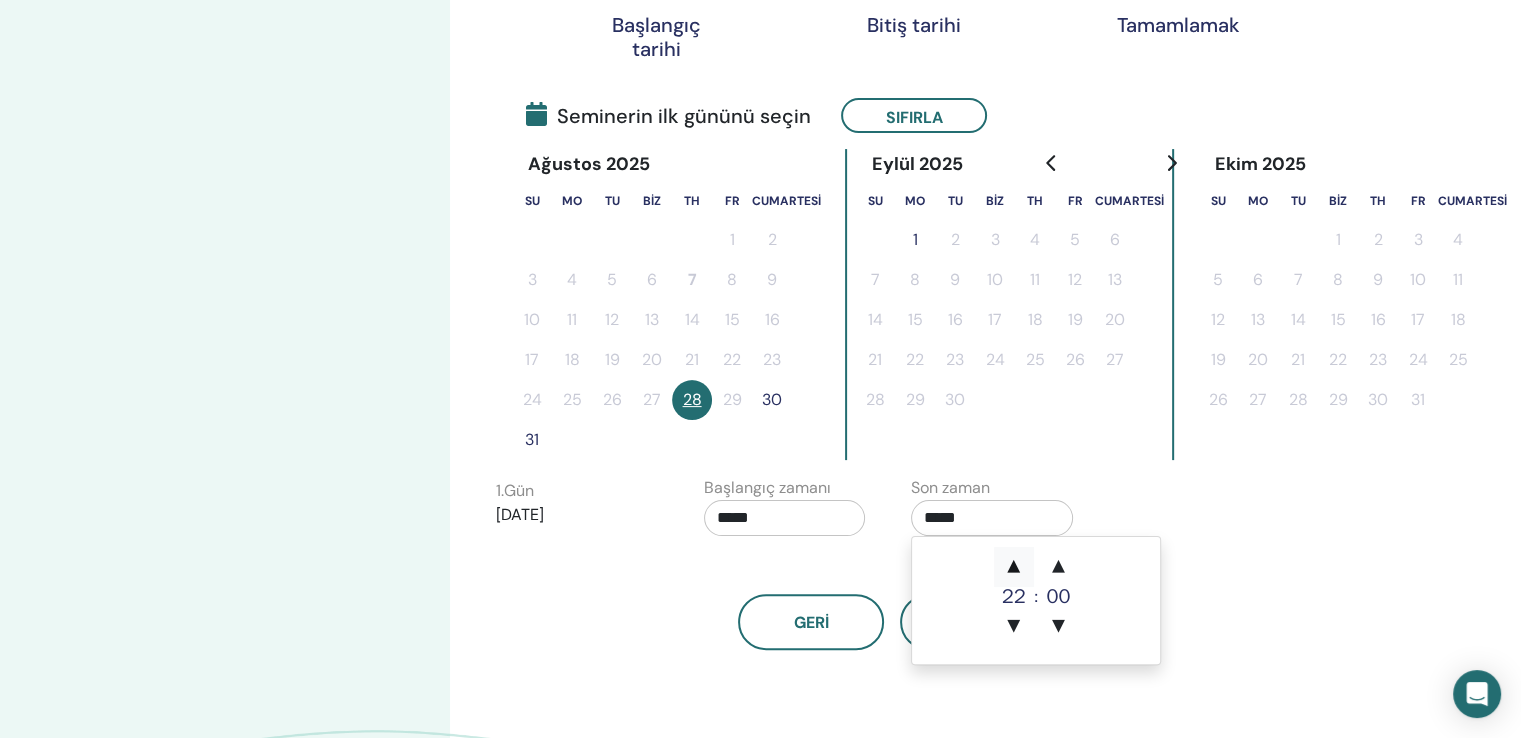 click on "▲" at bounding box center [1014, 567] 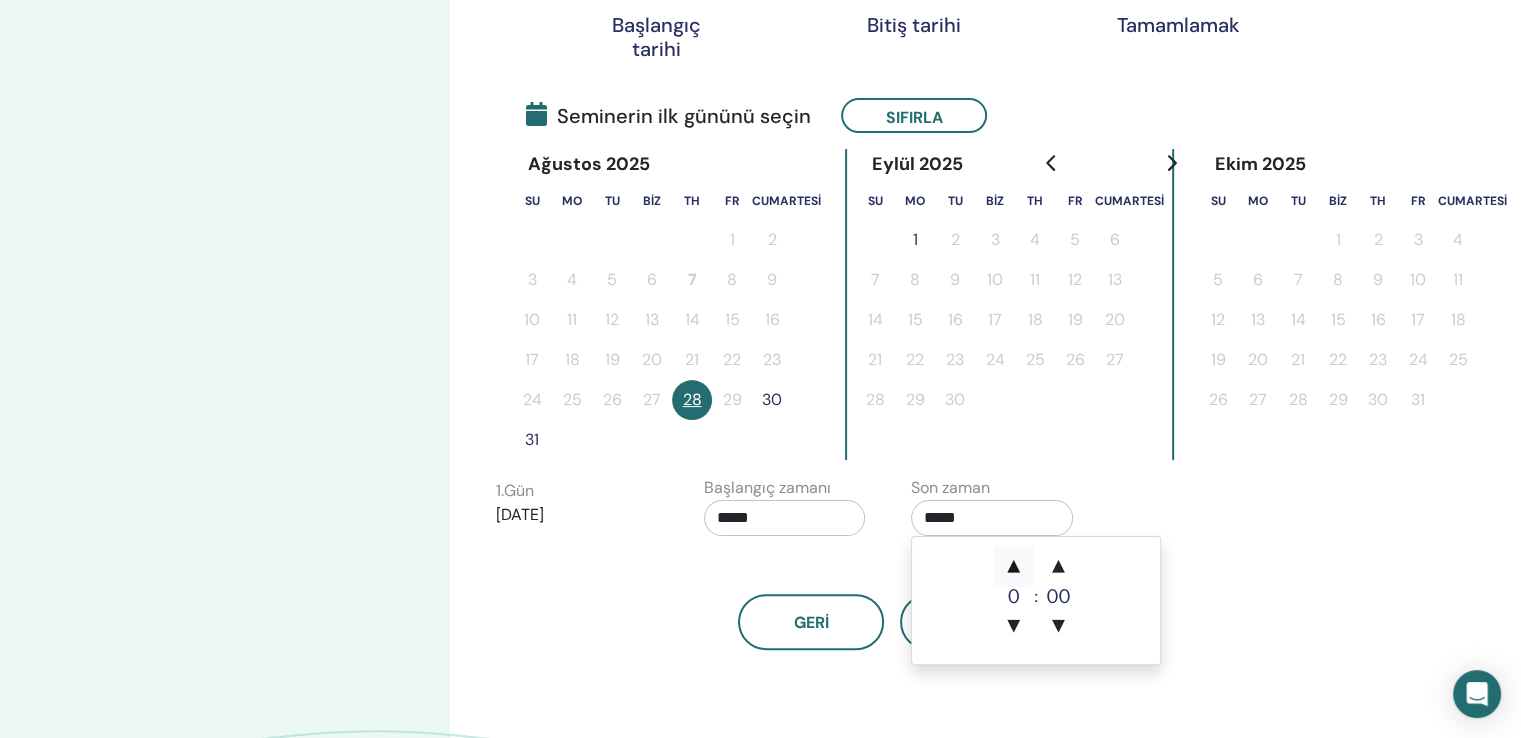 click on "▲" at bounding box center (1014, 567) 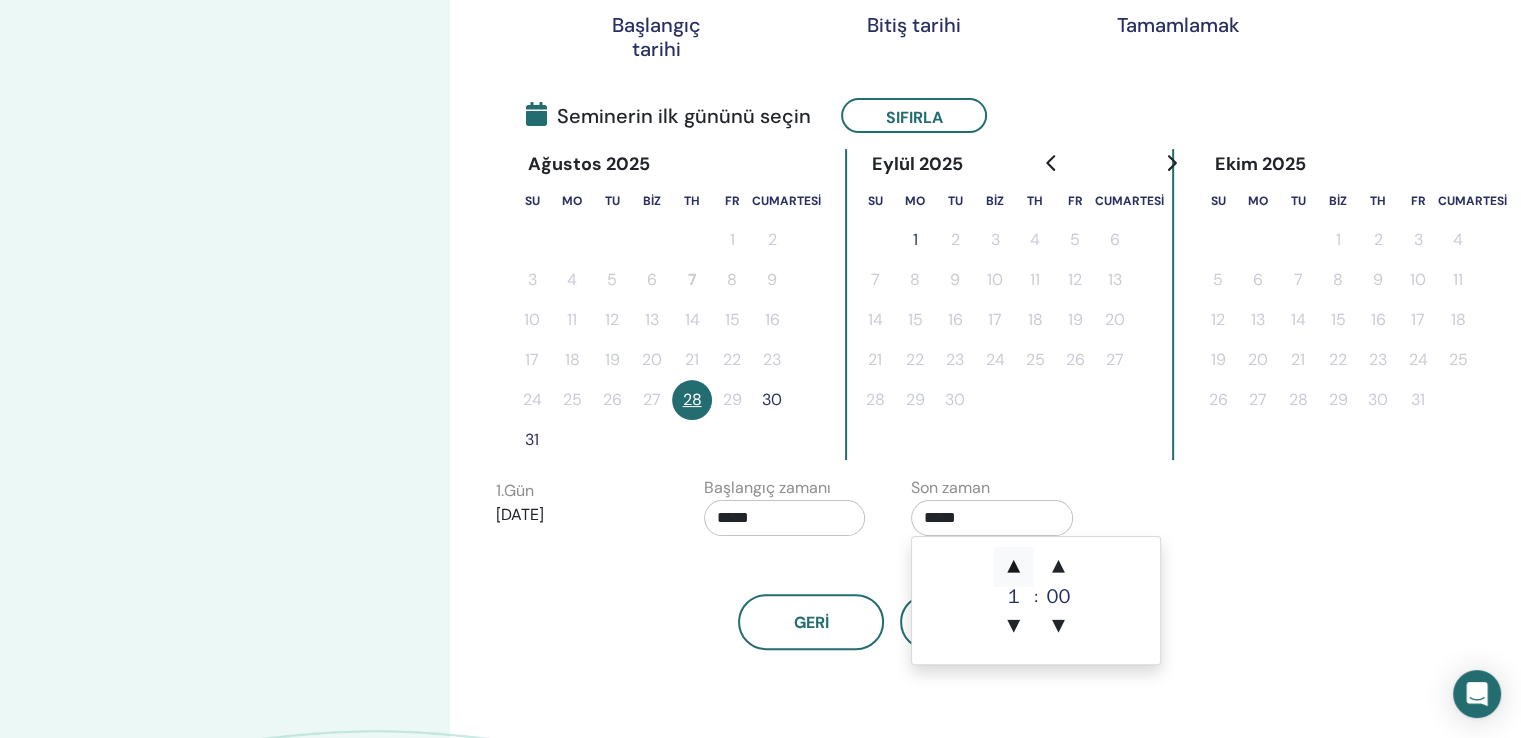 click on "▲" at bounding box center (1014, 567) 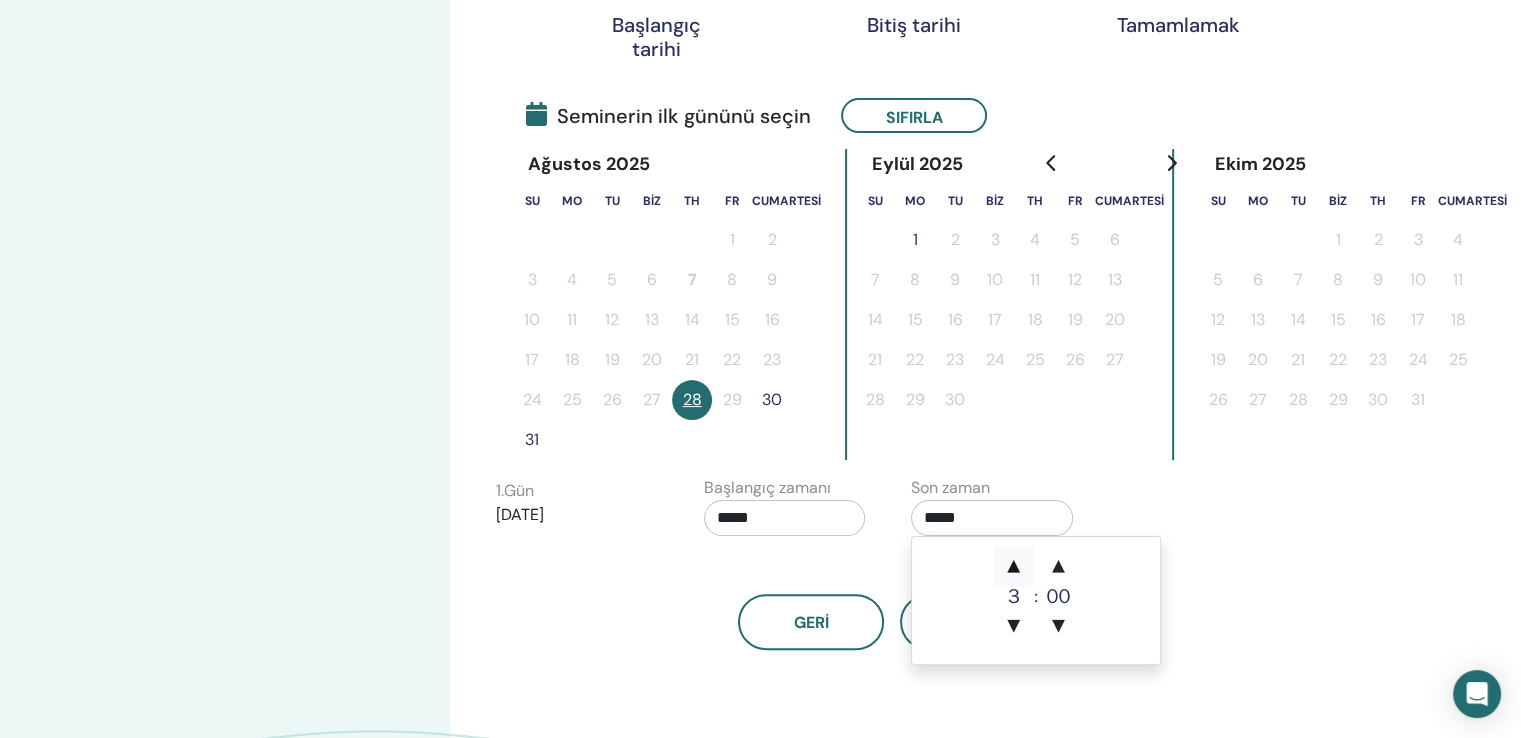 click on "▲" at bounding box center (1014, 567) 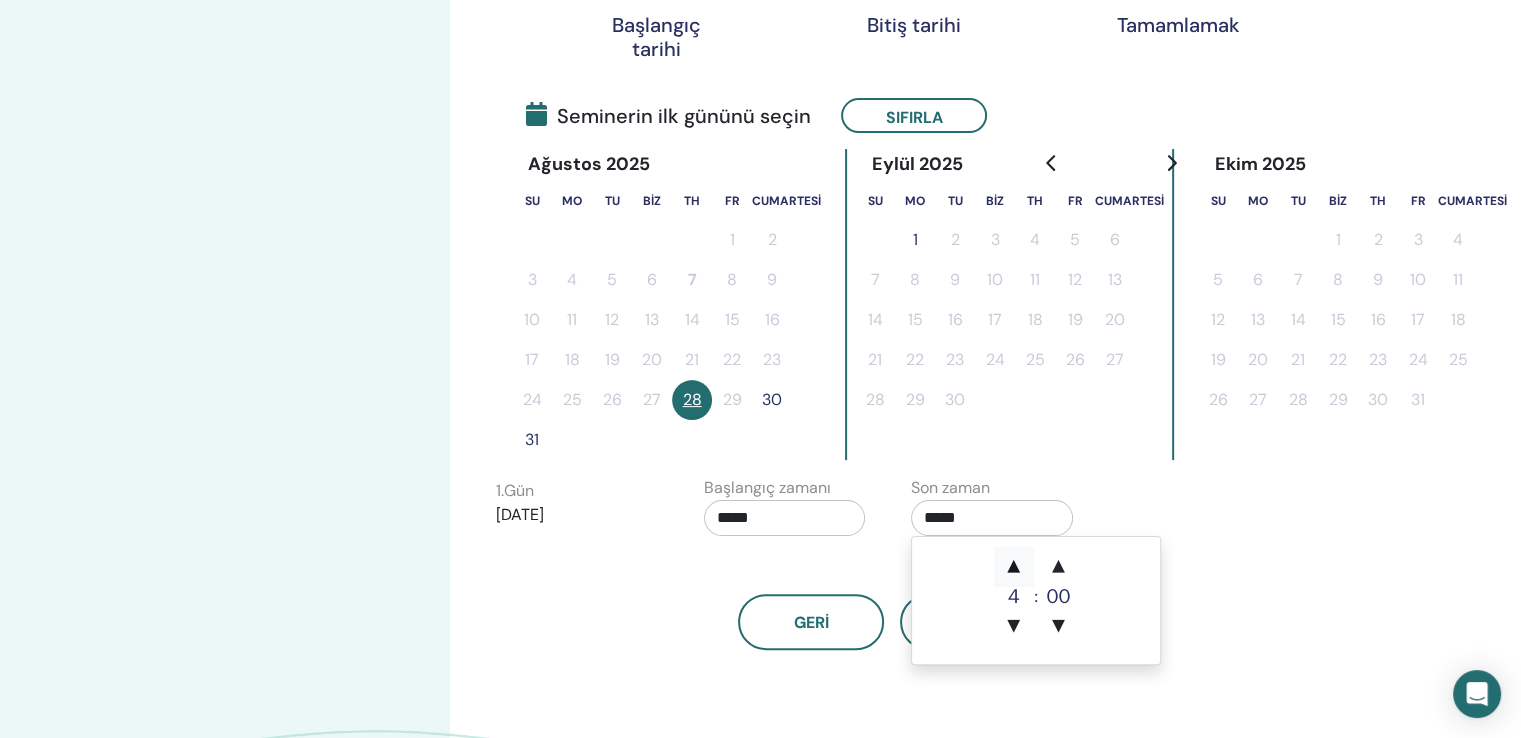 click on "▲" at bounding box center (1014, 567) 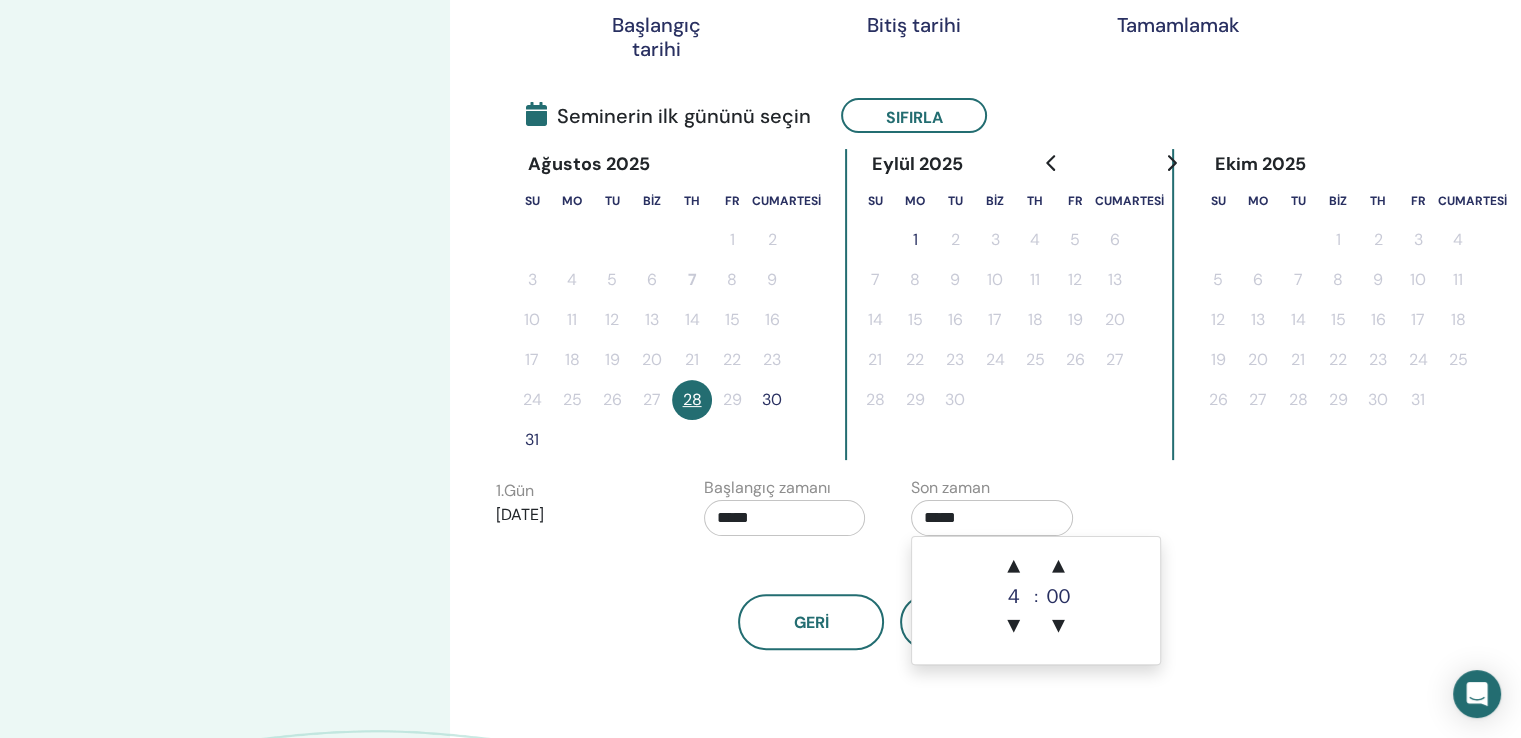 click on "*****" at bounding box center (785, 518) 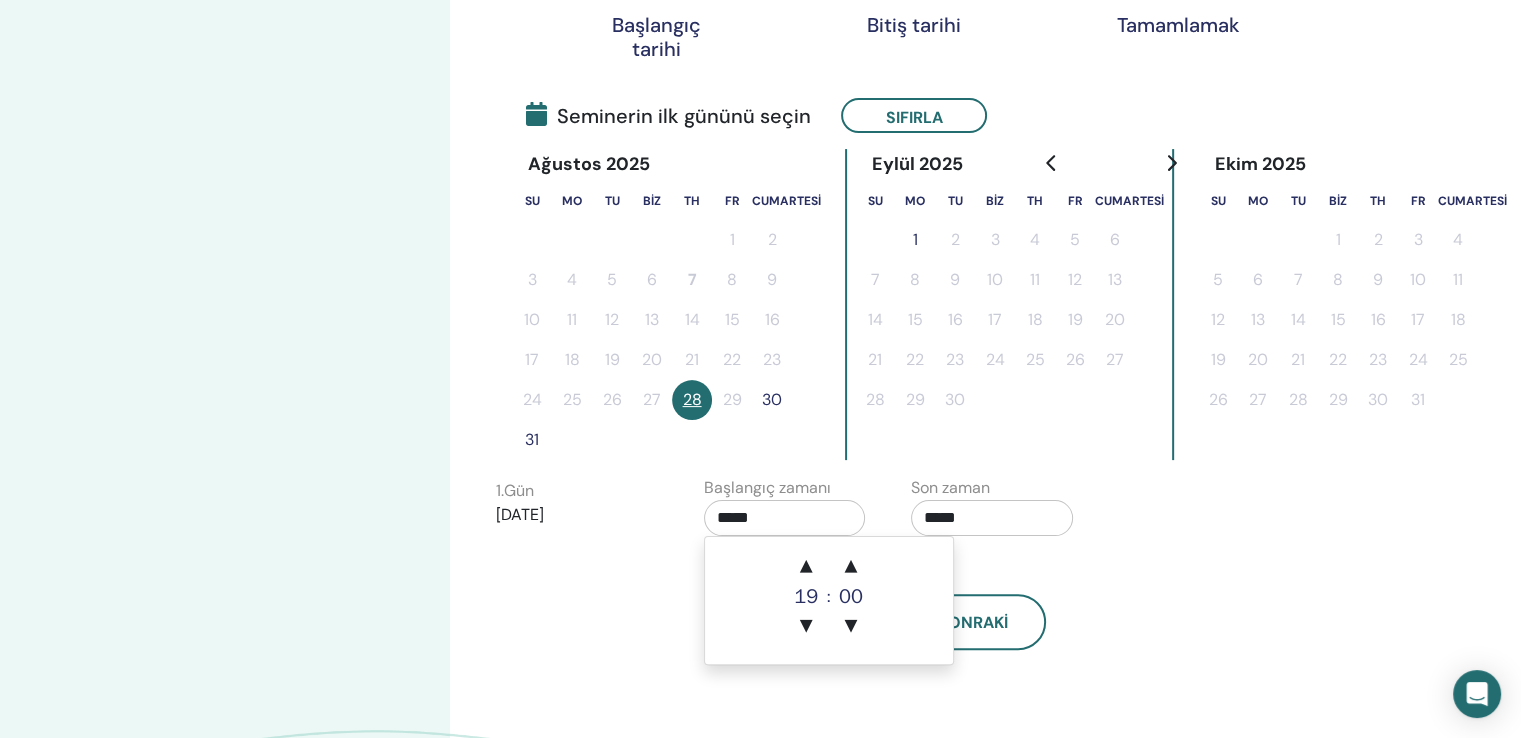 click on "▲ [NUMBER] ▼ : ▲ [NUMBER] ▼" at bounding box center [829, 600] 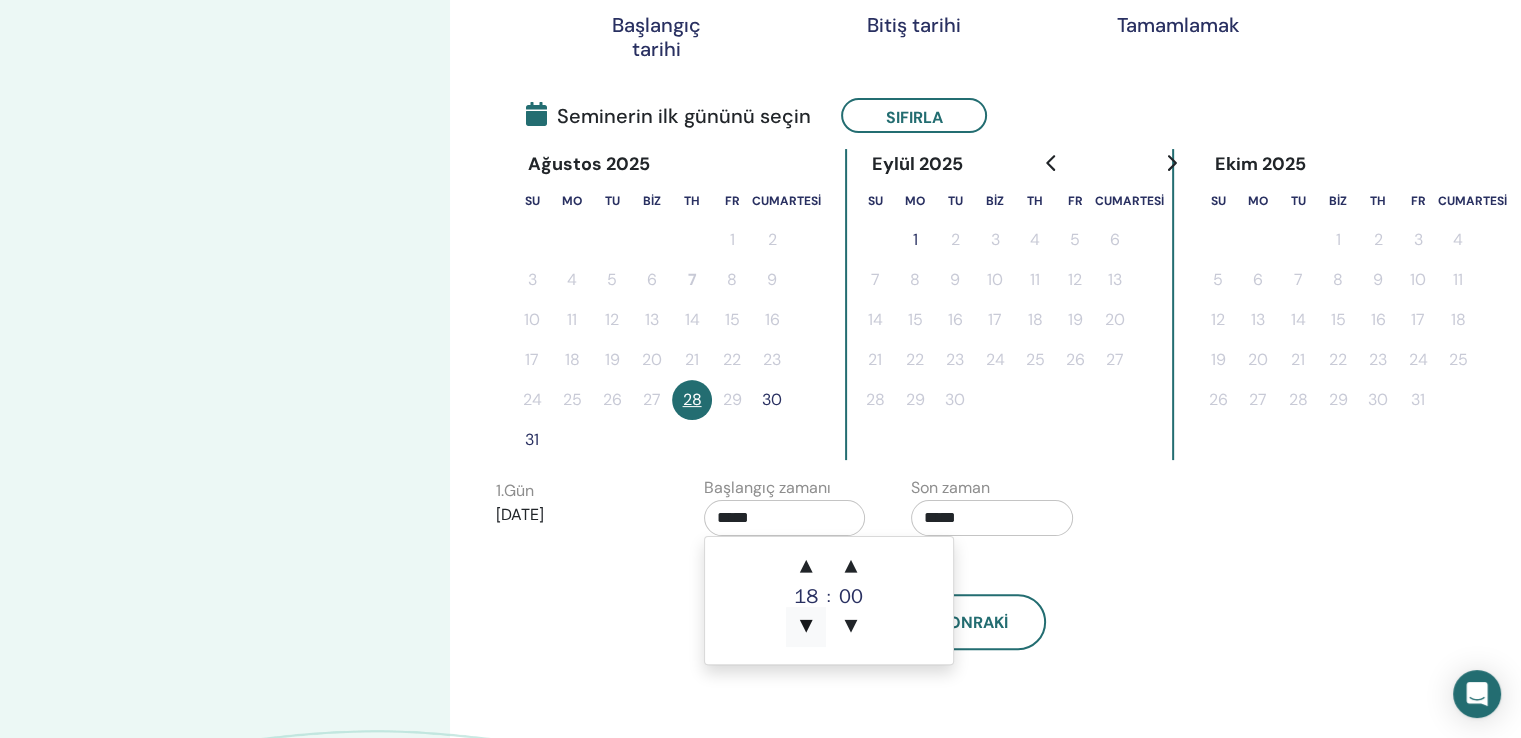 click on "▼" at bounding box center [806, 627] 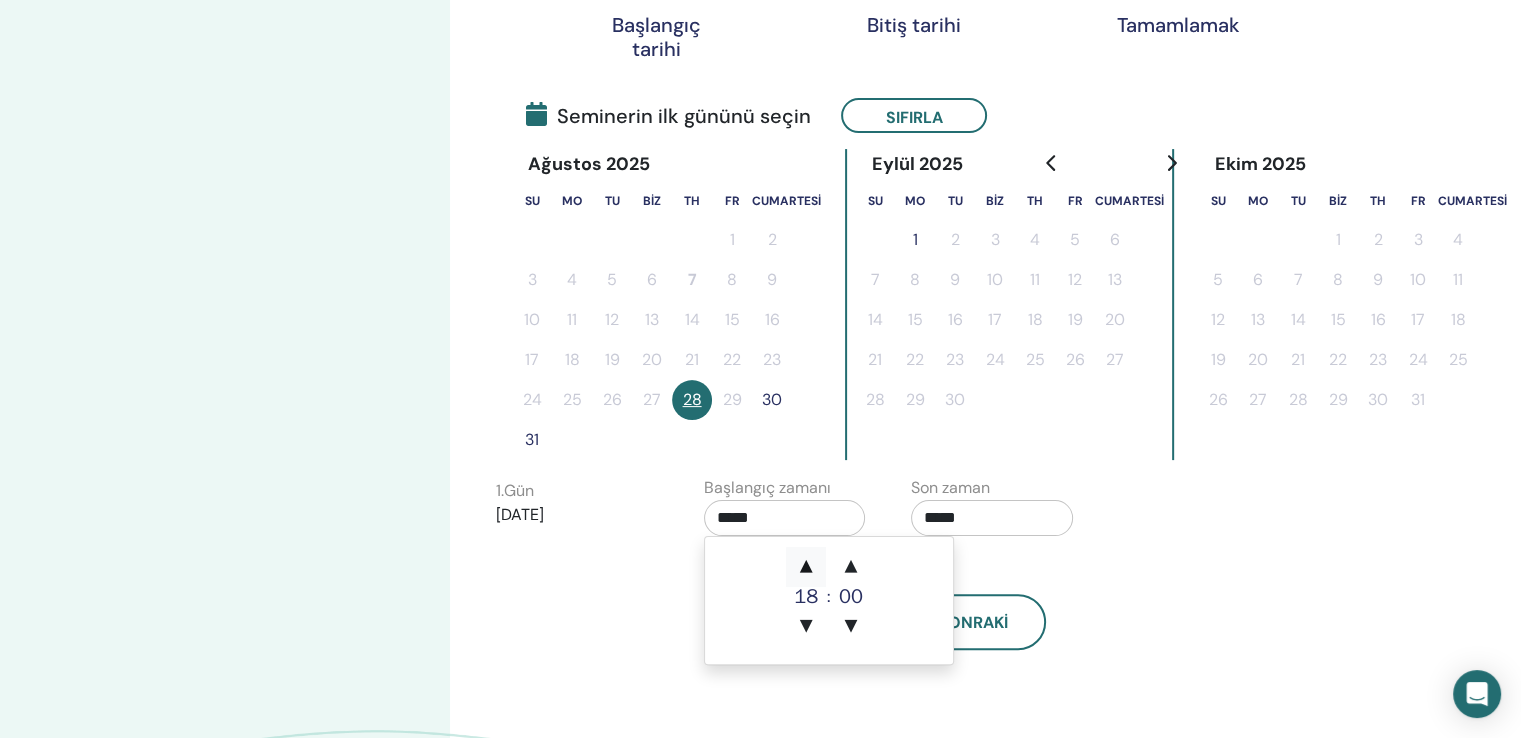click on "▲" at bounding box center [806, 567] 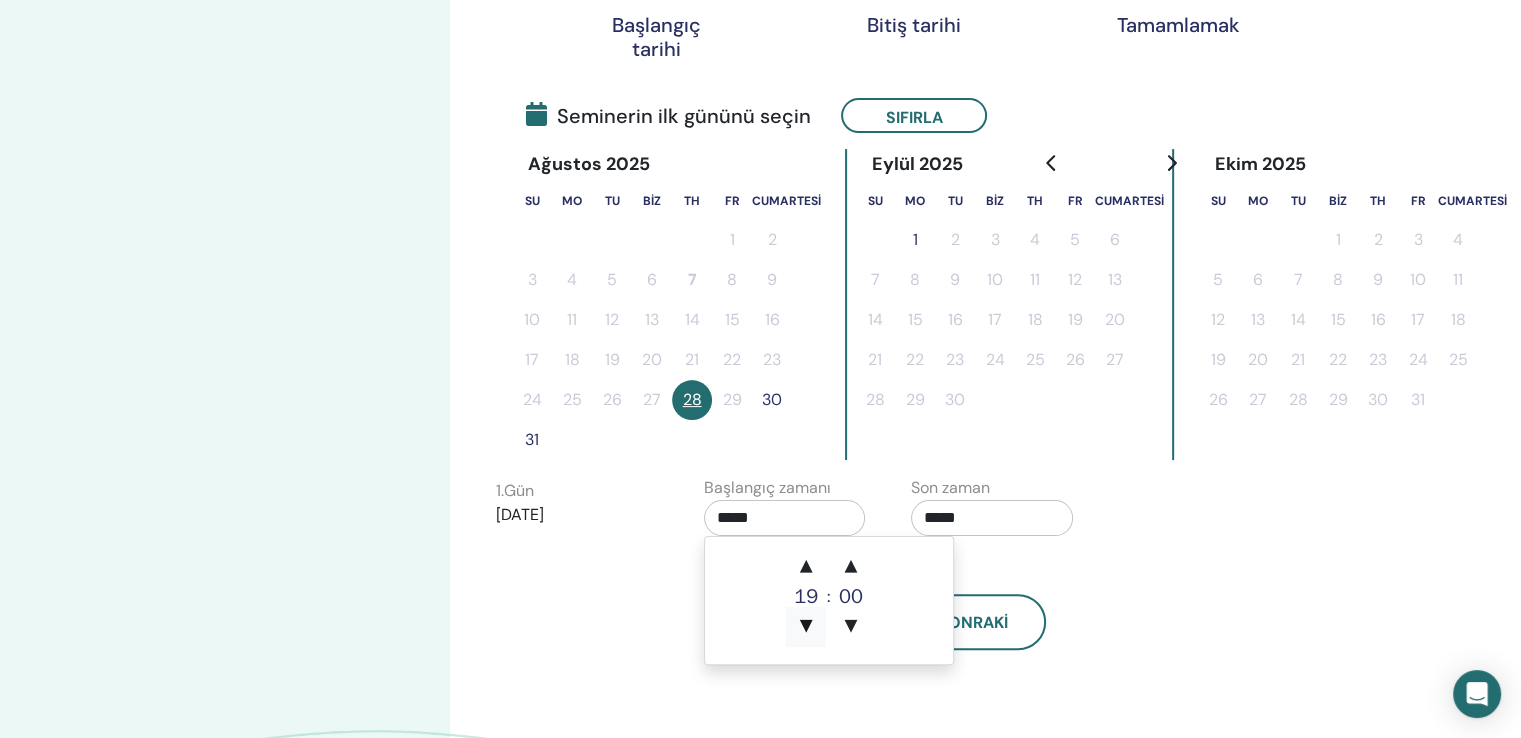 click on "▼" at bounding box center (806, 627) 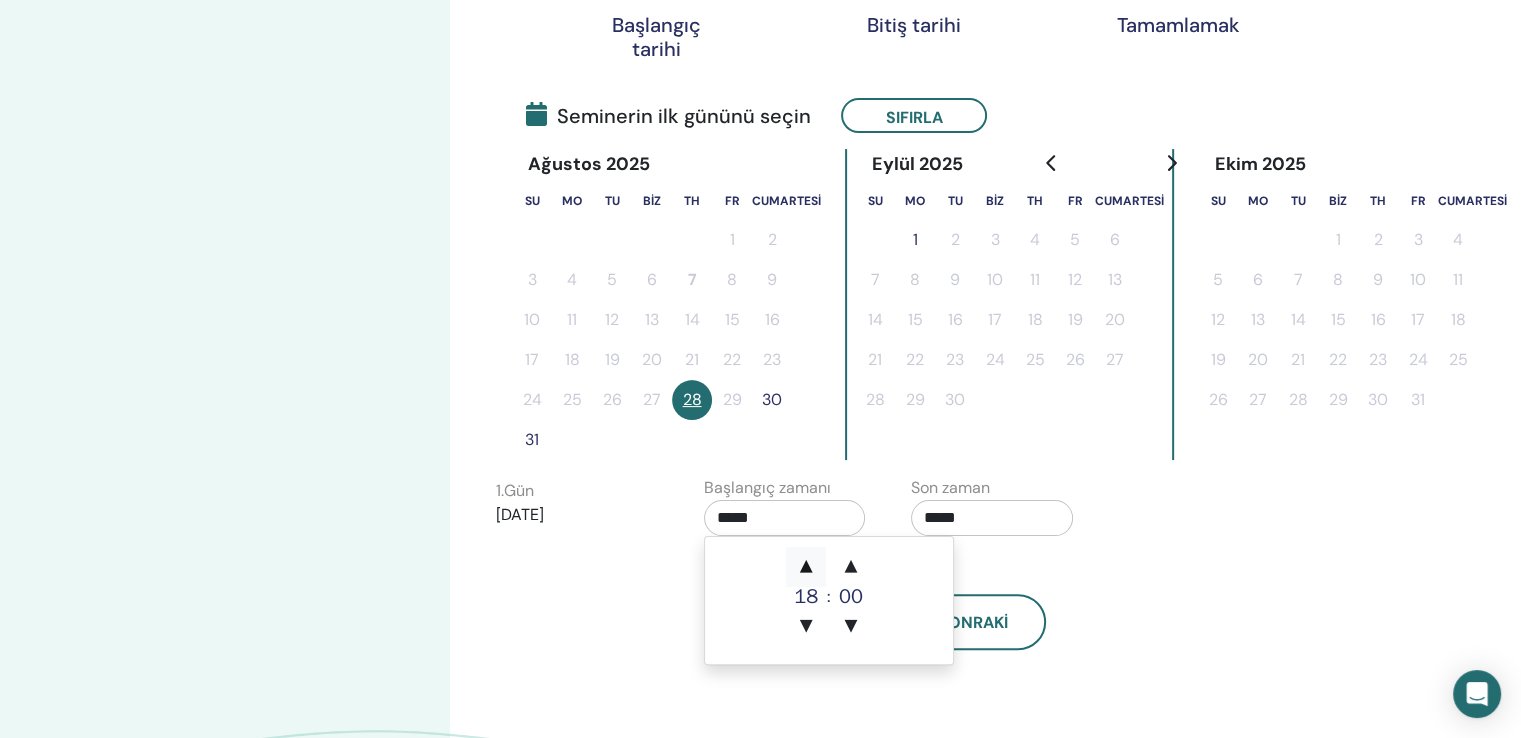 click on "▲" at bounding box center (806, 567) 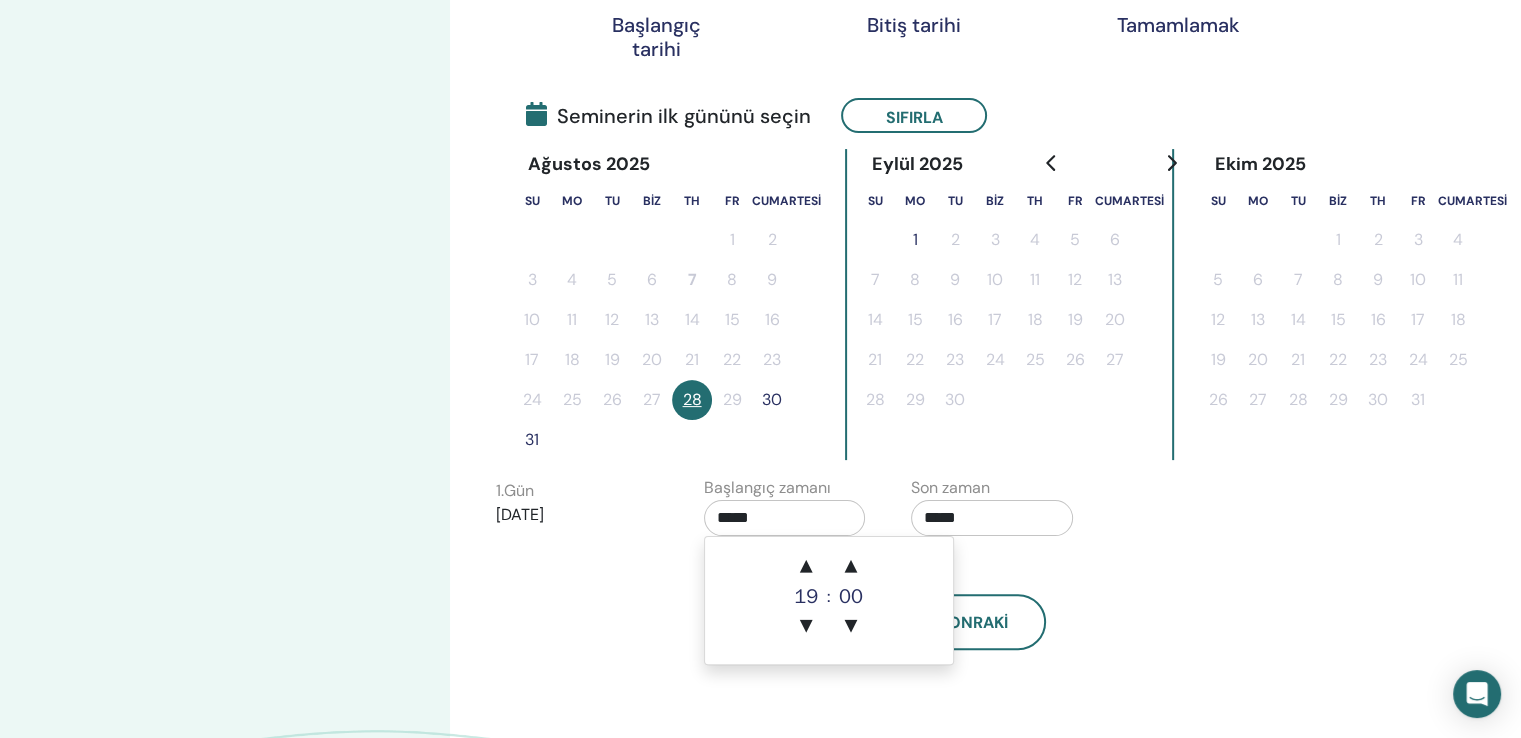 click on "▲ [NUMBER] ▼ : ▲ [NUMBER] ▼" at bounding box center [829, 600] 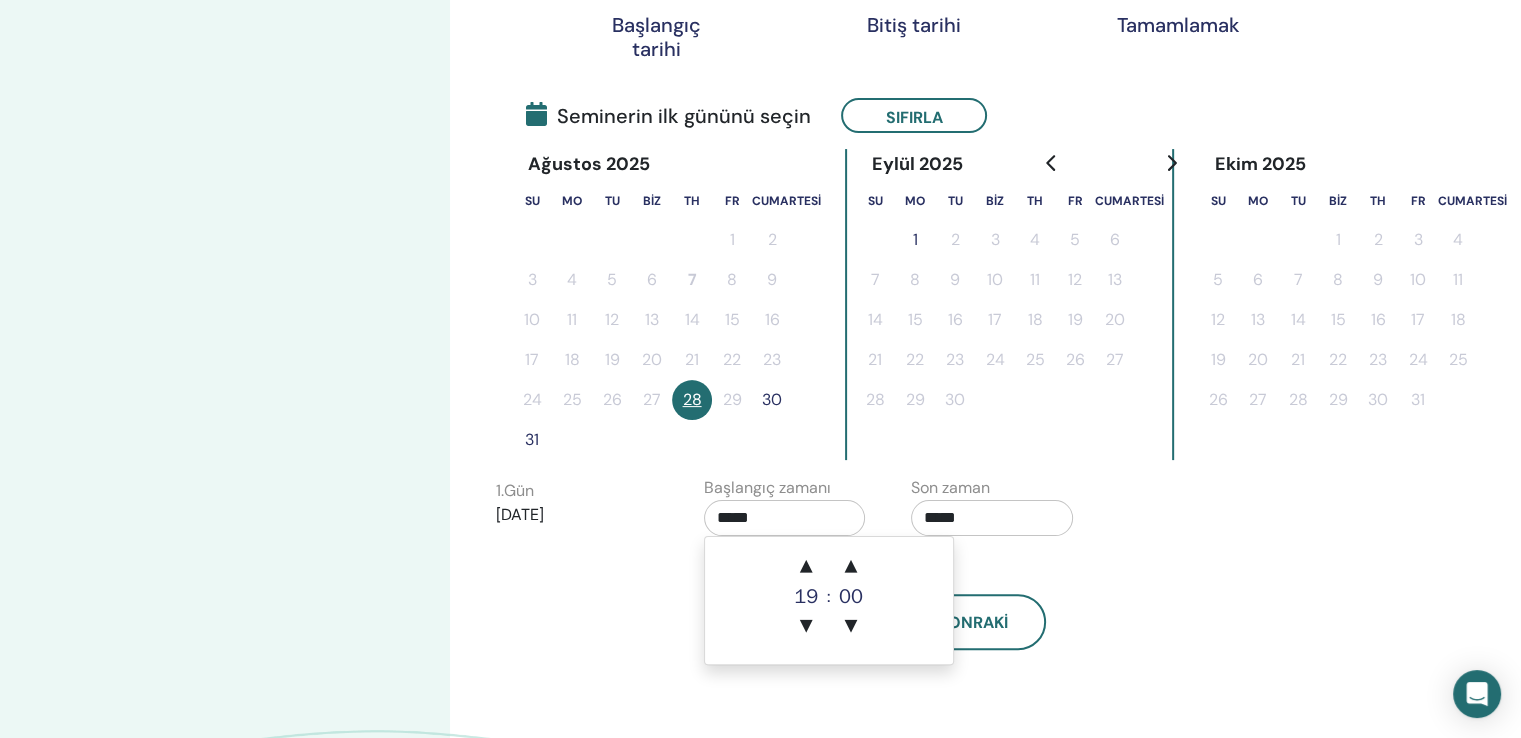 click on "*****" at bounding box center (785, 518) 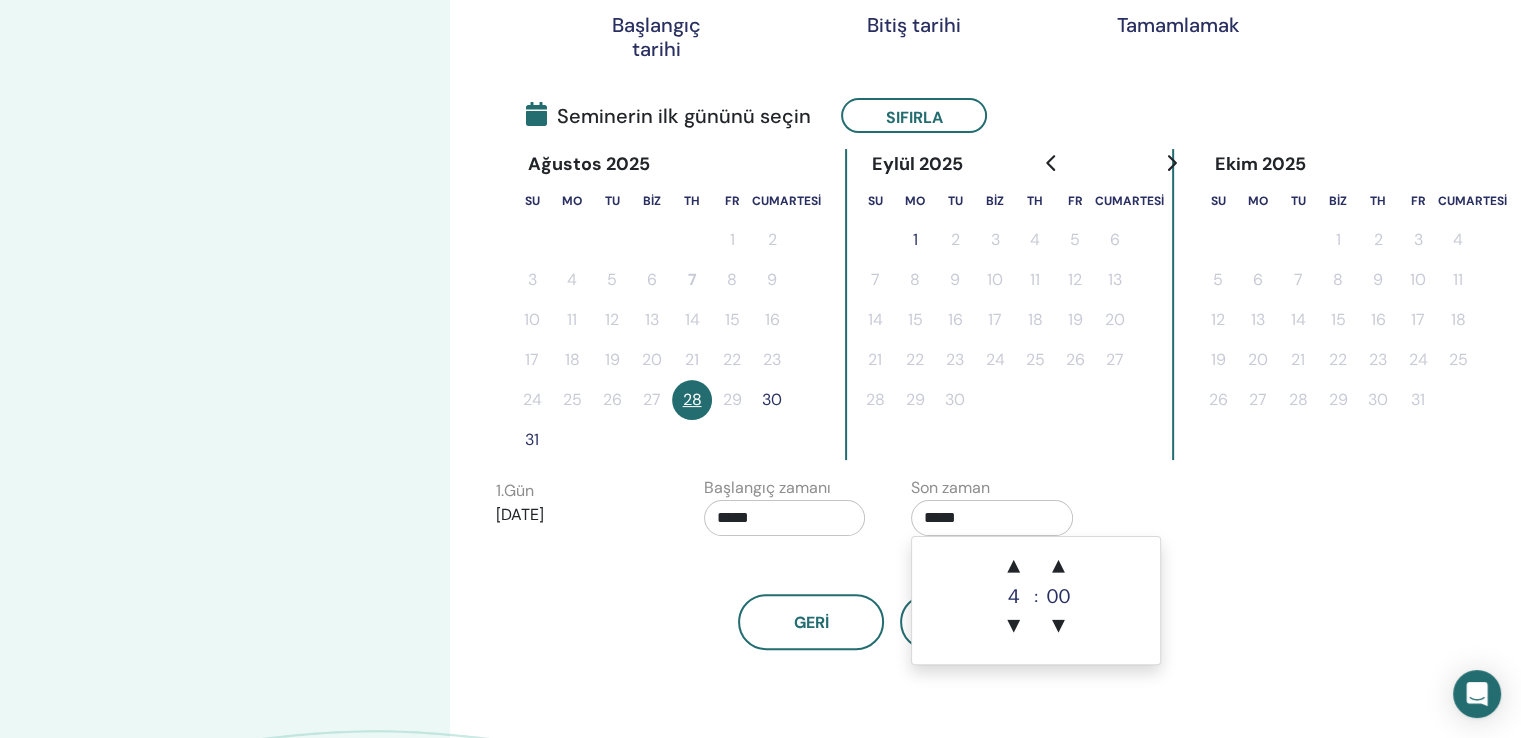 click on "1. Gün [DATE] Başlangıç zamanı ***** Son zaman *****" at bounding box center [896, 511] 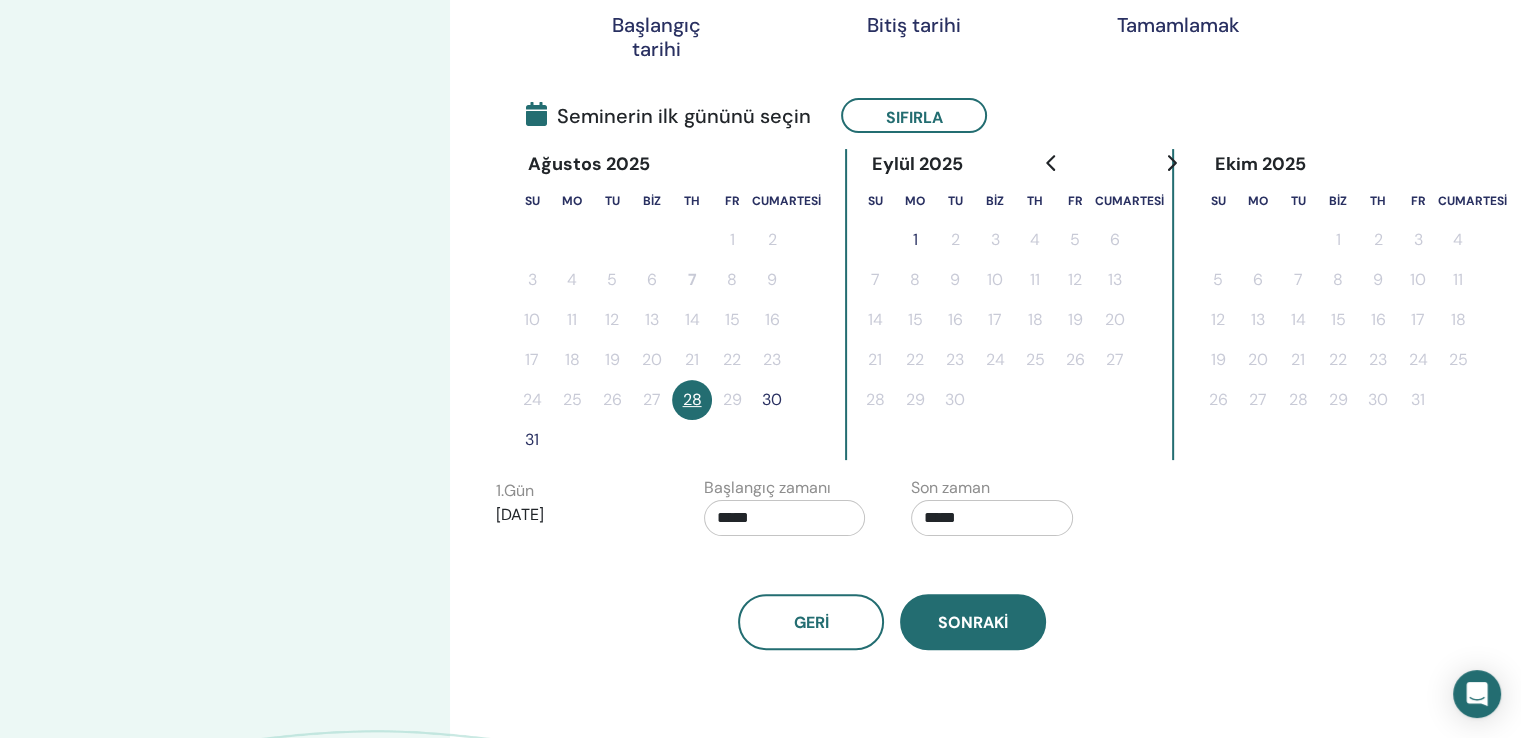 click on "Sonraki" at bounding box center [973, 622] 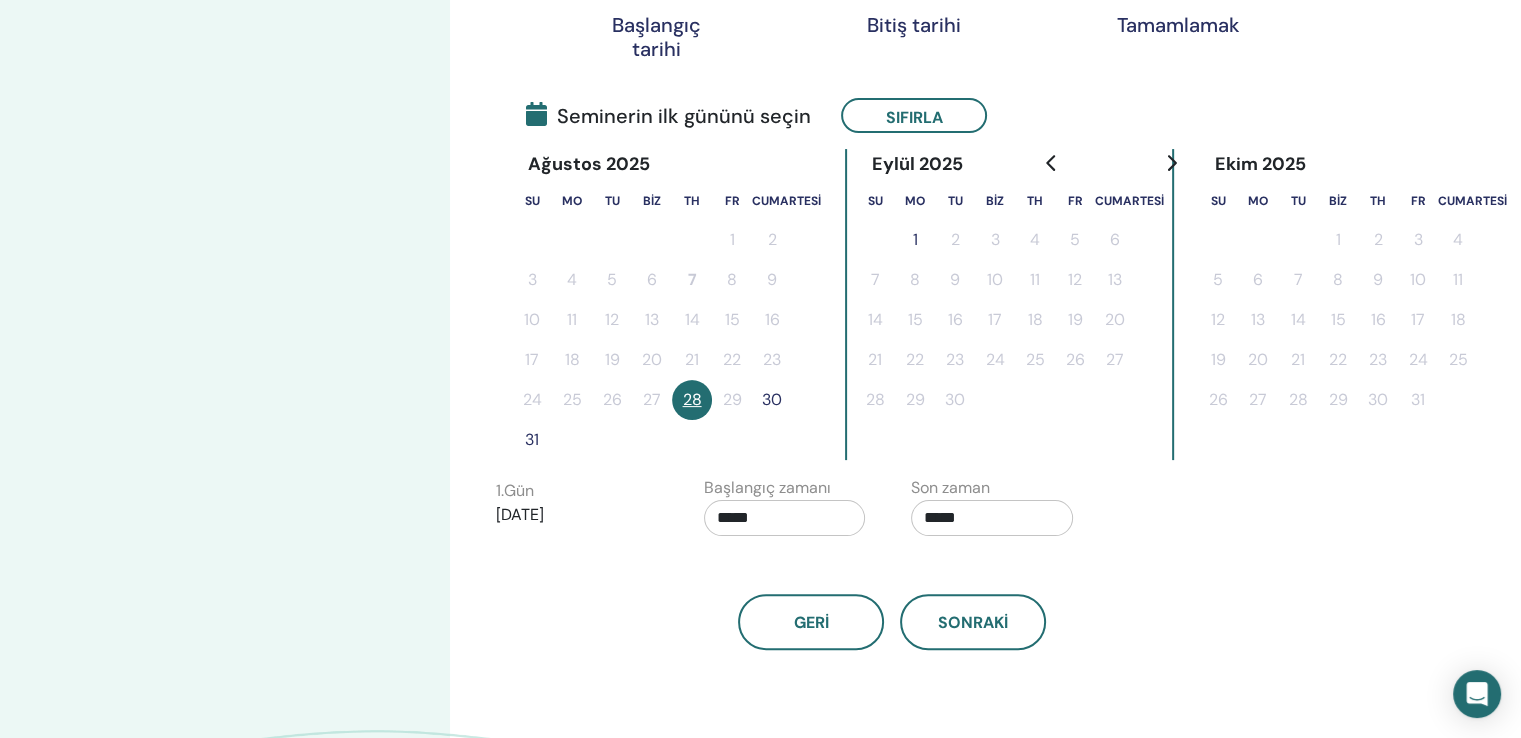 click on "1" at bounding box center (915, 240) 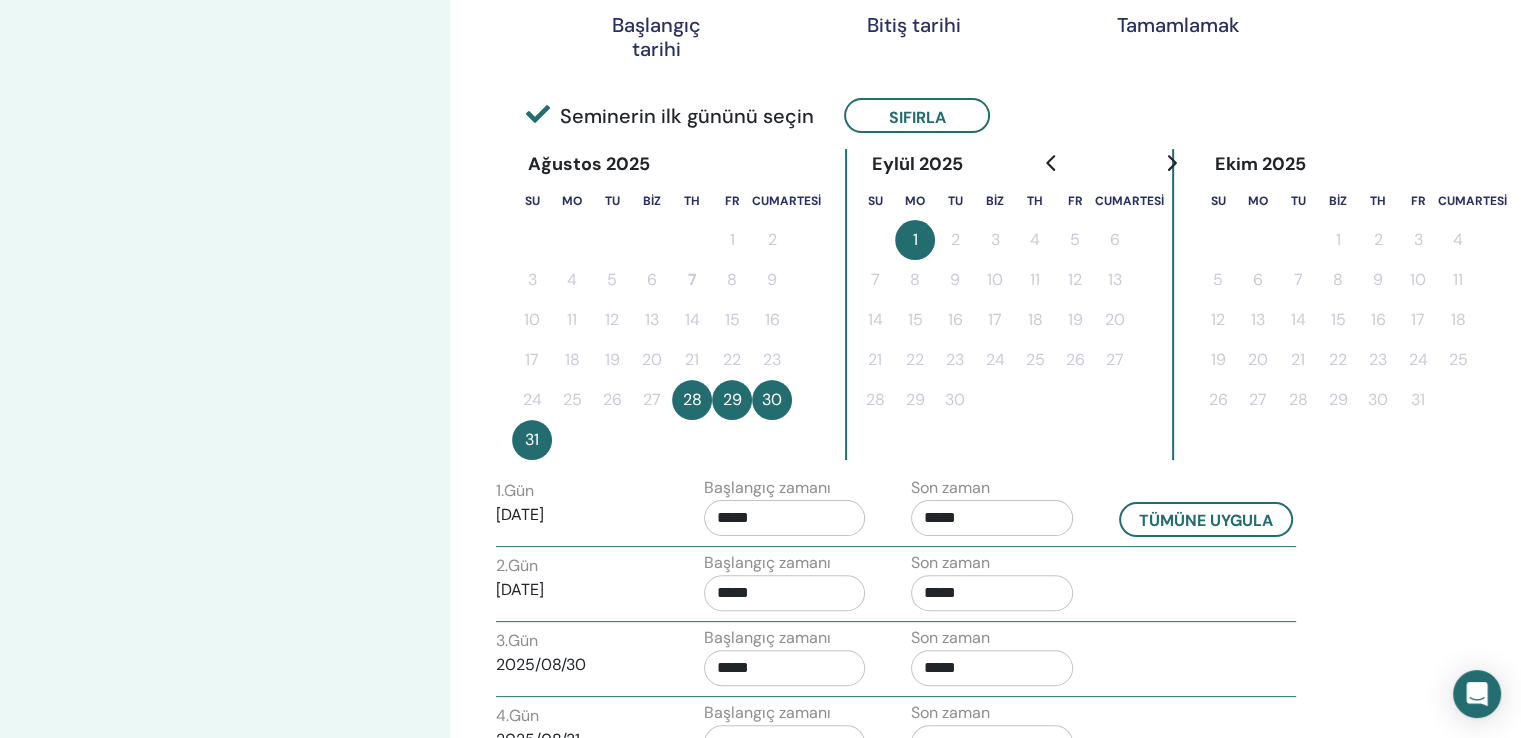 click on "30" at bounding box center [772, 399] 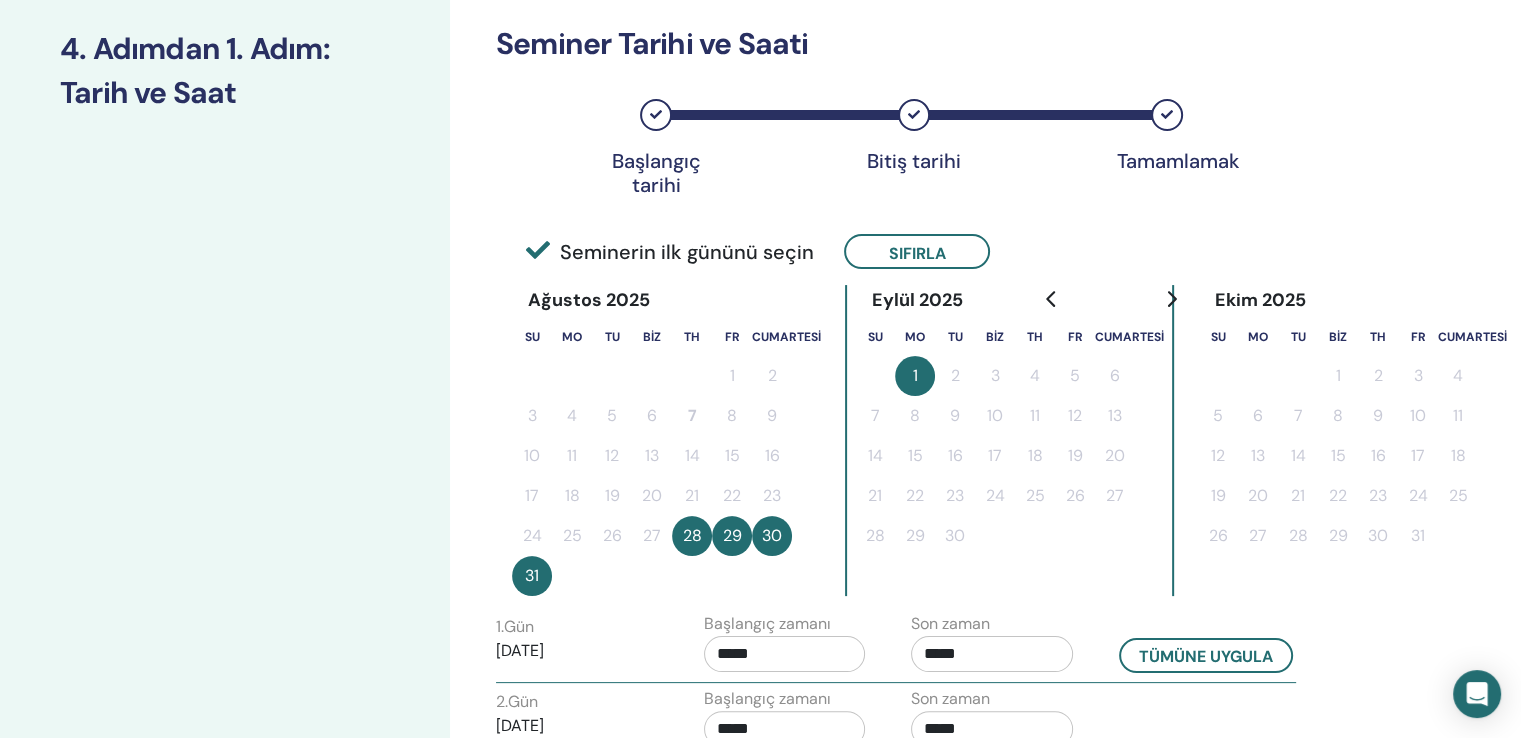 scroll, scrollTop: 300, scrollLeft: 0, axis: vertical 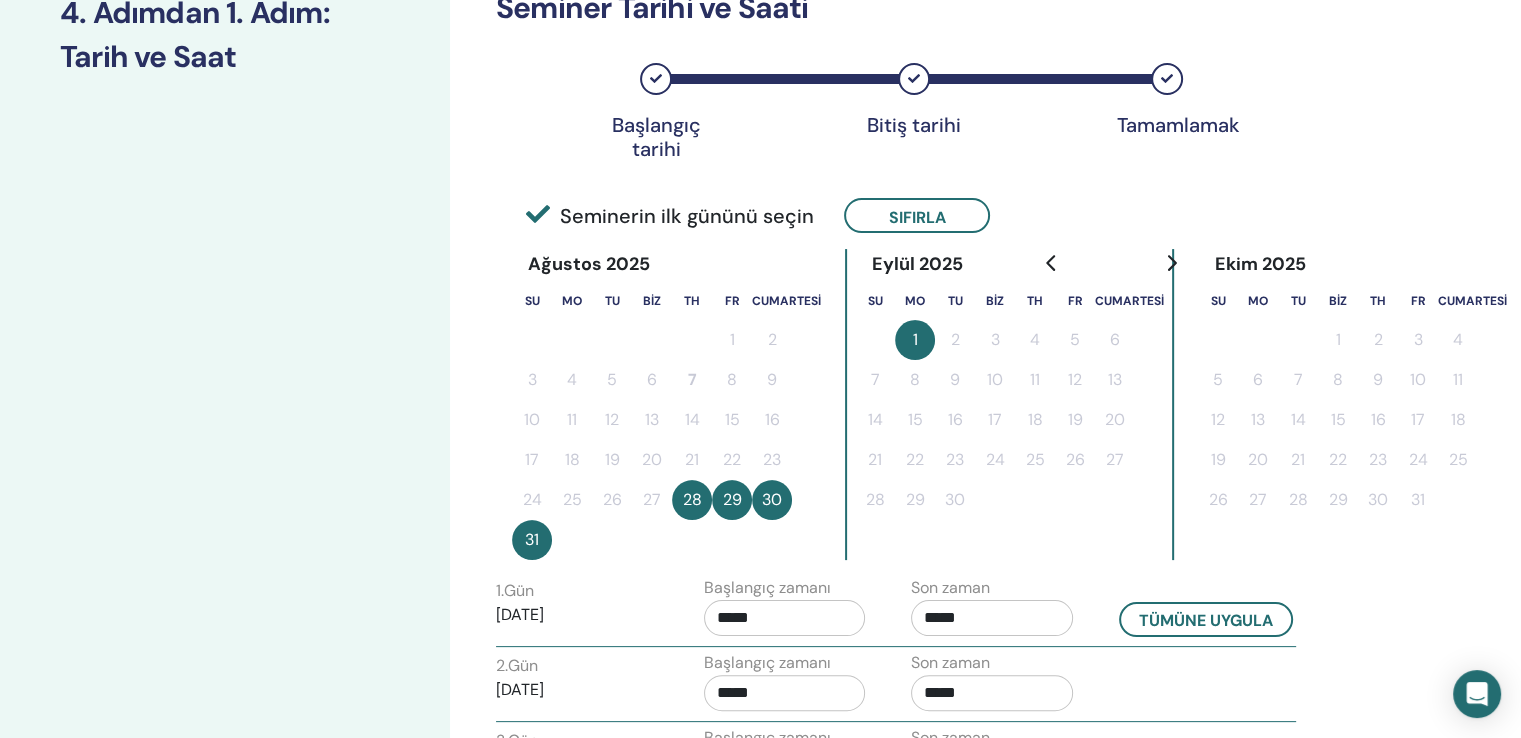 click on "31" at bounding box center [532, 539] 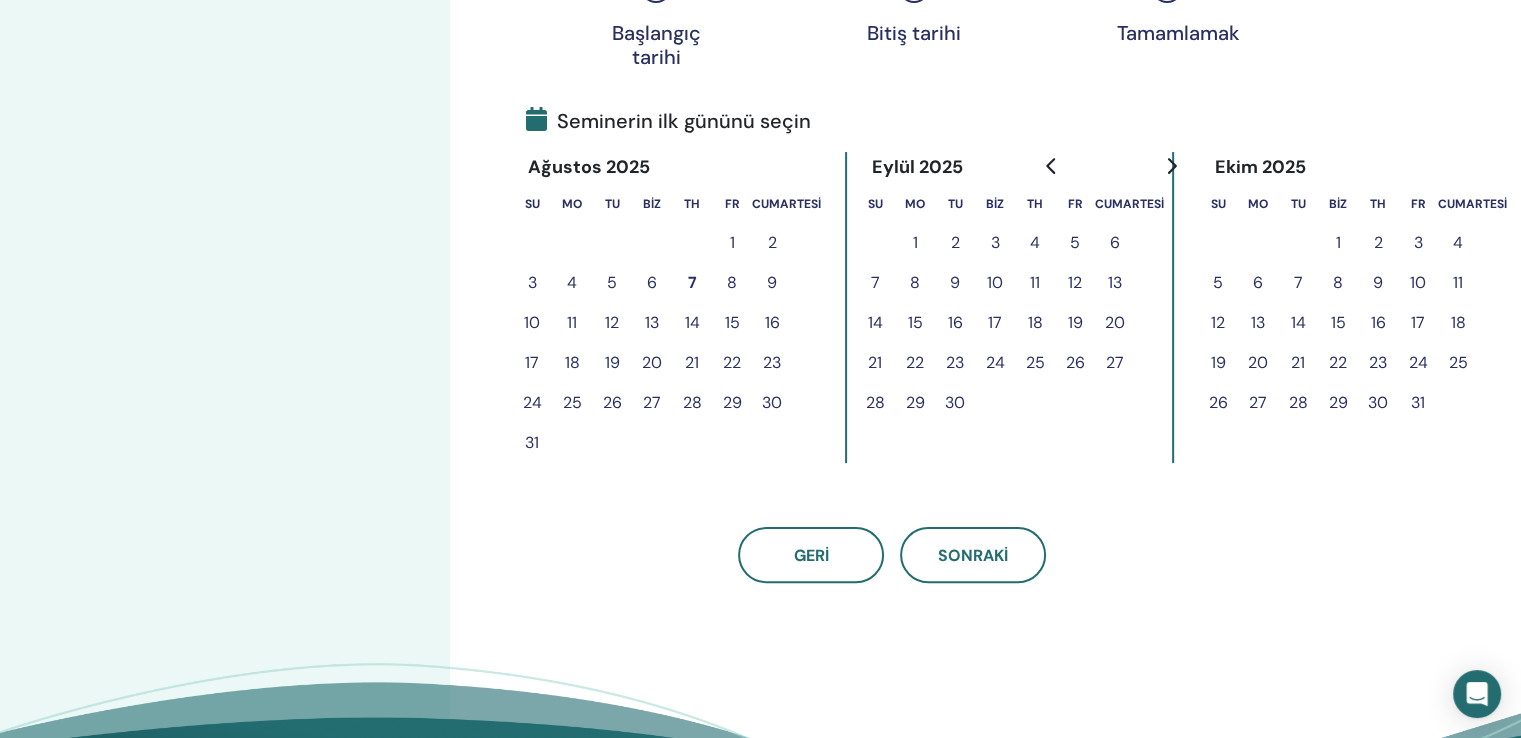 scroll, scrollTop: 400, scrollLeft: 0, axis: vertical 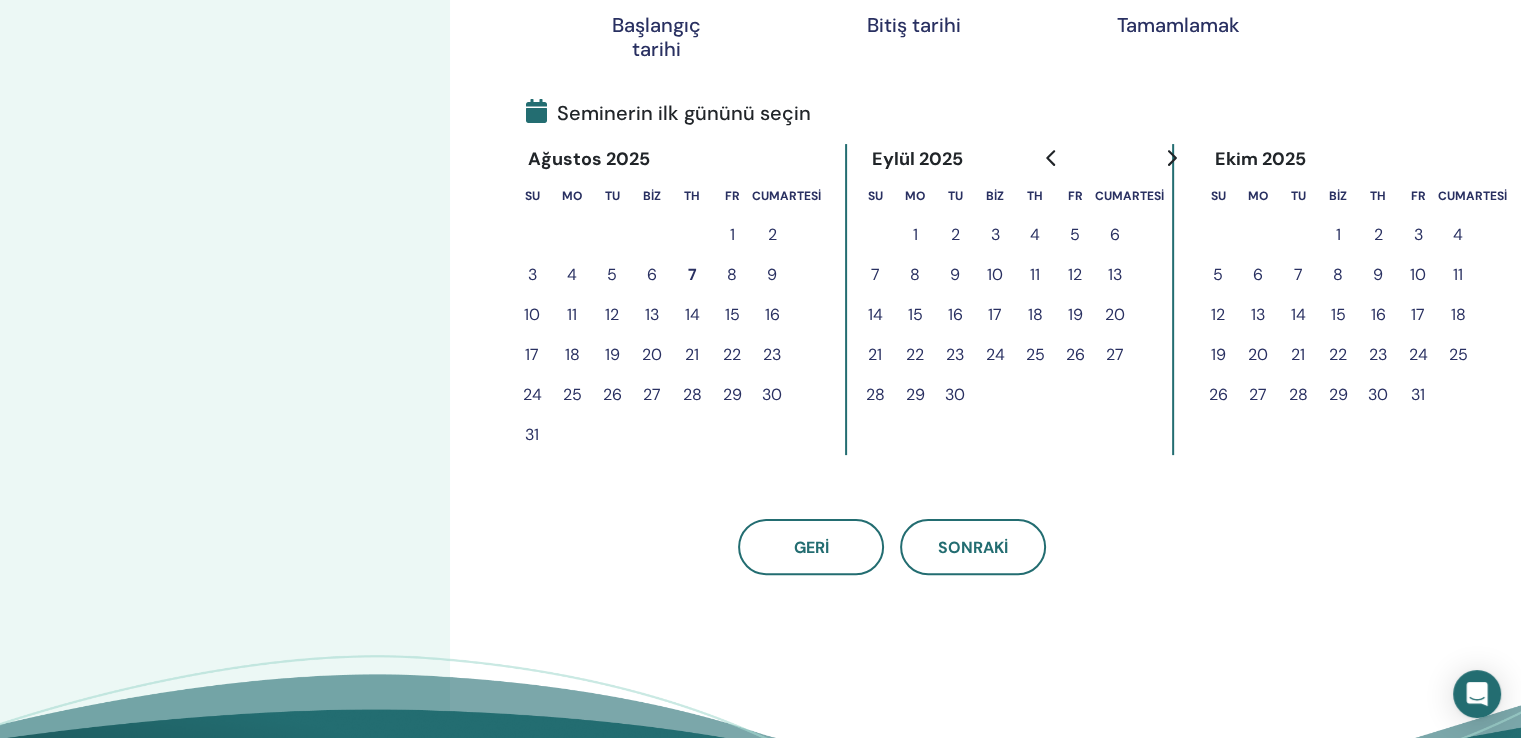 click on "27" at bounding box center (652, 394) 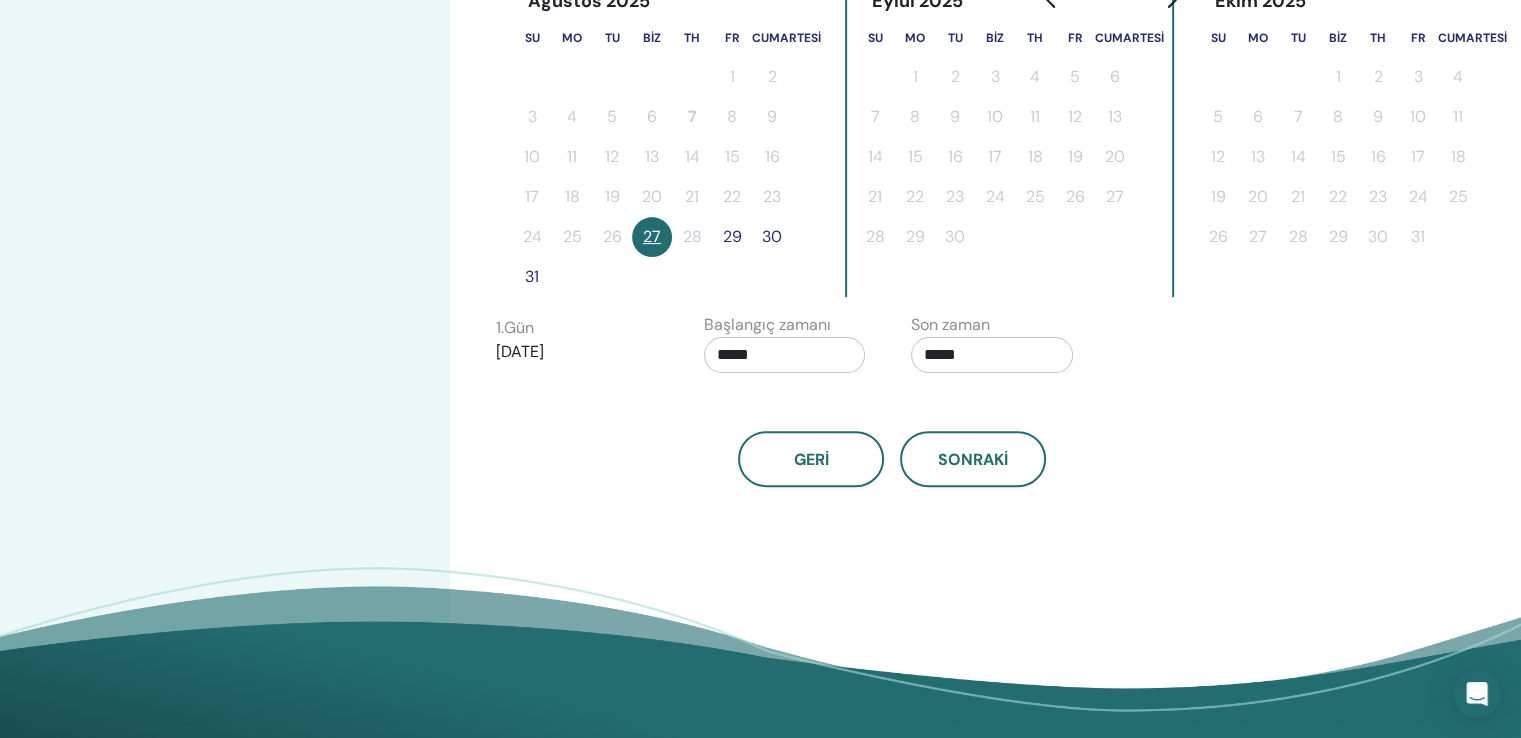 scroll, scrollTop: 500, scrollLeft: 0, axis: vertical 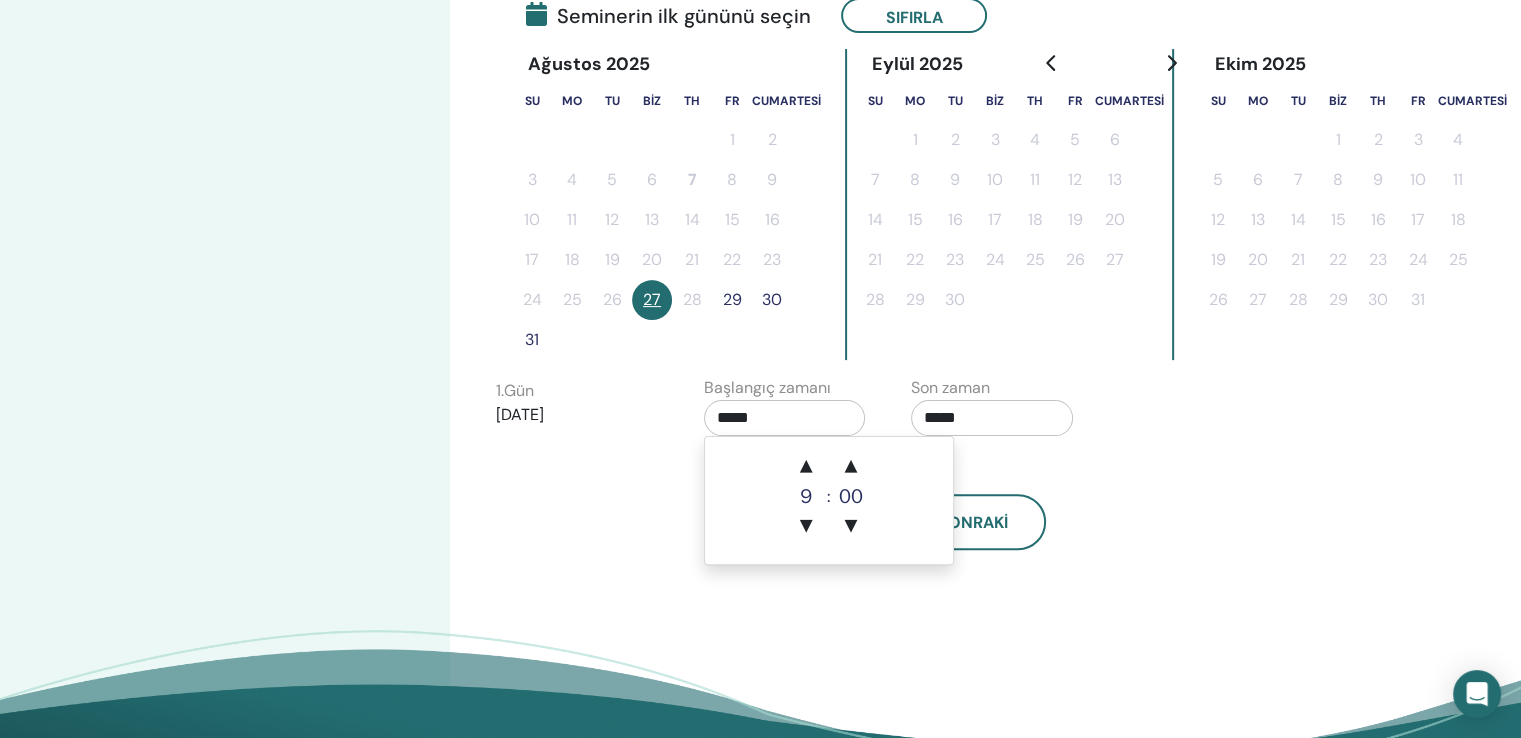 click on "*****" at bounding box center [785, 418] 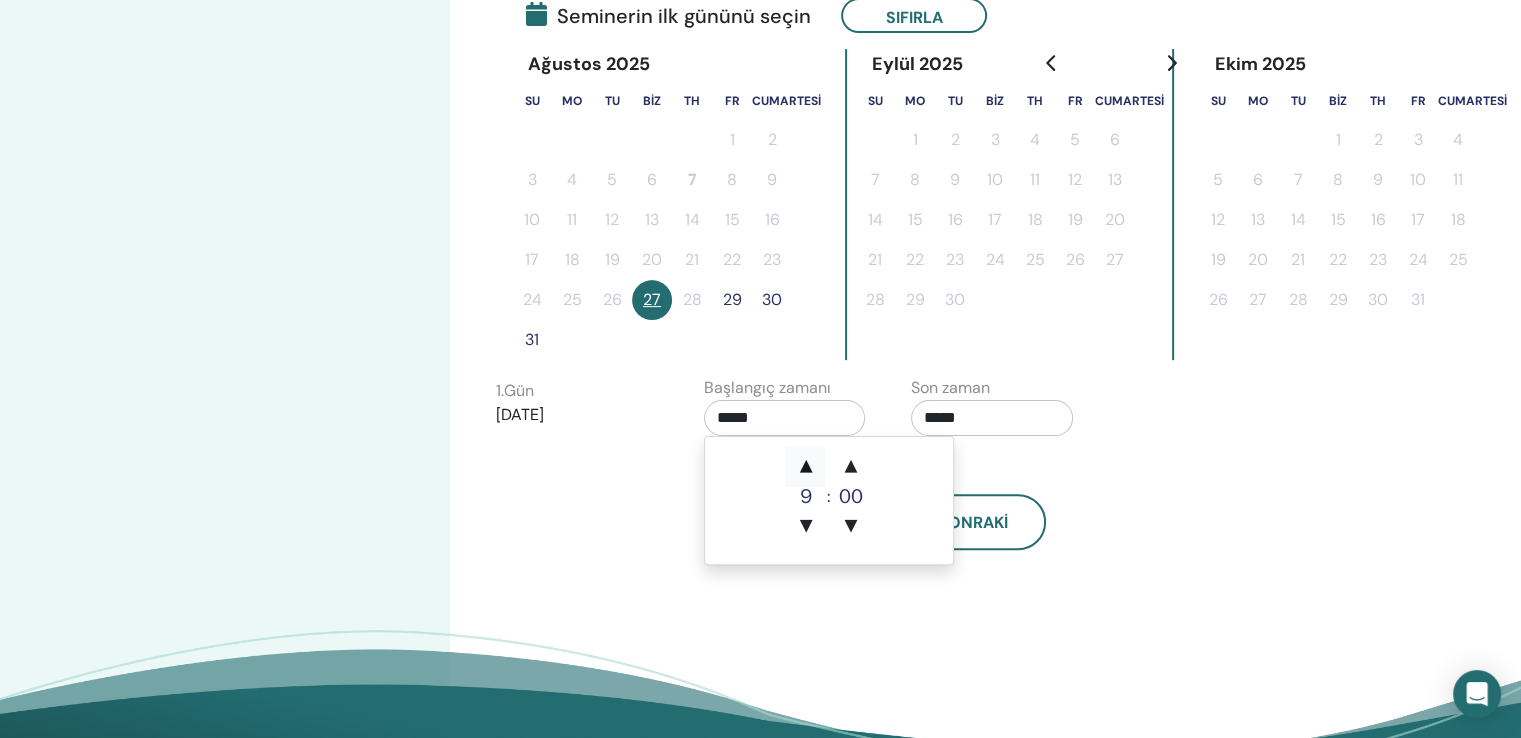 click on "▲" at bounding box center (806, 467) 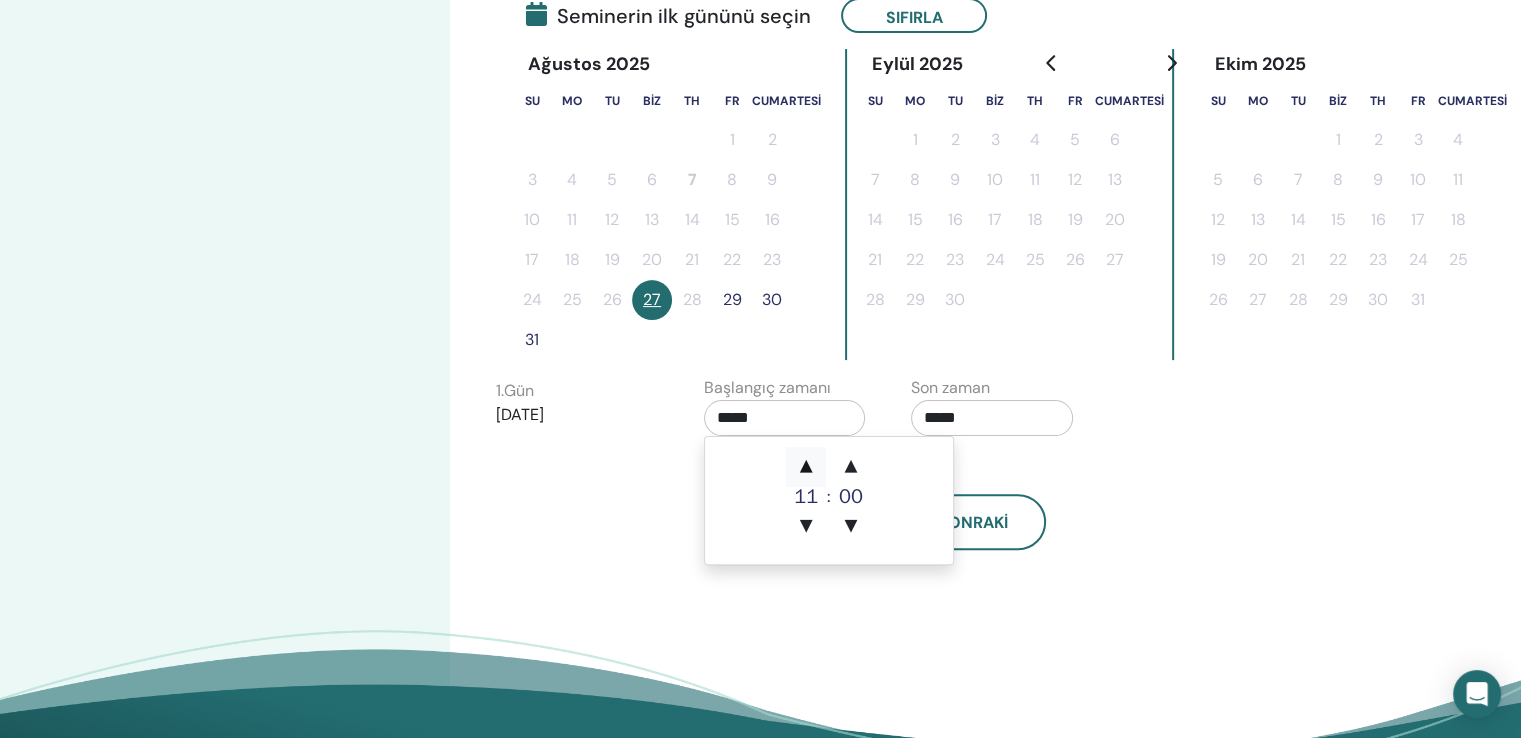 click on "▲" at bounding box center (806, 467) 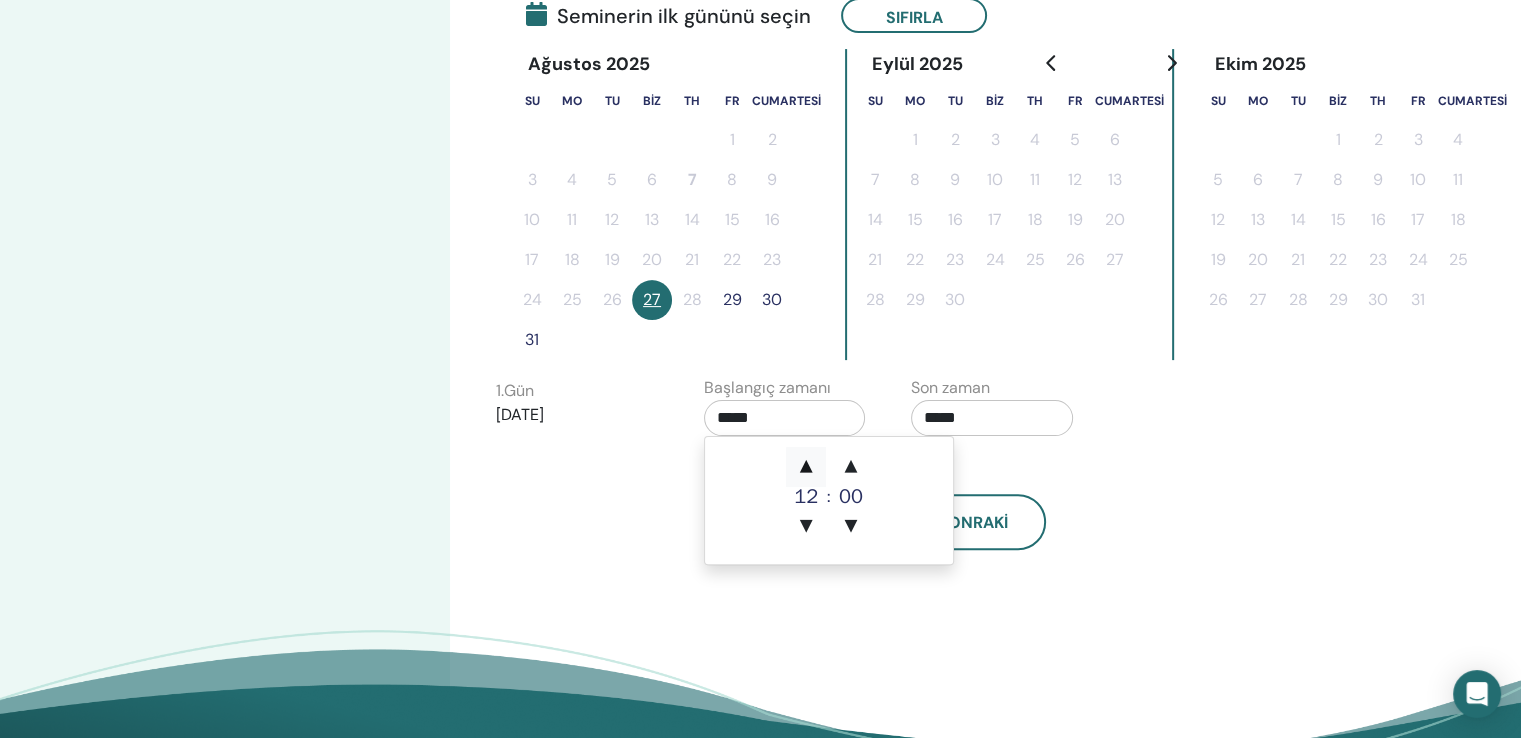 click on "▲" at bounding box center [806, 467] 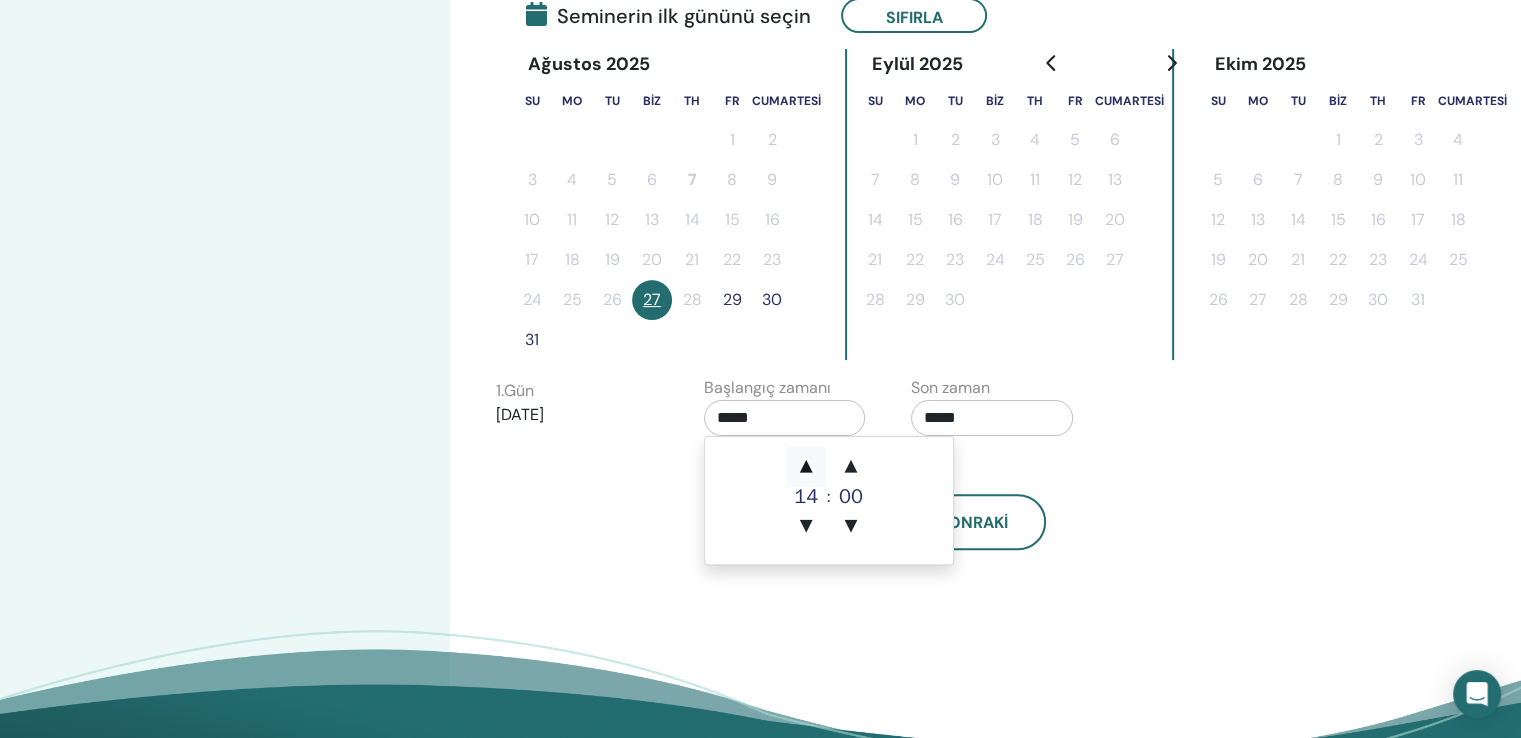 click on "▲" at bounding box center [806, 467] 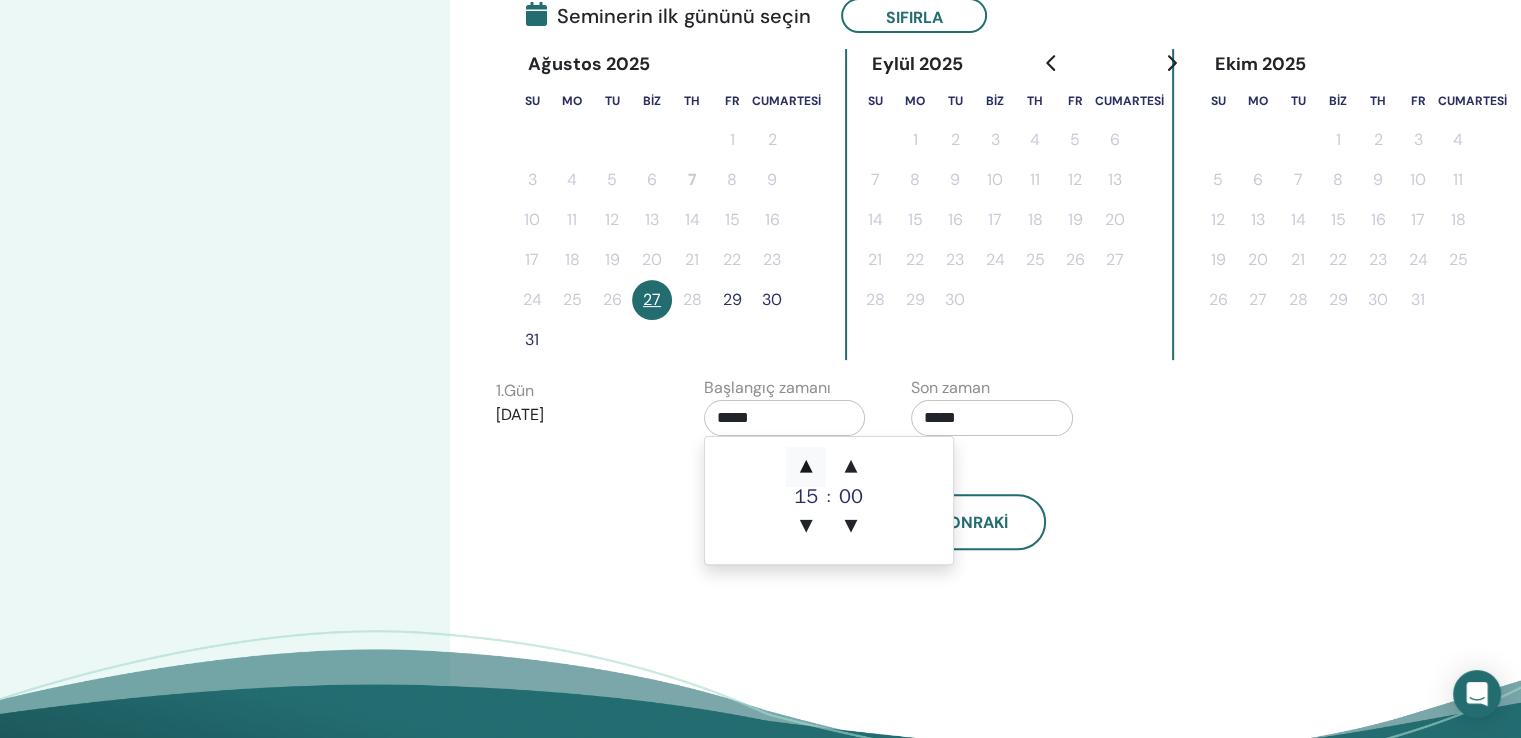 click on "▲" at bounding box center [806, 467] 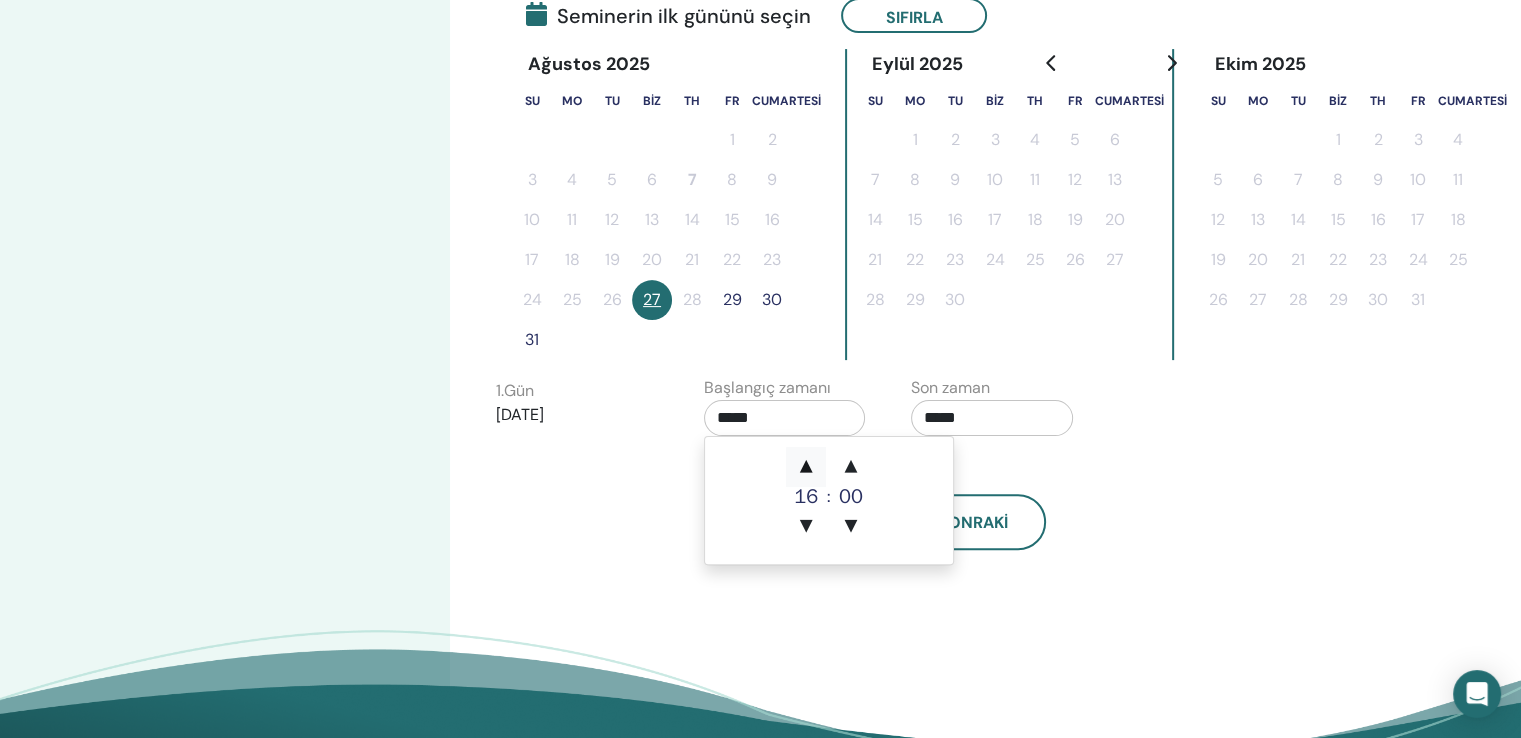 click on "▲" at bounding box center [806, 467] 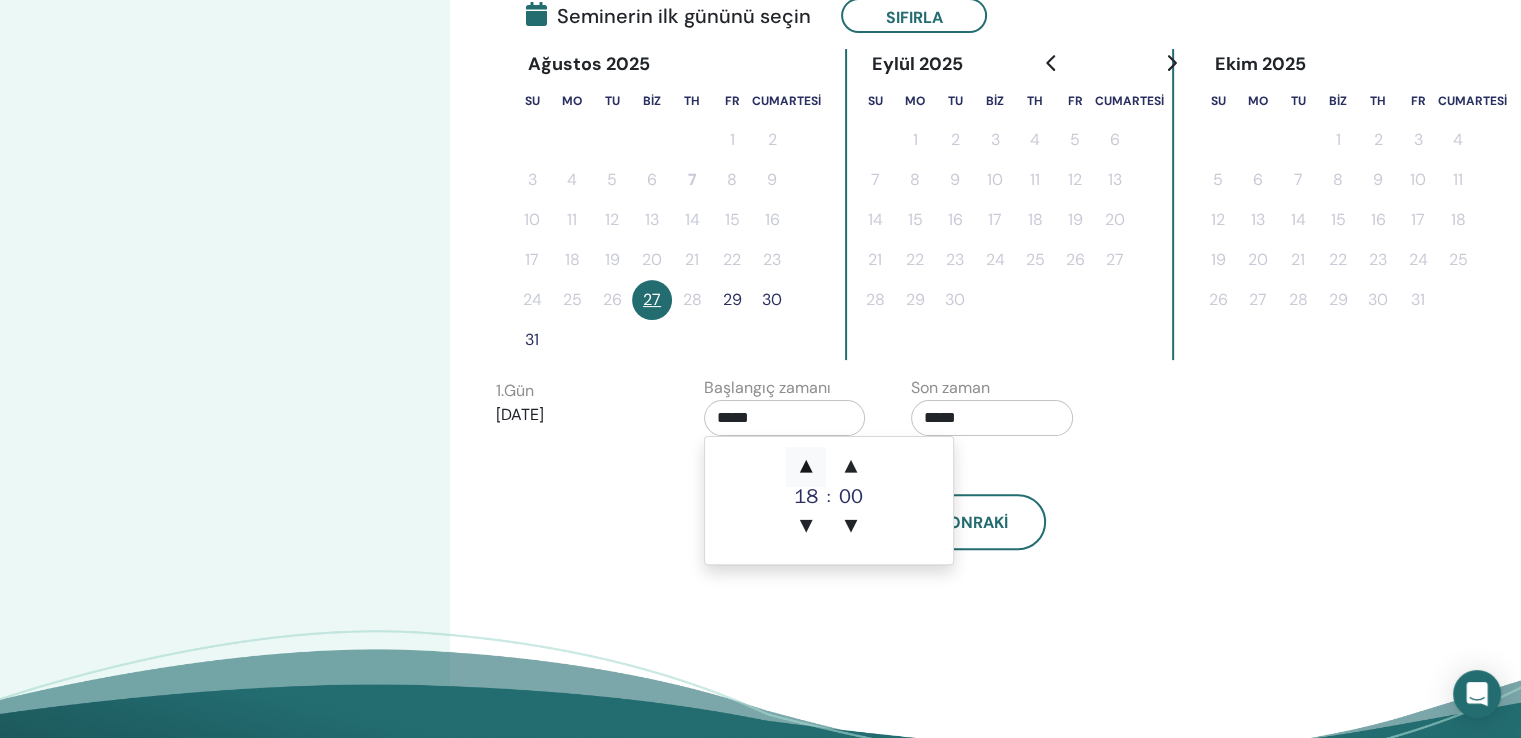 click on "▲" at bounding box center [806, 467] 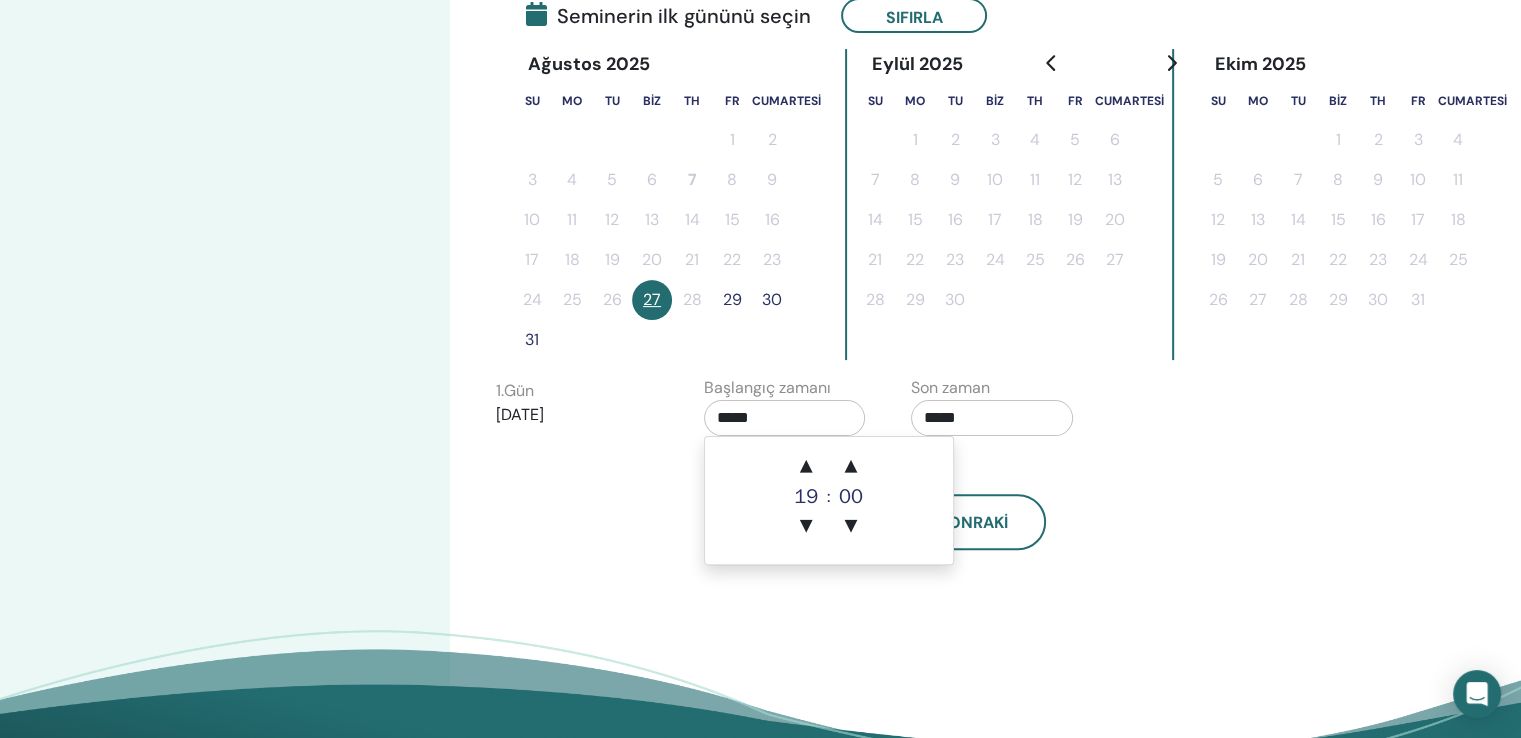 click on "*****" at bounding box center [992, 418] 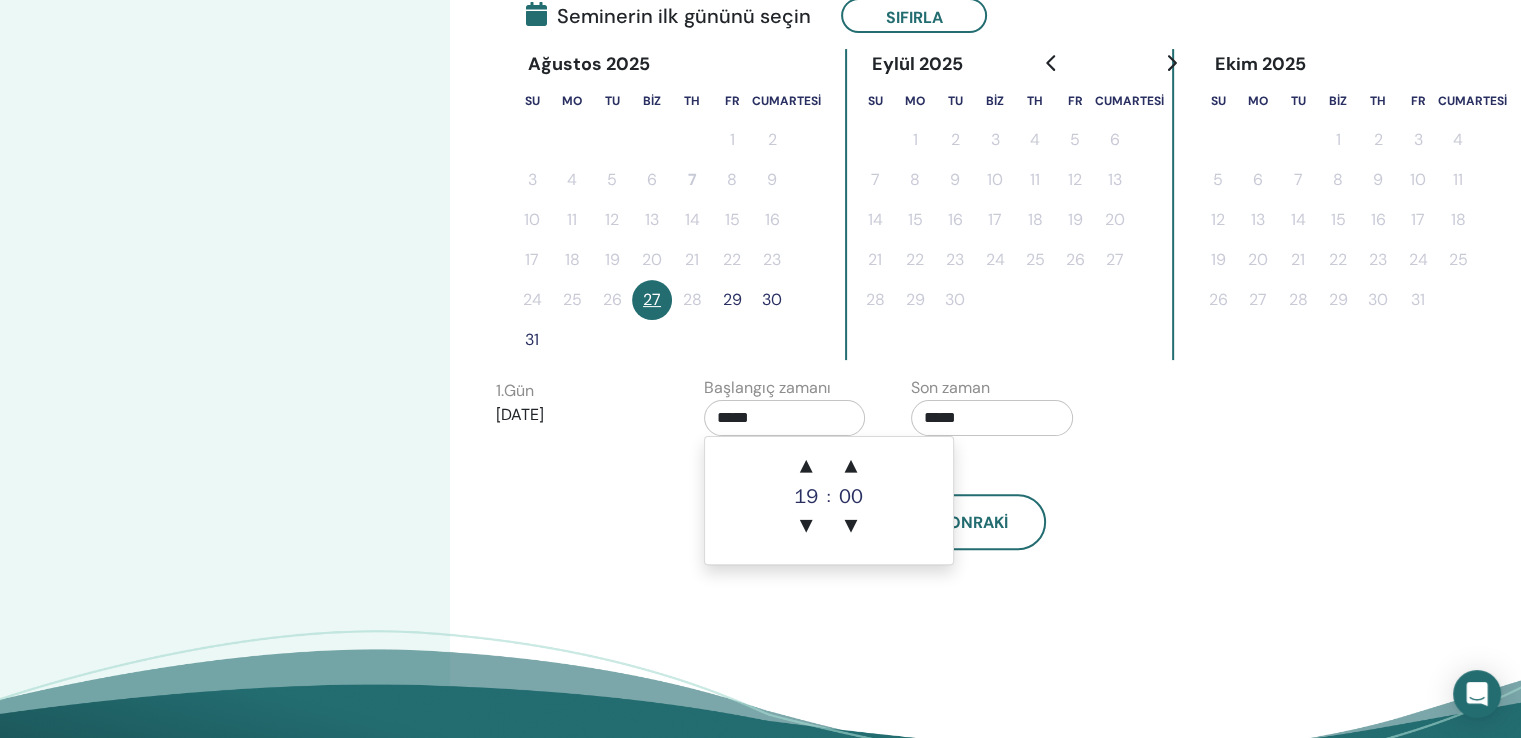 click on "*****" at bounding box center [785, 418] 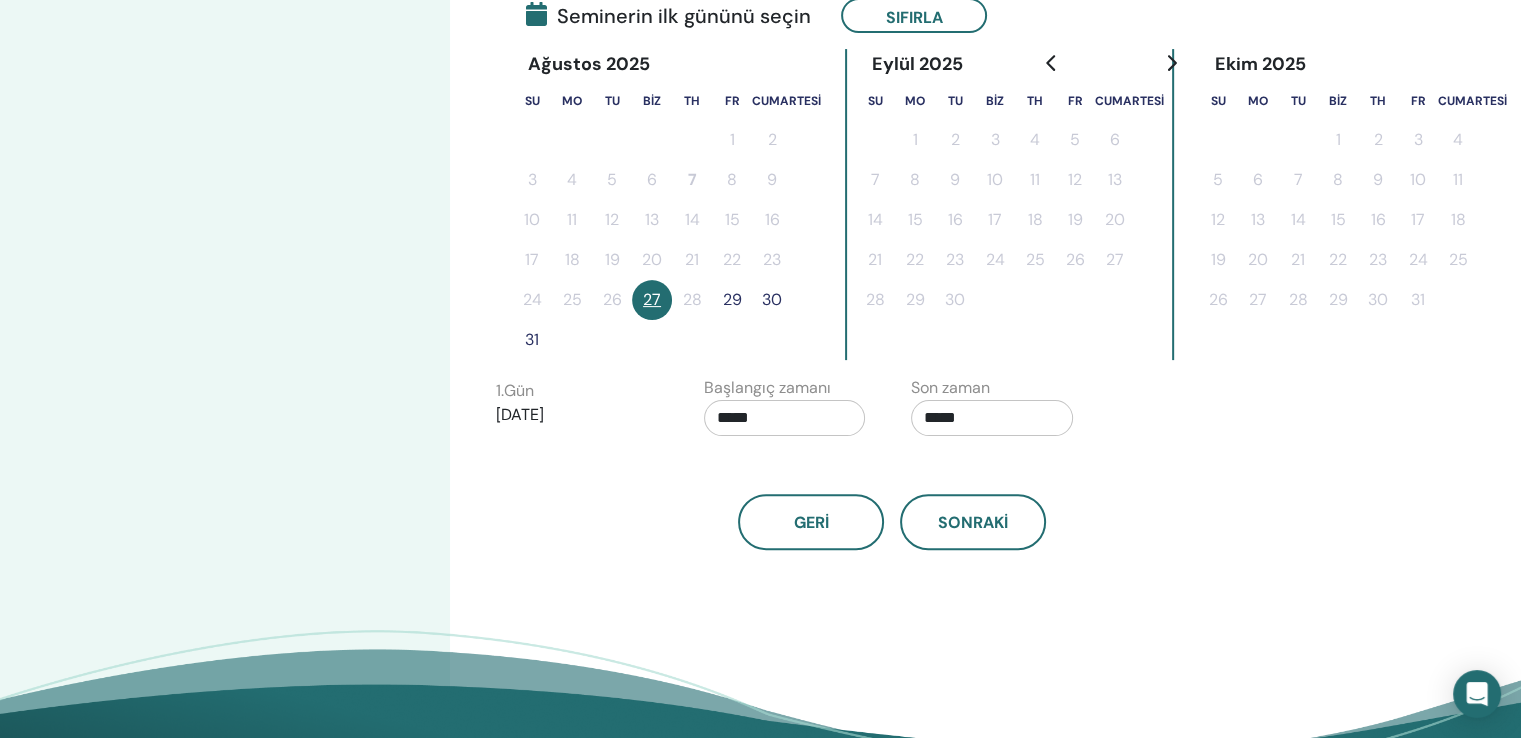 click on "*****" at bounding box center (785, 418) 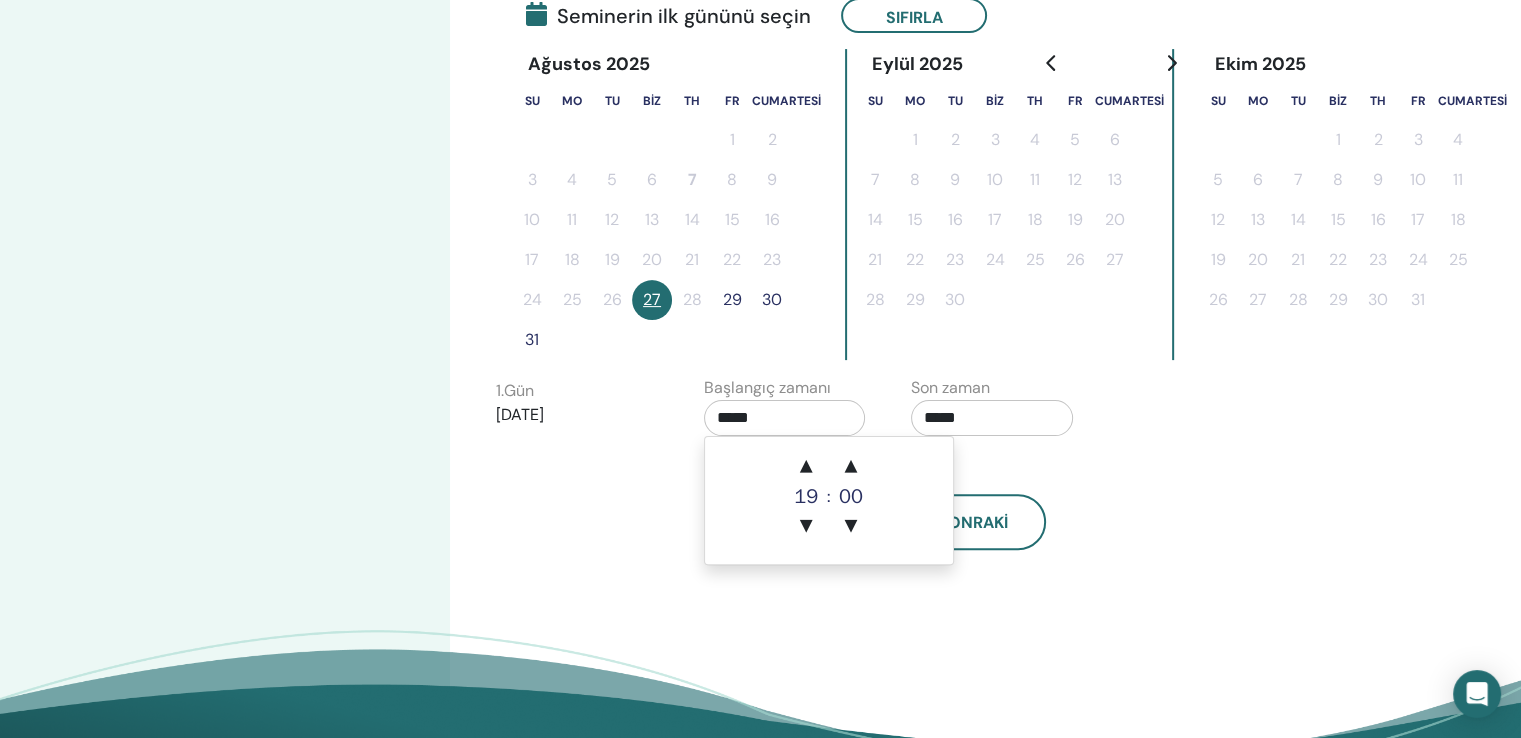 type on "*****" 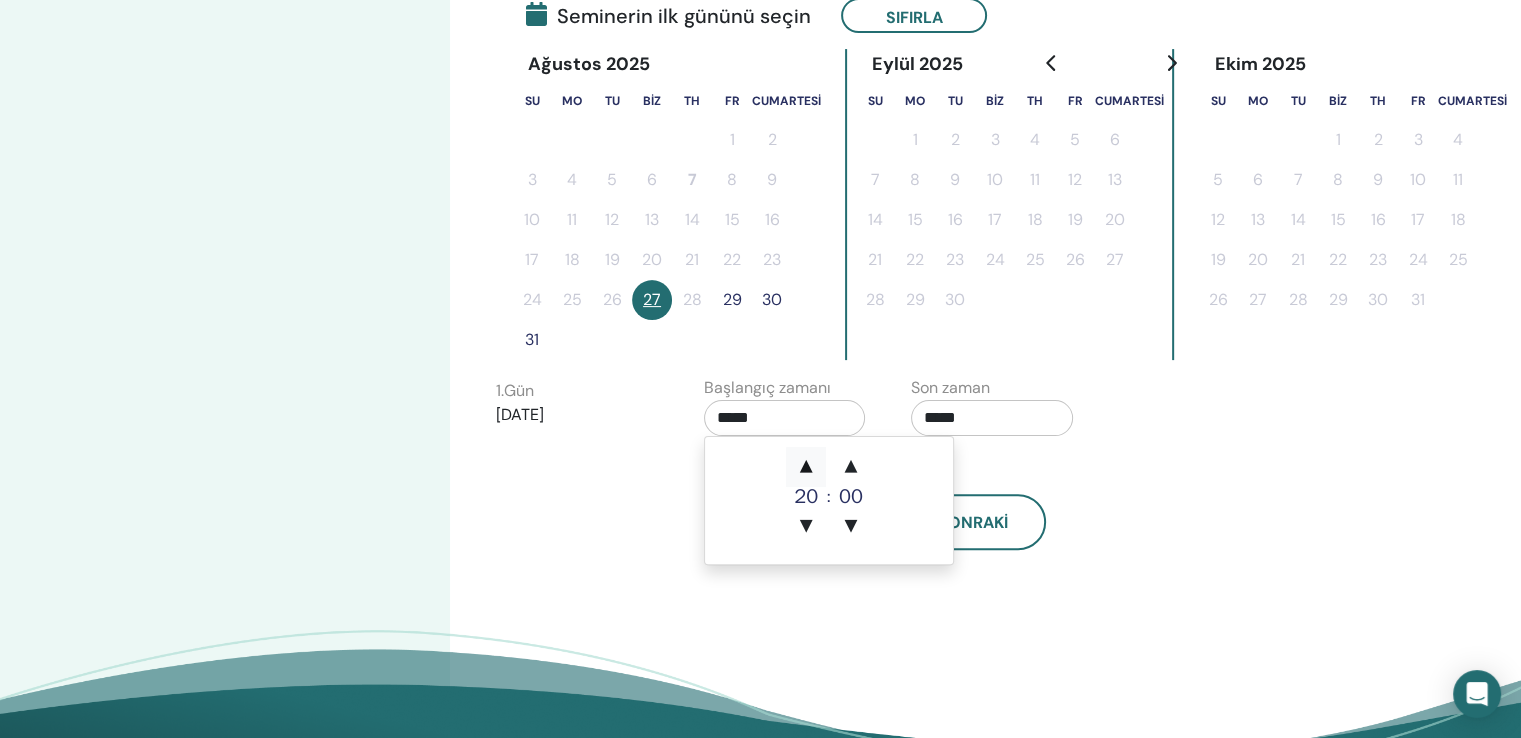click on "▲" at bounding box center [806, 467] 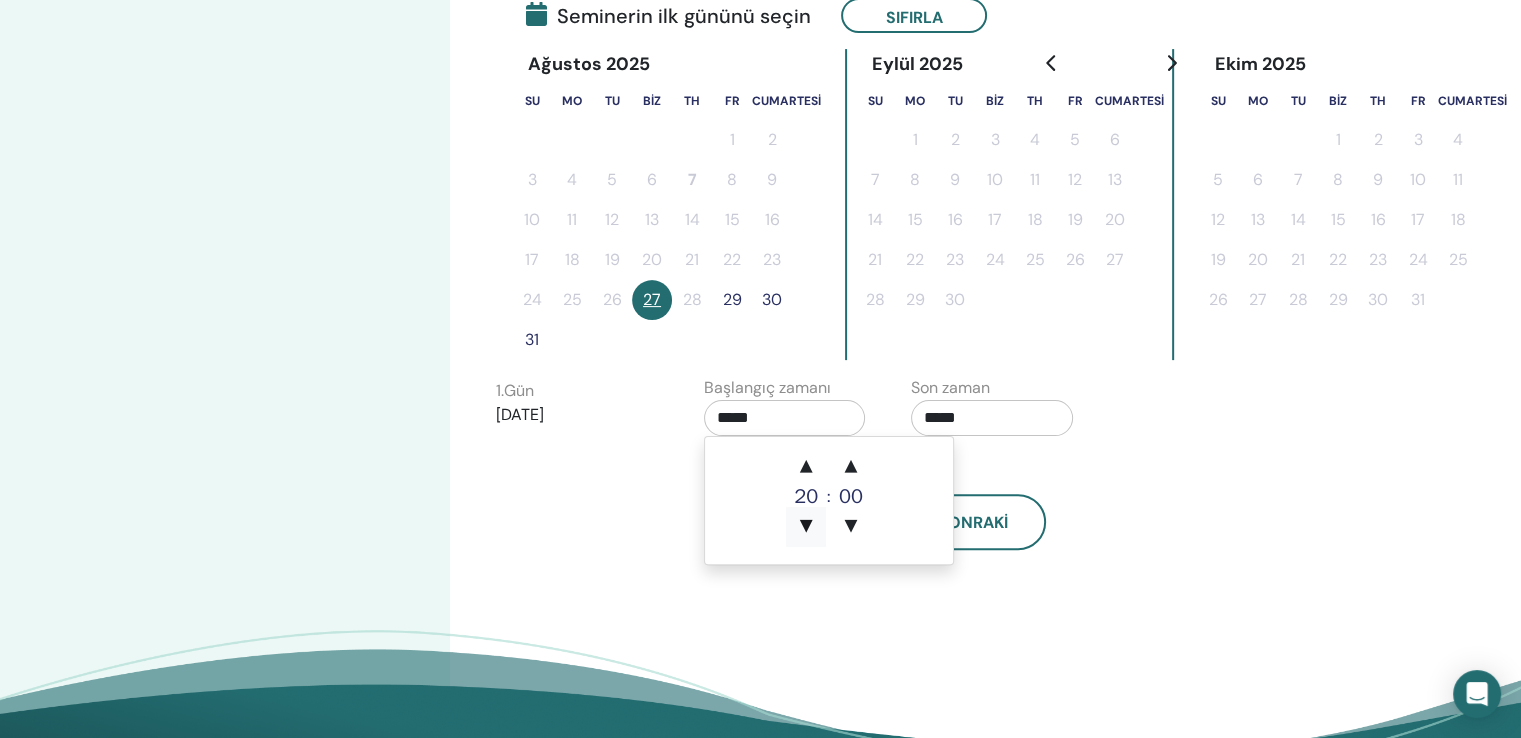click on "▼" at bounding box center [806, 527] 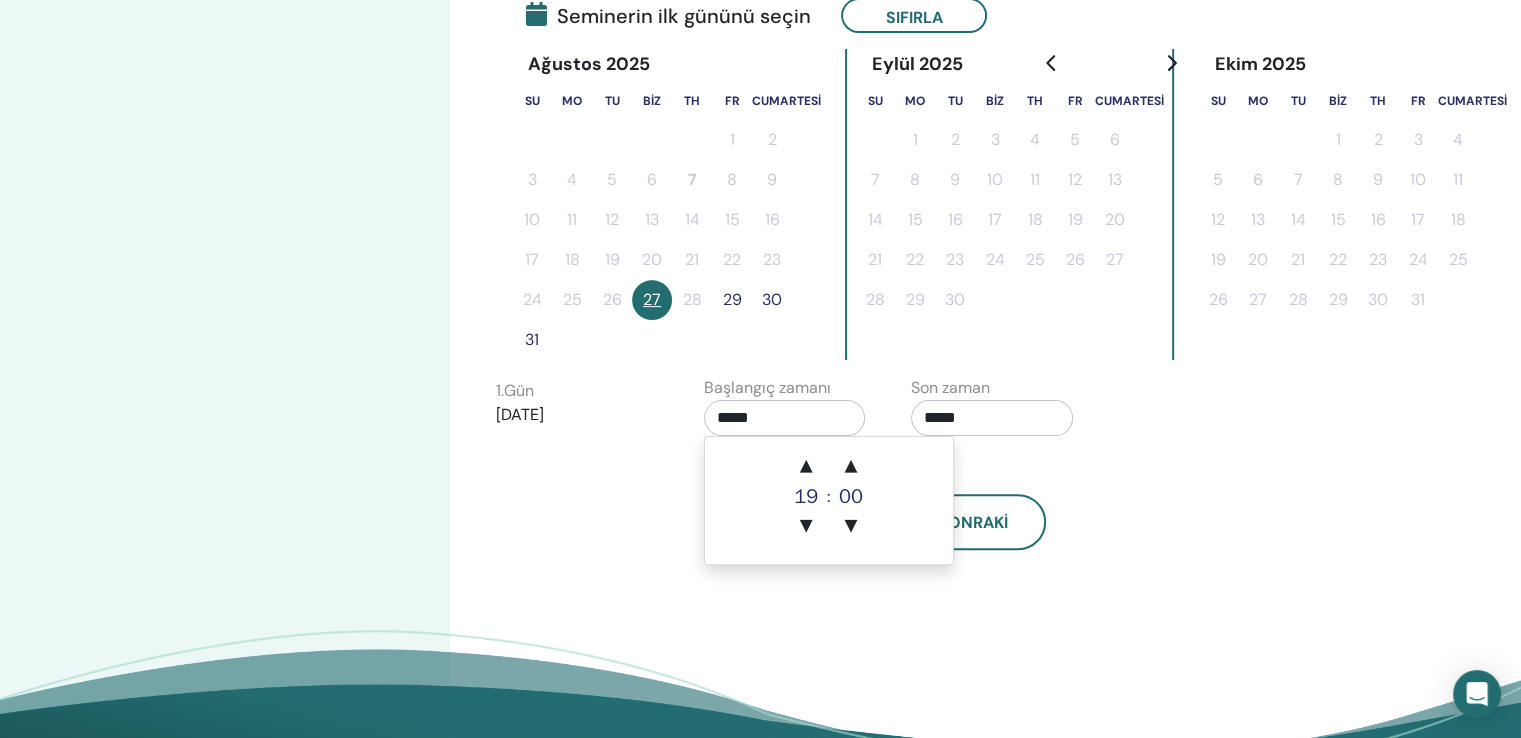 click on "▲ [NUMBER] ▼ : ▲ [NUMBER] ▼" at bounding box center (829, 500) 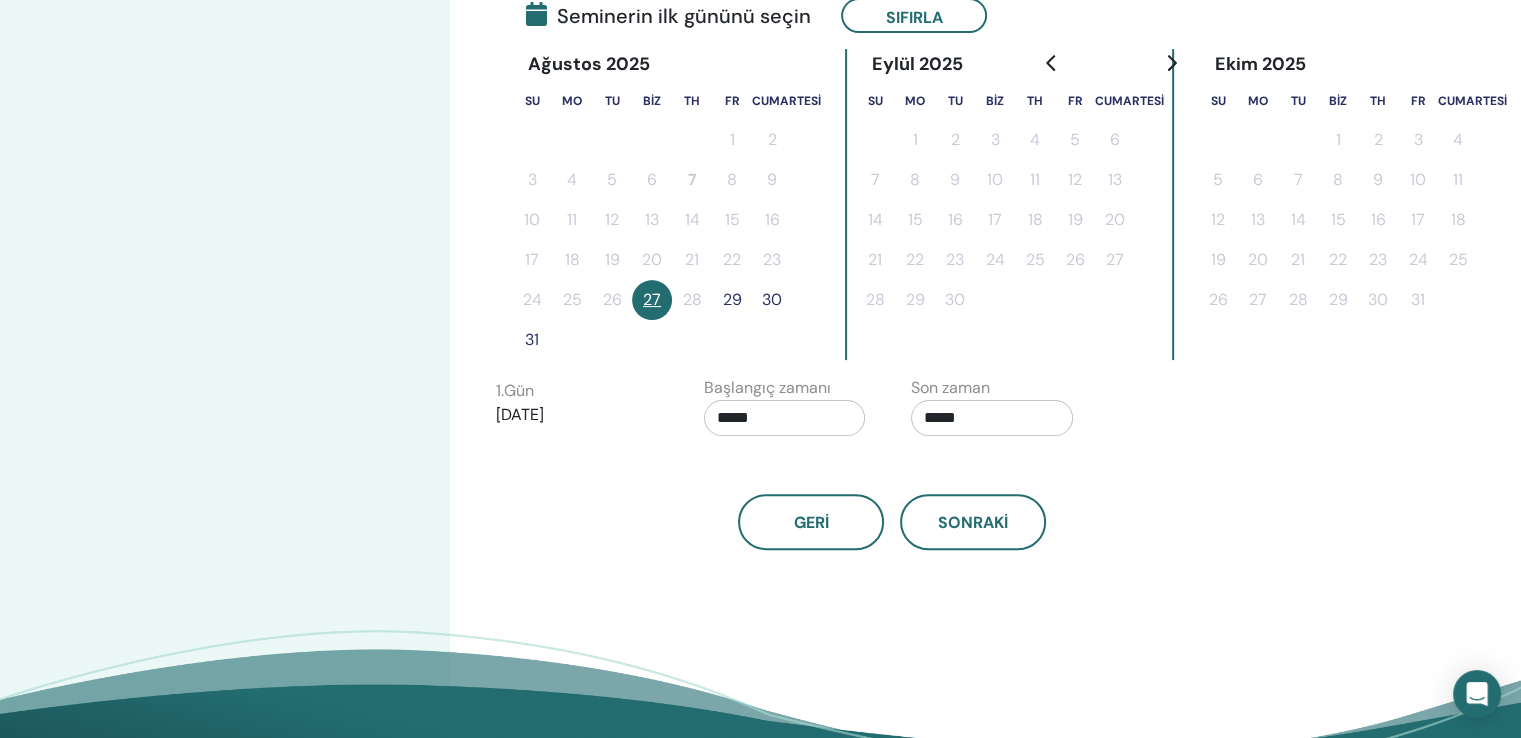 click on "Geri Sonraki" at bounding box center [892, 522] 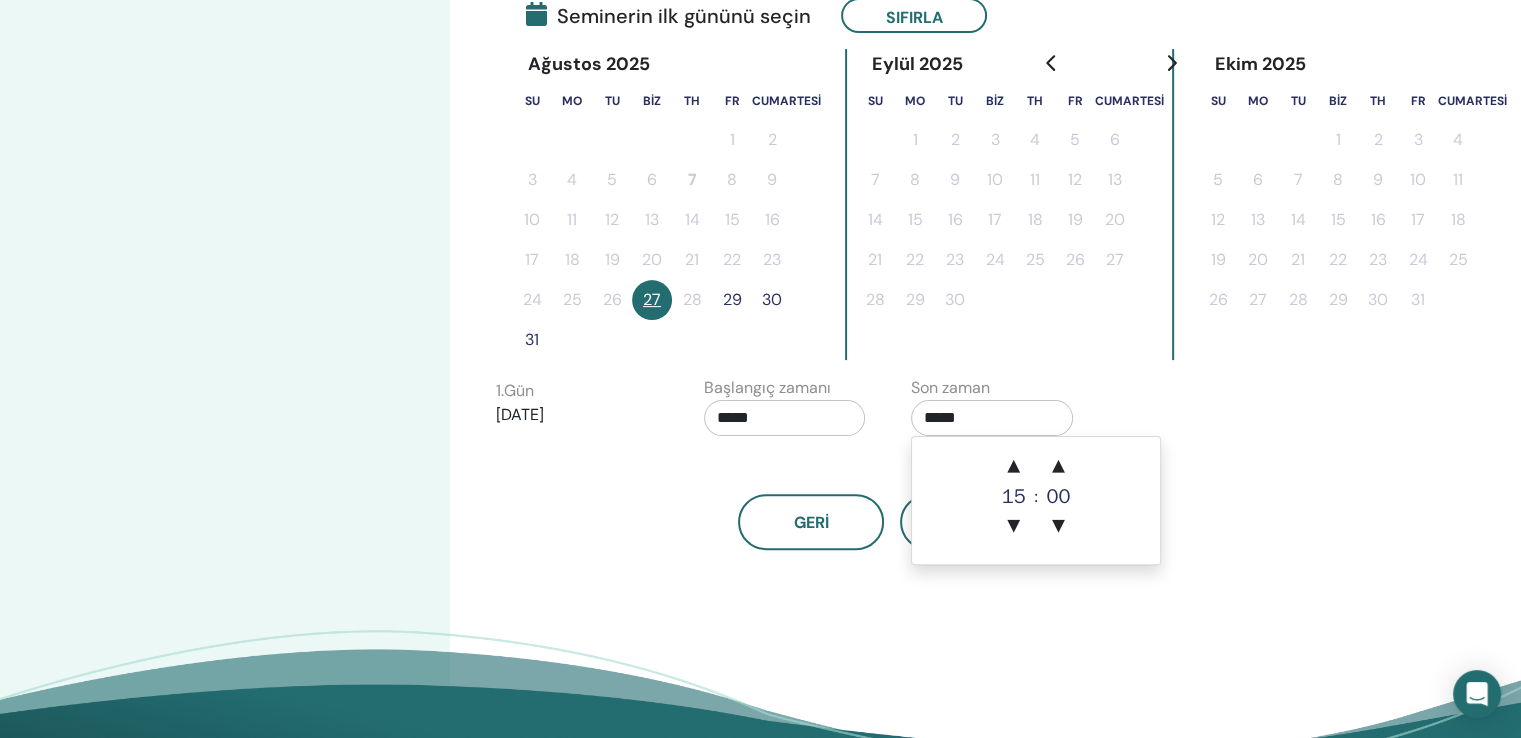click on "*****" at bounding box center (992, 418) 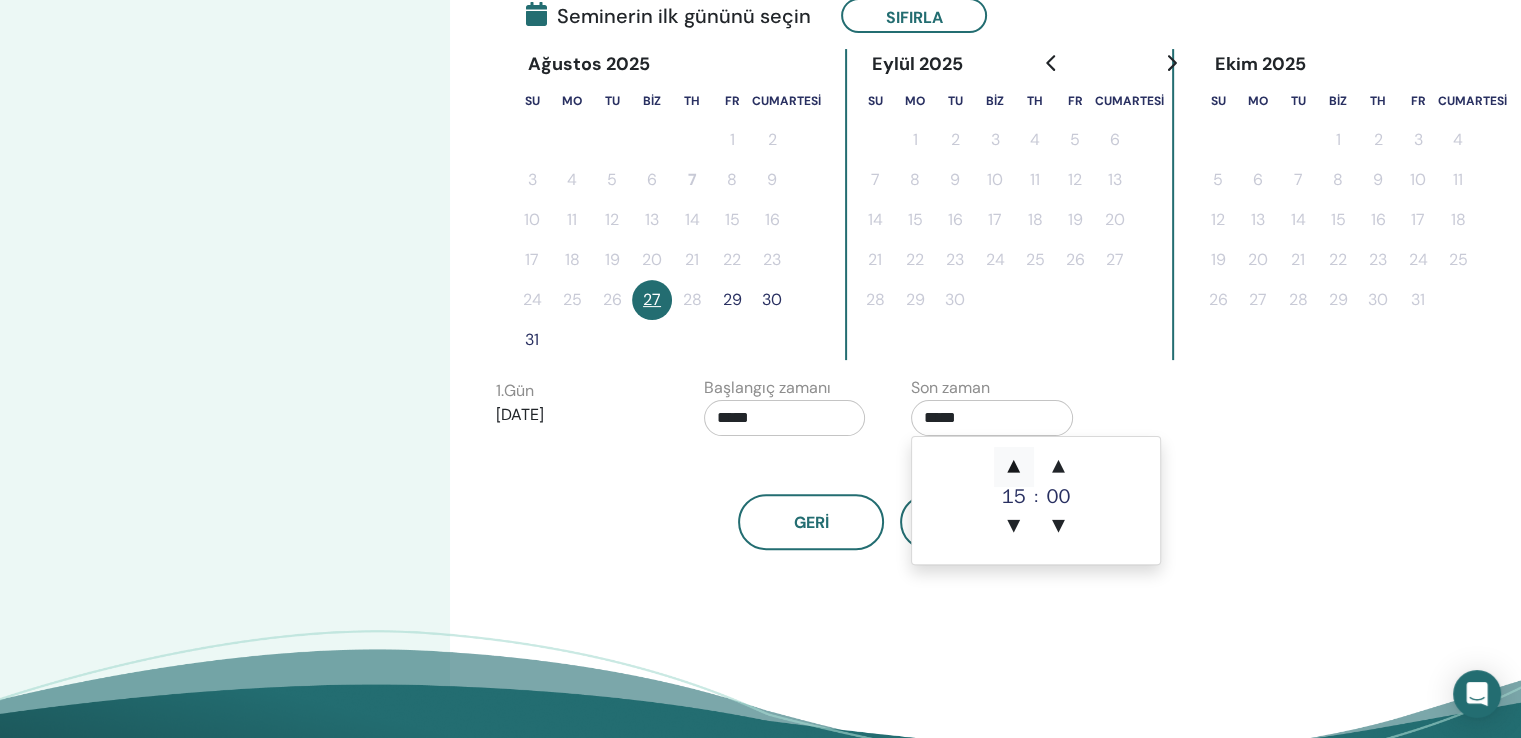 click on "▲" at bounding box center [1014, 467] 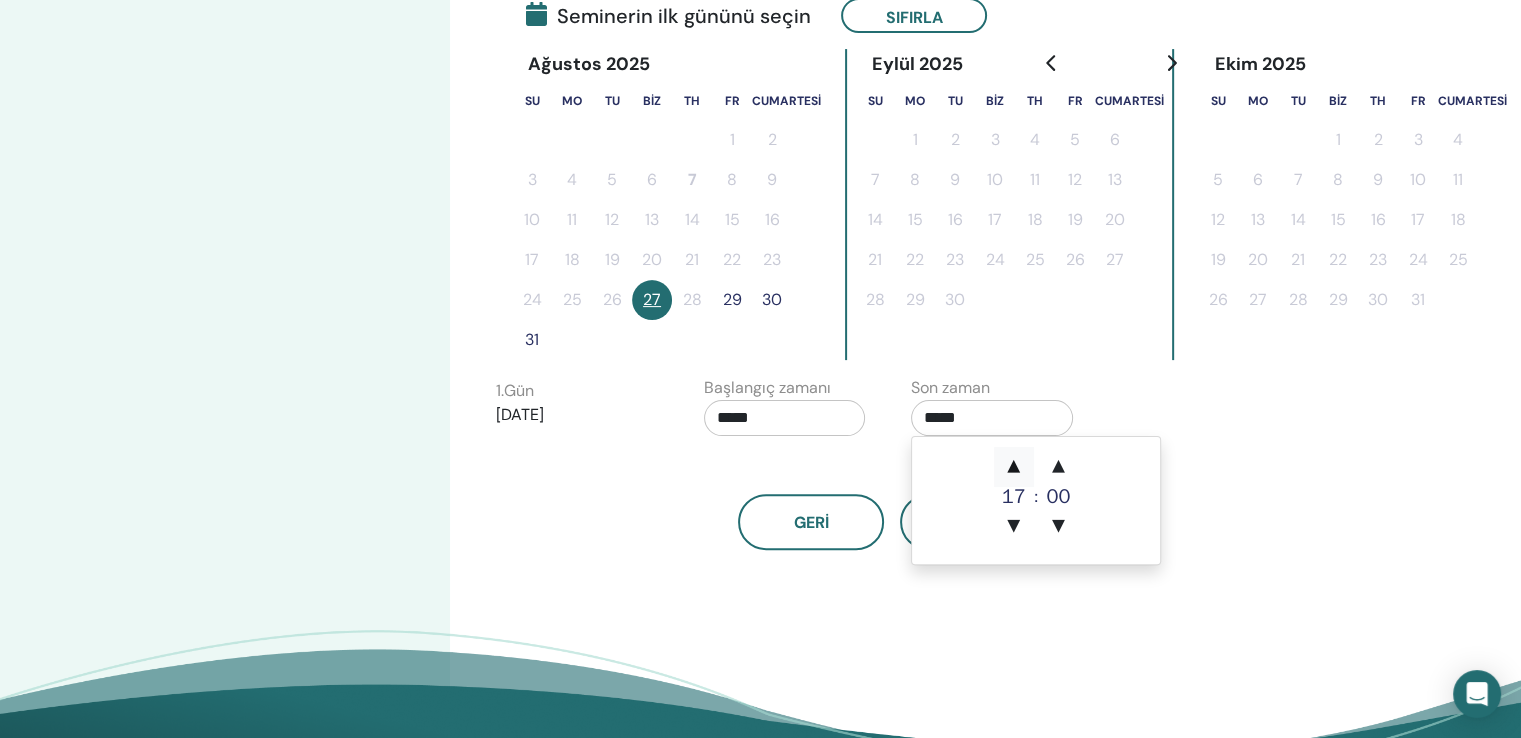 click on "▲" at bounding box center [1014, 467] 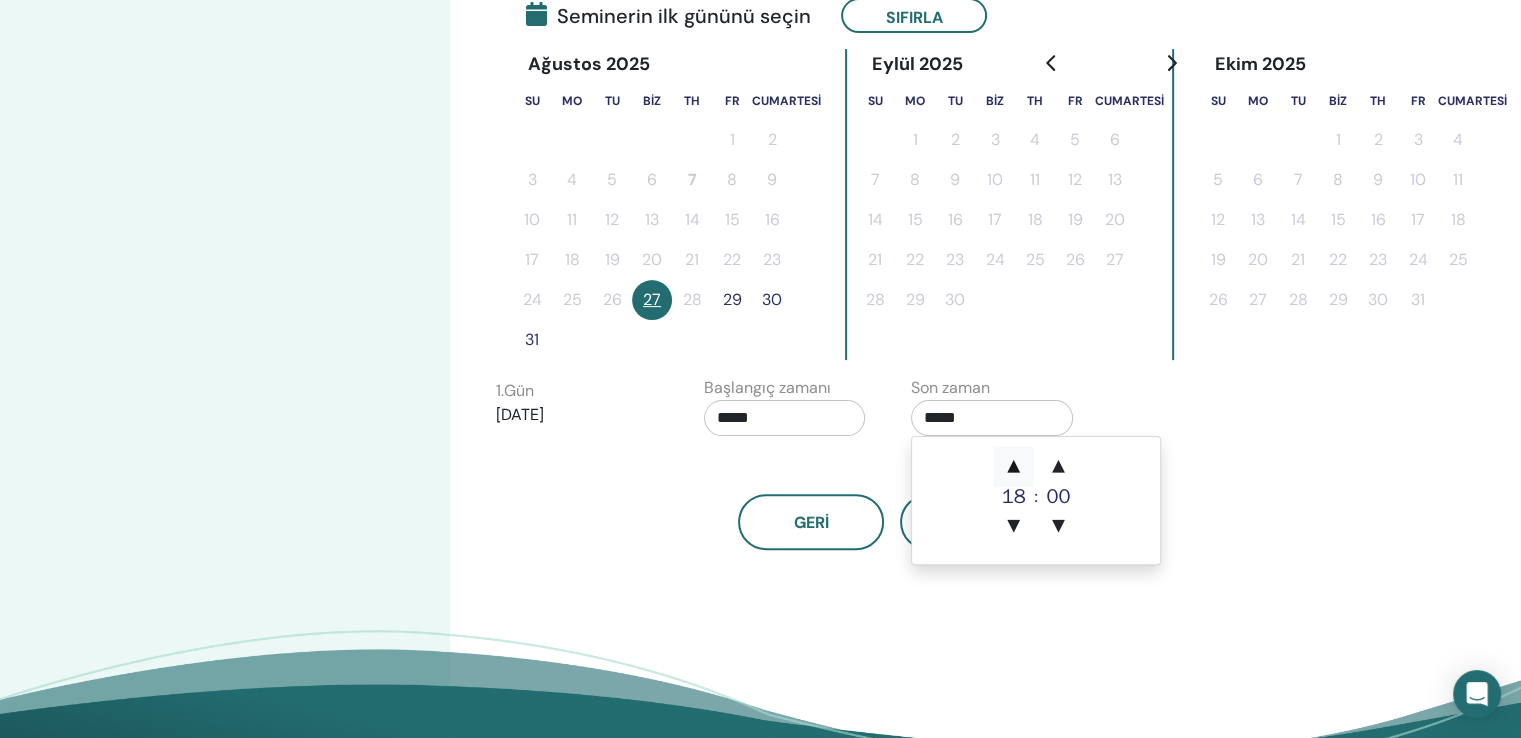 click on "▲" at bounding box center (1014, 467) 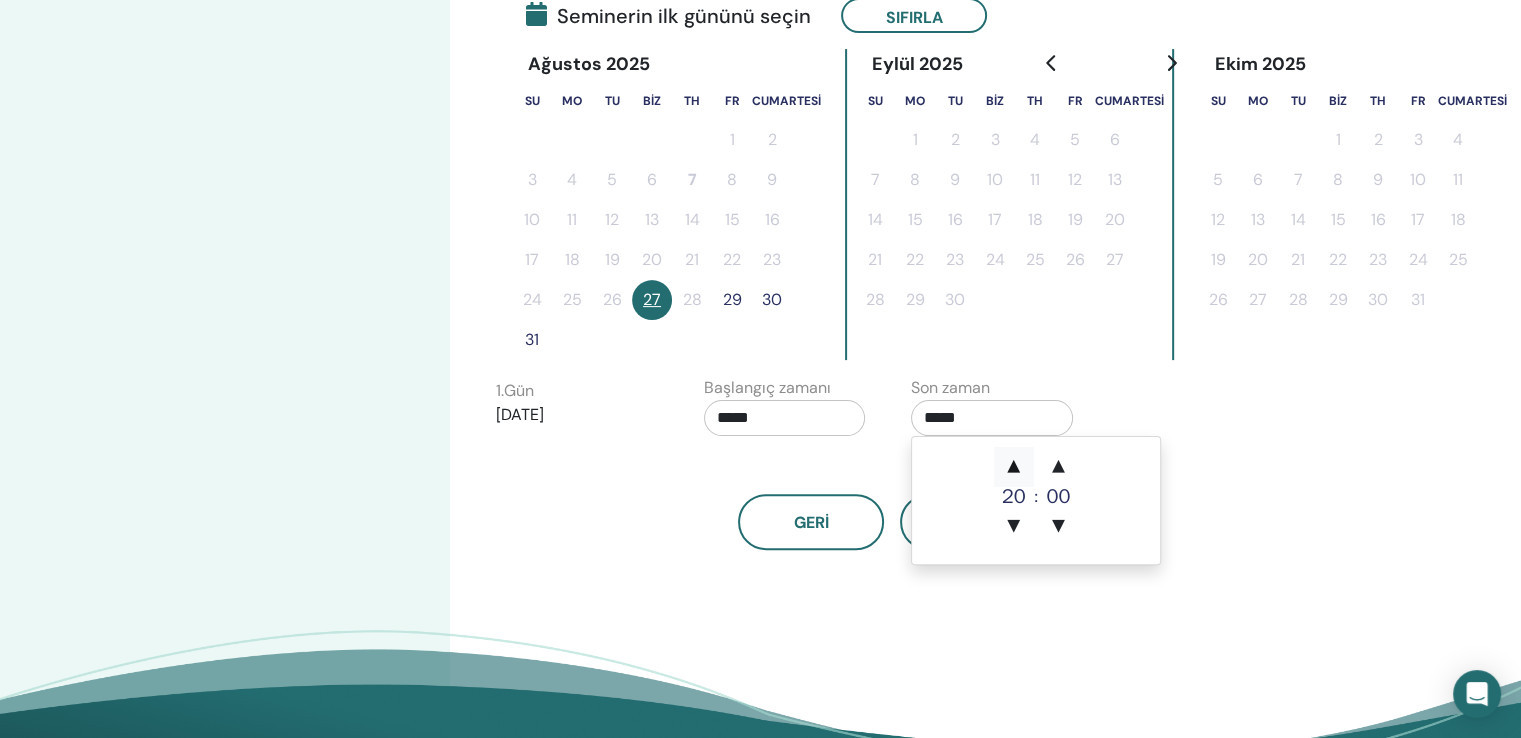 click on "▲" at bounding box center (1014, 467) 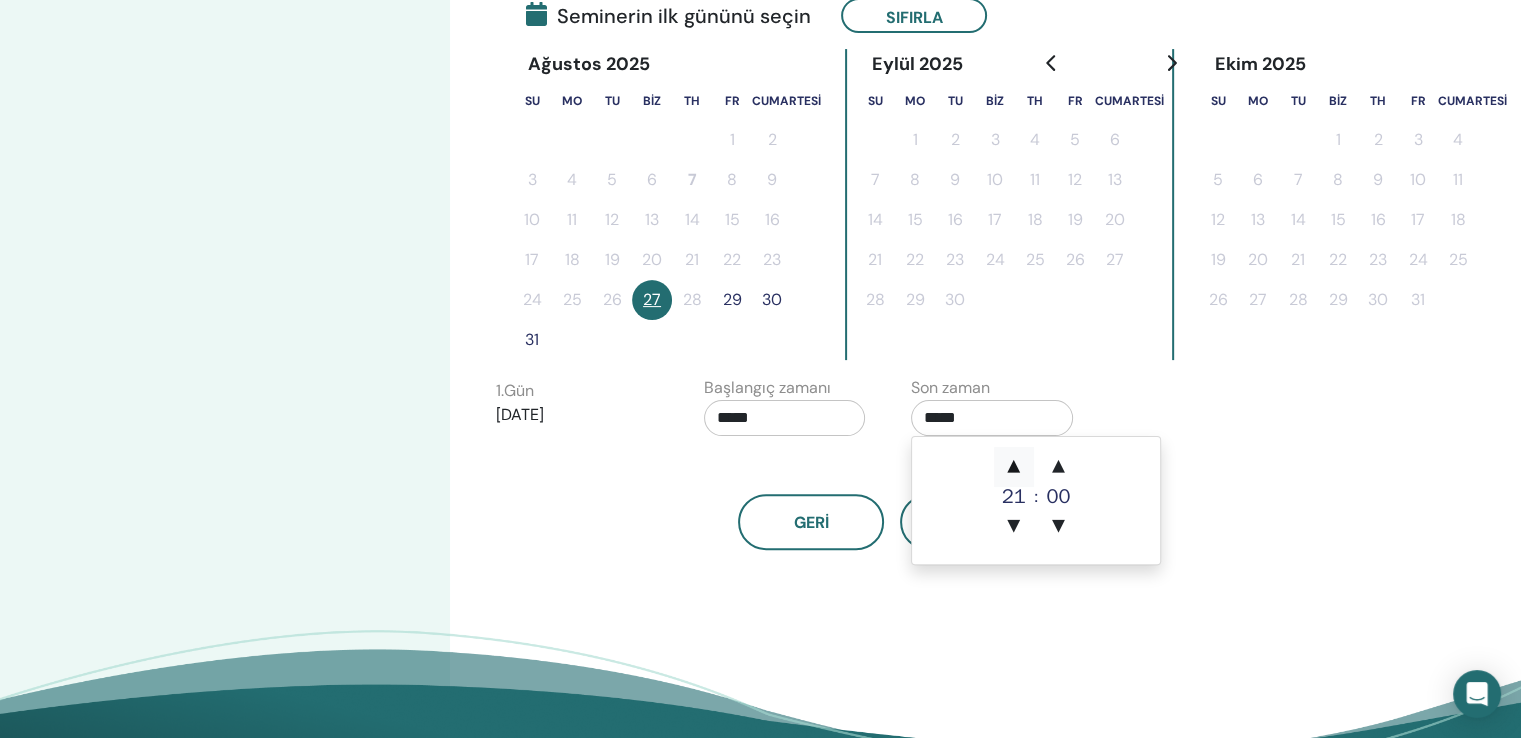 click on "▲" at bounding box center [1014, 467] 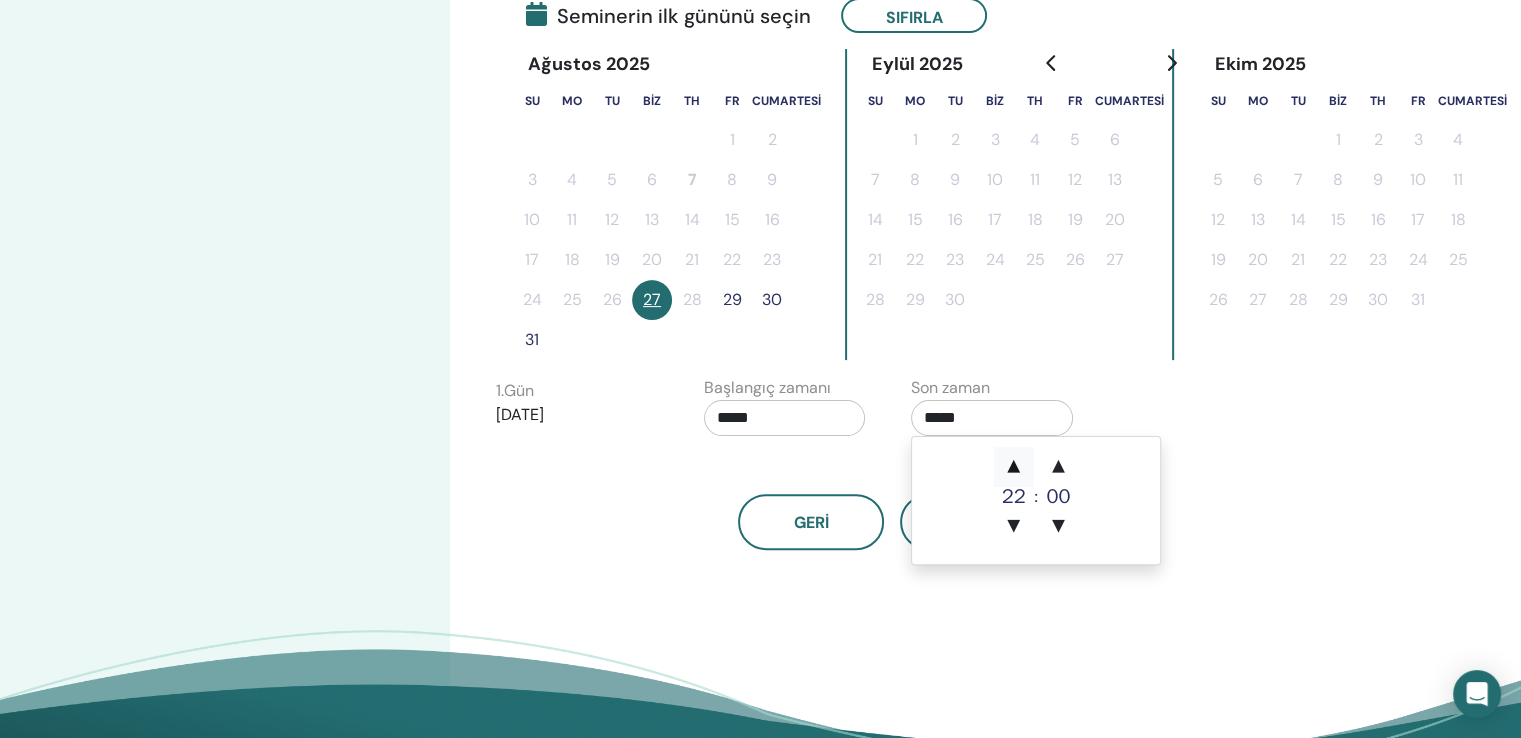 click on "▲" at bounding box center (1014, 467) 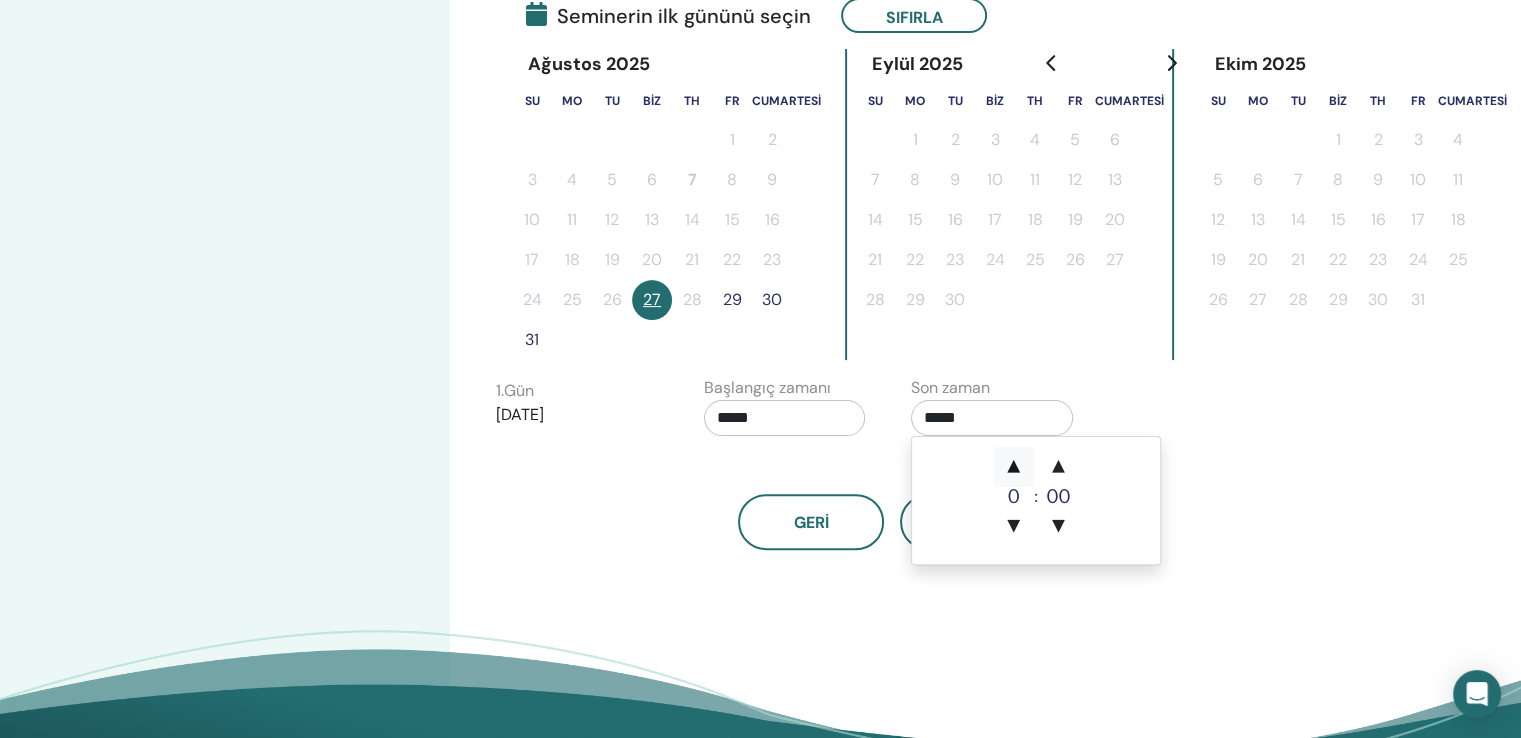 click on "▲" at bounding box center (1014, 467) 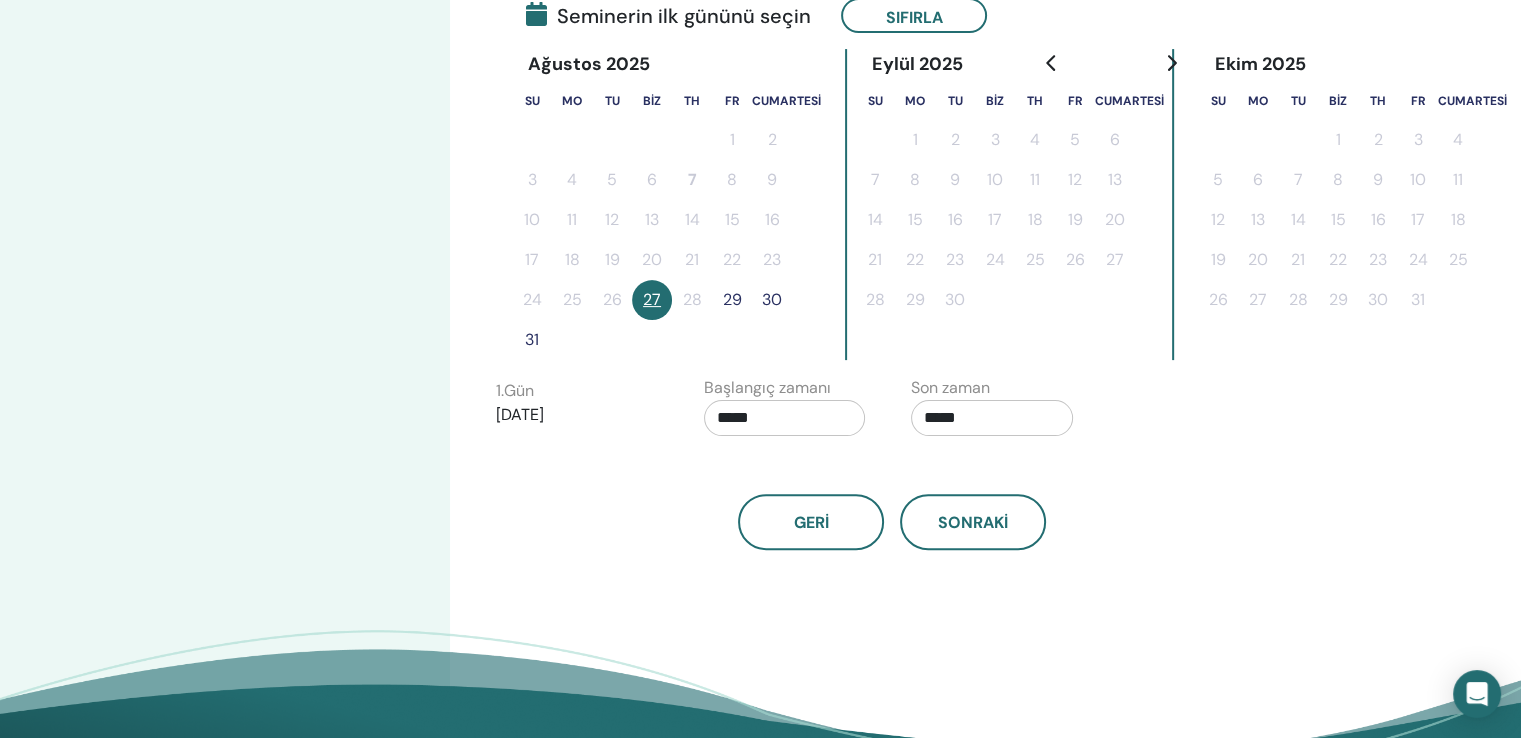 click on "Saat Dilimi Saat Dilimi (GMT+3) Türkiye Seminer Tarihi ve Saati Başlangıç tarihi Bitiş tarihi Tamamlamak Seminerin ilk gününü seçin Sıfırla Ağustos [YEAR] Su Mo Tu Biz Th Fr Cumartesi 1 2 3 4 5 6 7 8 9 10 11 12 13 14 15 16 17 18 19 20 21 22 23 24 25 26 27 28 29 30 31 Eylül [YEAR] Su Mo Tu Biz Th Fr Cumartesi 1 2 3 4 5 6 7 8 9 10 11 12 13 14 15 16 17 18 19 20 21 22 23 24 25 26 27 28 29 30 Ekim [YEAR] Su Mo Tu Biz Th Fr Cumartesi 1 2 3 4 5 6 7 8 9 10 11 12 13 14 15 16 17 18 19 20 21 22 23 24 25 26 27 28 29 30 31 1. Gün ​ [DATE] Başlangıç zamanı ***** Son zaman ***** Geri Sonraki" at bounding box center [957, 197] 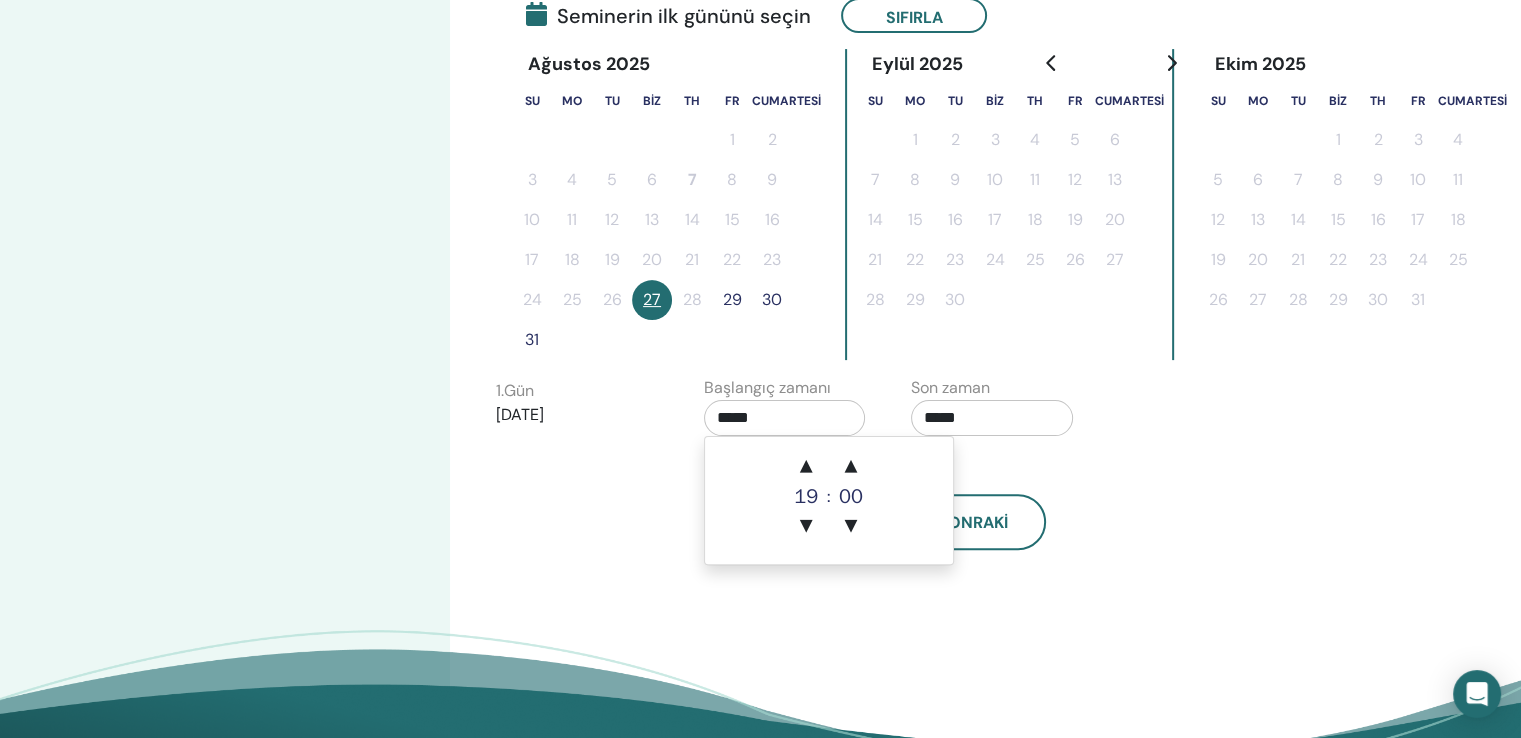click on "▲ [NUMBER] ▼ : ▲ [NUMBER] ▼" at bounding box center [829, 500] 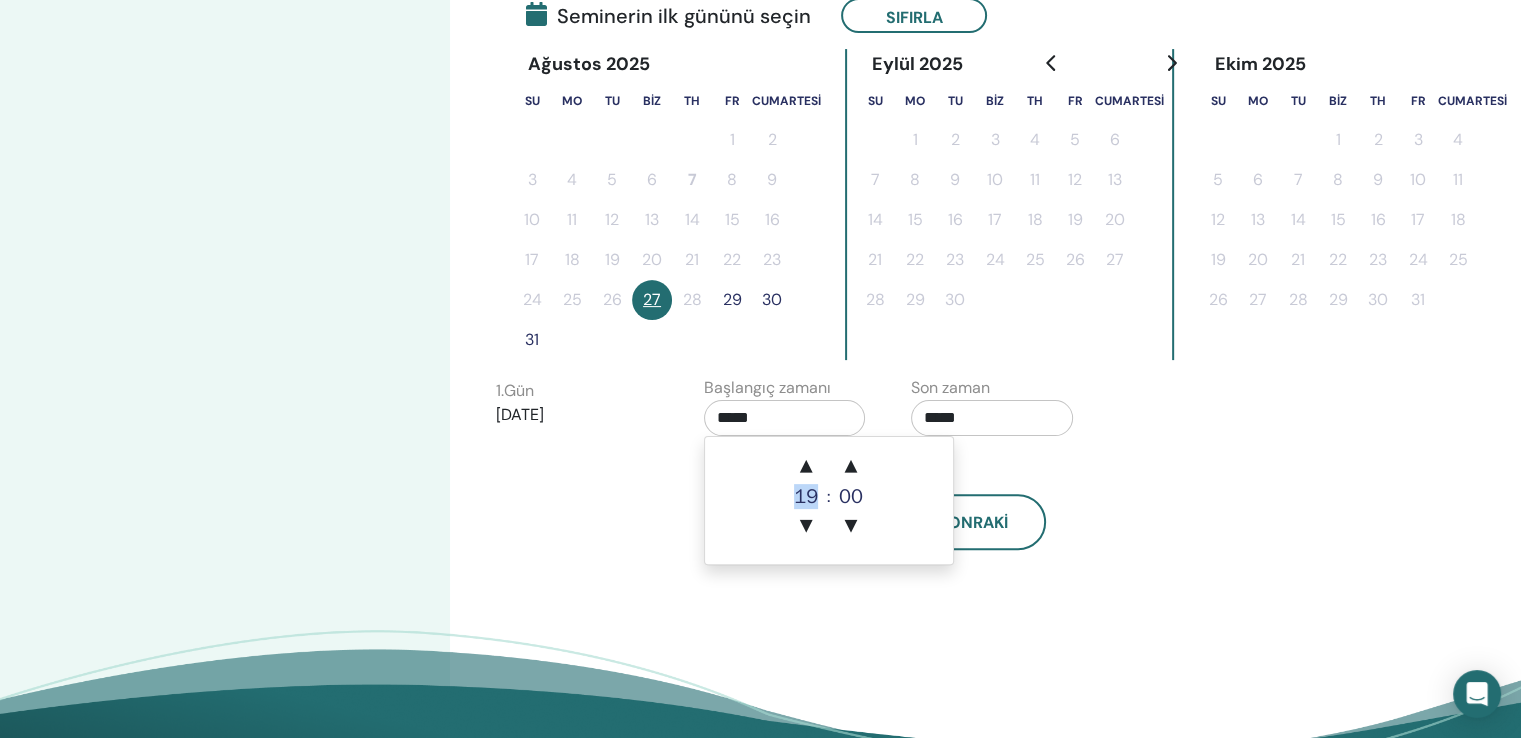 click on "▲ [NUMBER] ▼ : ▲ [NUMBER] ▼" at bounding box center (829, 500) 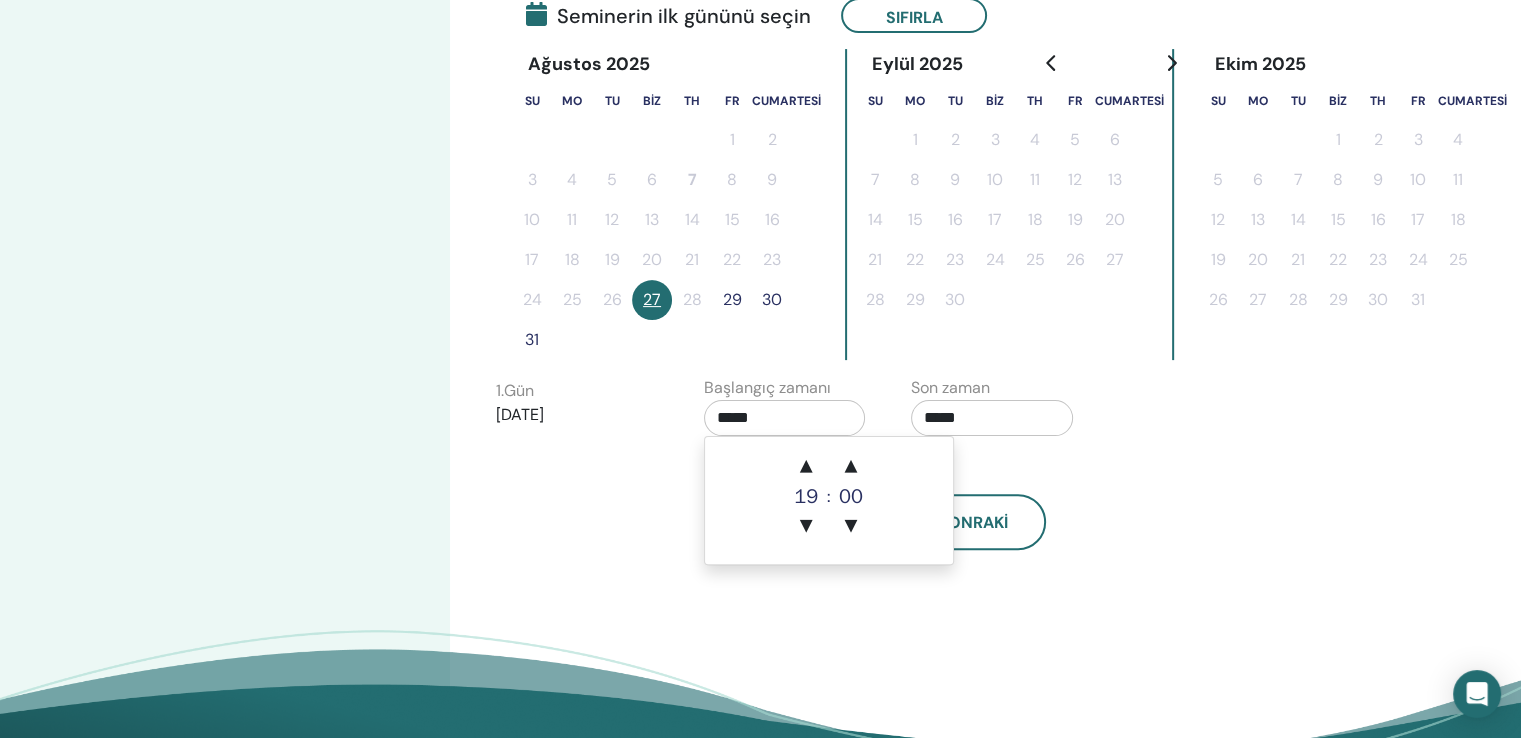 click on "▲ [NUMBER] ▼ : ▲ [NUMBER] ▼" at bounding box center (829, 500) 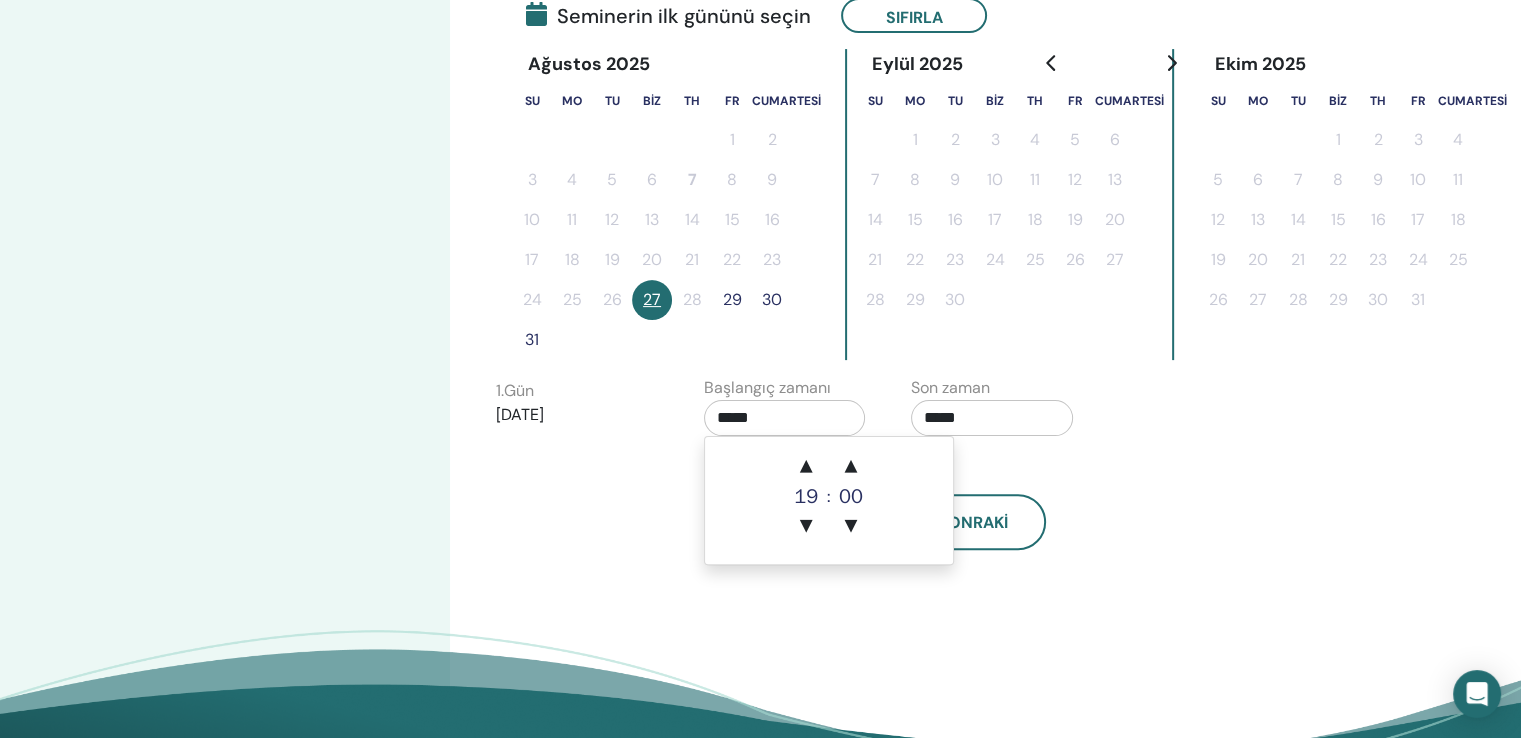 click on "*****" at bounding box center [785, 418] 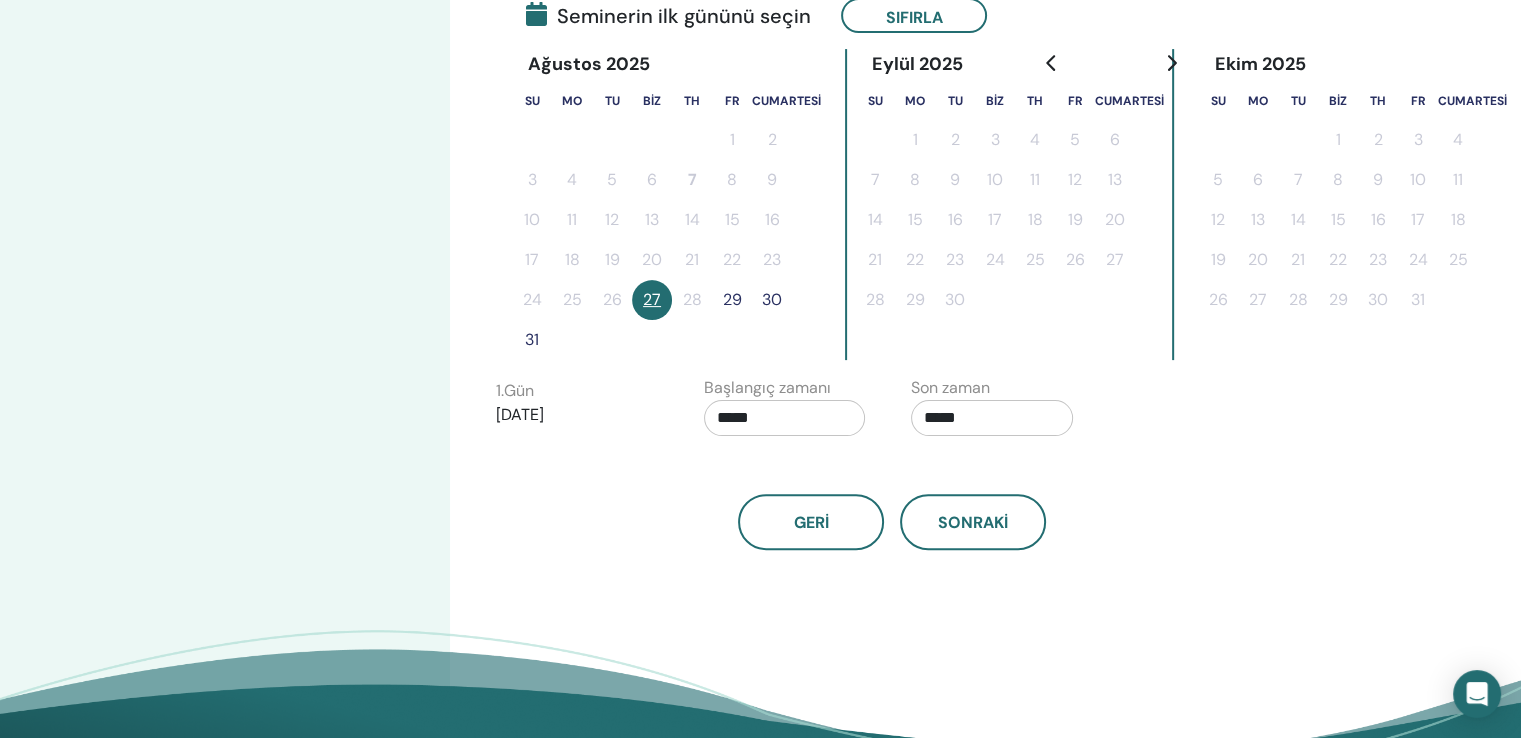 click on "*****" at bounding box center (785, 418) 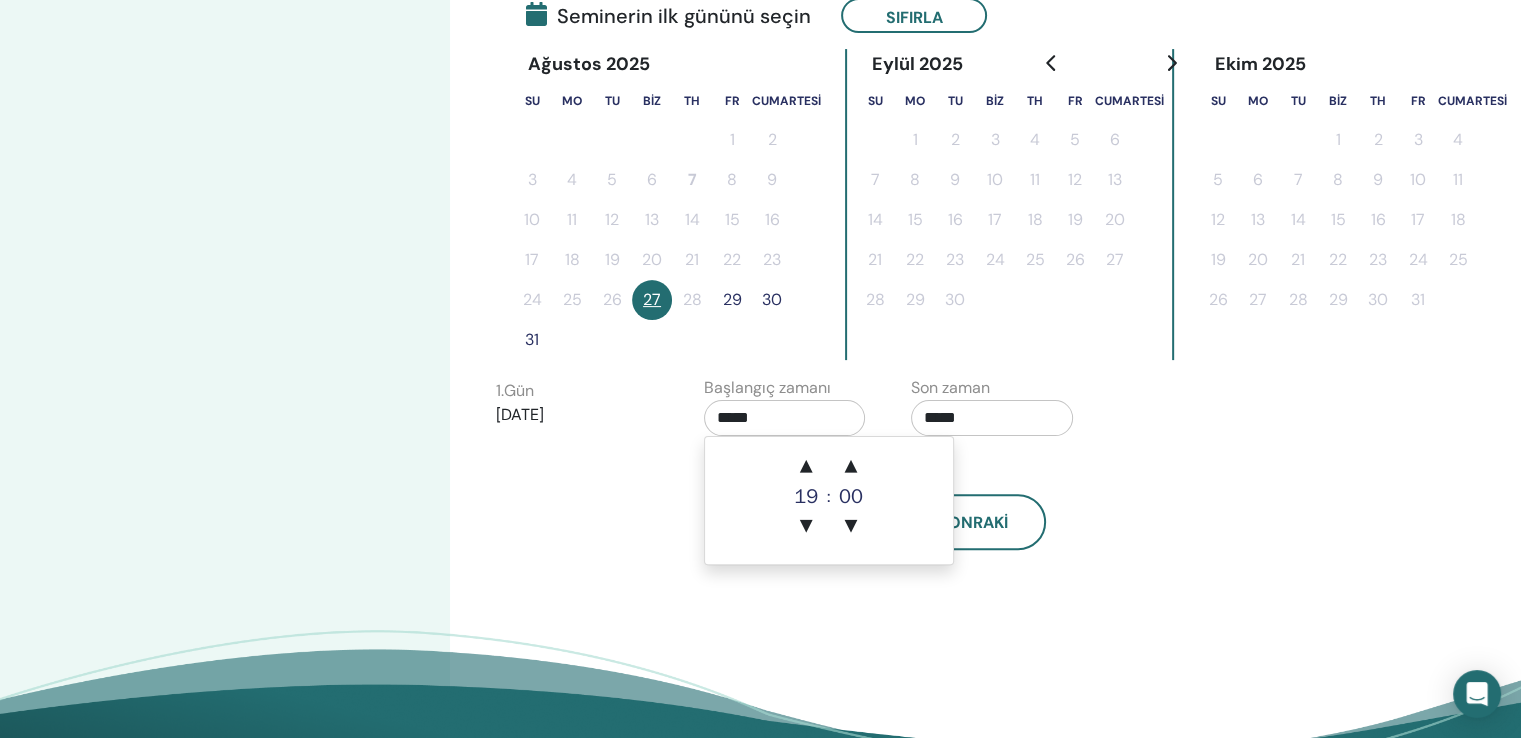 click on "▲ [NUMBER] ▼ : ▲ [NUMBER] ▼" at bounding box center [829, 500] 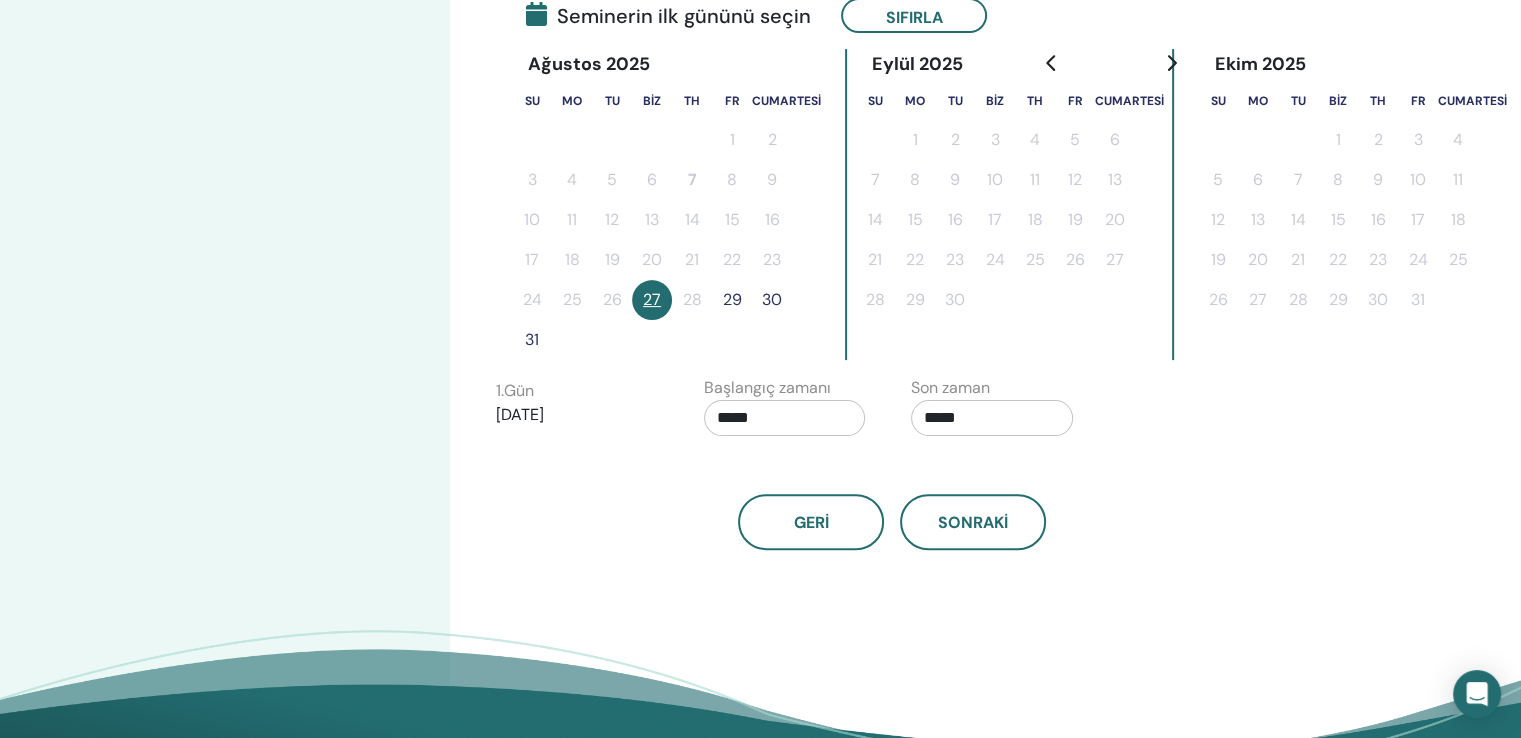 click on "Geri Sonraki" at bounding box center [892, 522] 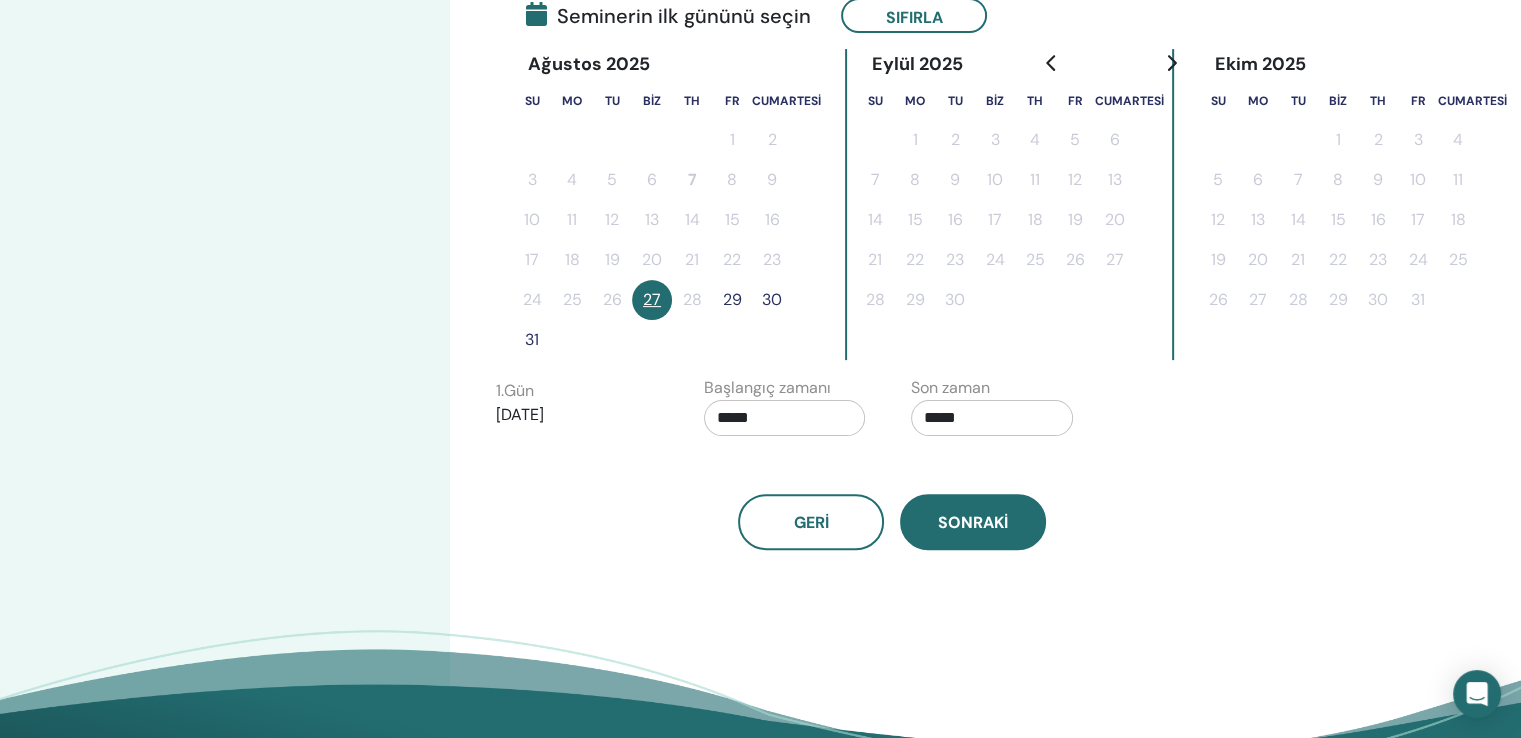 click on "Sonraki" at bounding box center (973, 522) 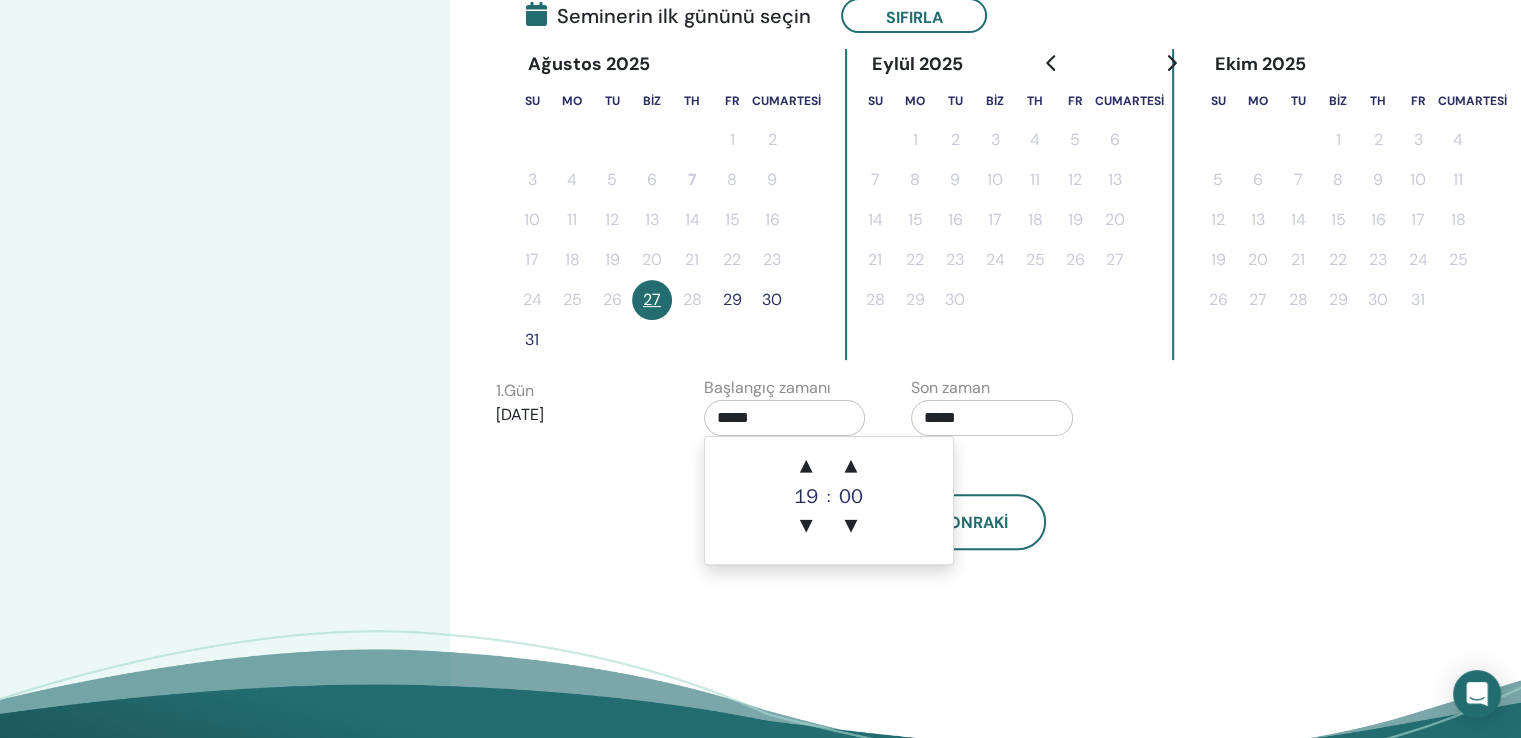 click on "*****" at bounding box center (785, 418) 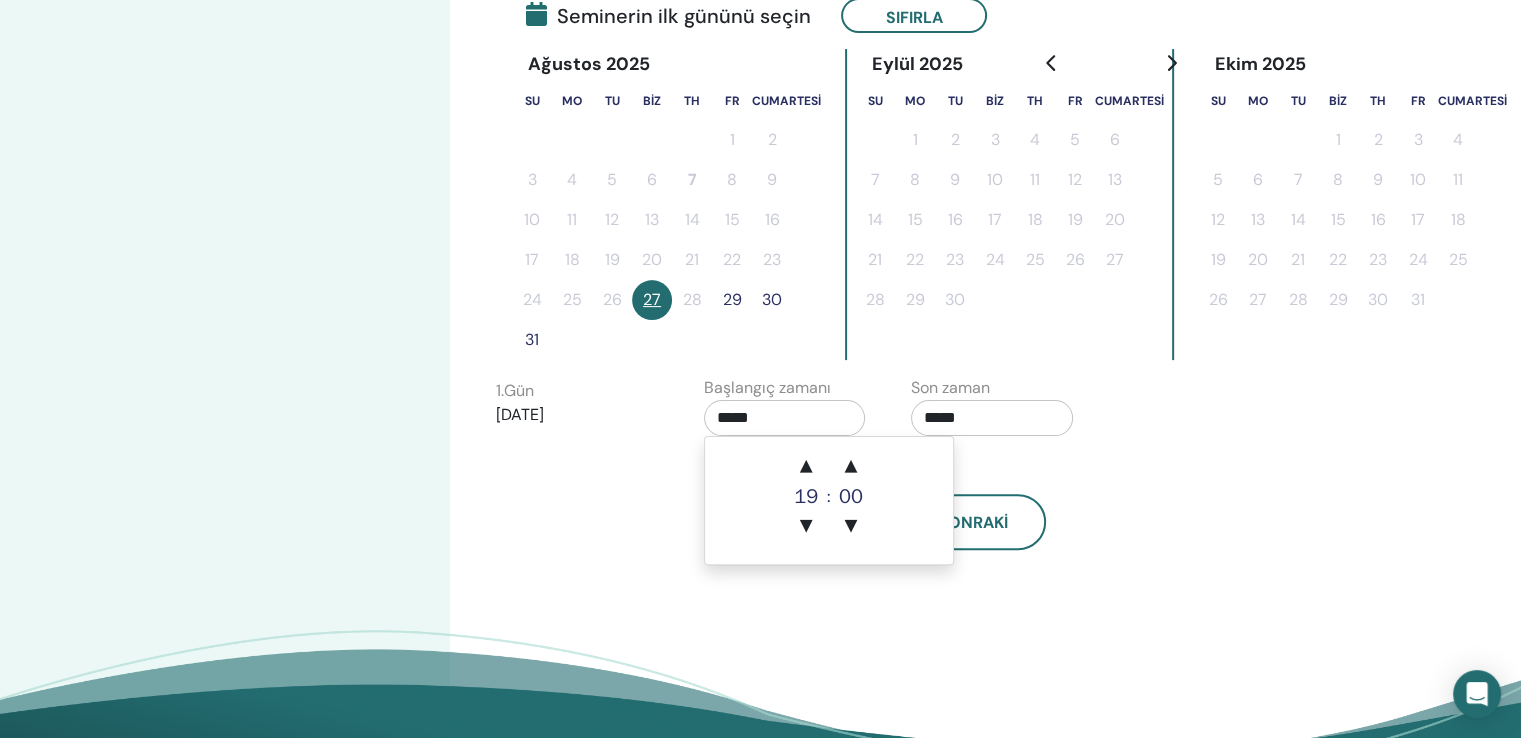click on "▲ [NUMBER] ▼ : ▲ [NUMBER] ▼" at bounding box center [829, 500] 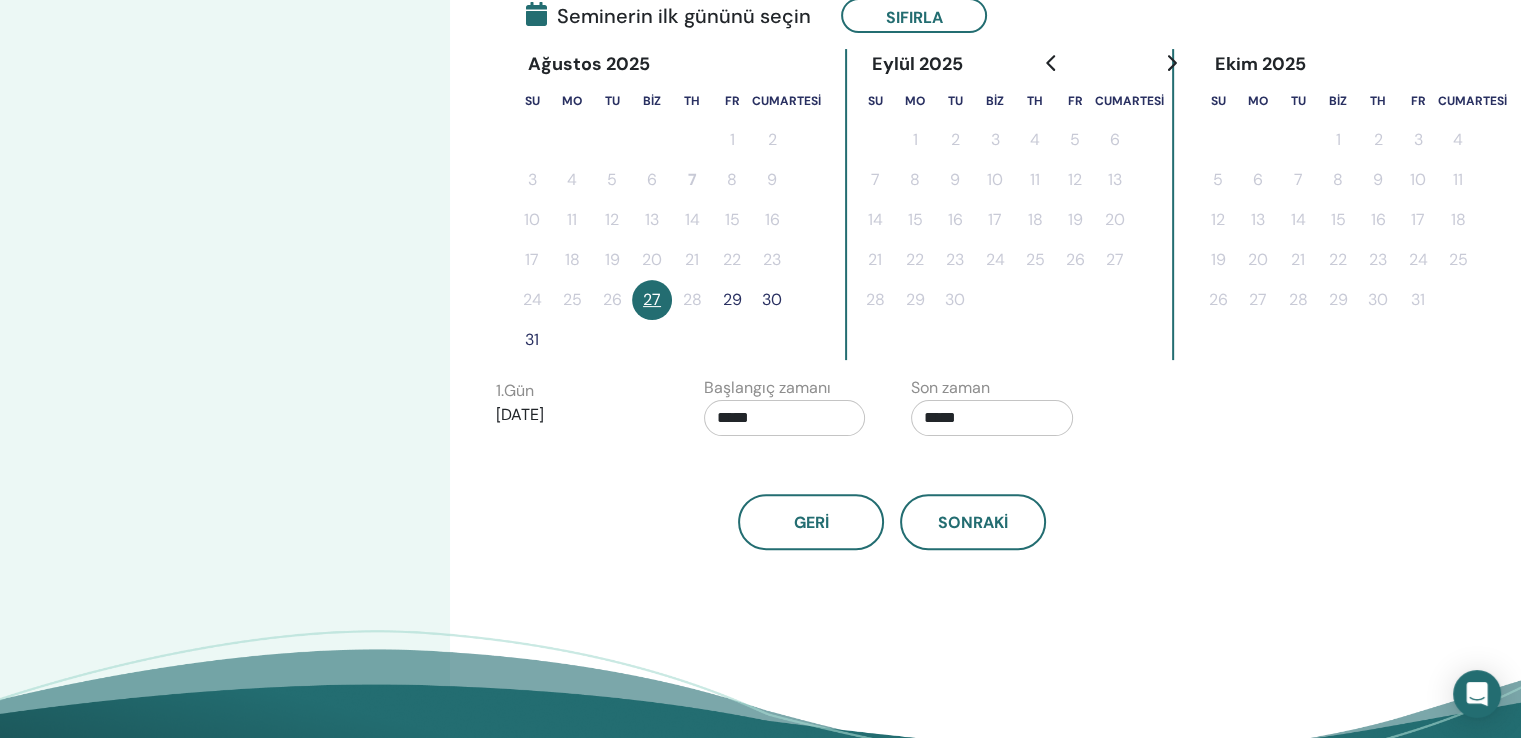 click on "Geri Sonraki" at bounding box center (892, 498) 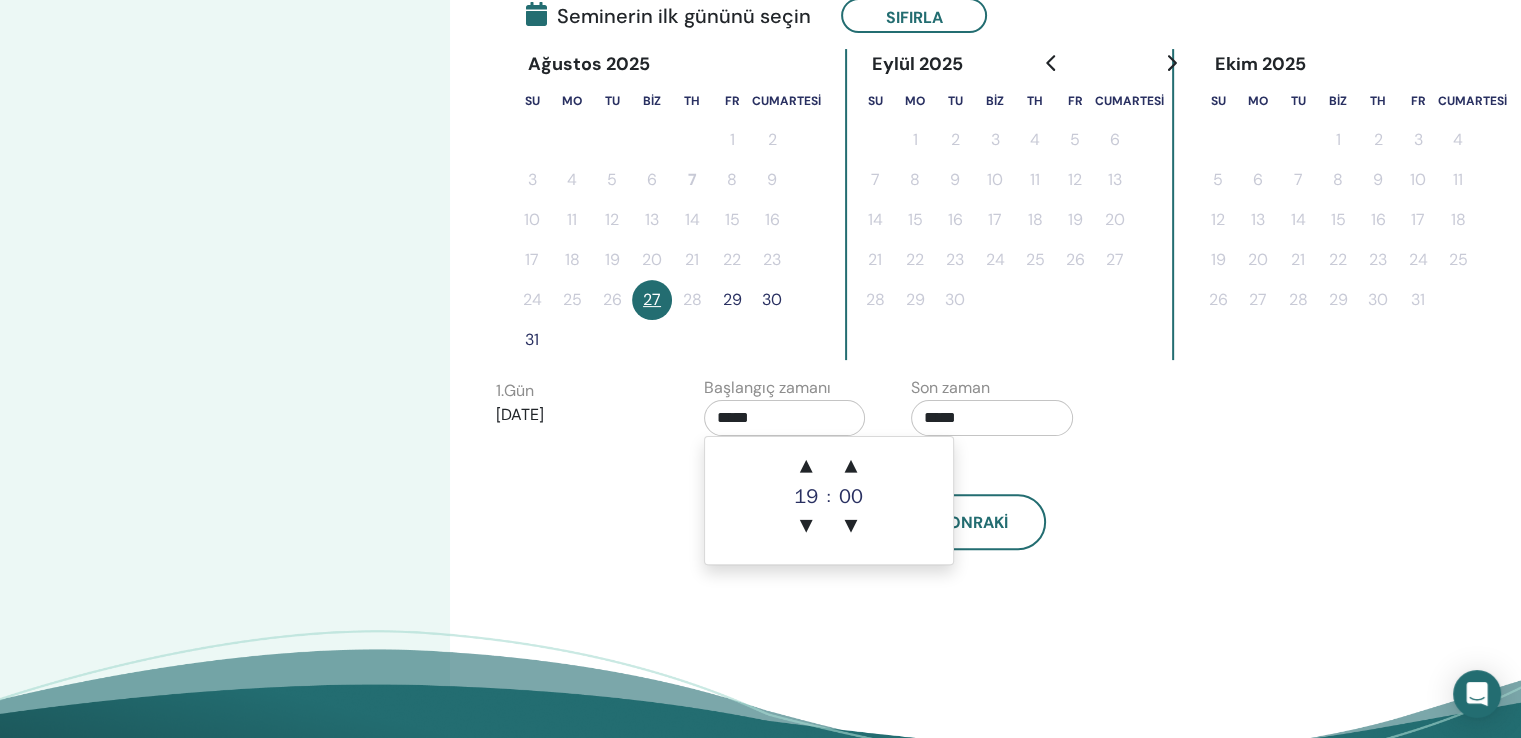 type on "*****" 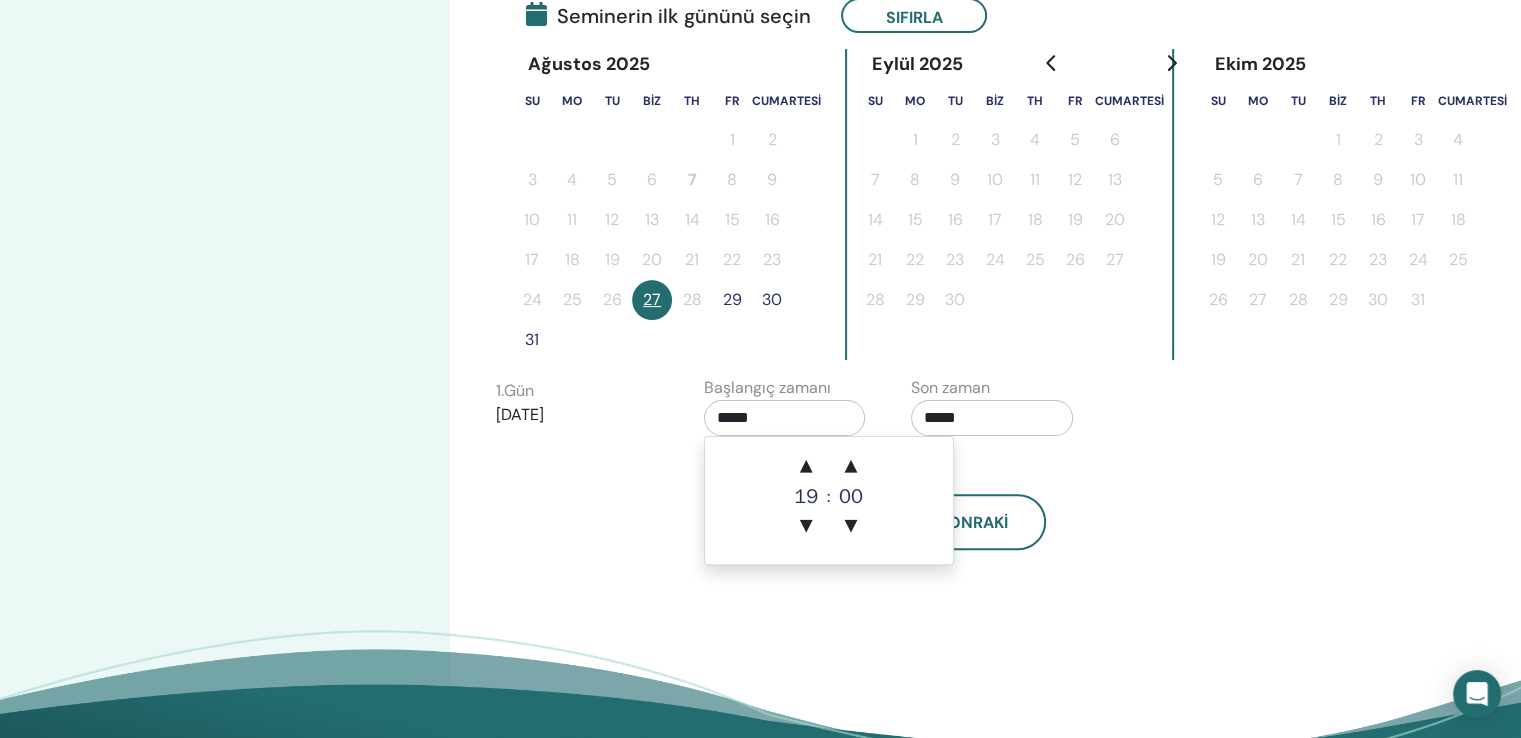 click on "▲ [NUMBER] ▼ : ▲ [NUMBER] ▼" at bounding box center (829, 500) 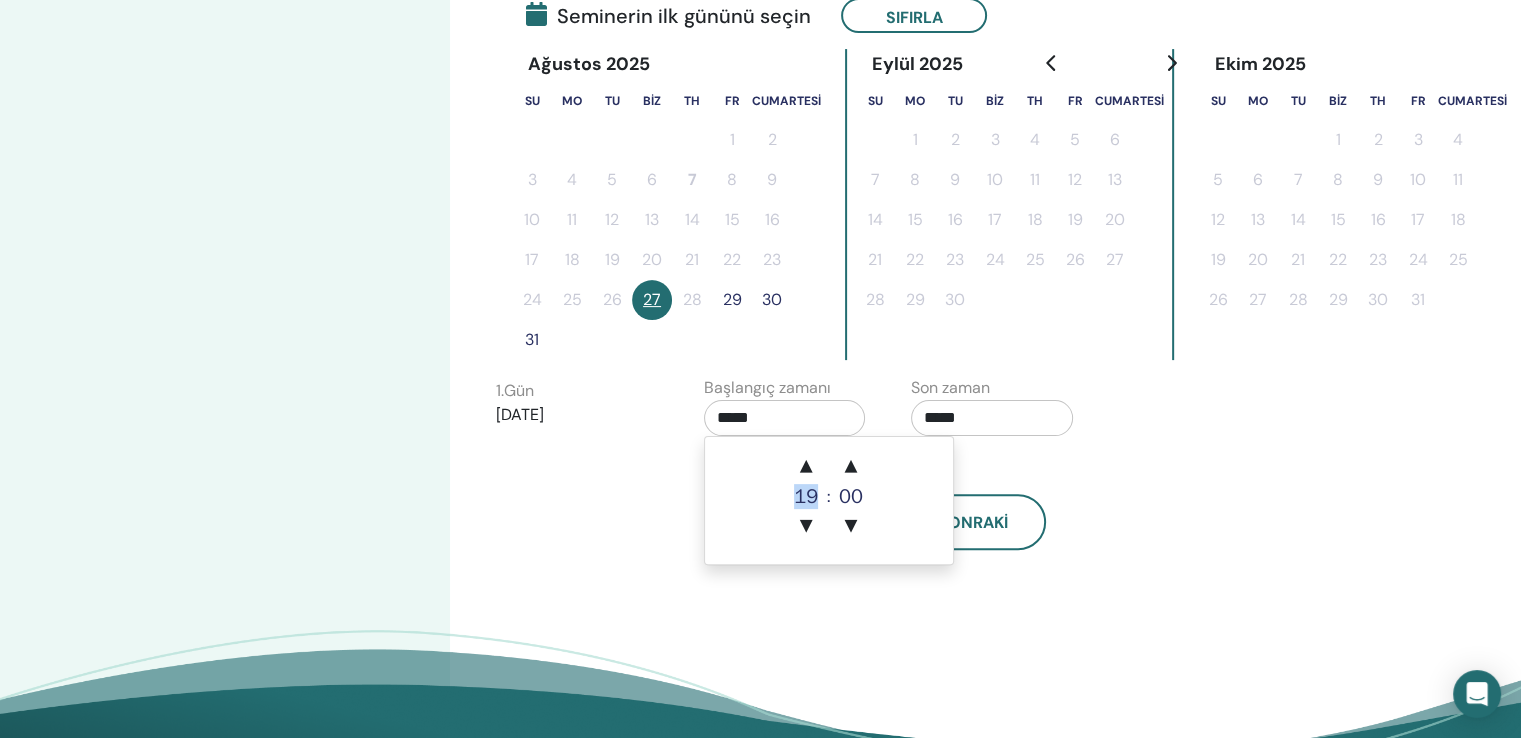 click on "▲ [NUMBER] ▼ : ▲ [NUMBER] ▼" at bounding box center (829, 500) 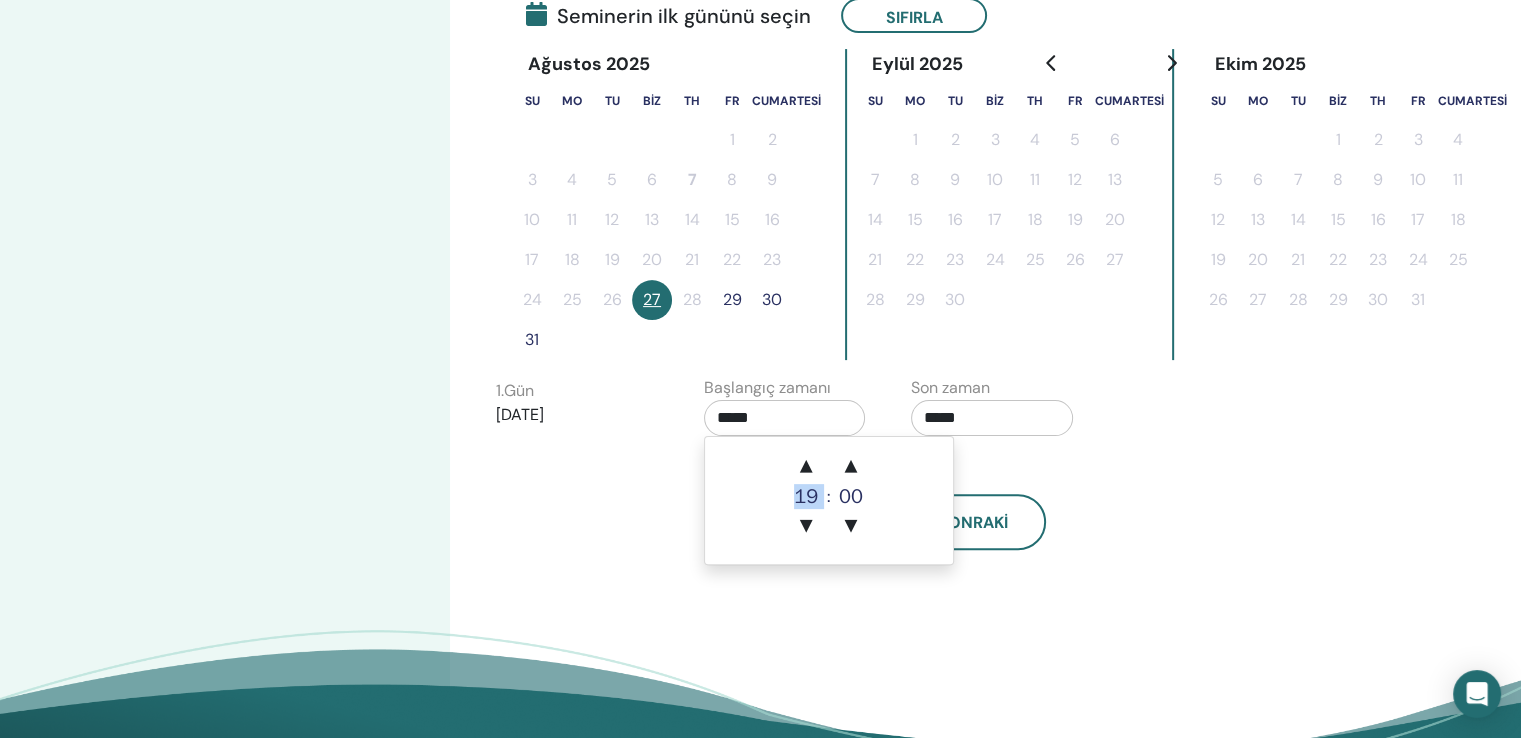 click on "▲ [NUMBER] ▼ : ▲ [NUMBER] ▼" at bounding box center (829, 500) 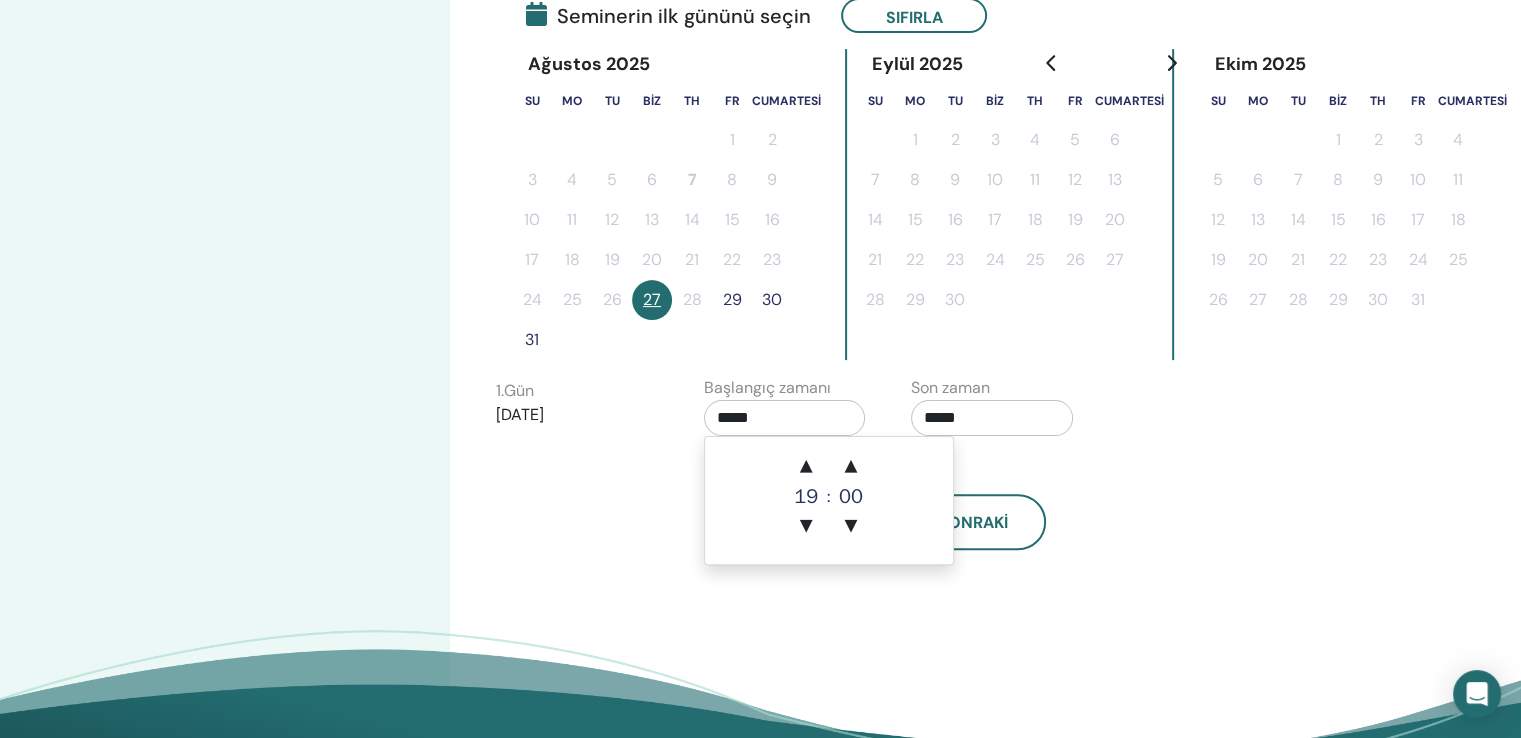 click on "▲ [NUMBER] ▼ : ▲ [NUMBER] ▼" at bounding box center (829, 500) 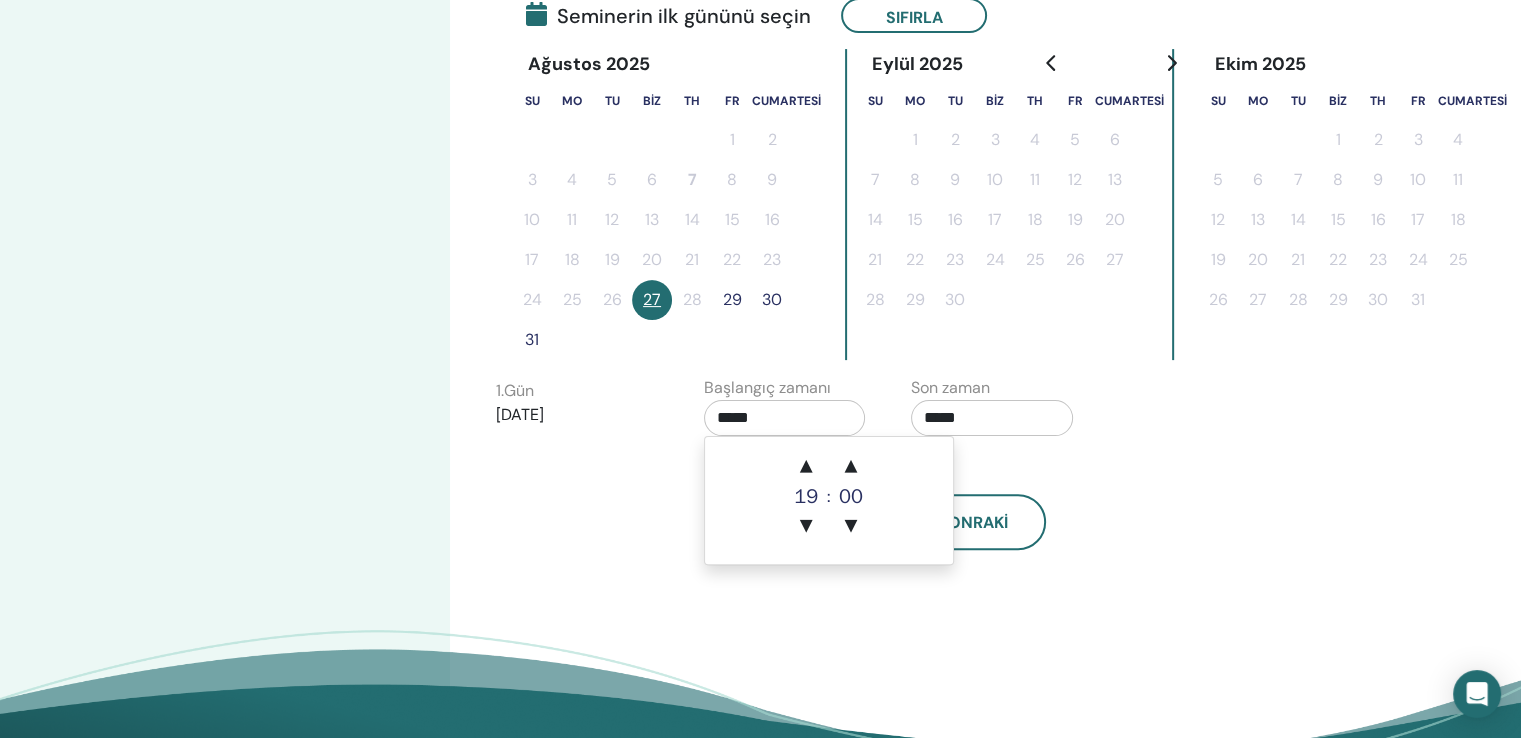 click on "Geri Sonraki" at bounding box center [892, 522] 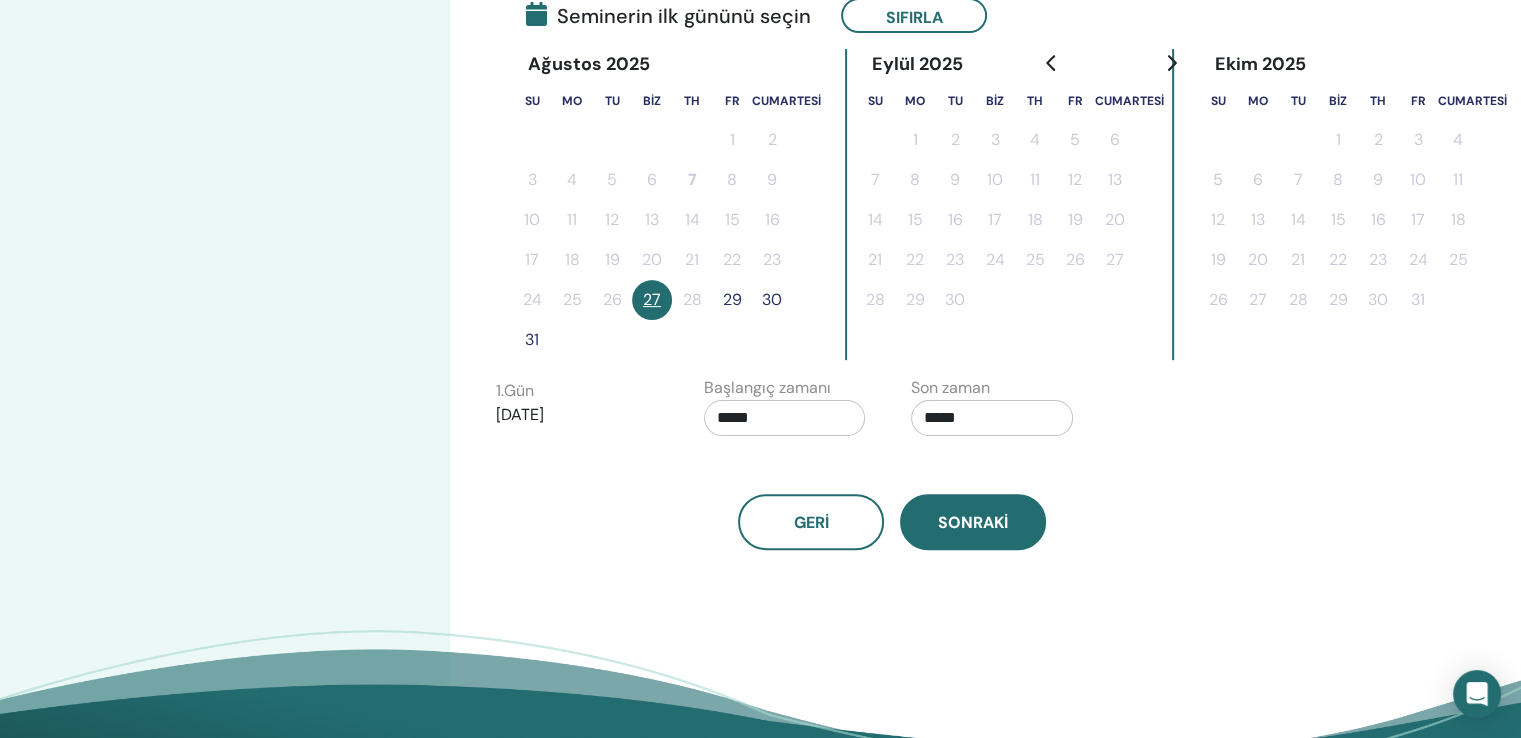 click on "Sonraki" at bounding box center [973, 522] 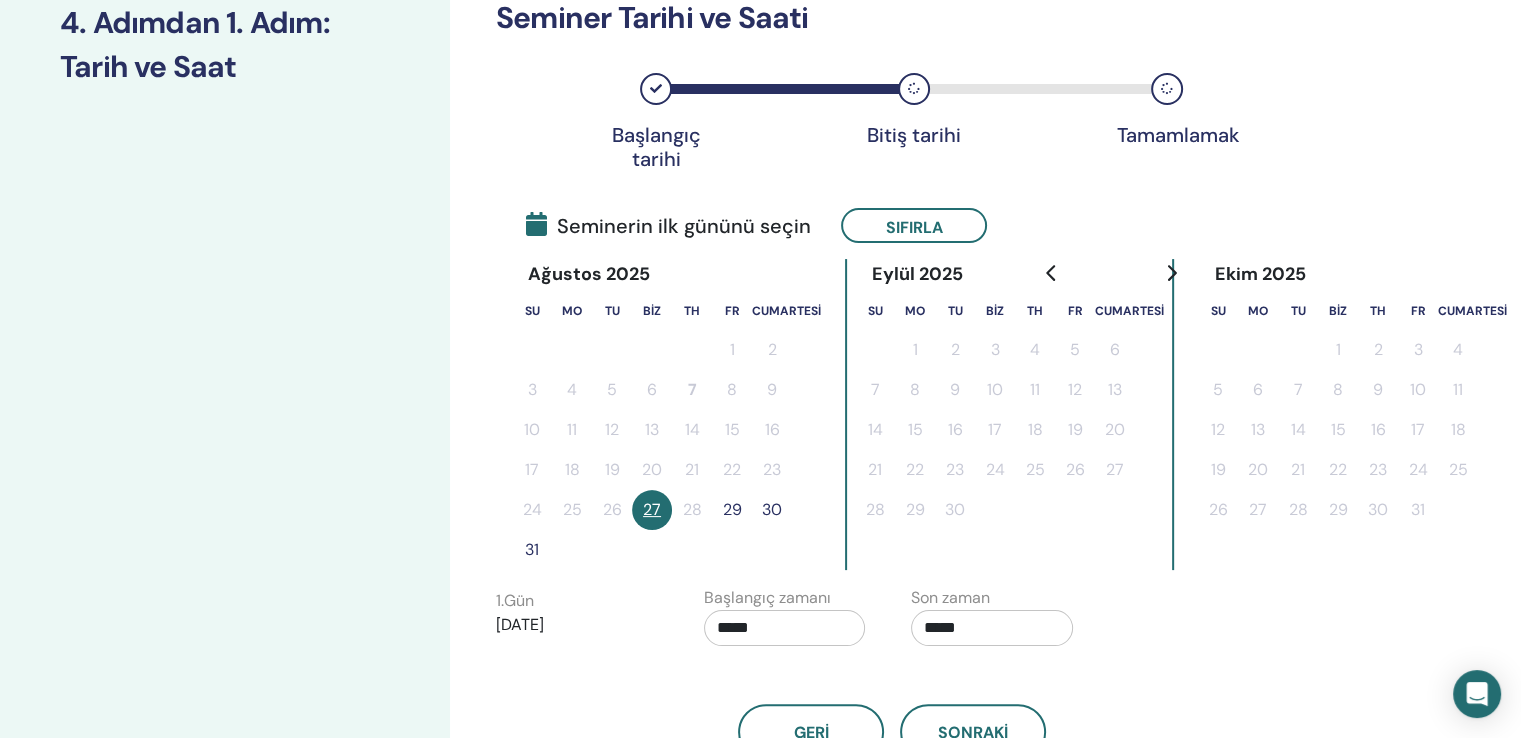 scroll, scrollTop: 300, scrollLeft: 0, axis: vertical 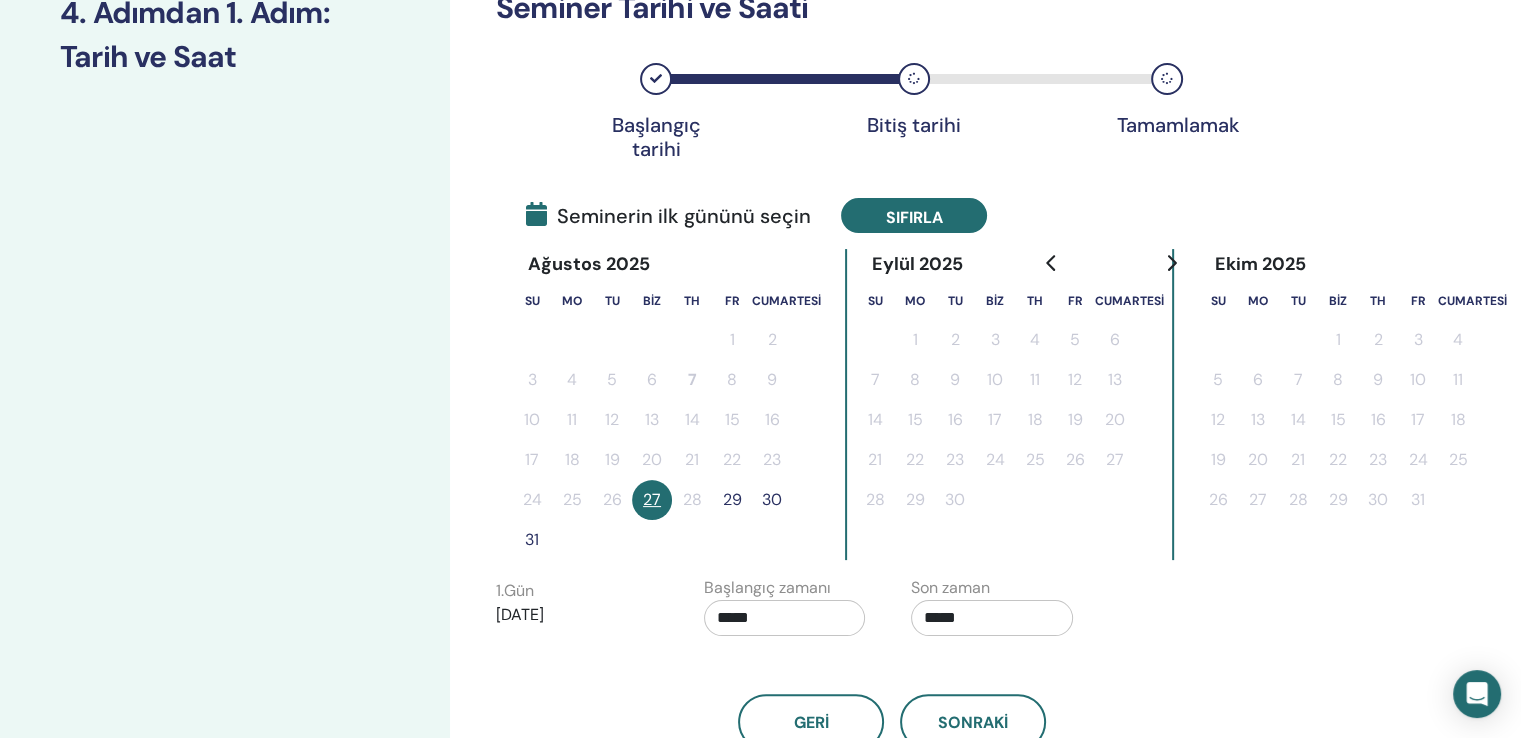 click on "Sıfırla" at bounding box center (914, 216) 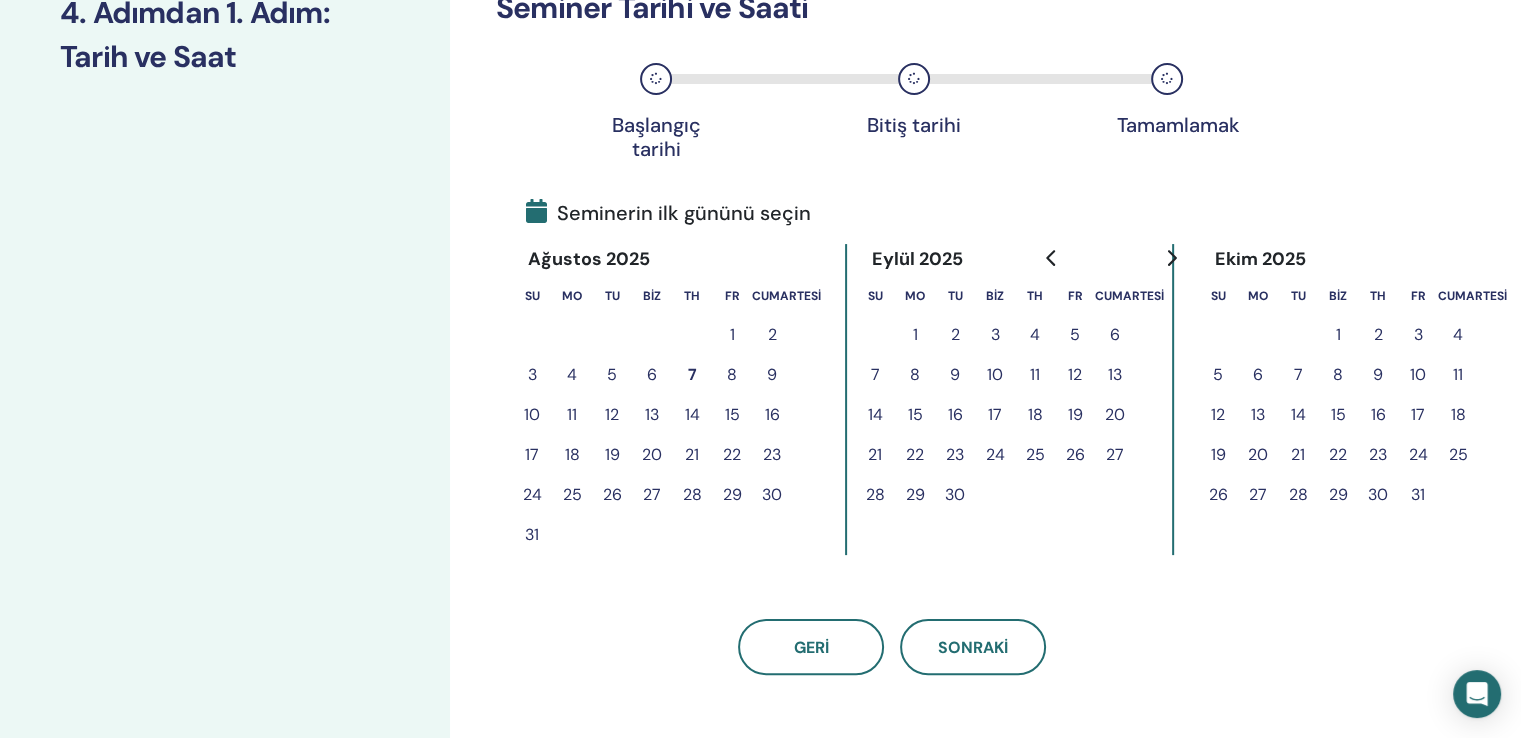 click on "28" at bounding box center (692, 494) 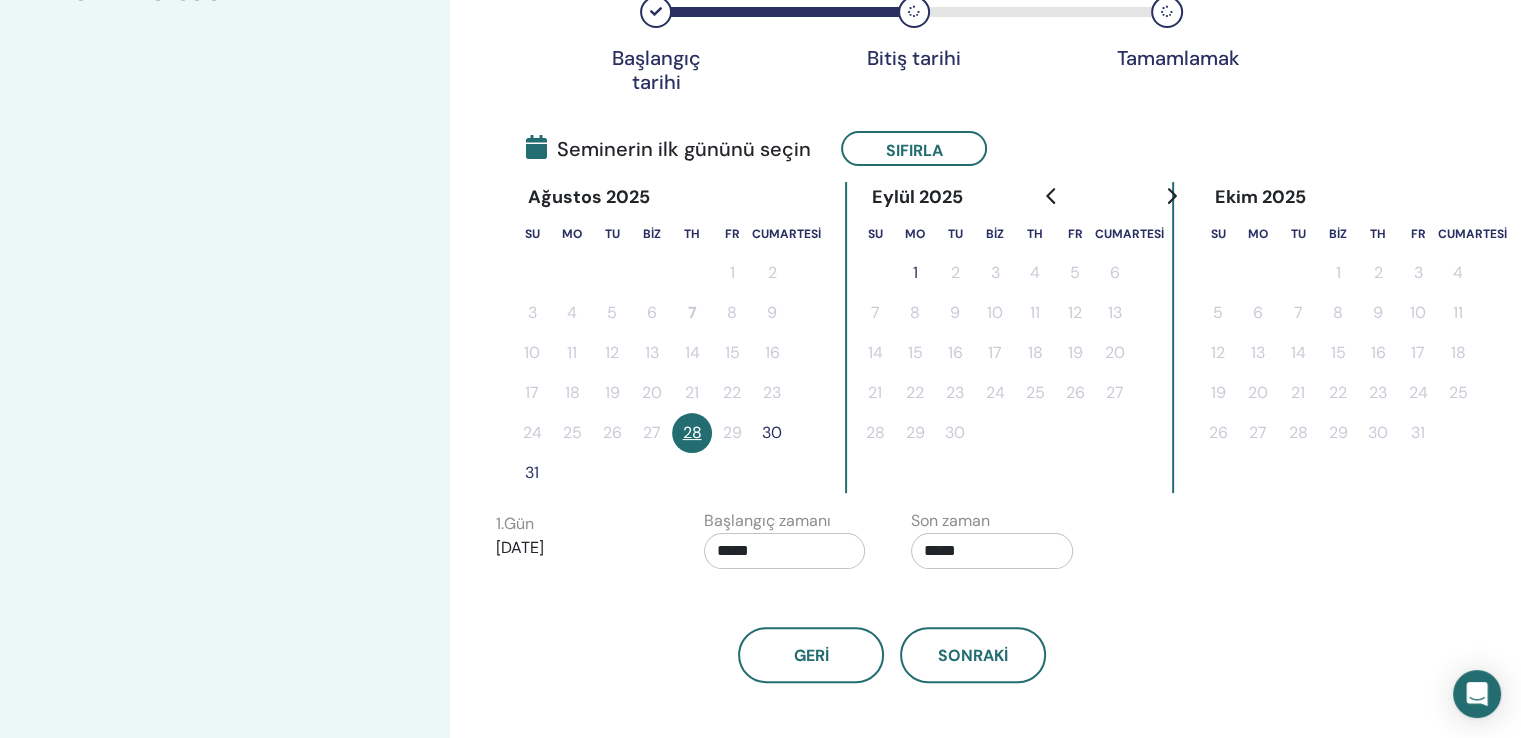 scroll, scrollTop: 400, scrollLeft: 0, axis: vertical 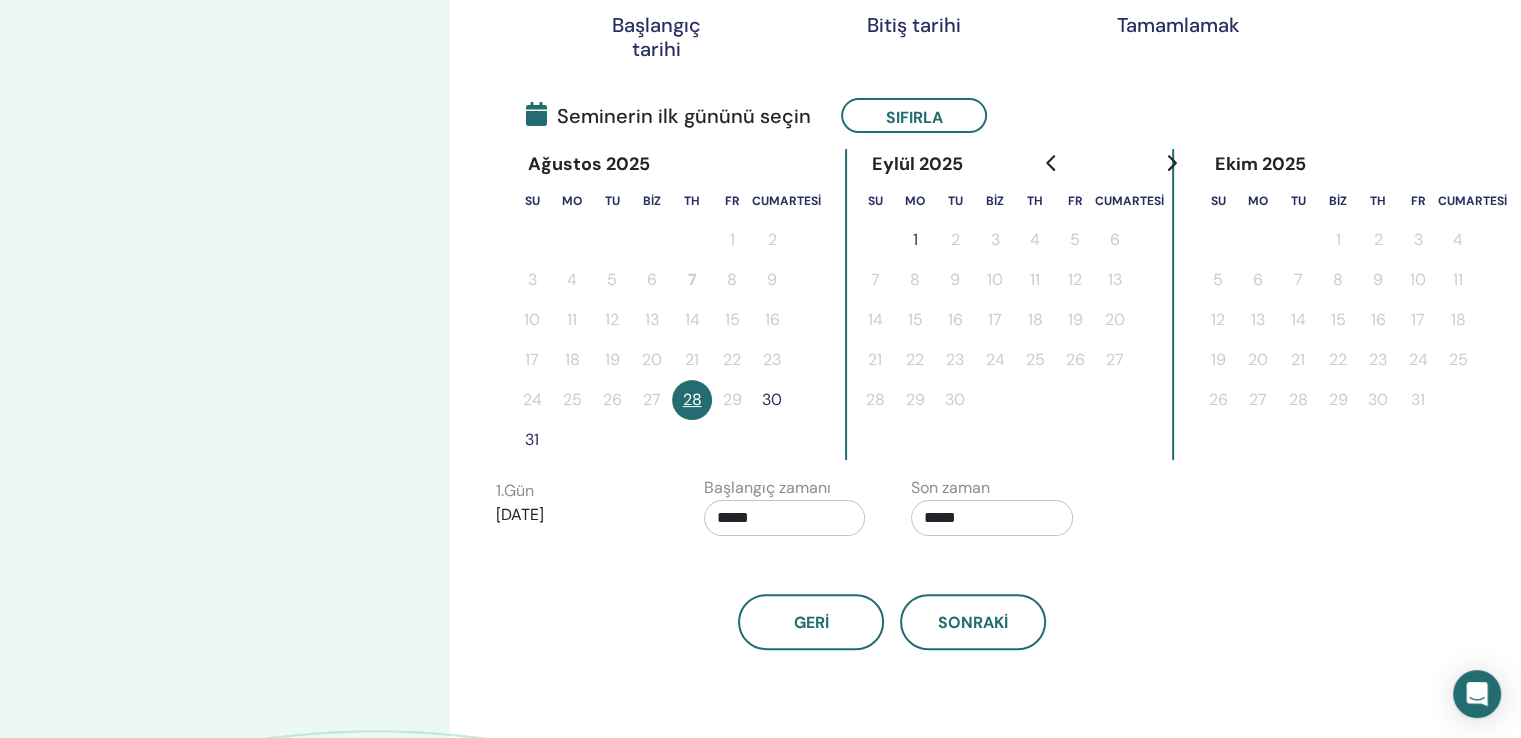click on "*****" at bounding box center [785, 518] 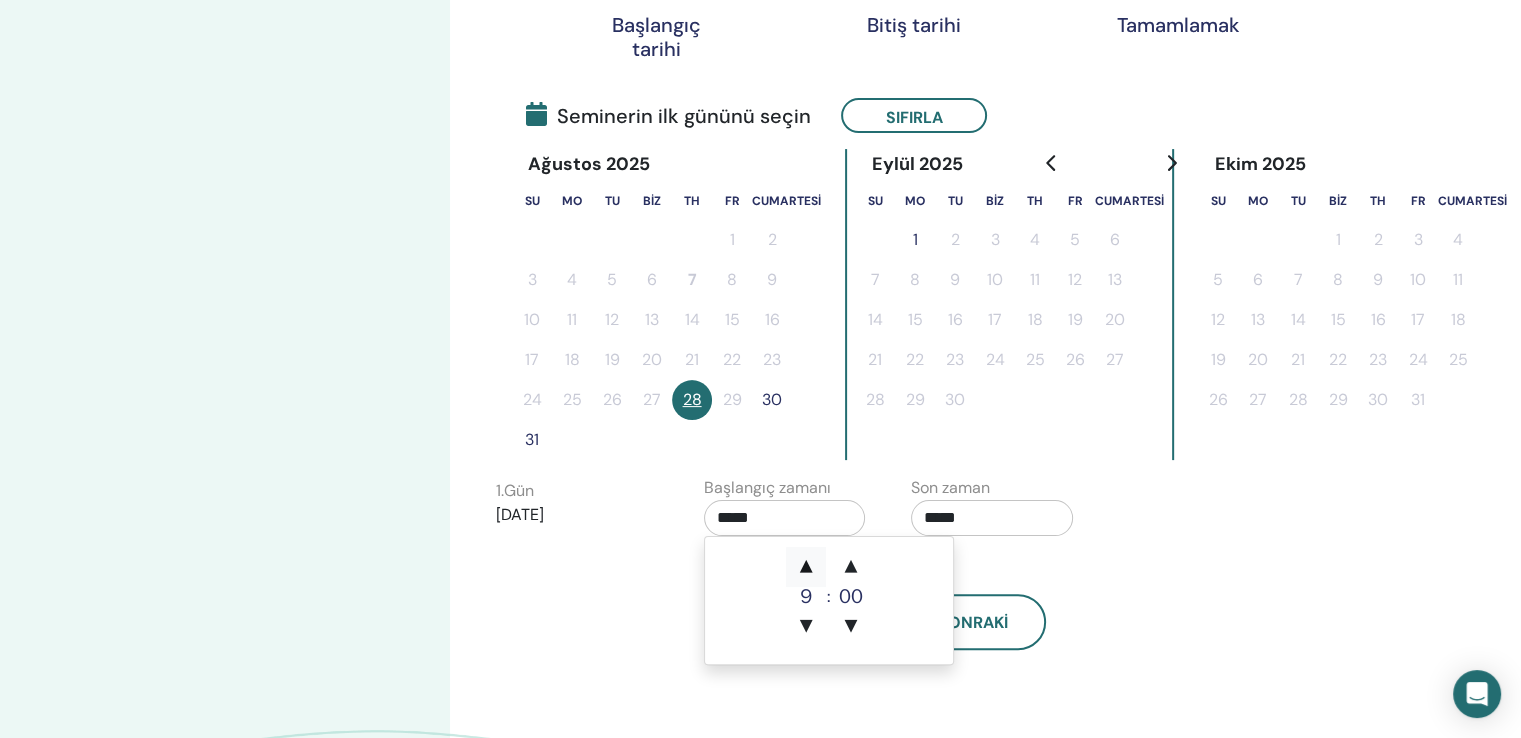 click on "▲" at bounding box center [806, 567] 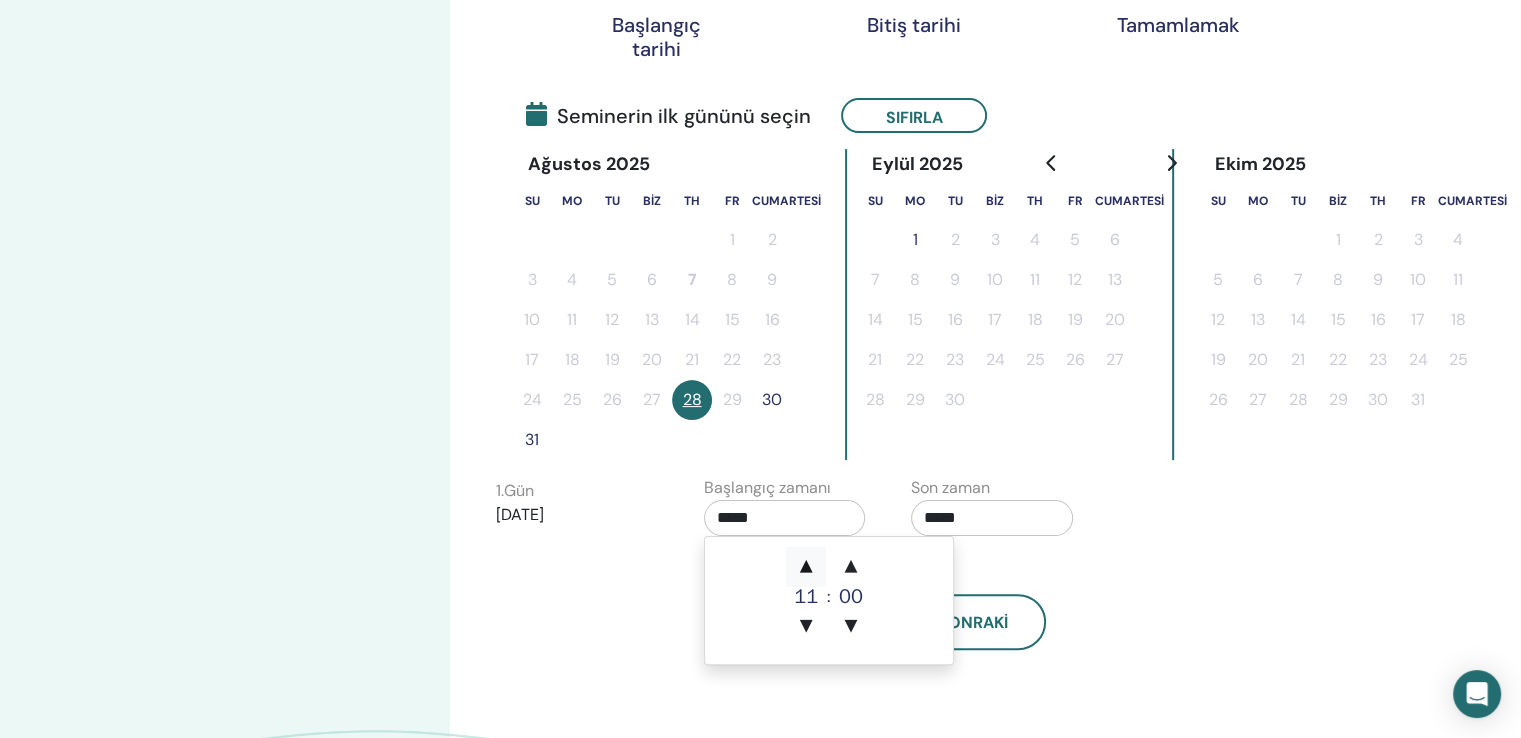 click on "▲" at bounding box center [806, 567] 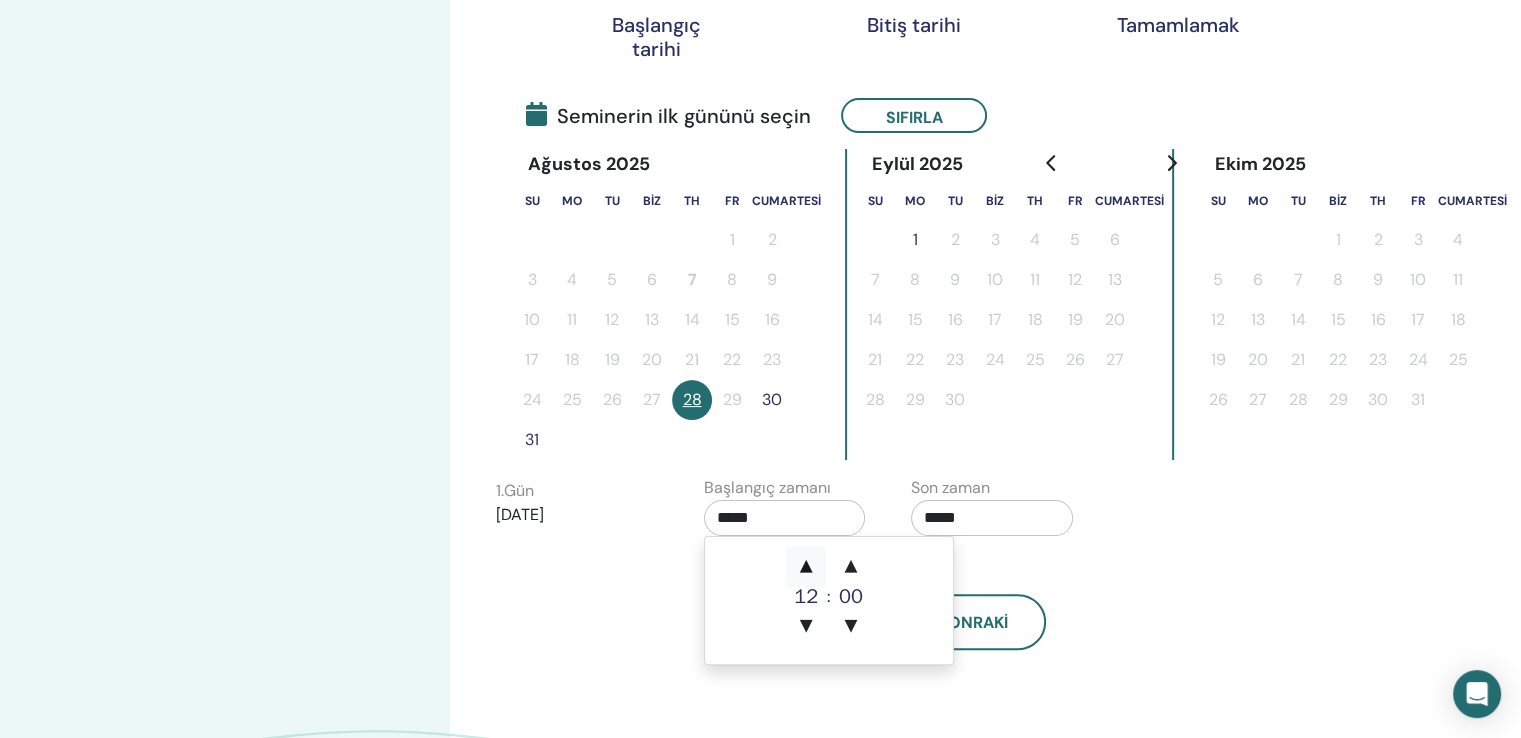 click on "▲" at bounding box center [806, 567] 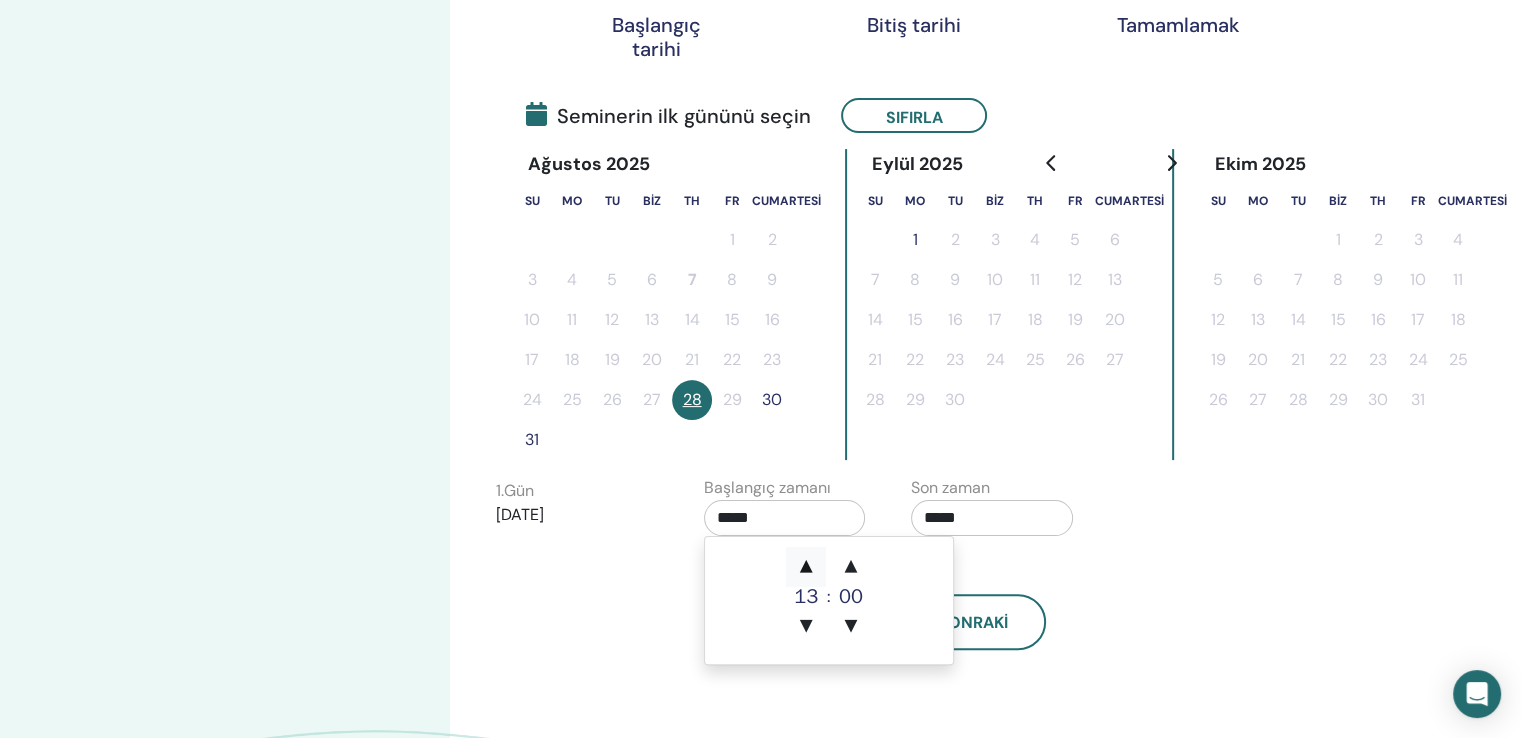click on "▲" at bounding box center [806, 567] 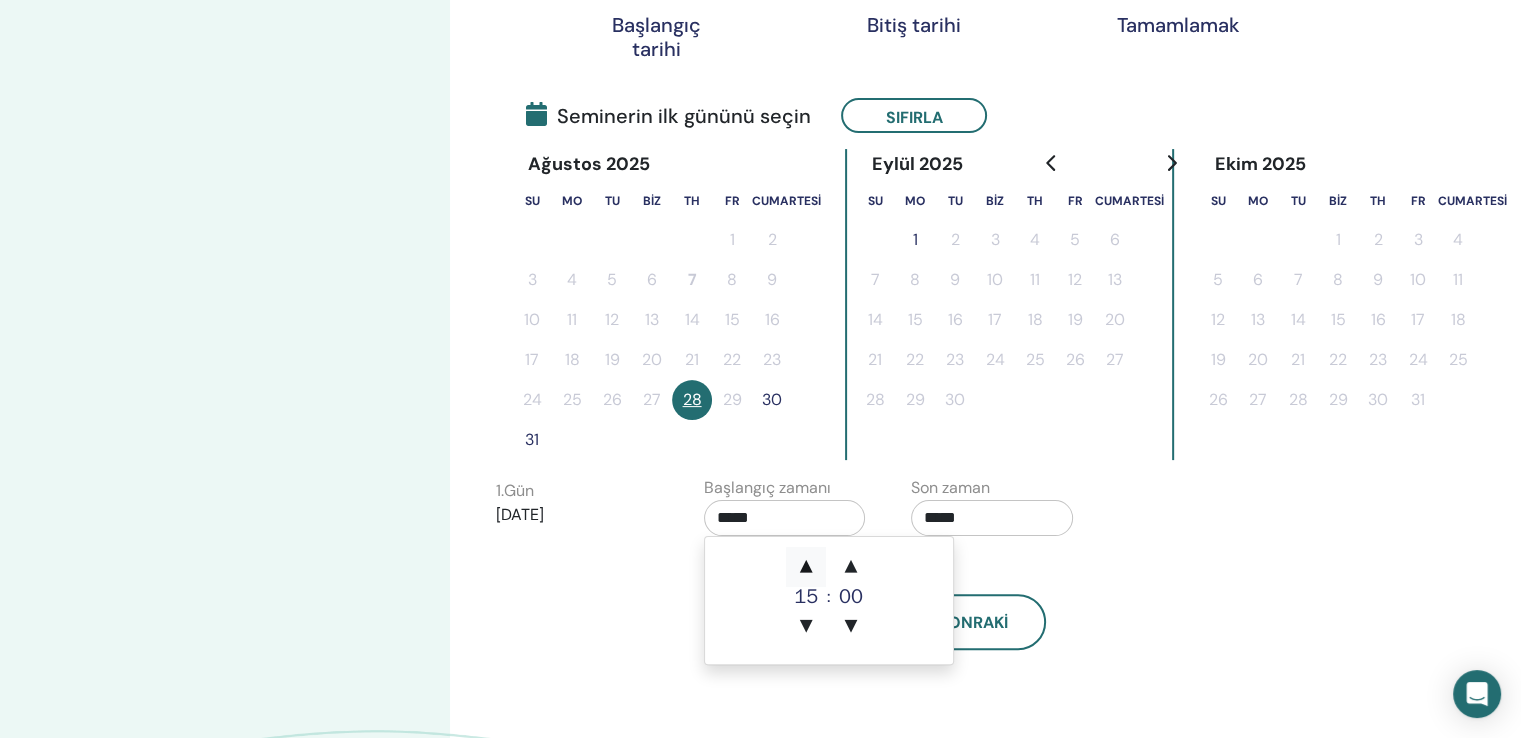 click on "▲" at bounding box center (806, 567) 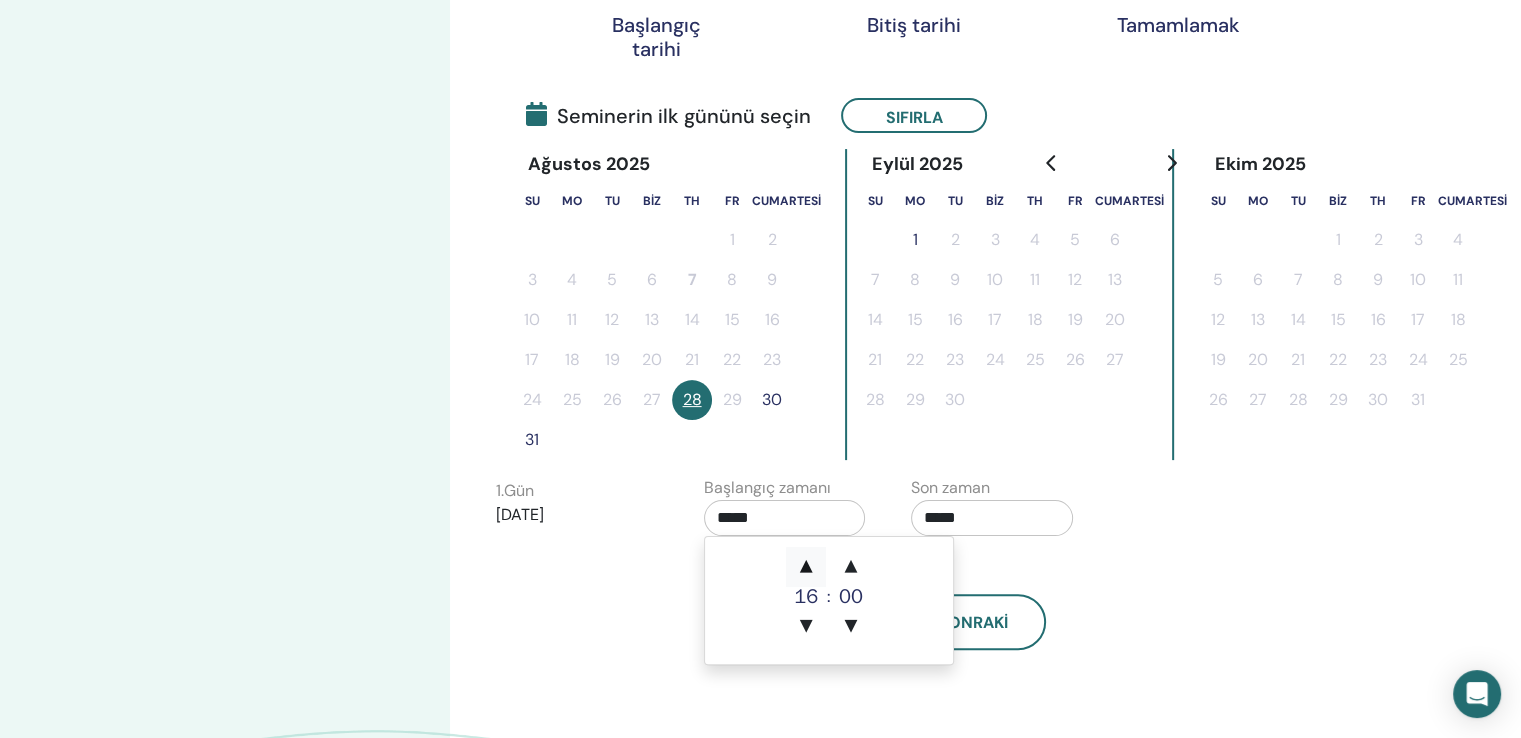 click on "▲" at bounding box center [806, 567] 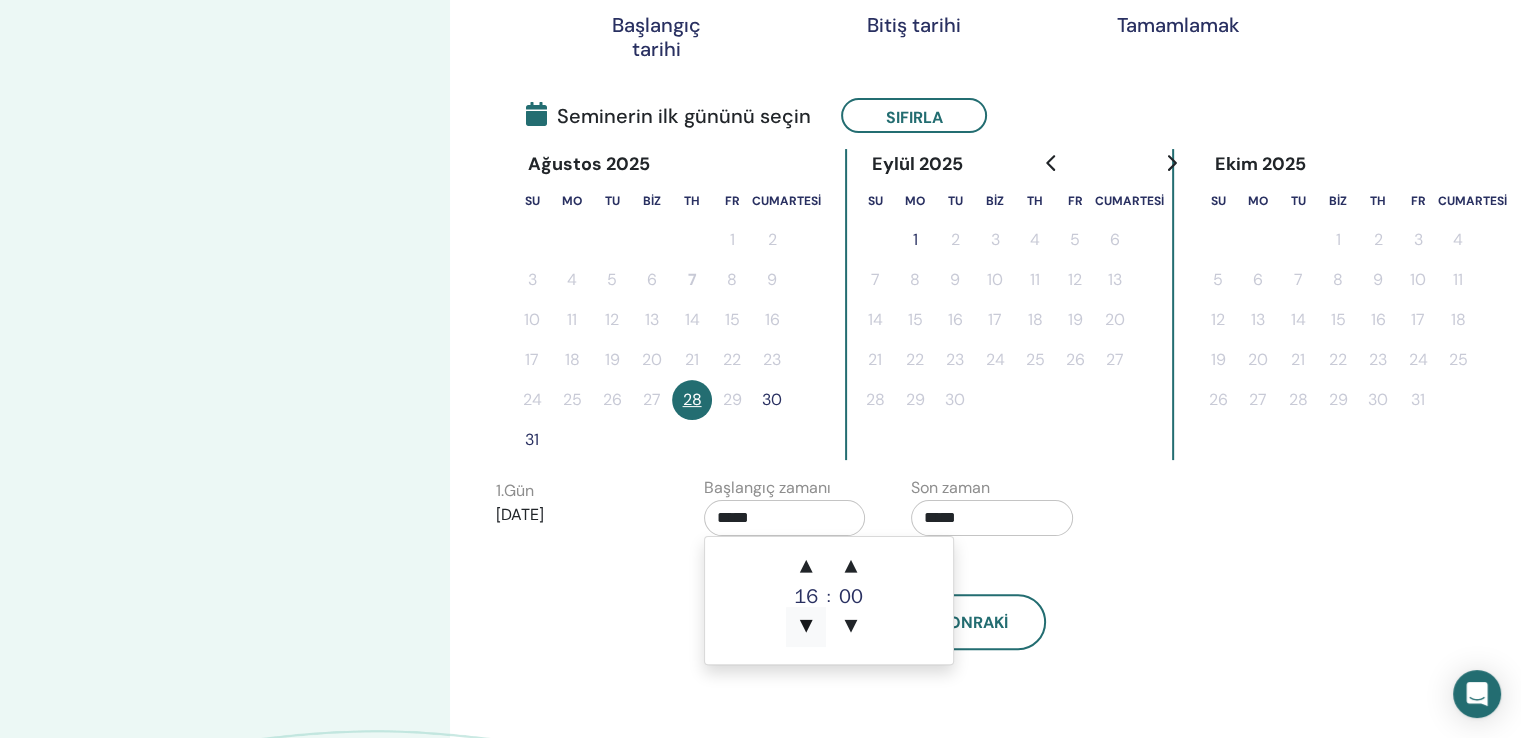 click on "▼" at bounding box center [806, 627] 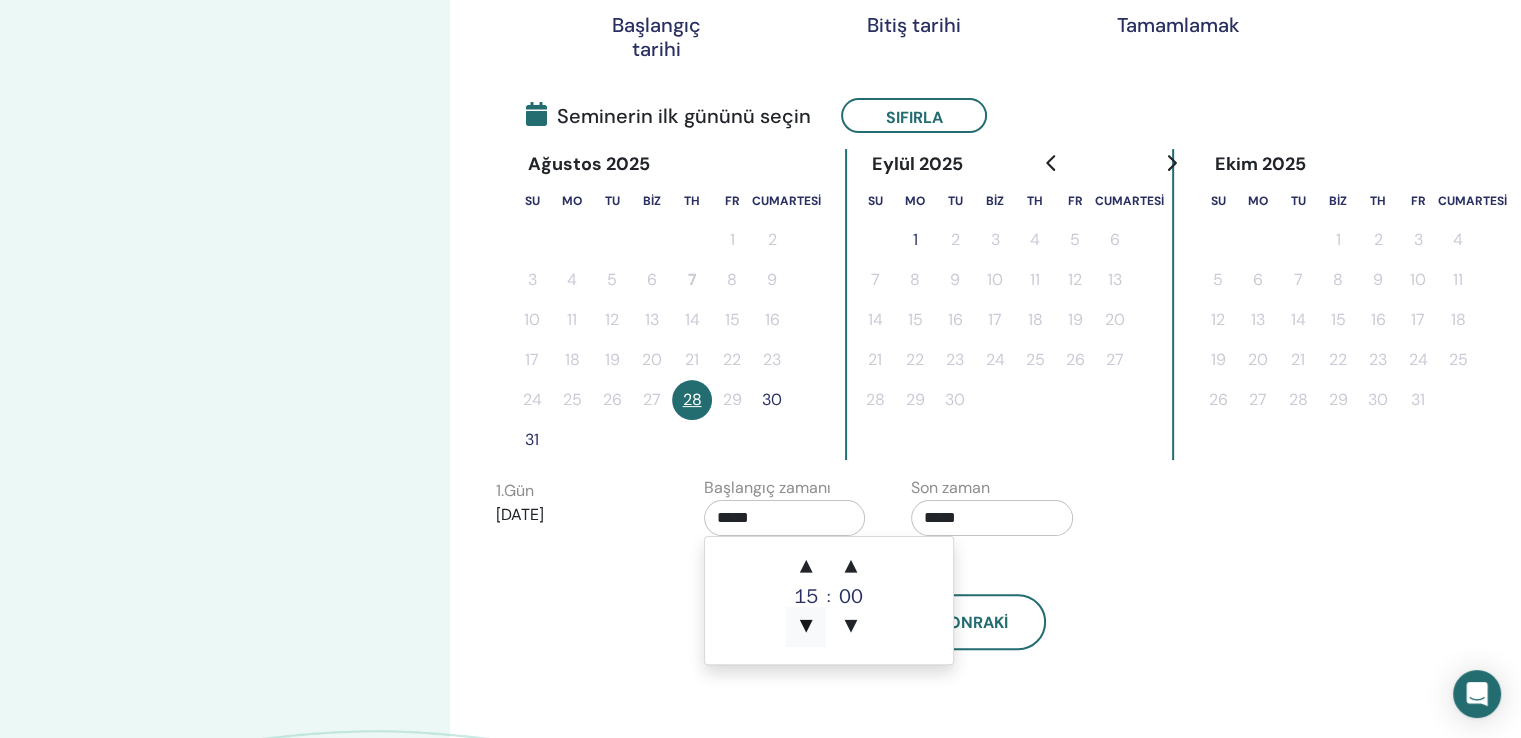 click on "▼" at bounding box center [806, 627] 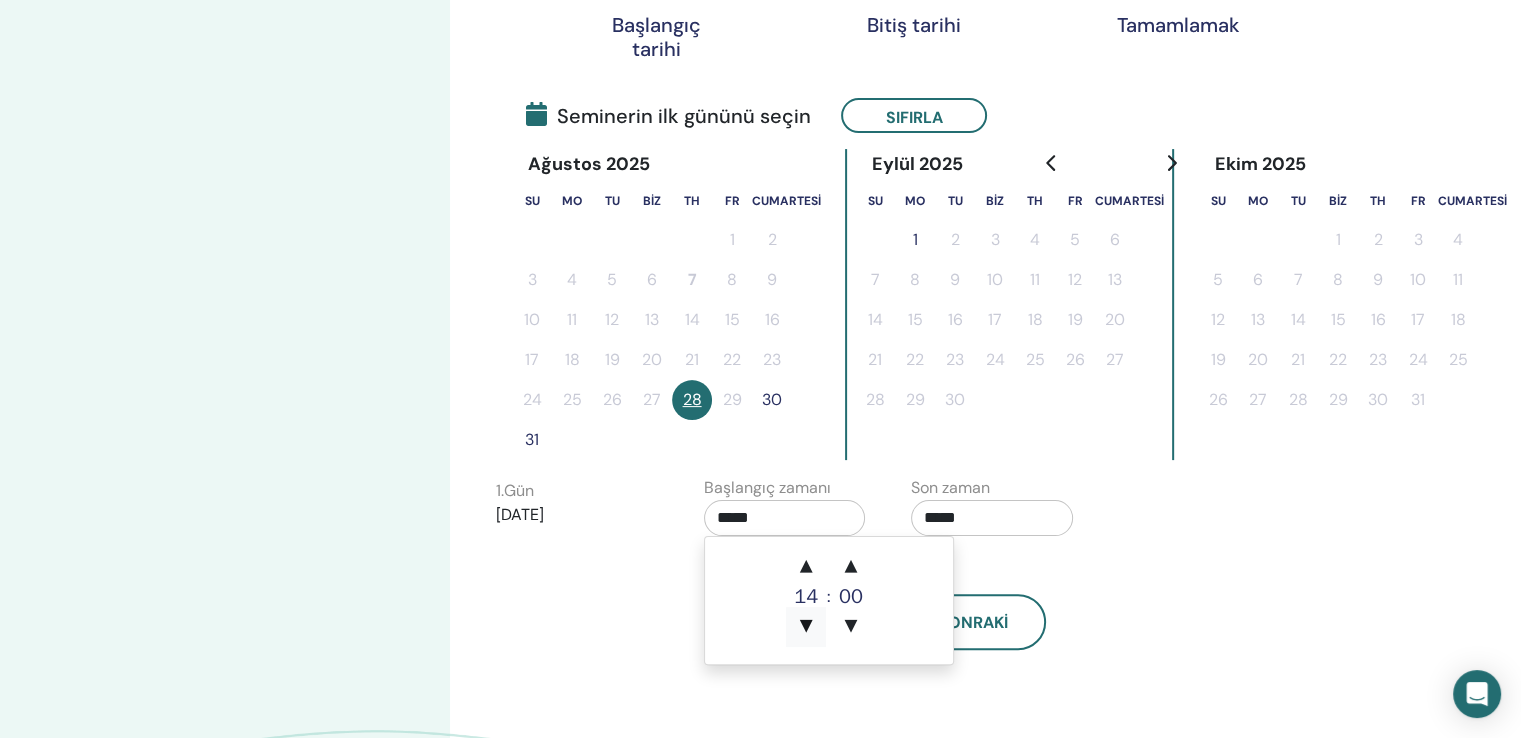 click on "▼" at bounding box center (806, 627) 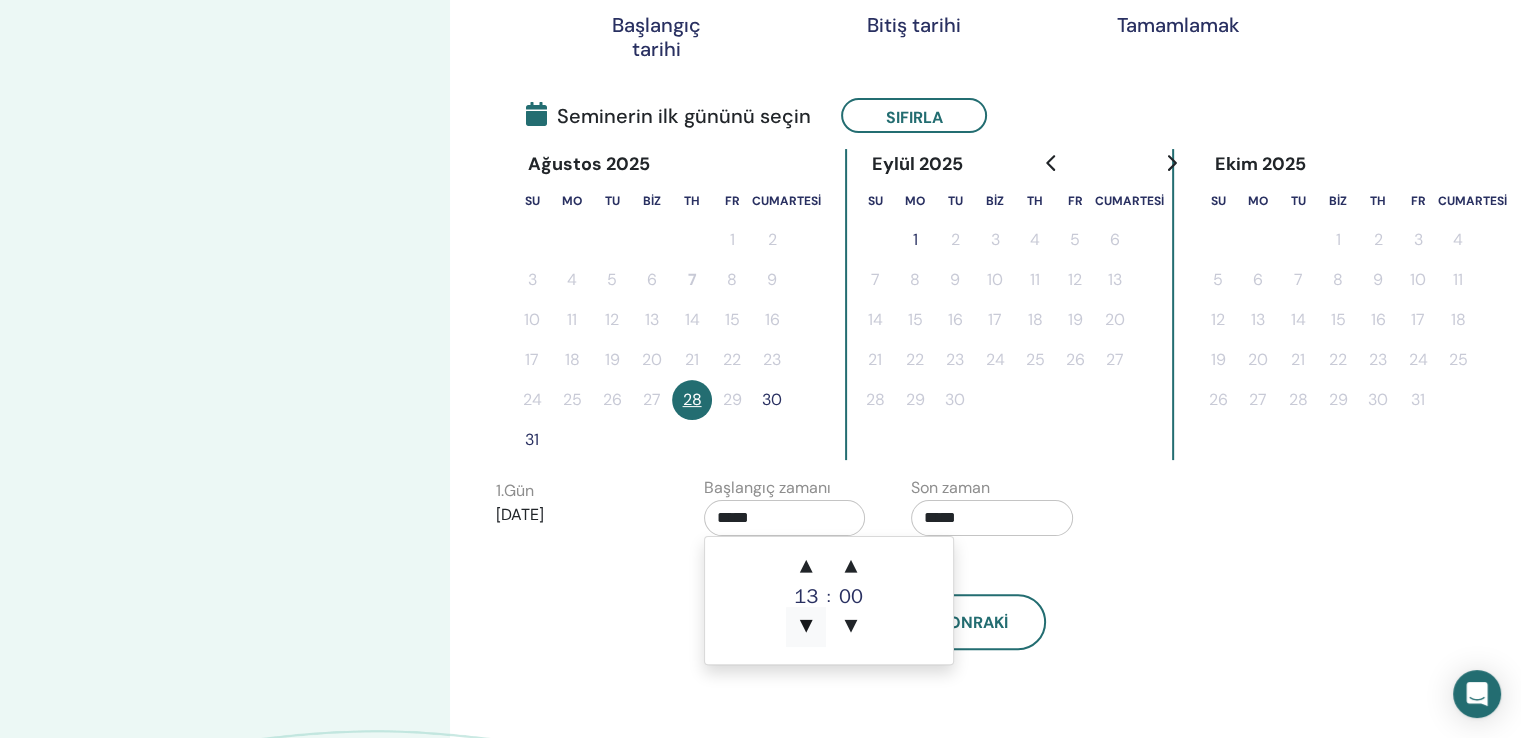click on "▼" at bounding box center [806, 627] 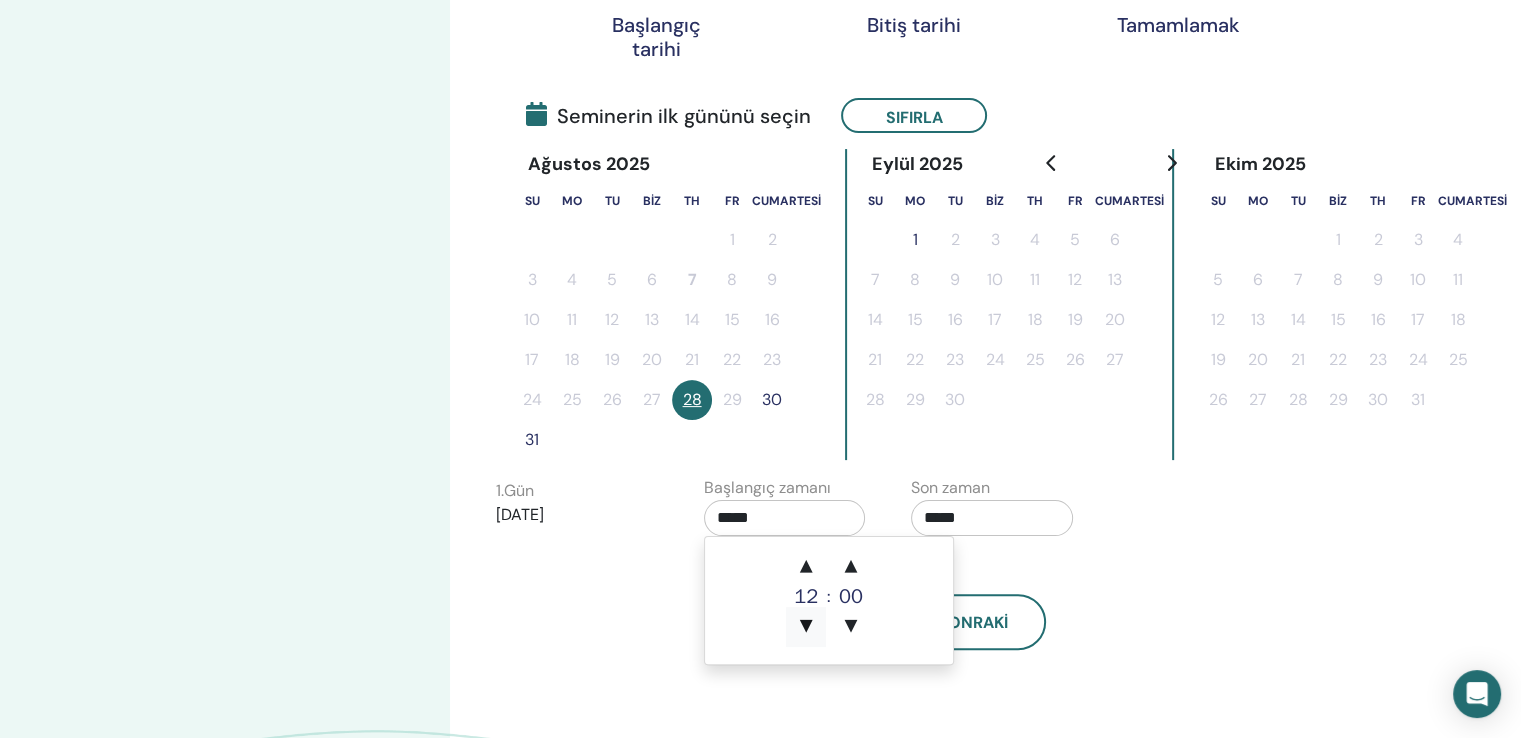 click on "▼" at bounding box center (806, 627) 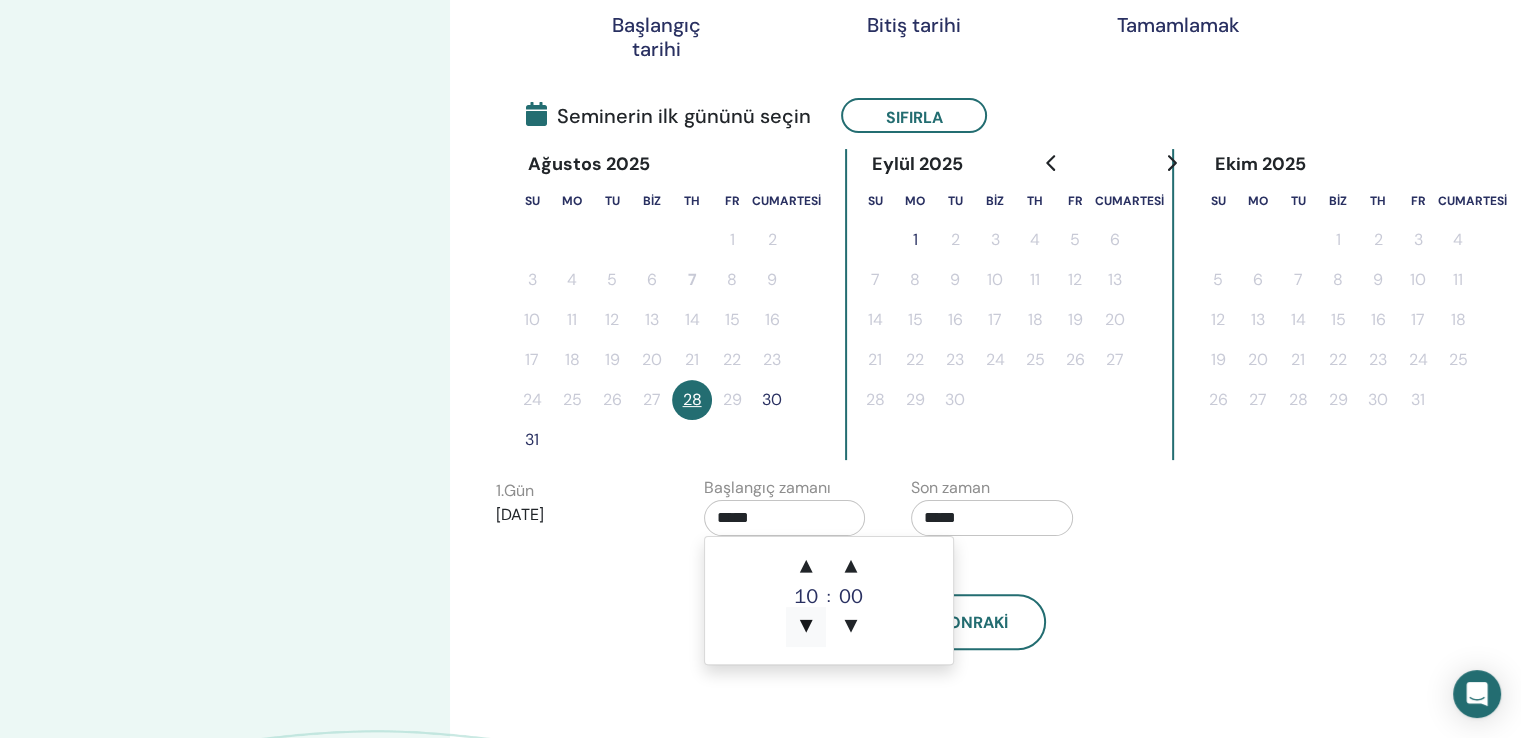 click on "▼" at bounding box center [806, 627] 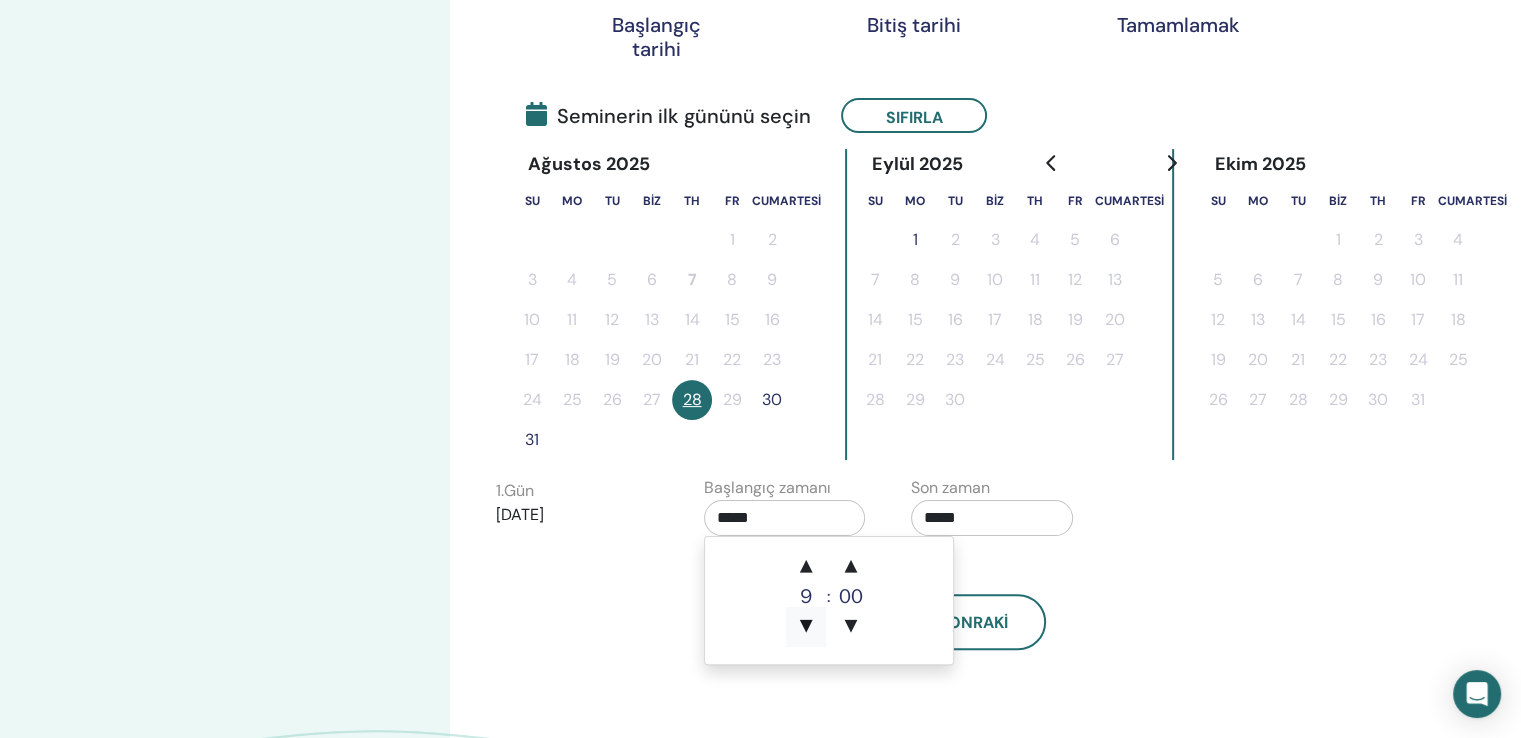 click on "▼" at bounding box center [806, 627] 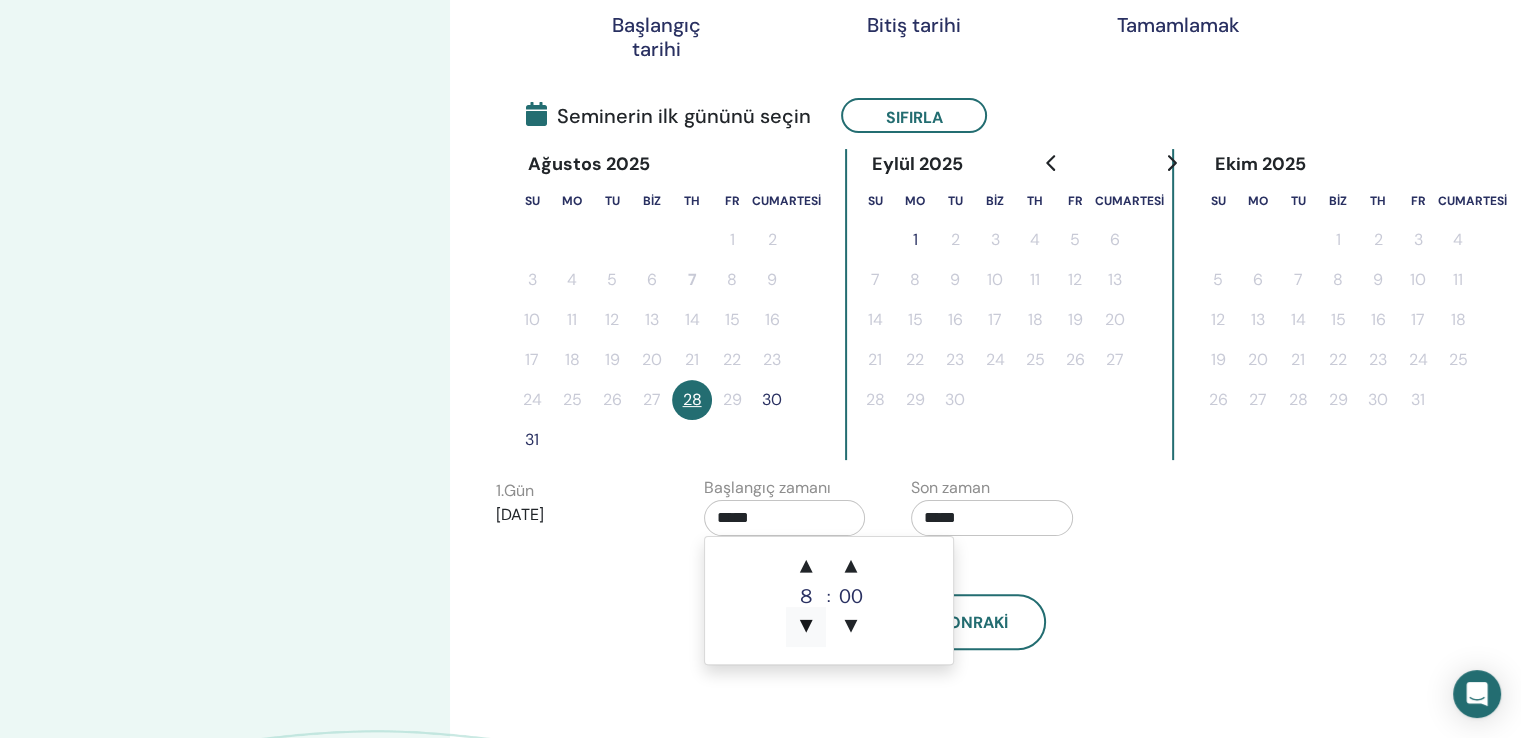 click on "▼" at bounding box center (806, 627) 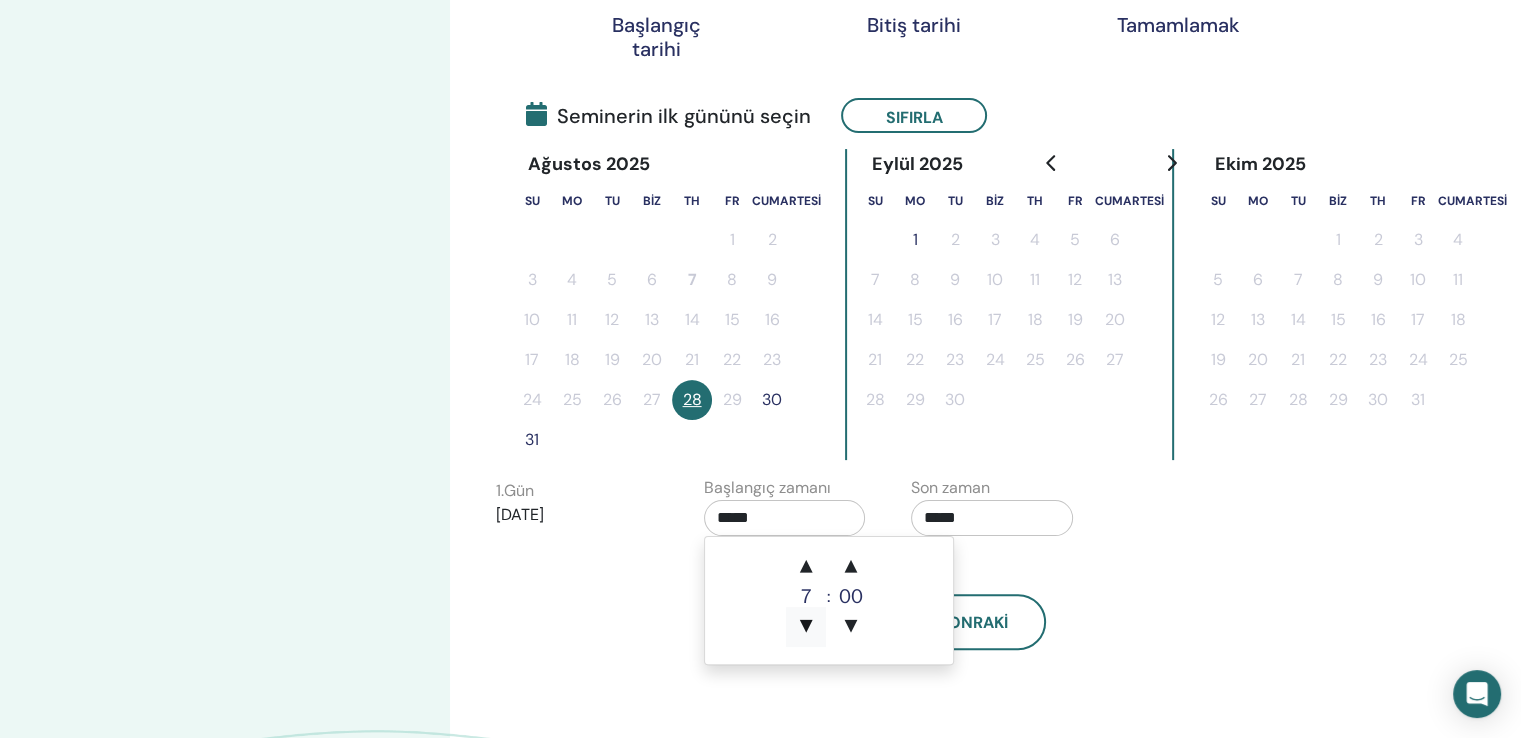 click on "▼" at bounding box center [806, 627] 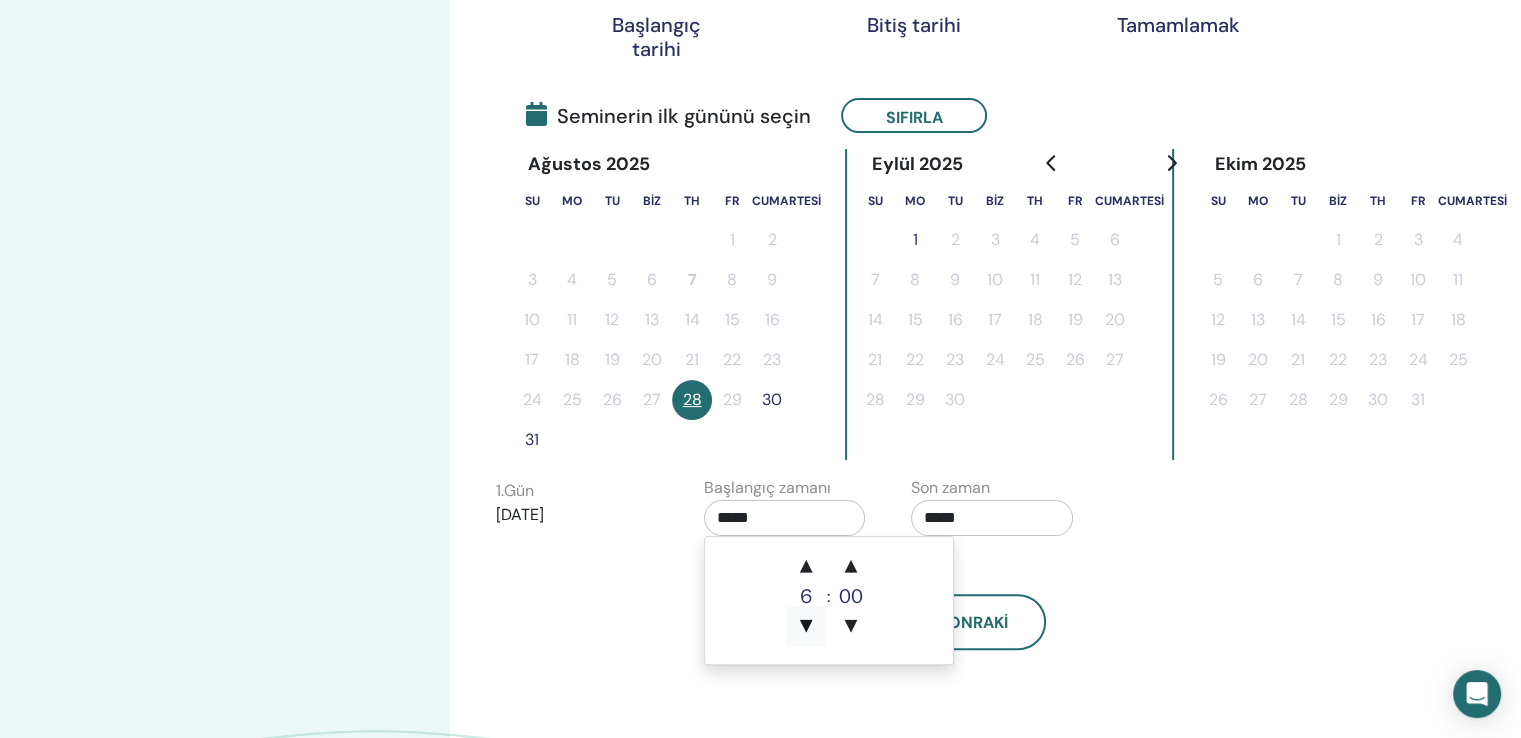 click on "▼" at bounding box center [806, 627] 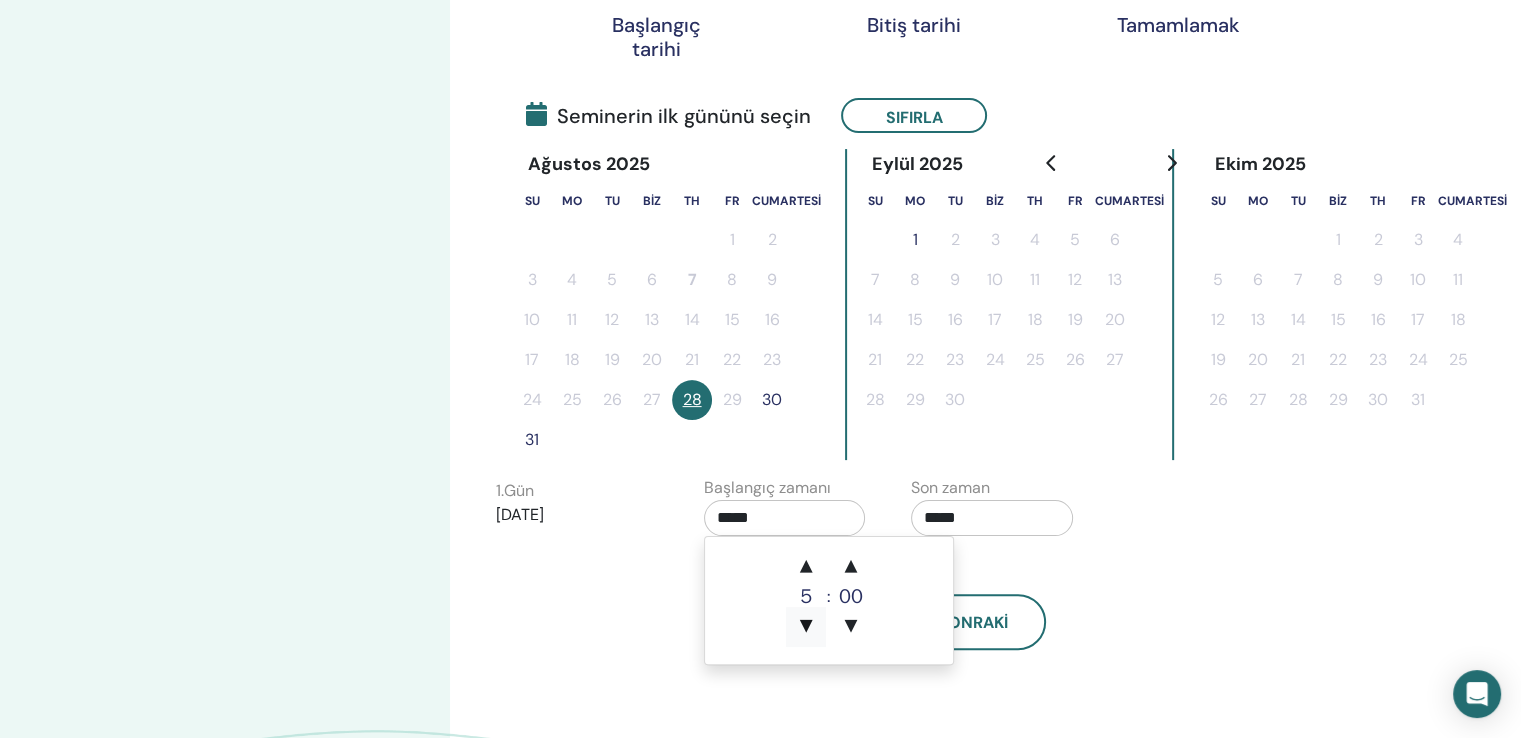 click on "▼" at bounding box center [806, 627] 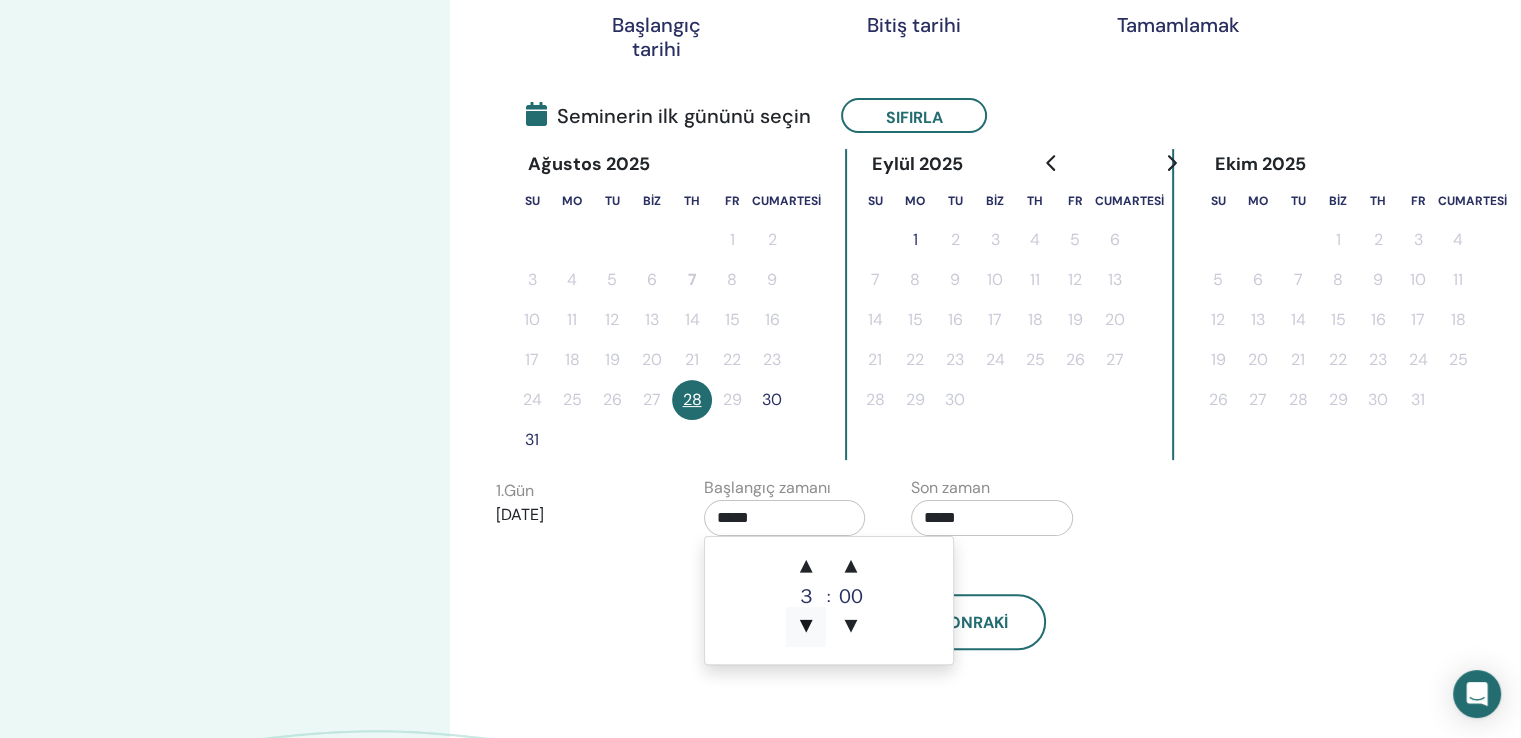 click on "▼" at bounding box center (806, 627) 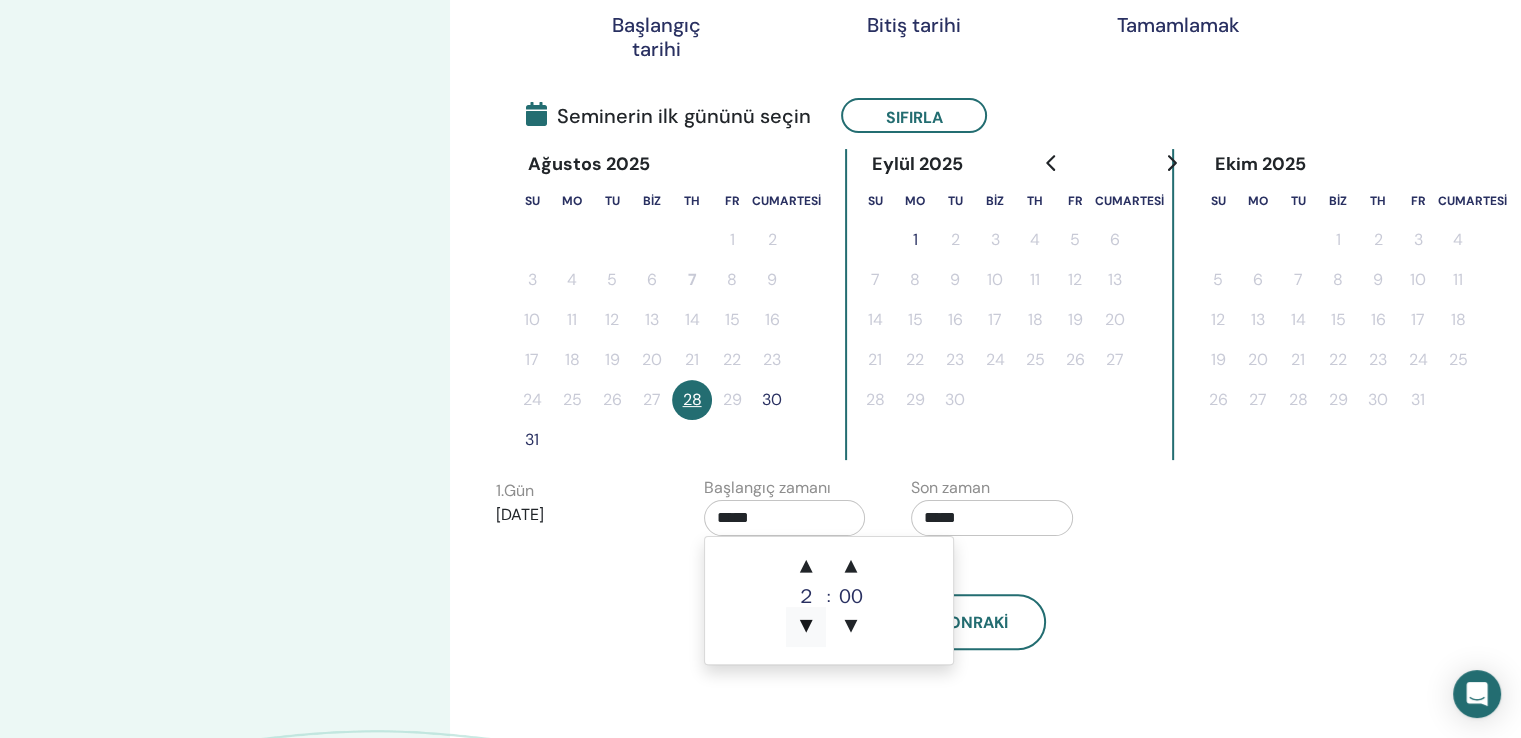 click on "▼" at bounding box center (806, 627) 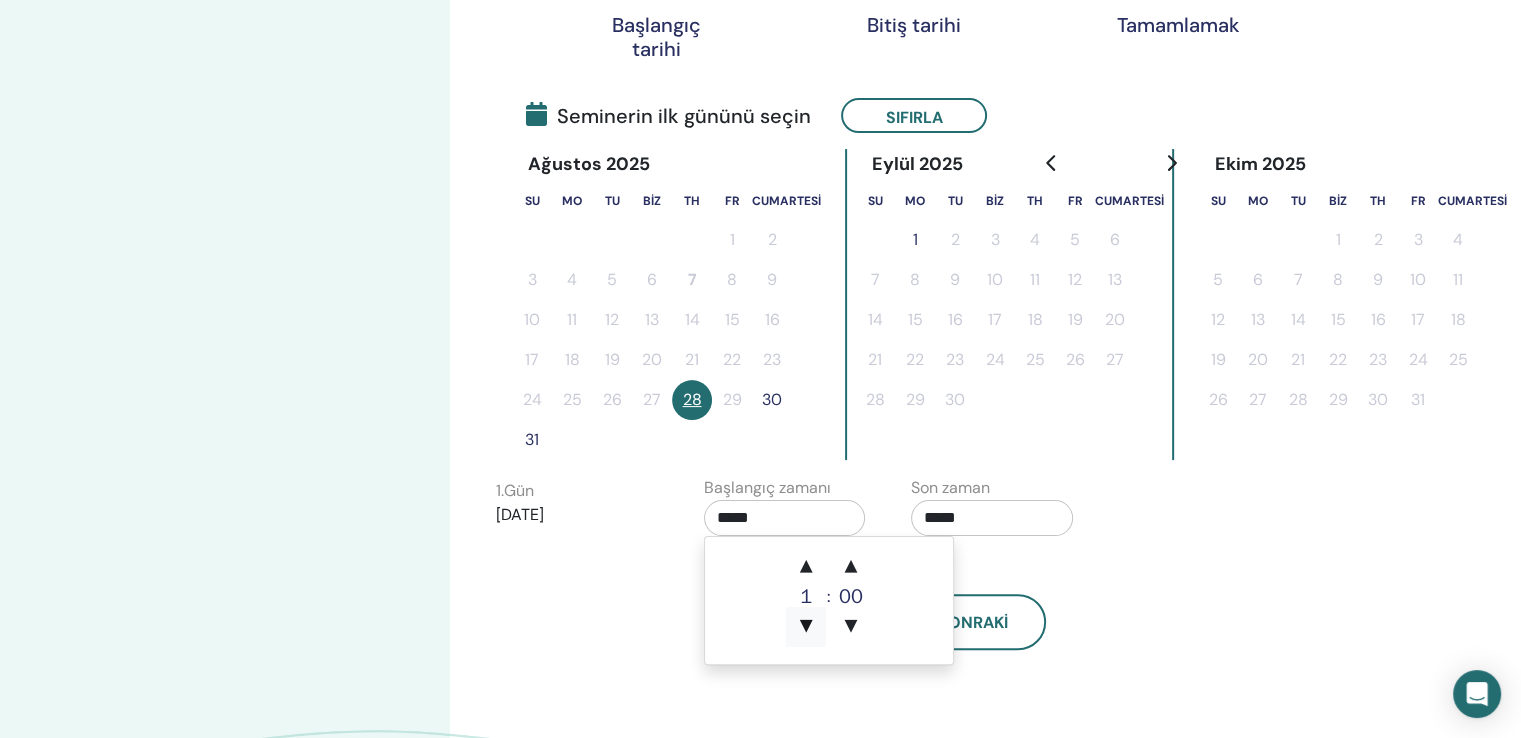 click on "▼" at bounding box center (806, 627) 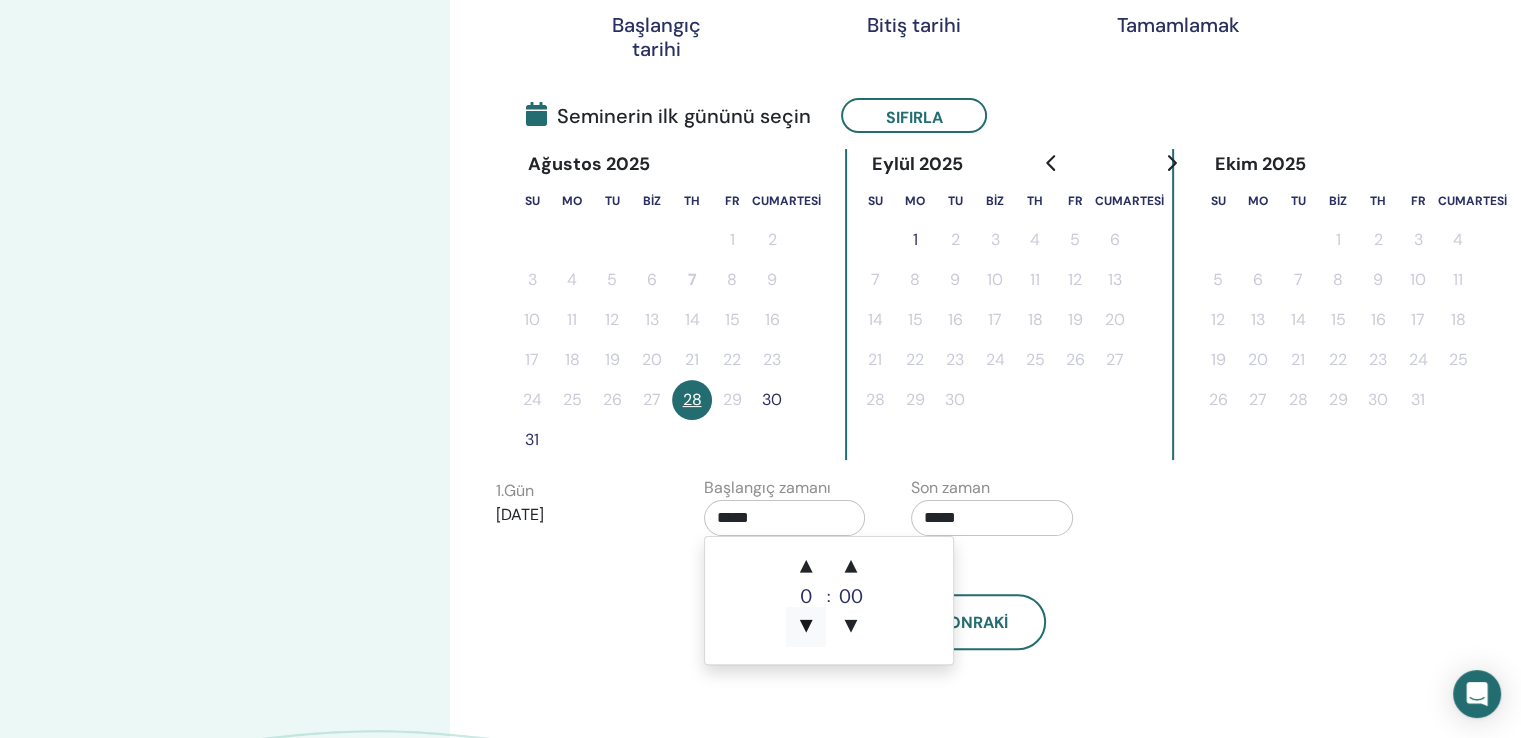 click on "▼" at bounding box center (806, 627) 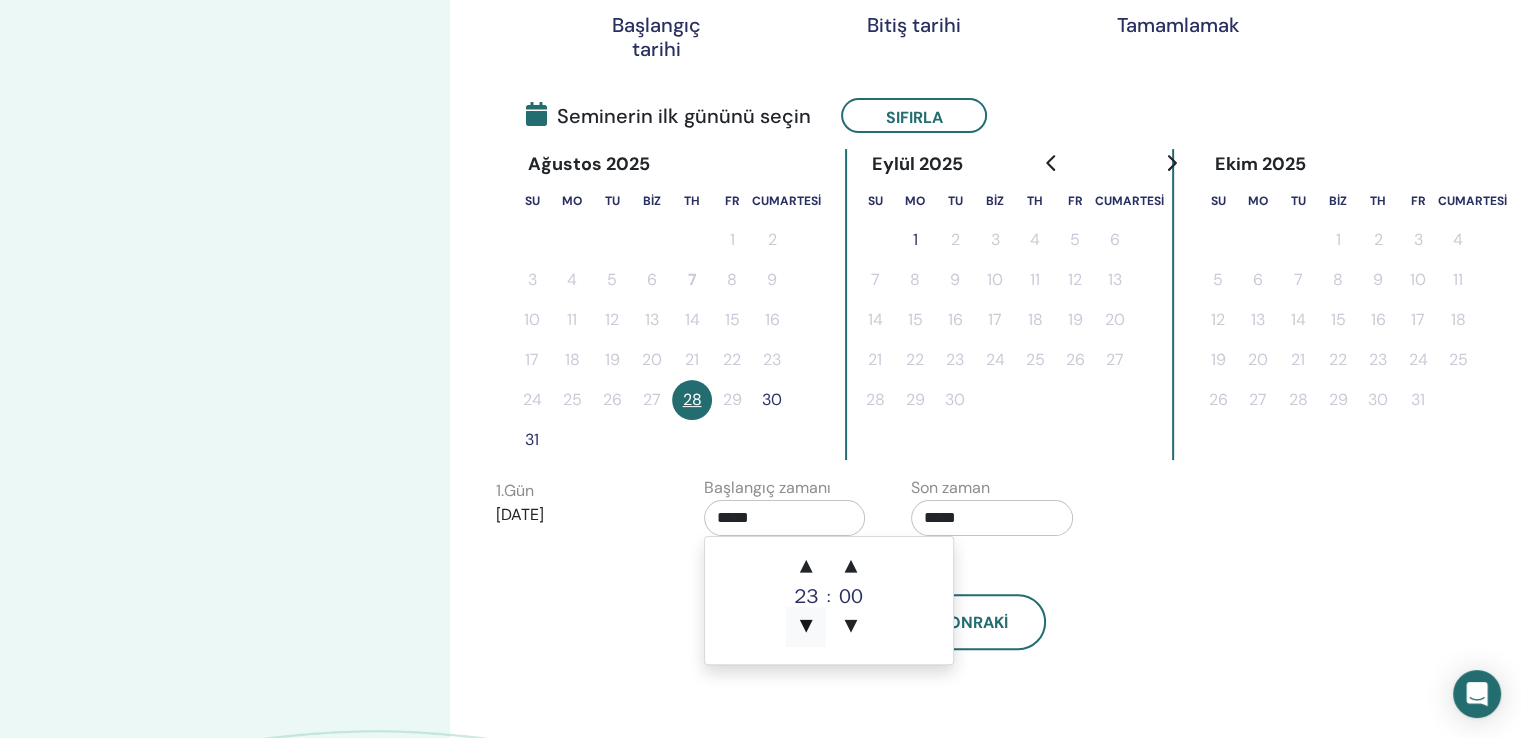 click on "▼" at bounding box center (806, 627) 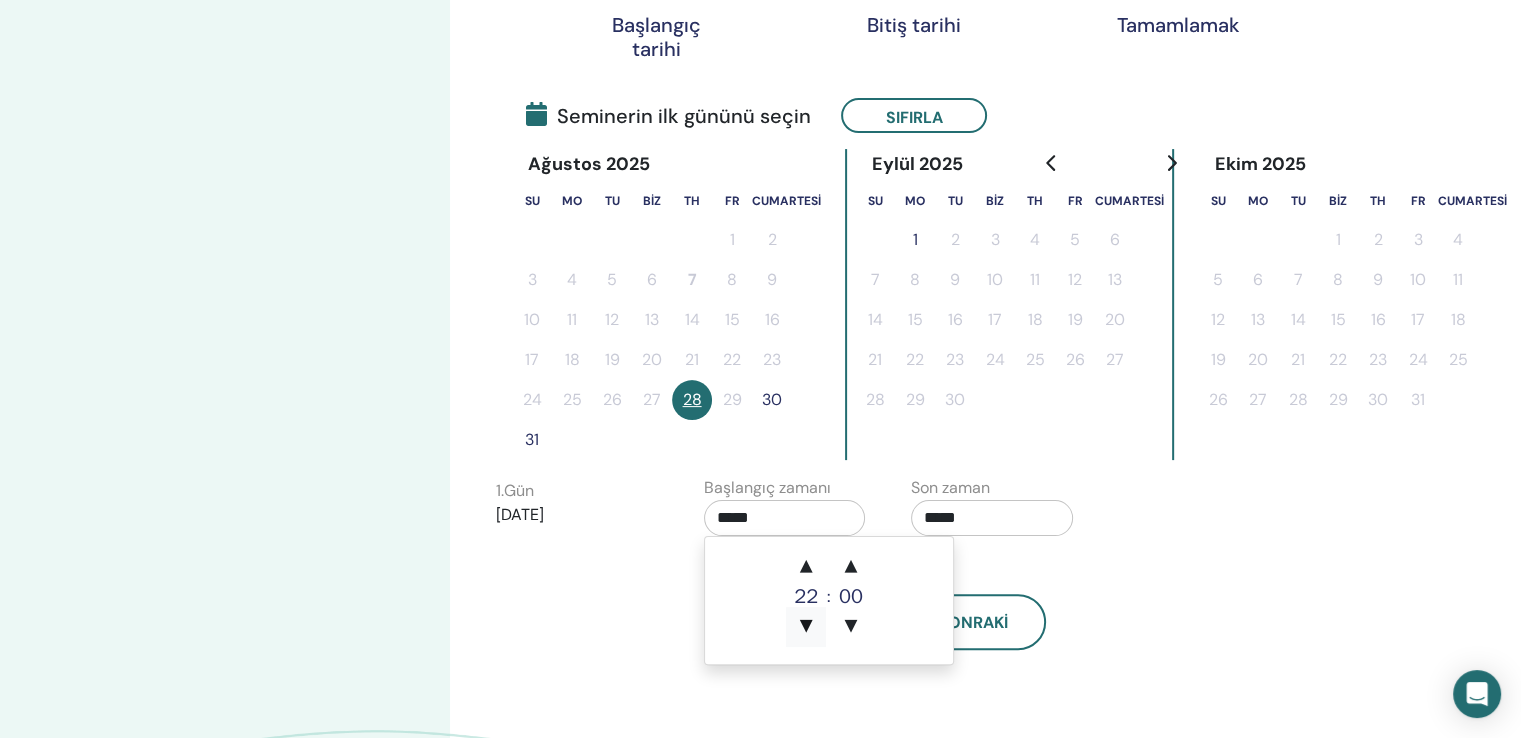 click on "▼" at bounding box center [806, 627] 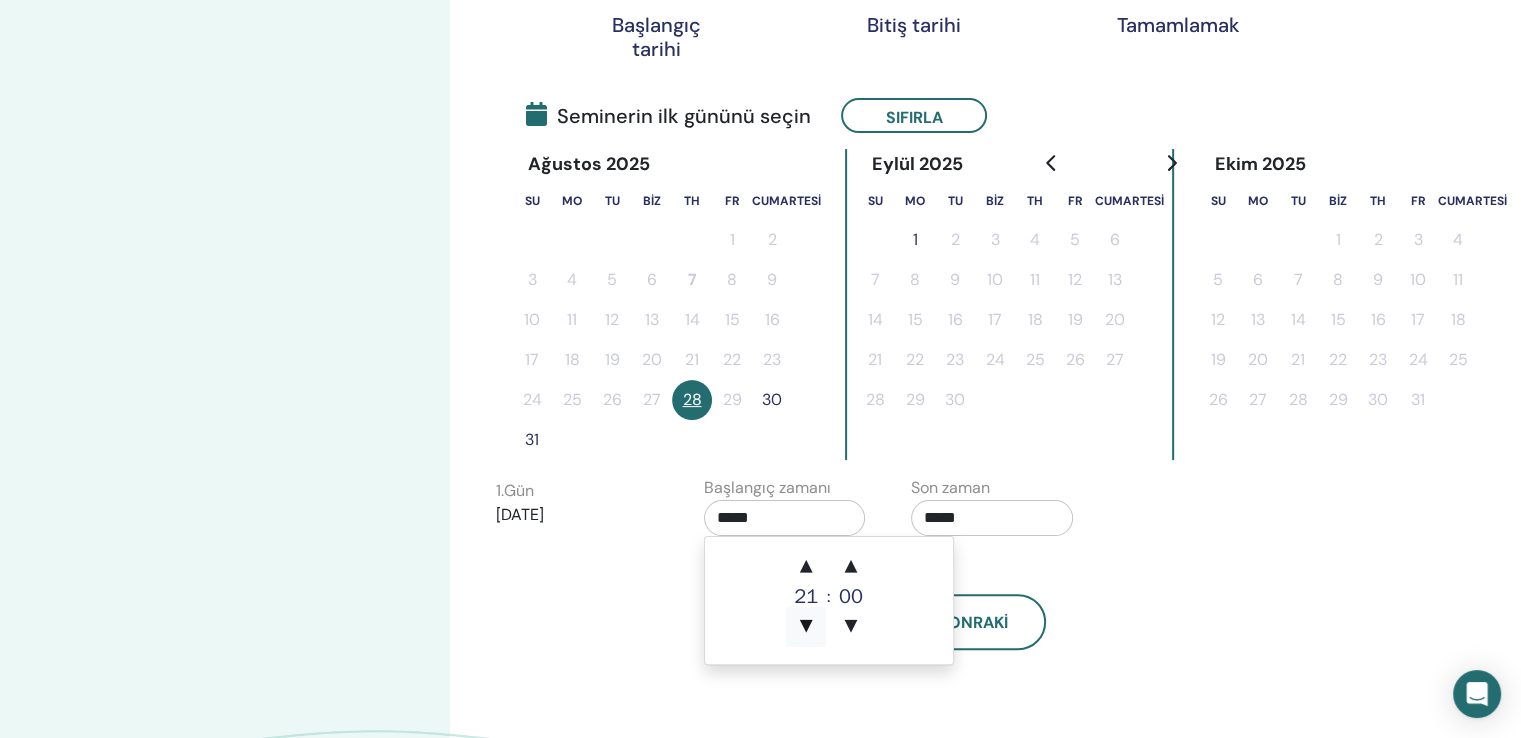 click on "▼" at bounding box center (806, 627) 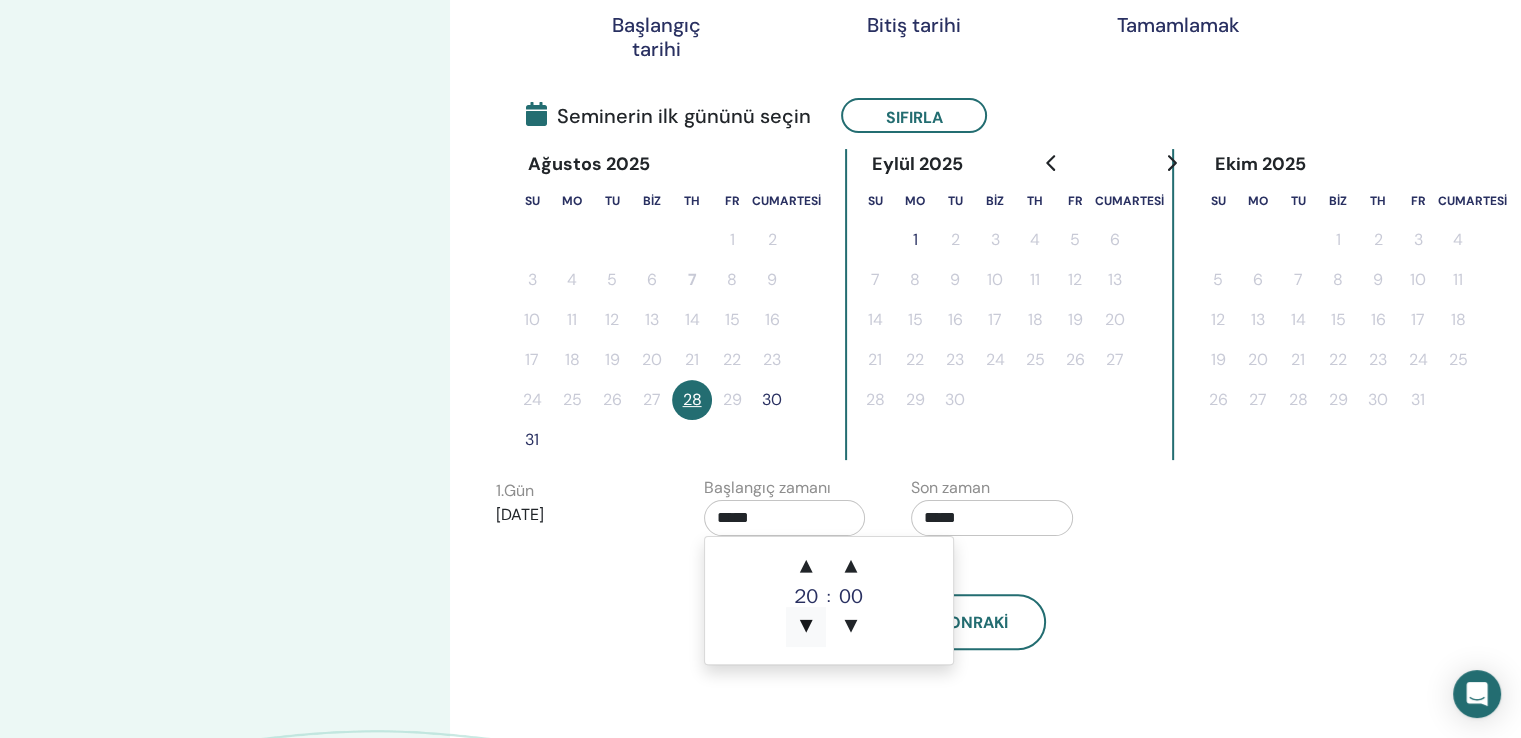 click on "▼" at bounding box center [806, 627] 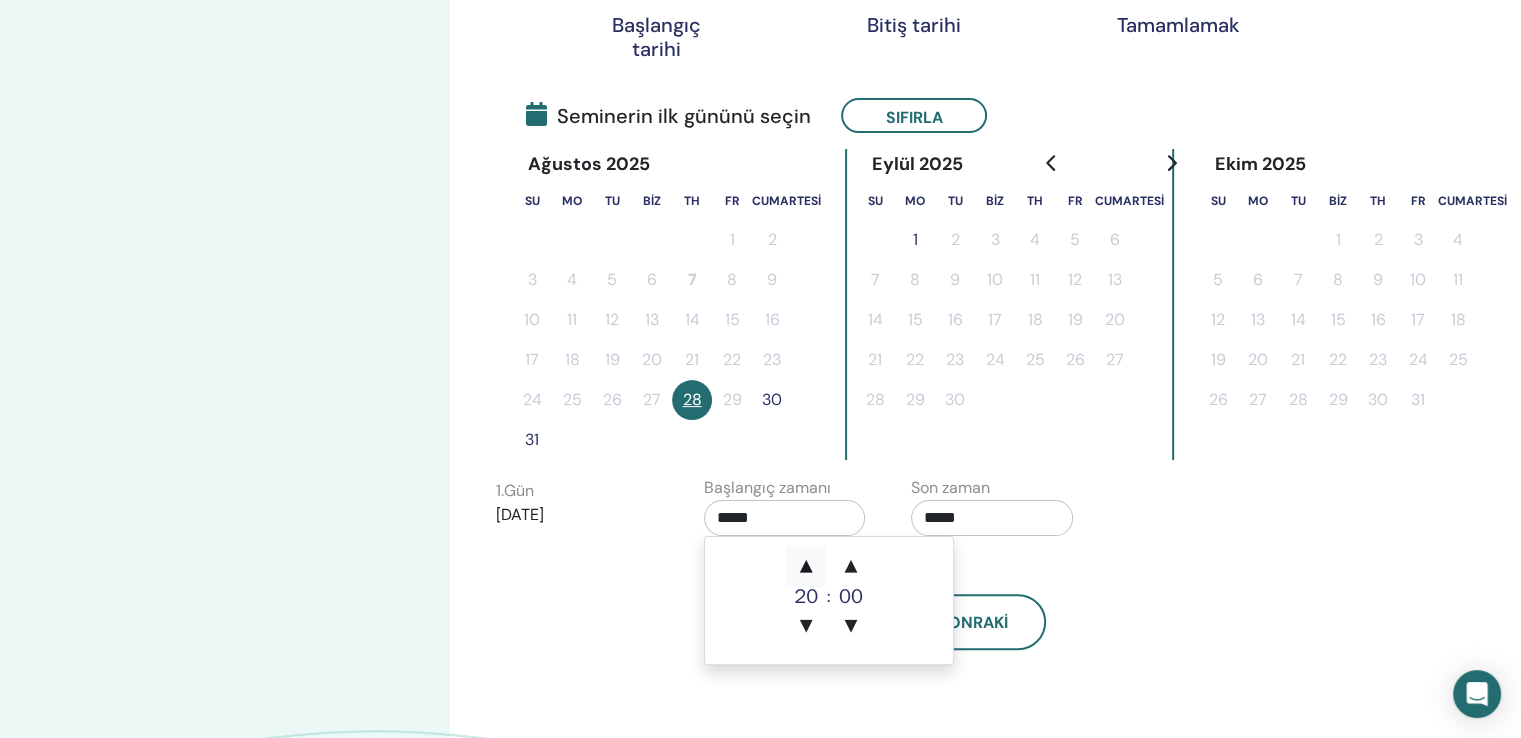 click on "▲" at bounding box center [806, 567] 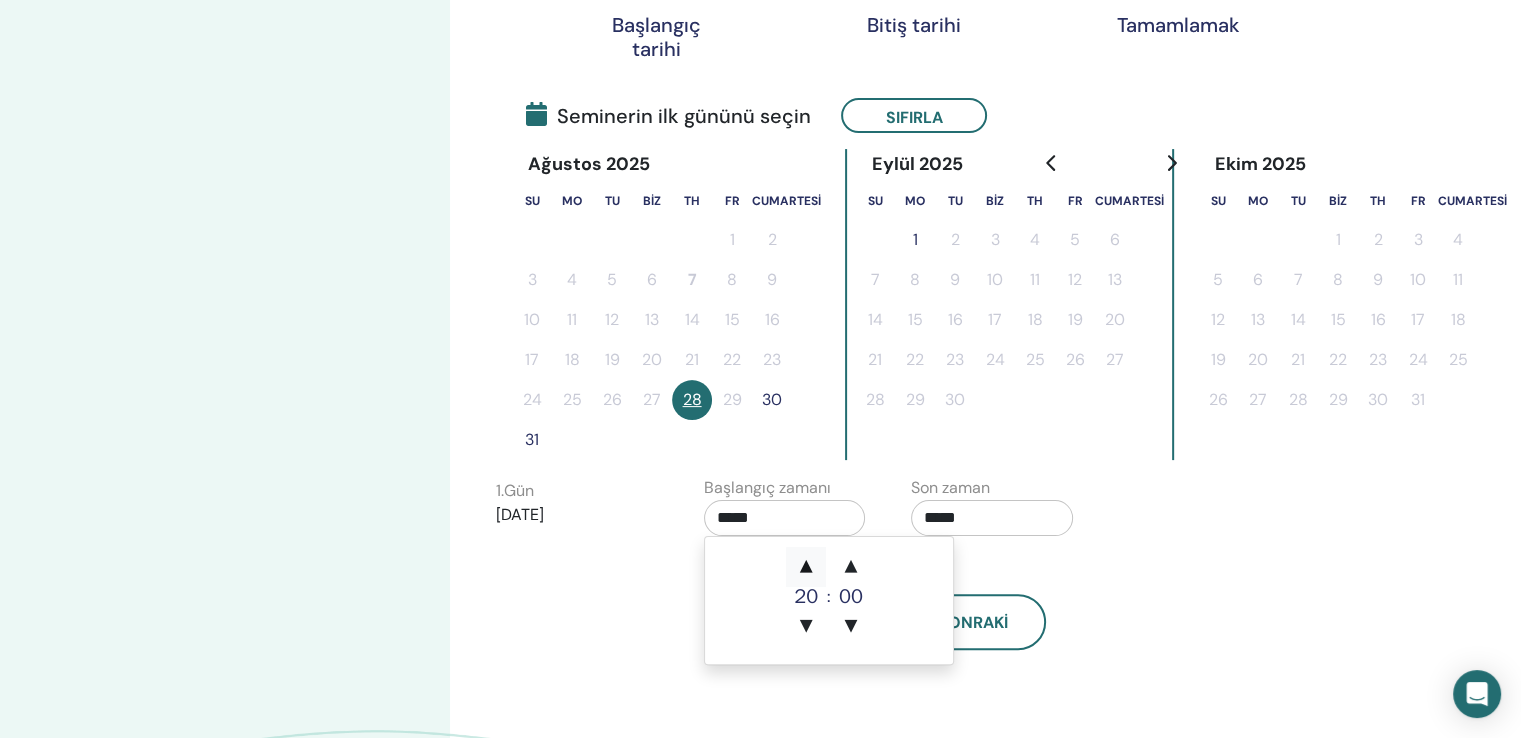 click on "▲" at bounding box center [806, 567] 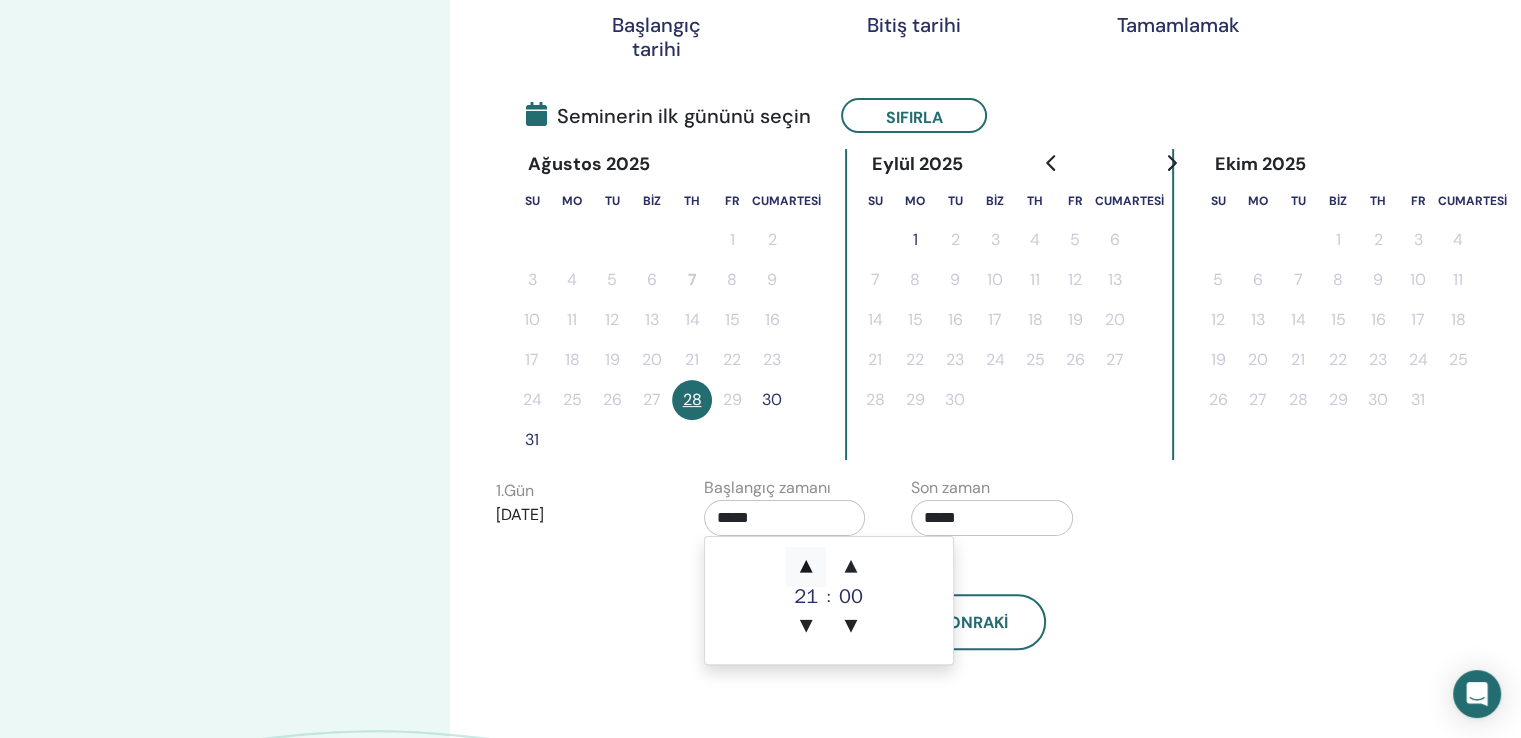 click on "▲" at bounding box center (806, 567) 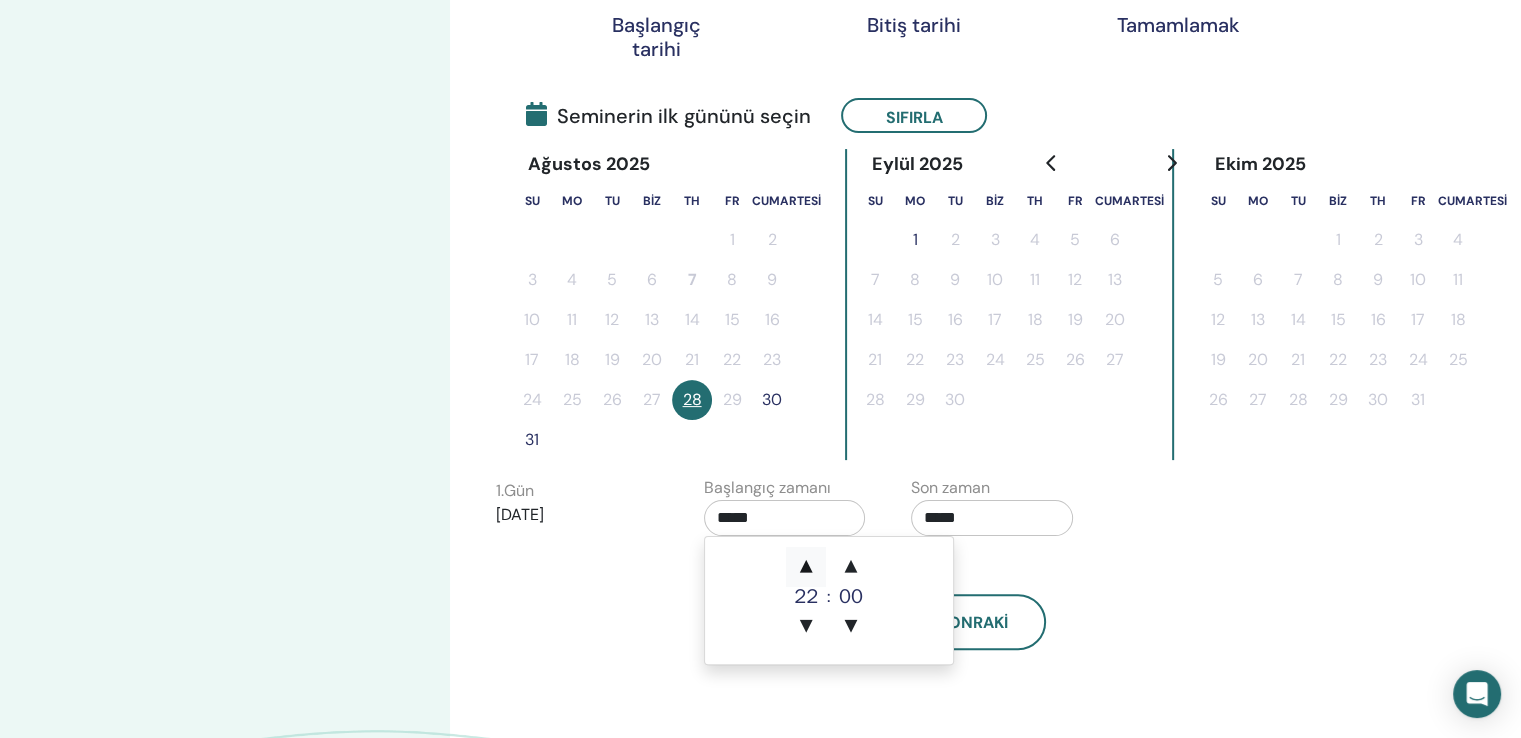 click on "▲" at bounding box center (806, 567) 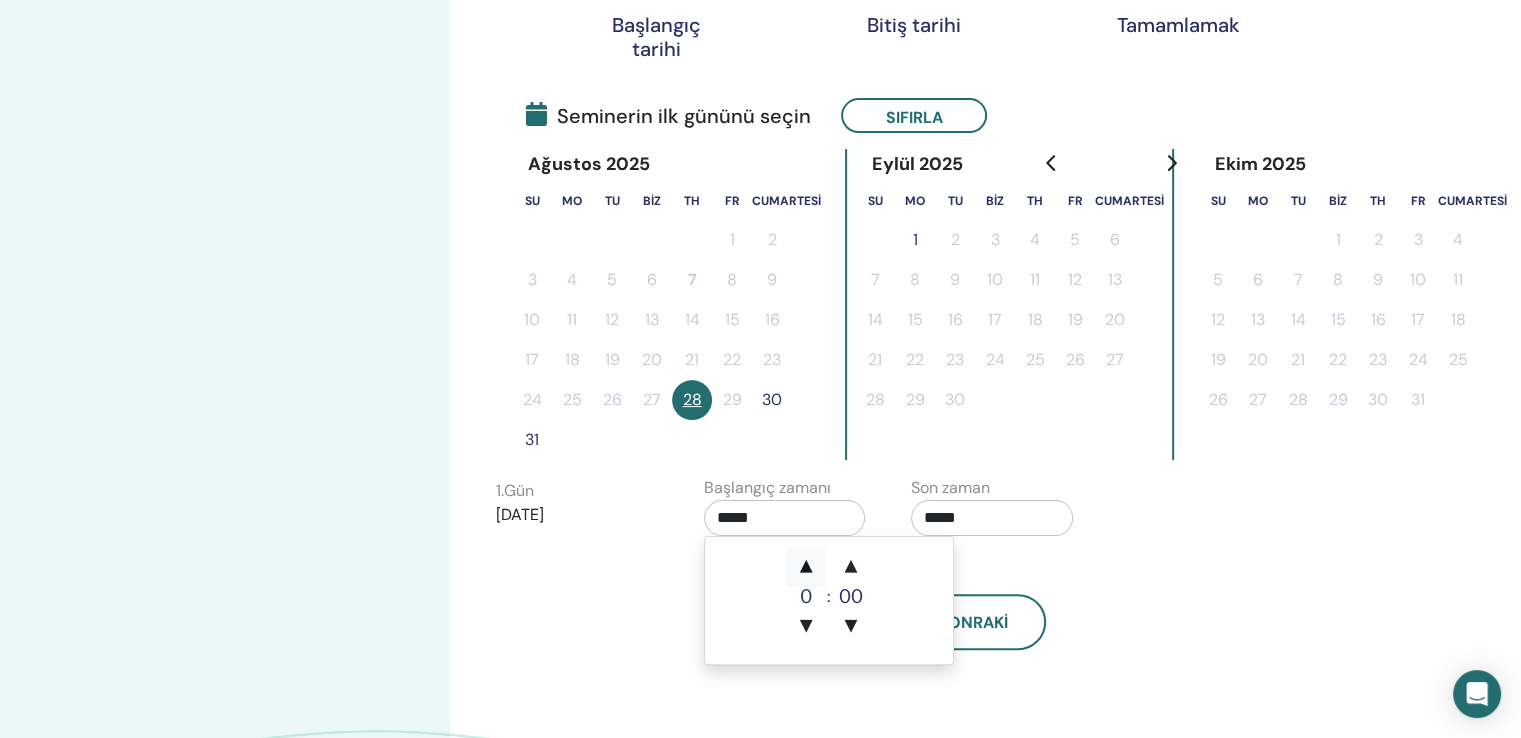 click on "▲" at bounding box center (806, 567) 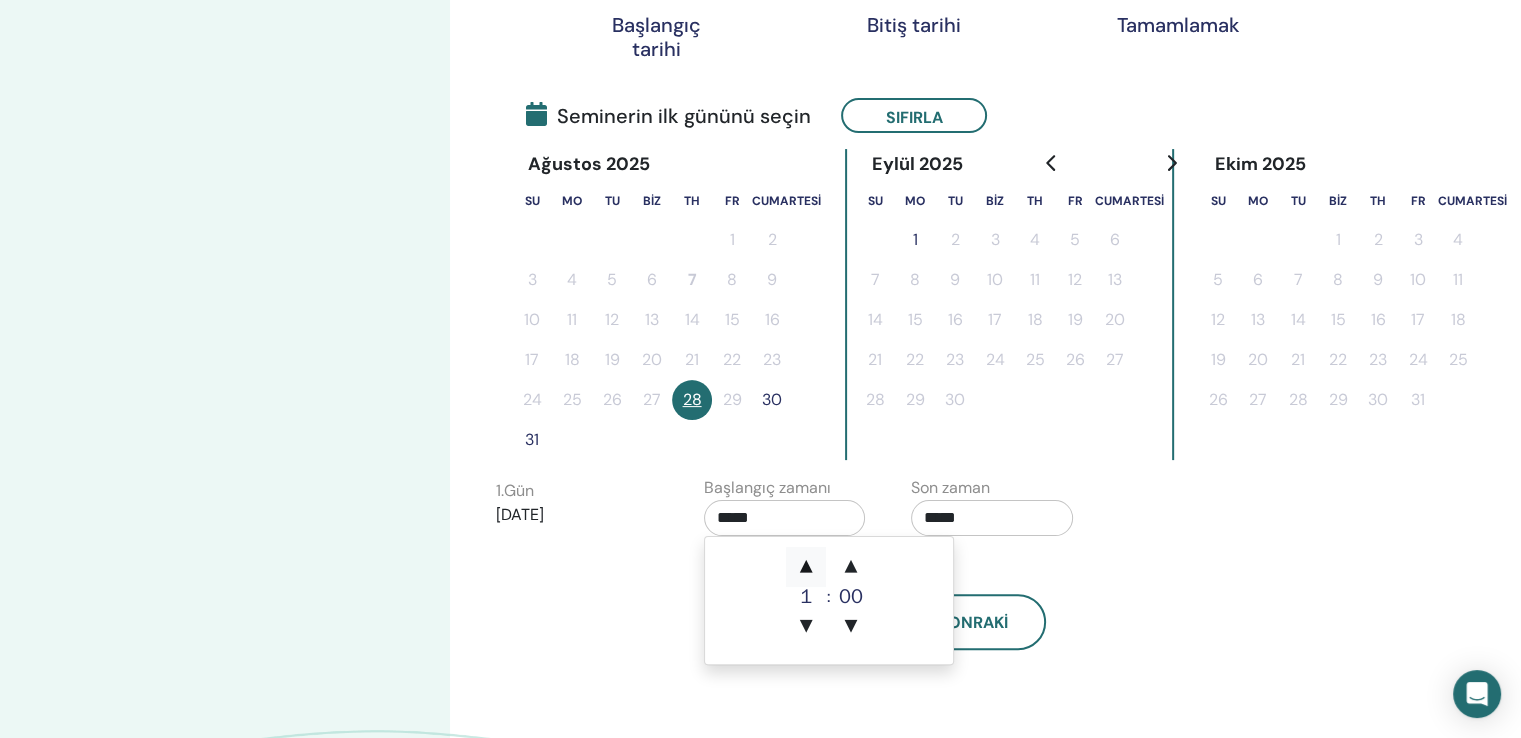 click on "▲" at bounding box center (806, 567) 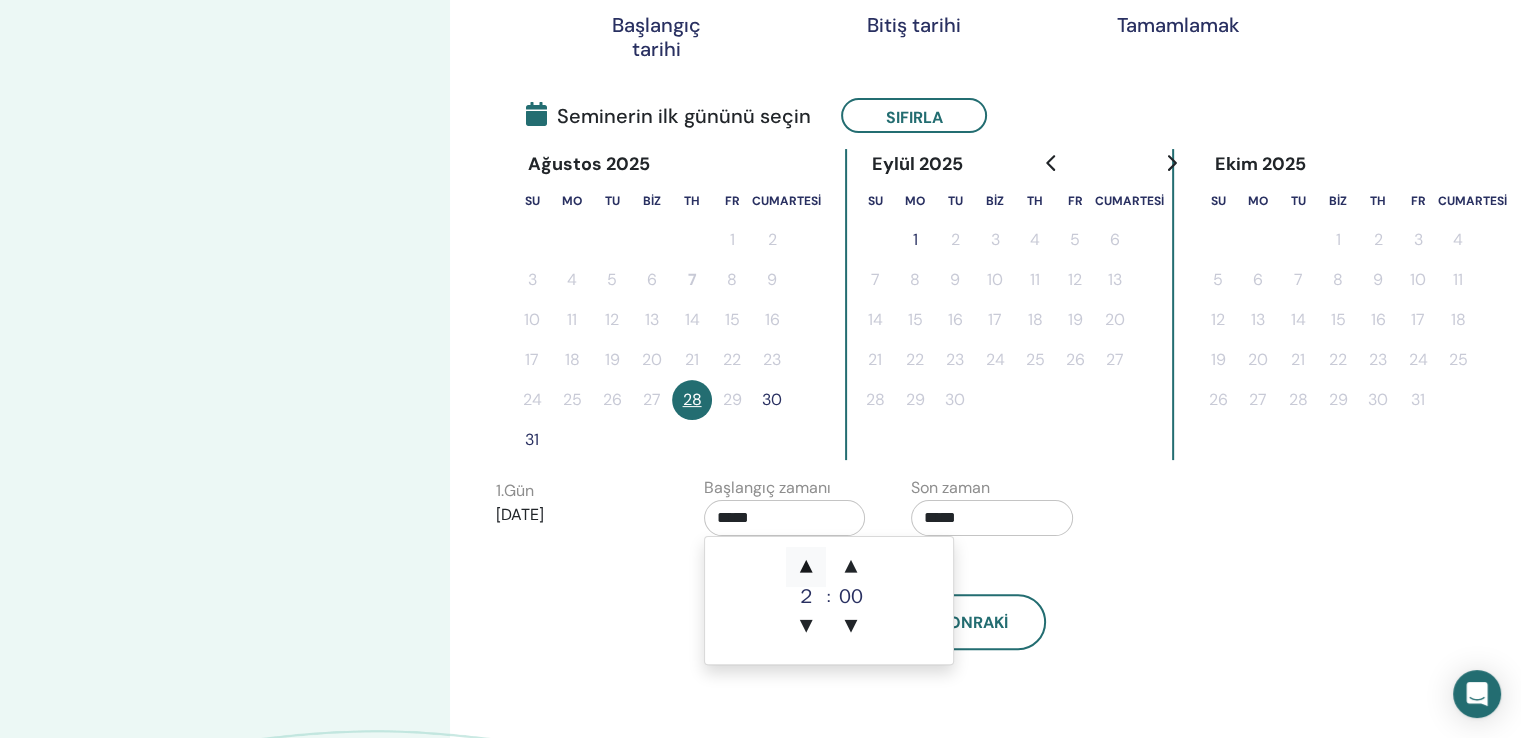 click on "▲" at bounding box center (806, 567) 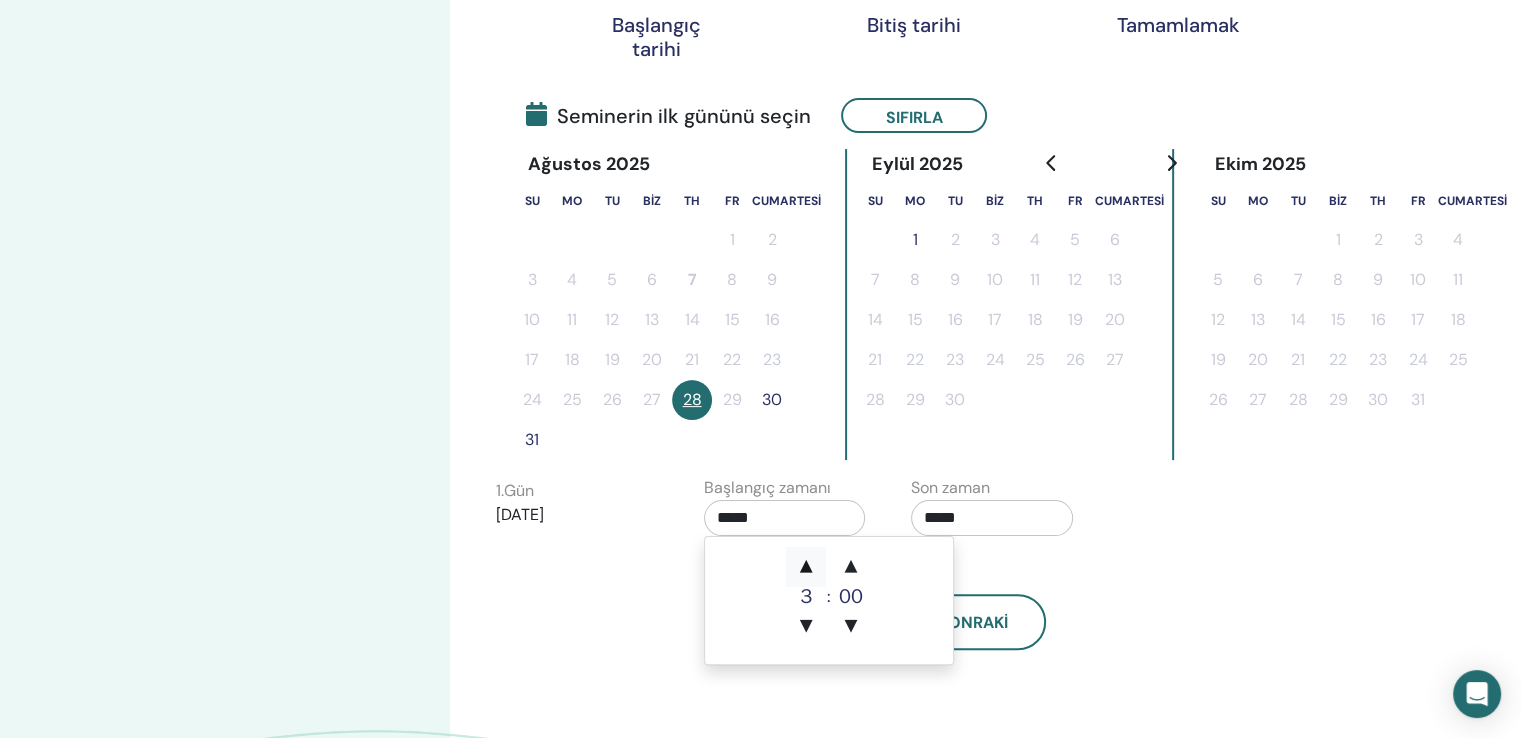 click on "▲" at bounding box center [806, 567] 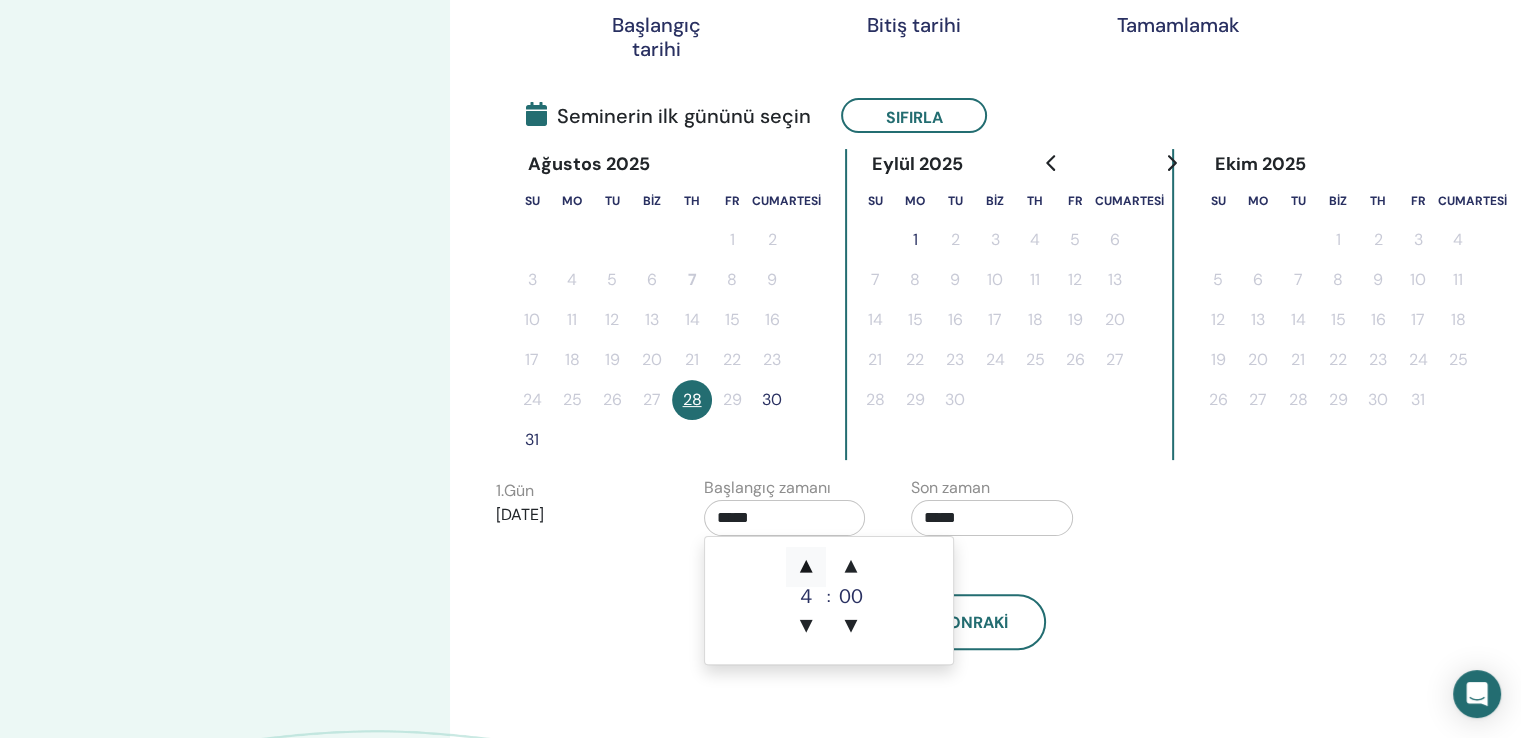 click on "▲" at bounding box center (806, 567) 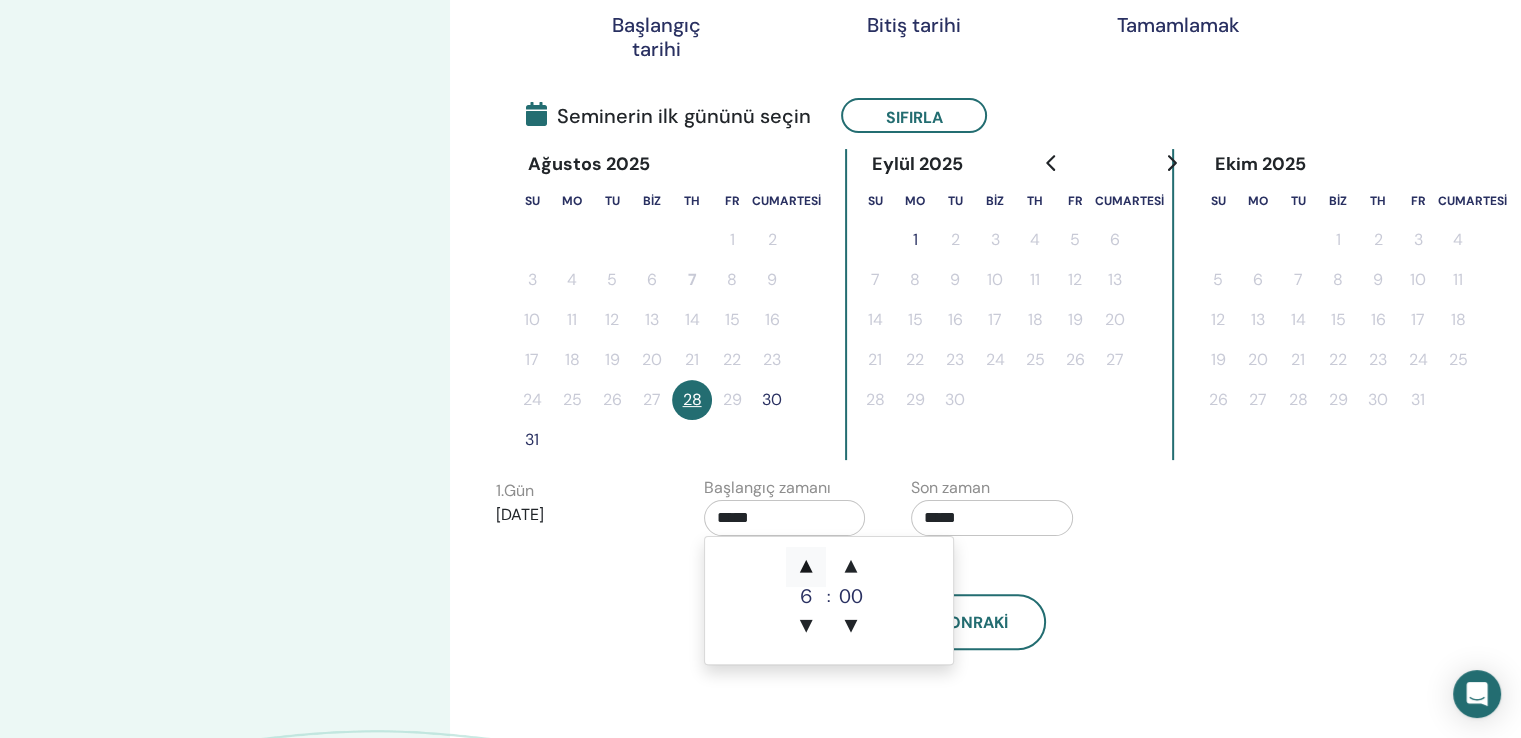 click on "▲" at bounding box center [806, 567] 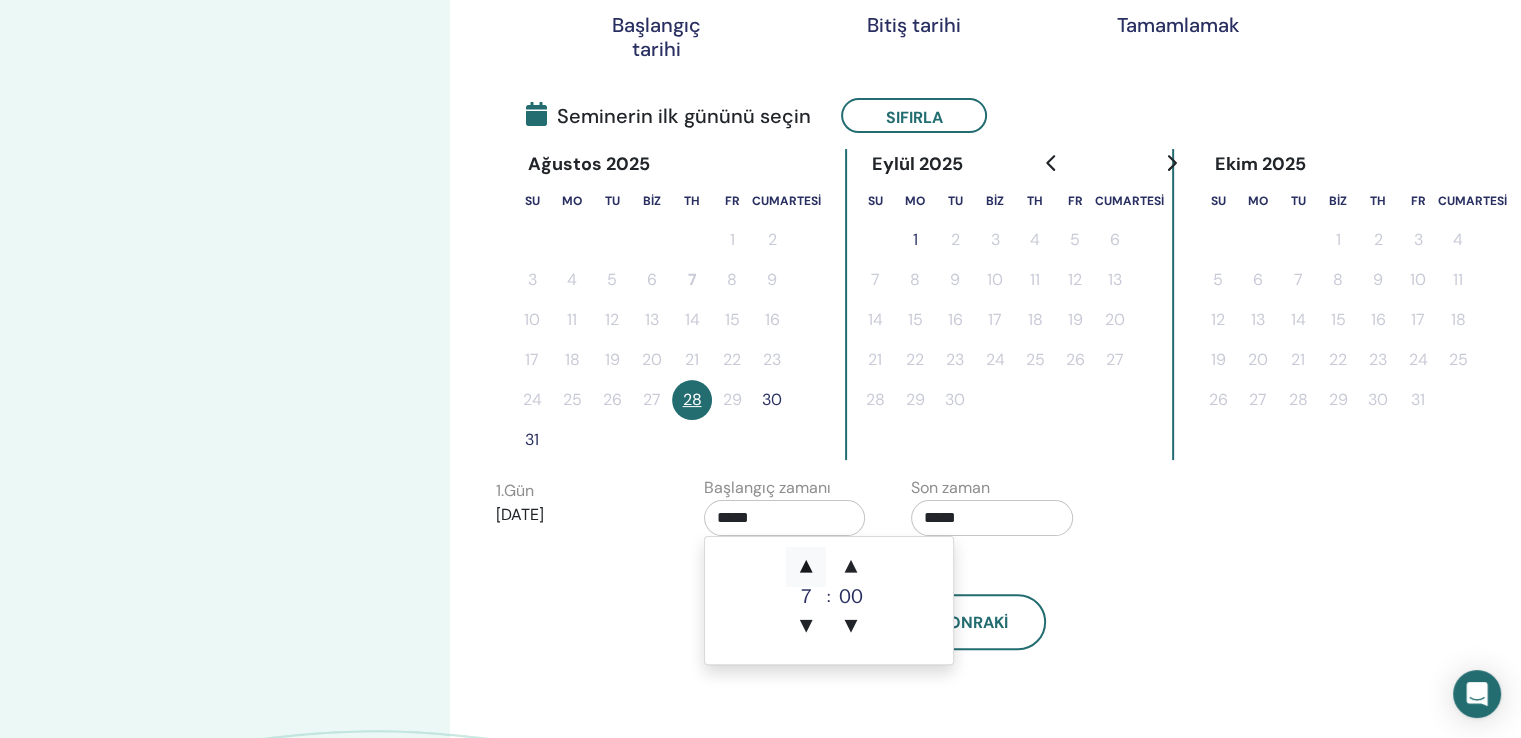 click on "▲" at bounding box center (806, 567) 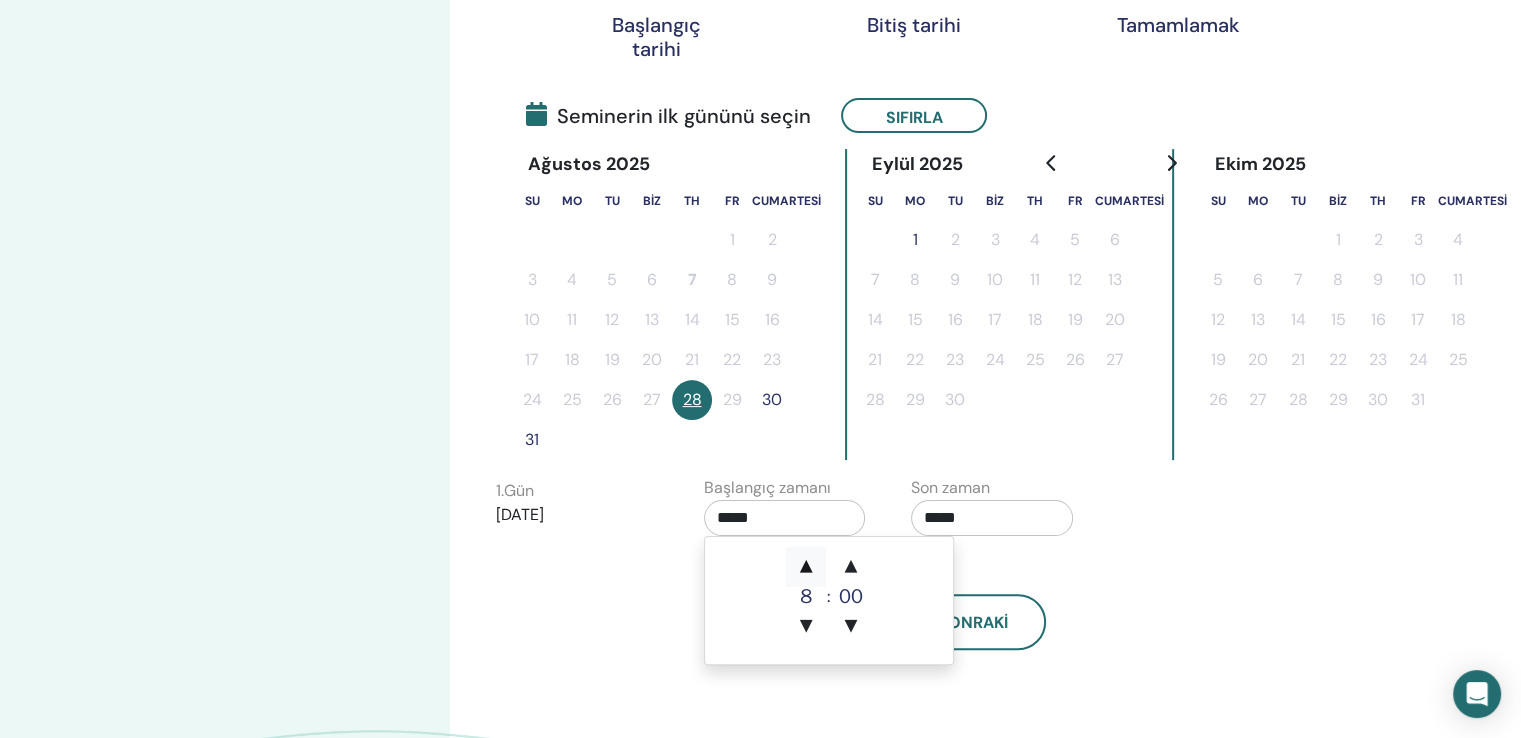 click on "▲" at bounding box center (806, 567) 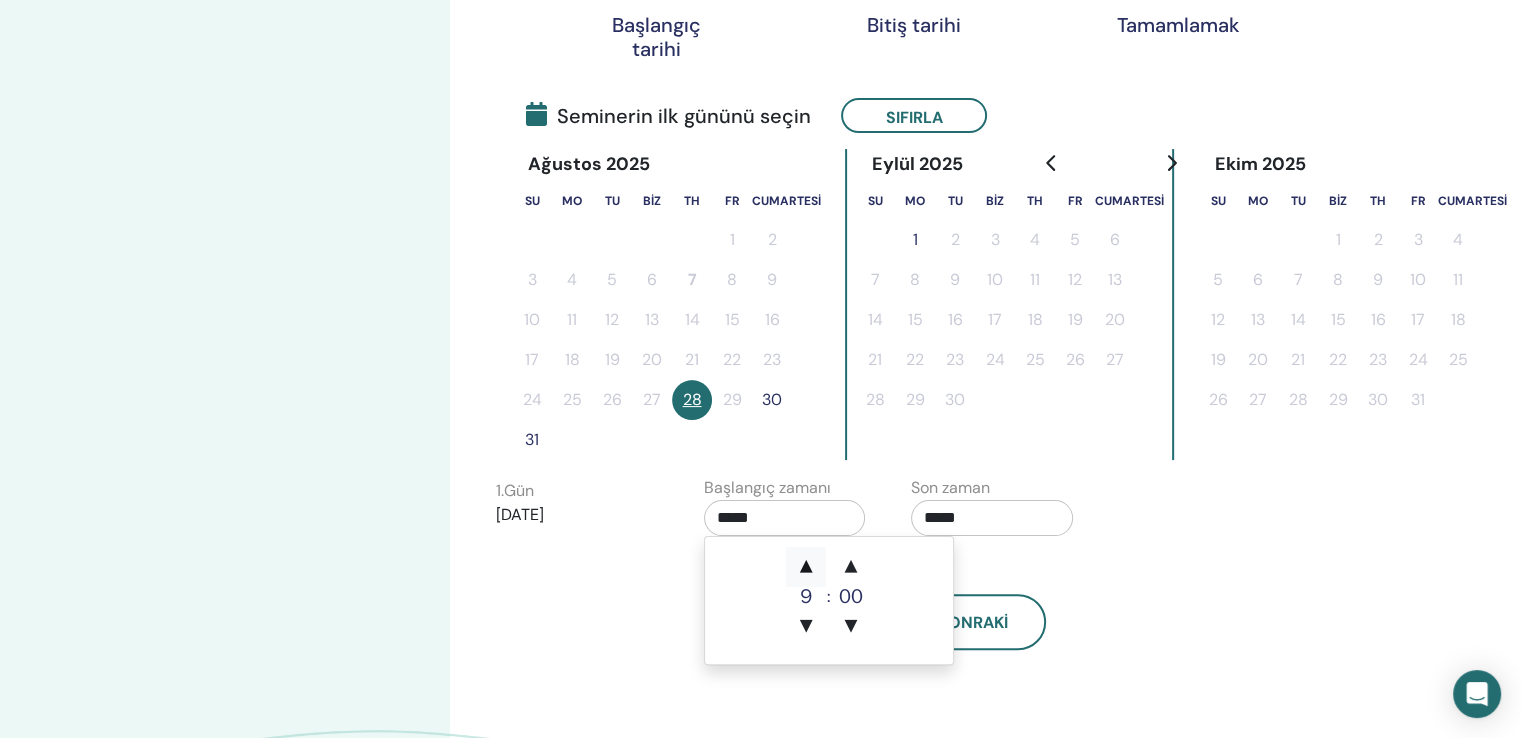 click on "▲" at bounding box center [806, 567] 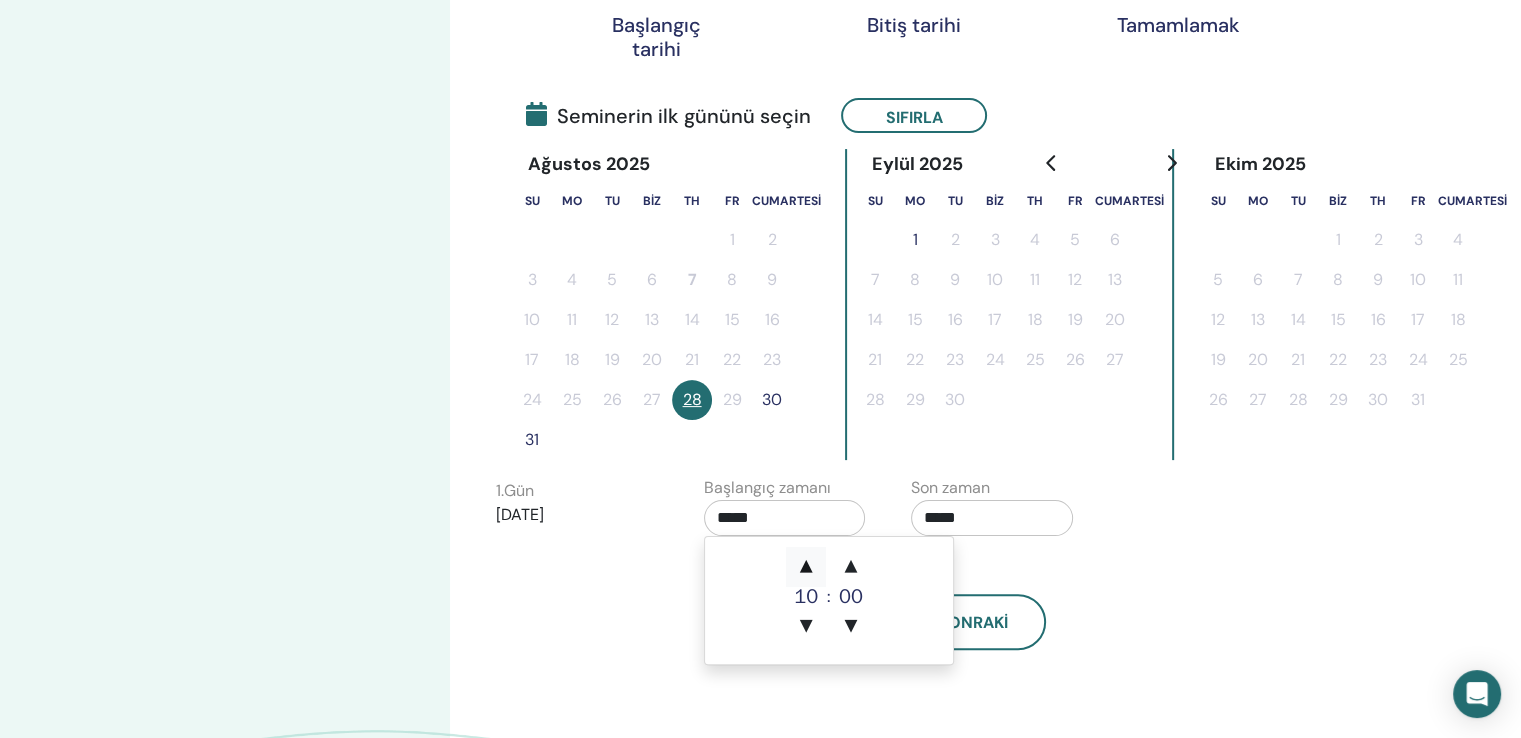 click on "▲" at bounding box center [806, 567] 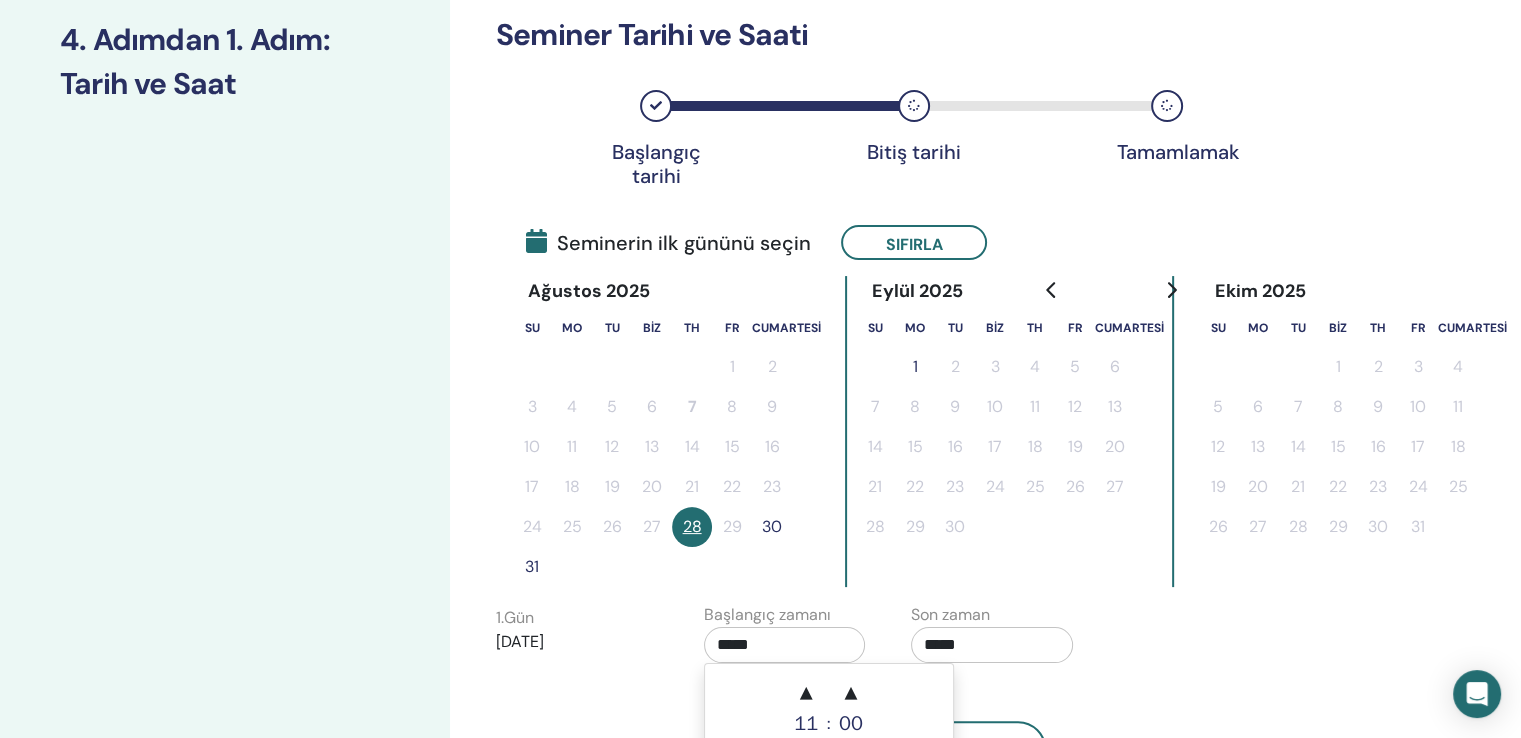 scroll, scrollTop: 400, scrollLeft: 0, axis: vertical 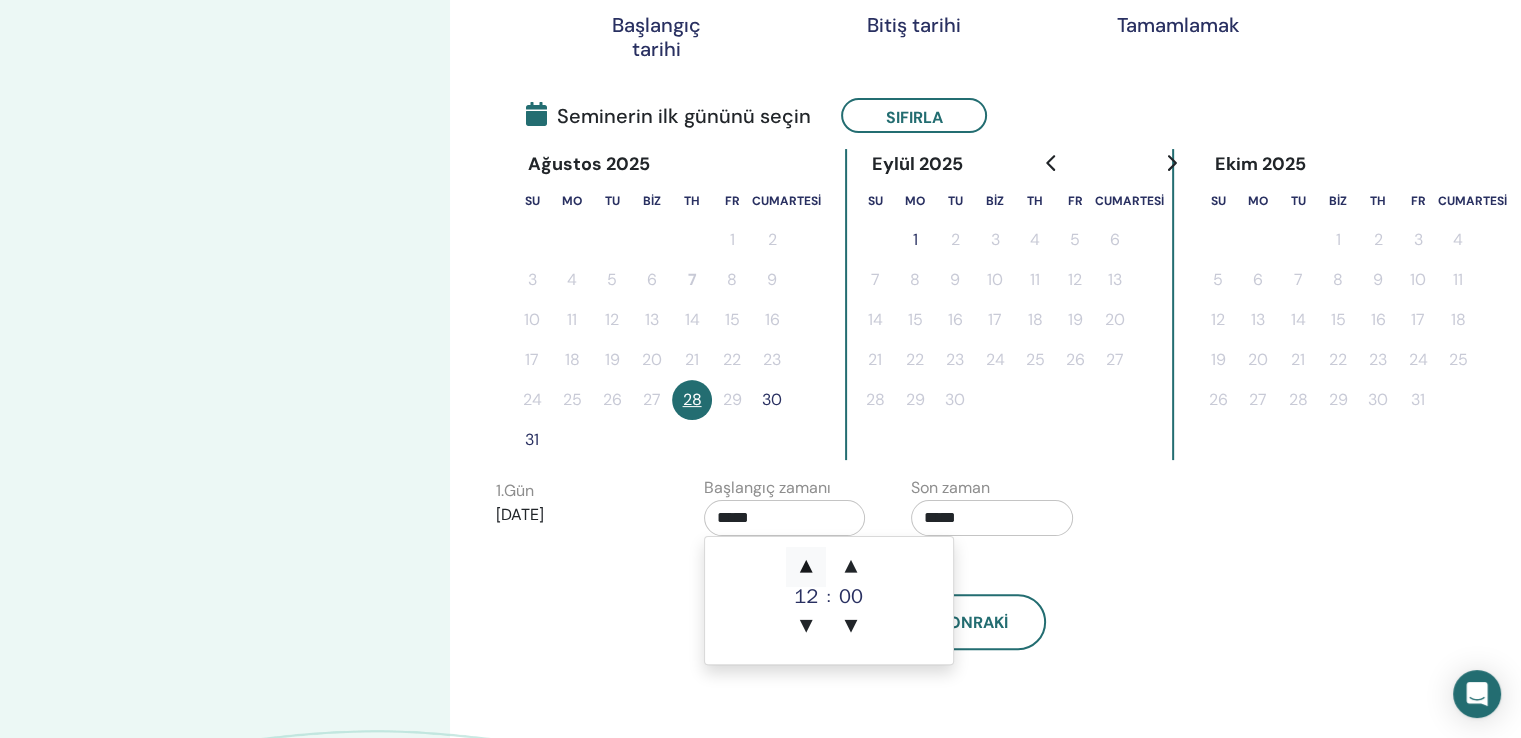 click on "▲" at bounding box center [806, 567] 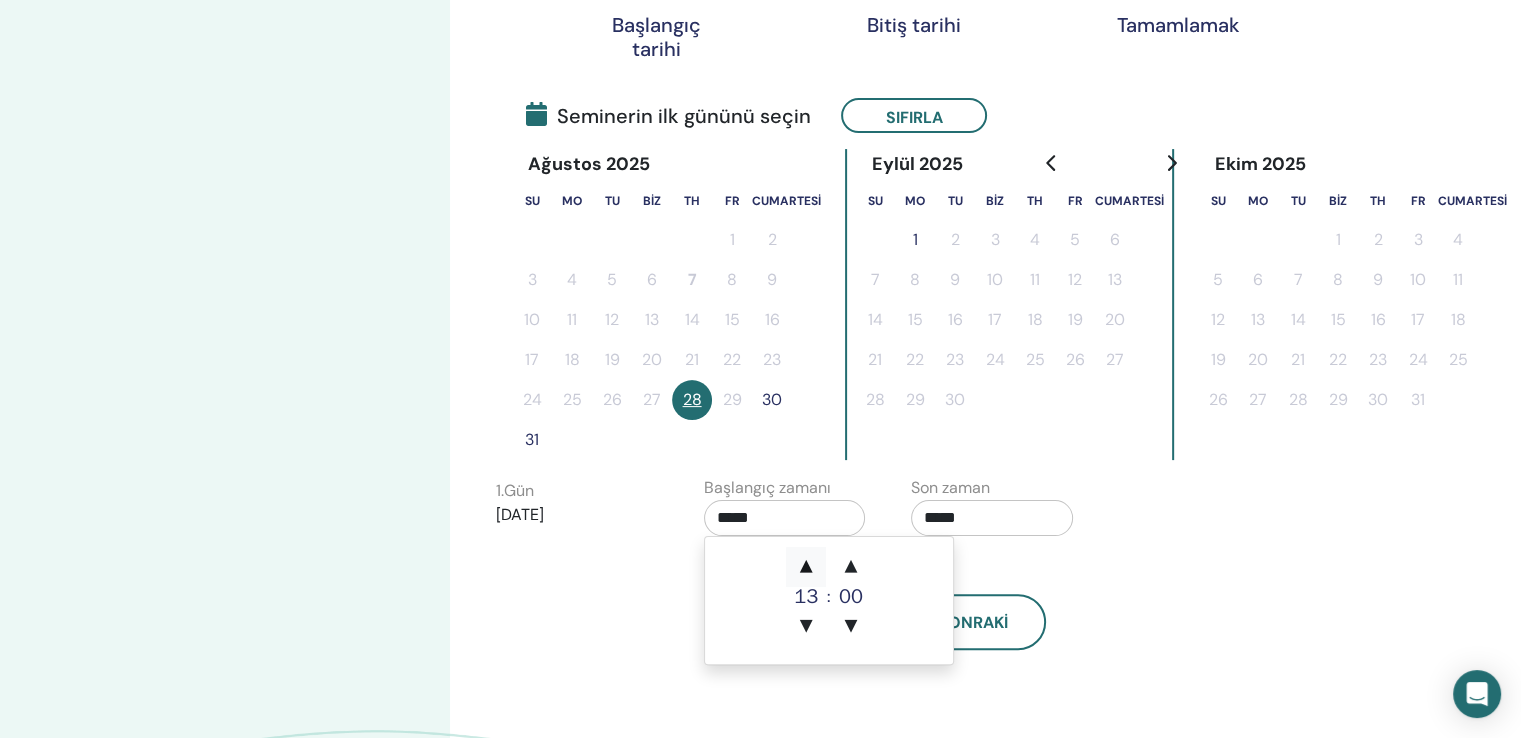 click on "▲" at bounding box center [806, 567] 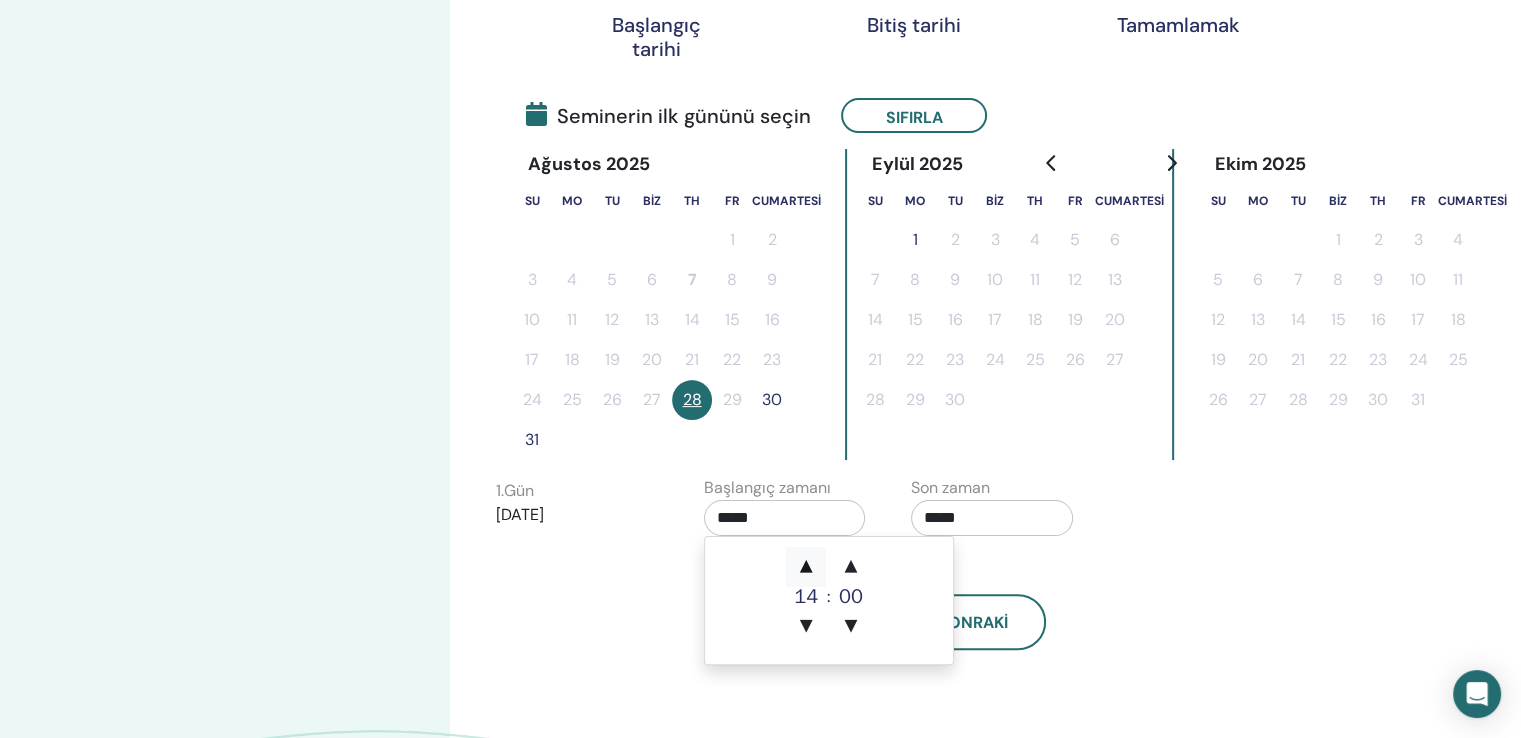 click on "▲" at bounding box center (806, 567) 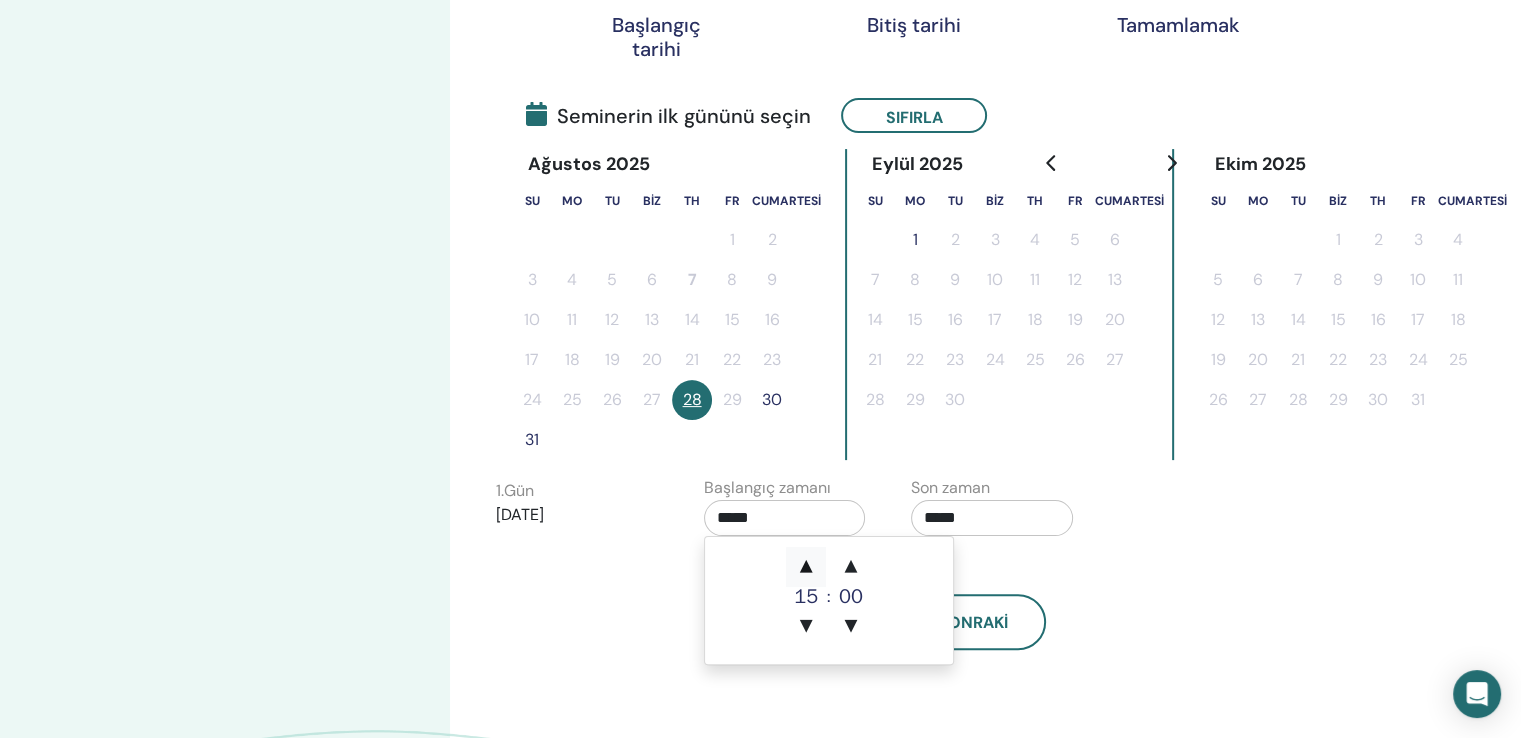 click on "▲" at bounding box center (806, 567) 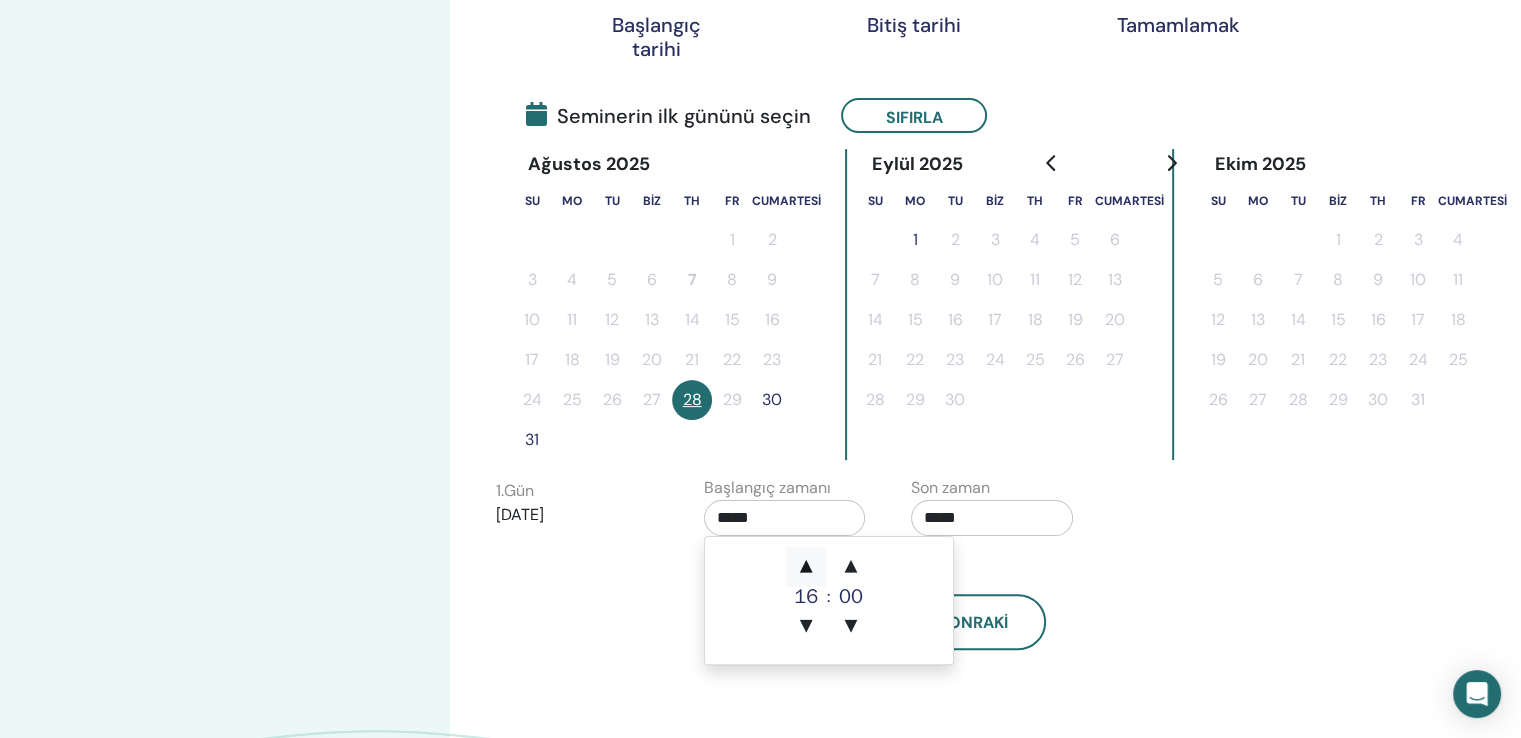 click on "▲" at bounding box center (806, 567) 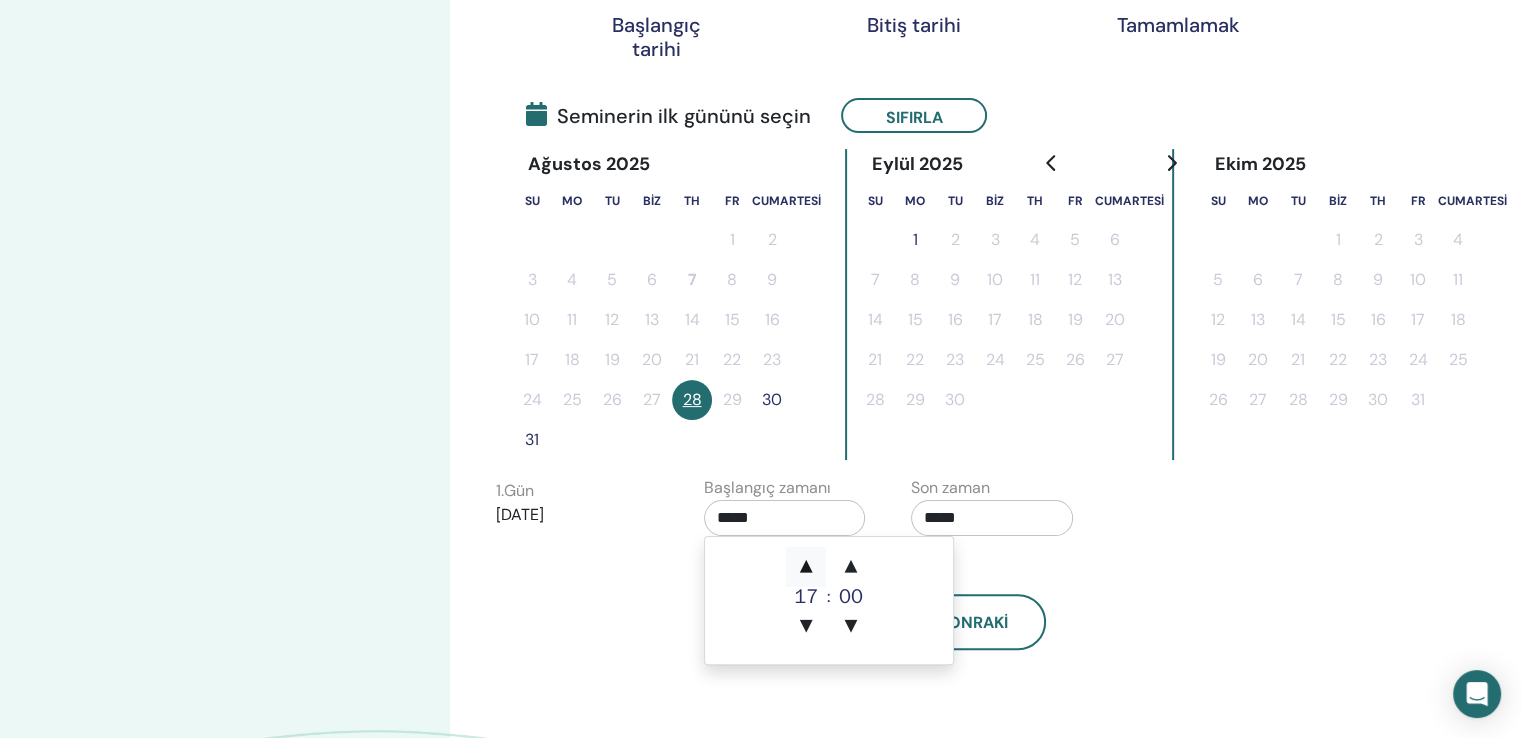 click on "▲" at bounding box center (806, 567) 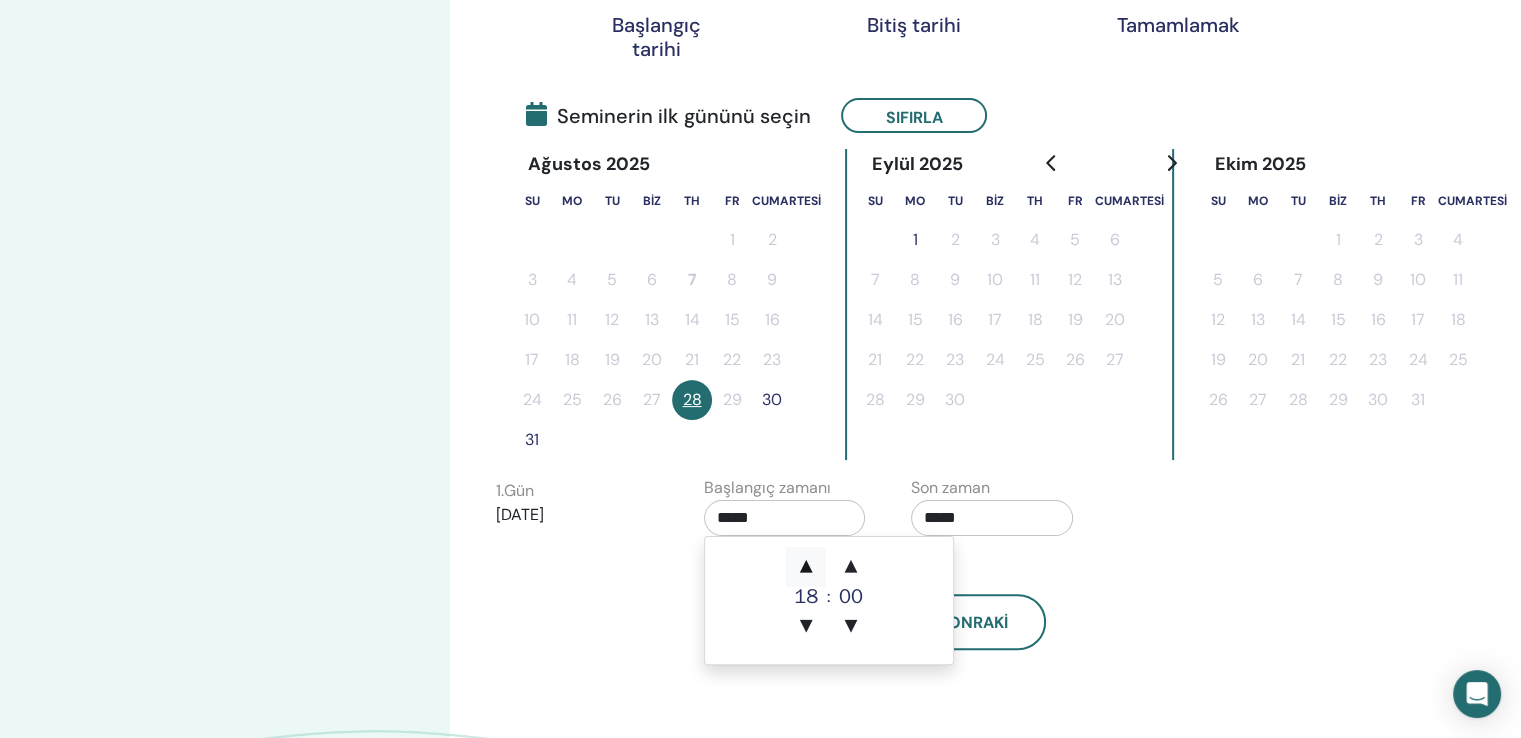 click on "▲" at bounding box center [806, 567] 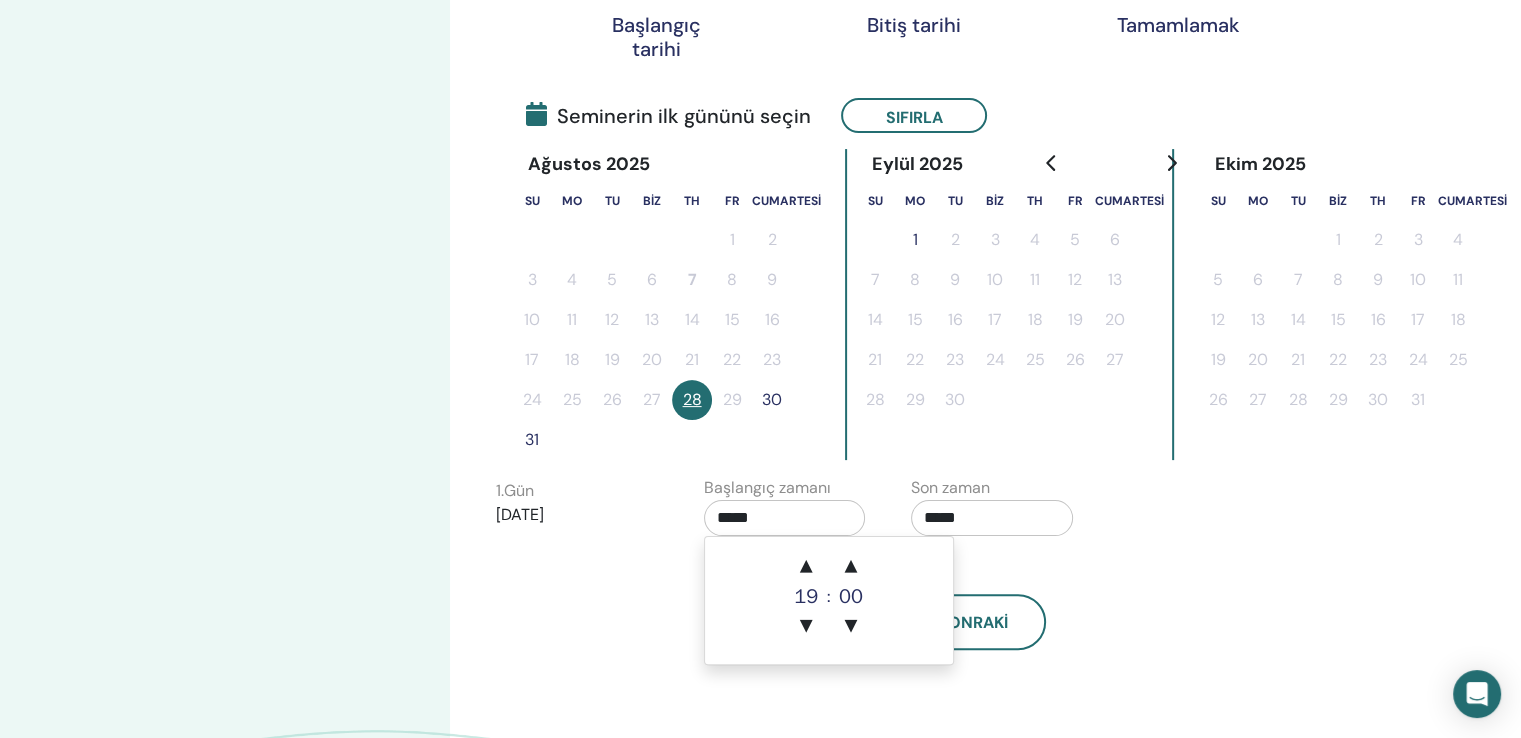 click on "Geri Sonraki" at bounding box center [892, 622] 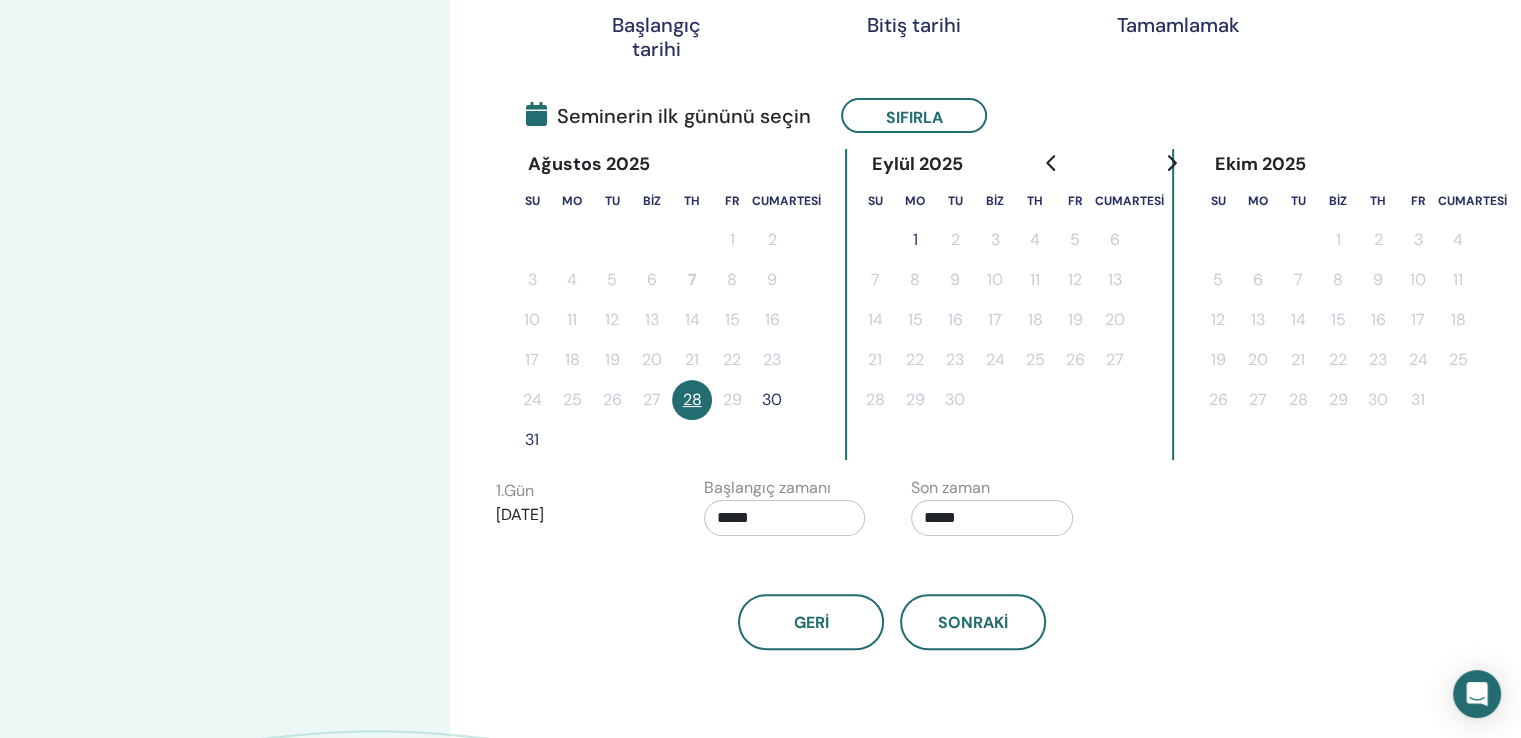 click on "*****" at bounding box center [992, 518] 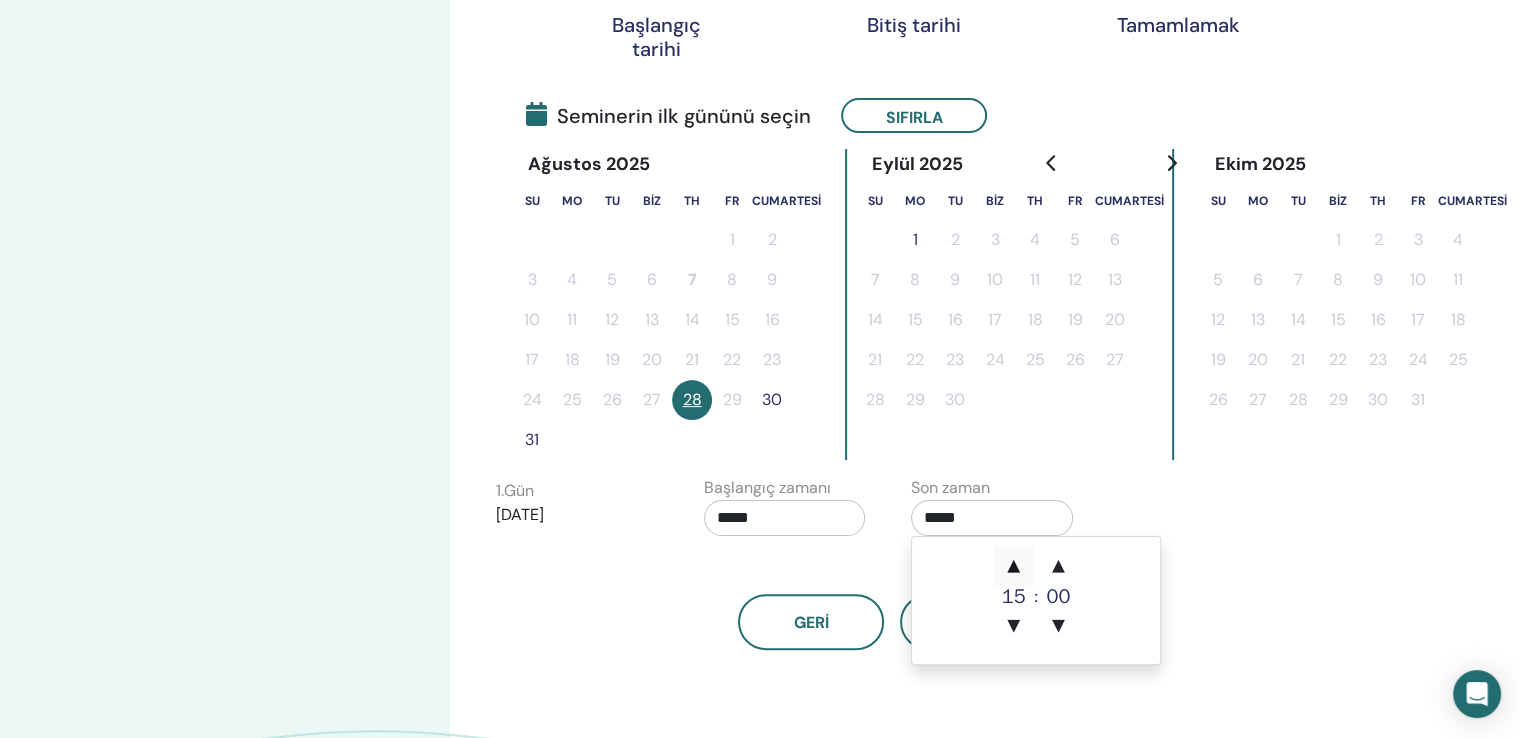 click on "▲" at bounding box center (1014, 567) 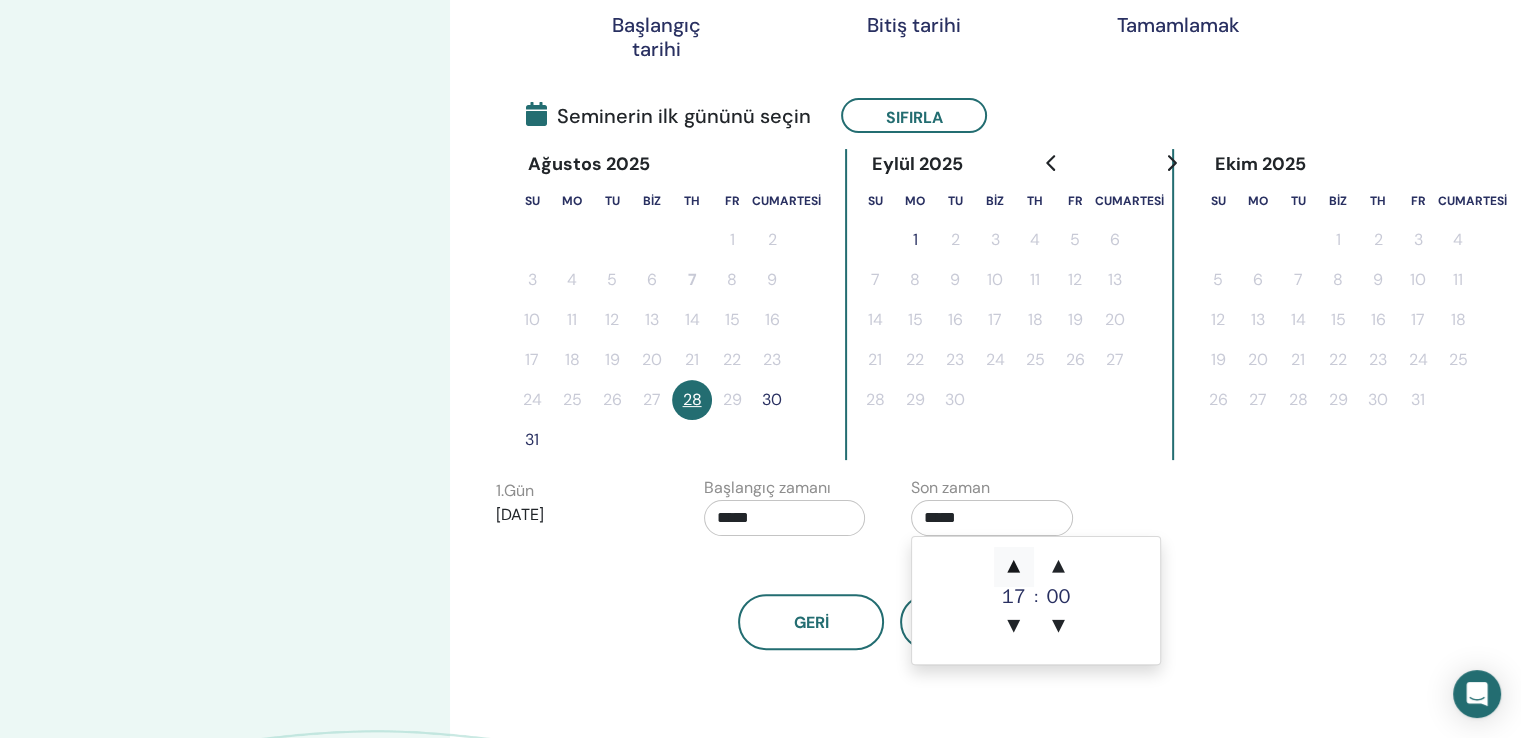 click on "▲" at bounding box center [1014, 567] 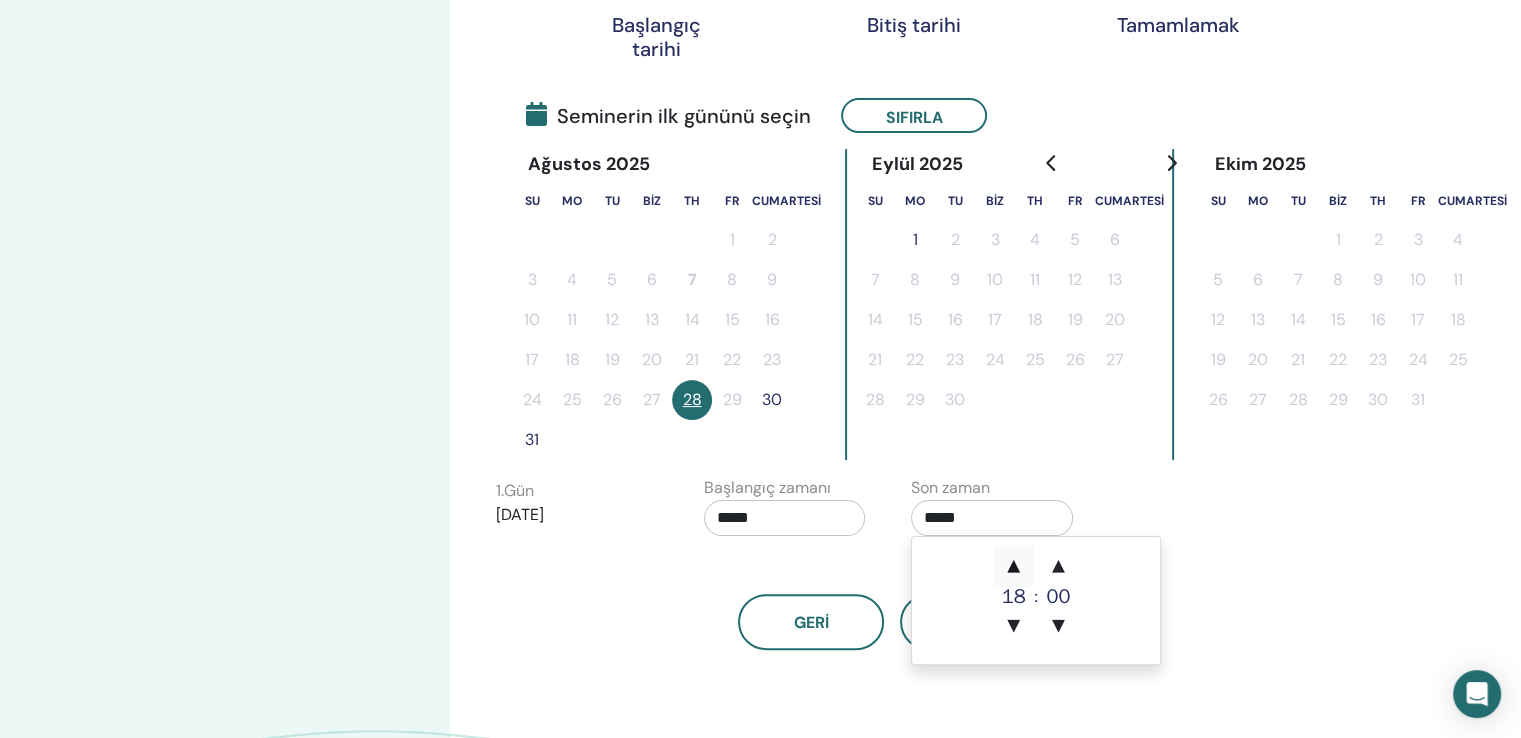 click on "▲" at bounding box center [1014, 567] 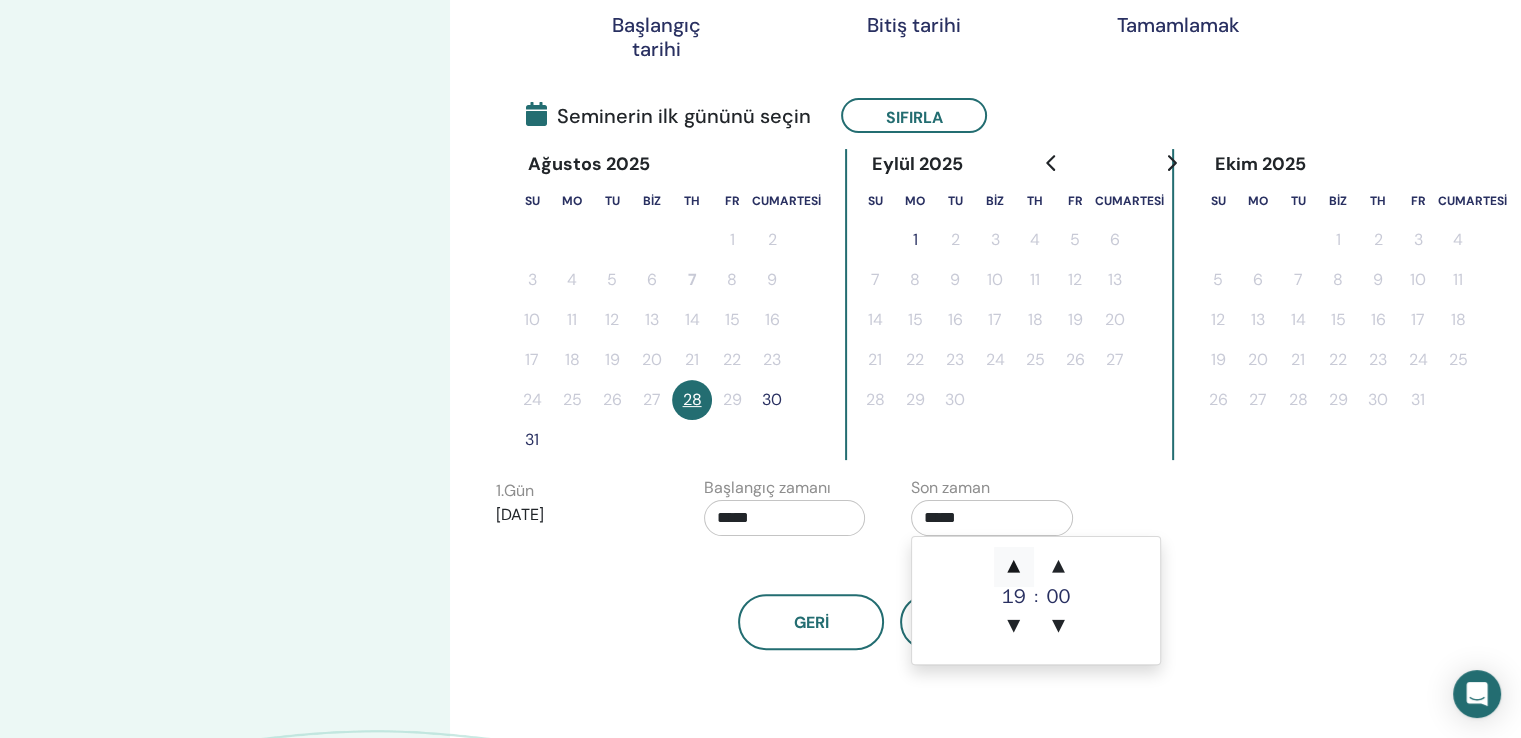 click on "▲" at bounding box center (1014, 567) 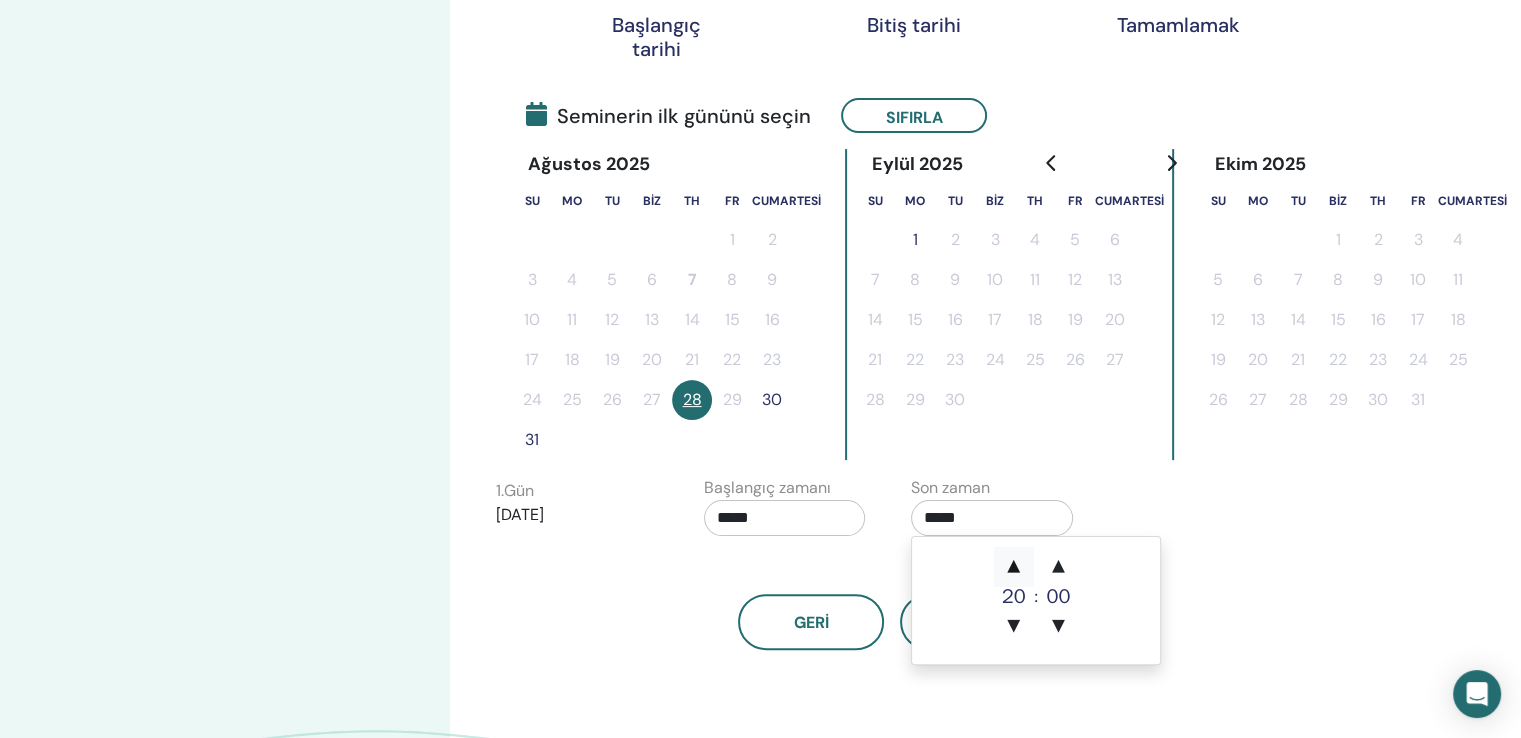 click on "▲" at bounding box center [1014, 567] 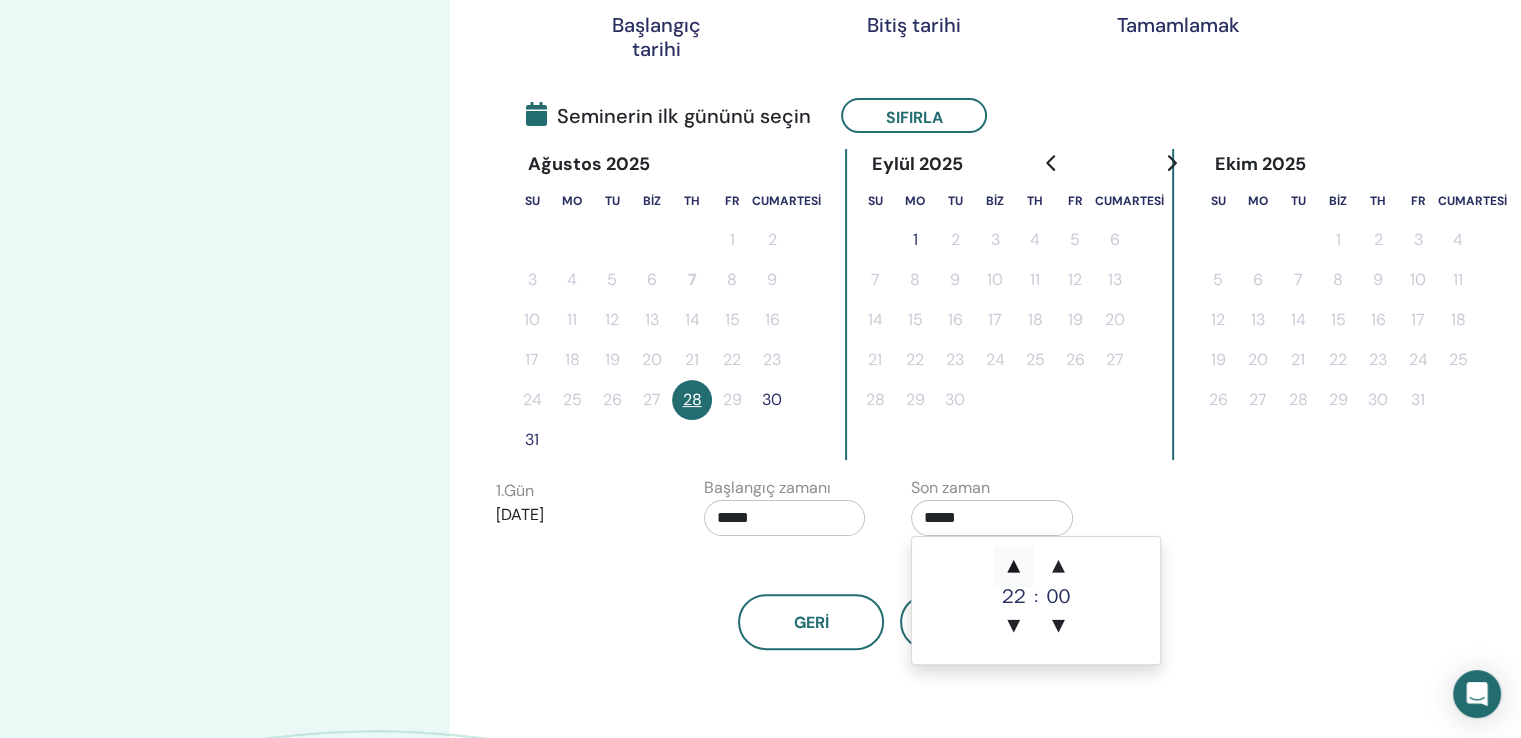 click on "▲" at bounding box center [1014, 567] 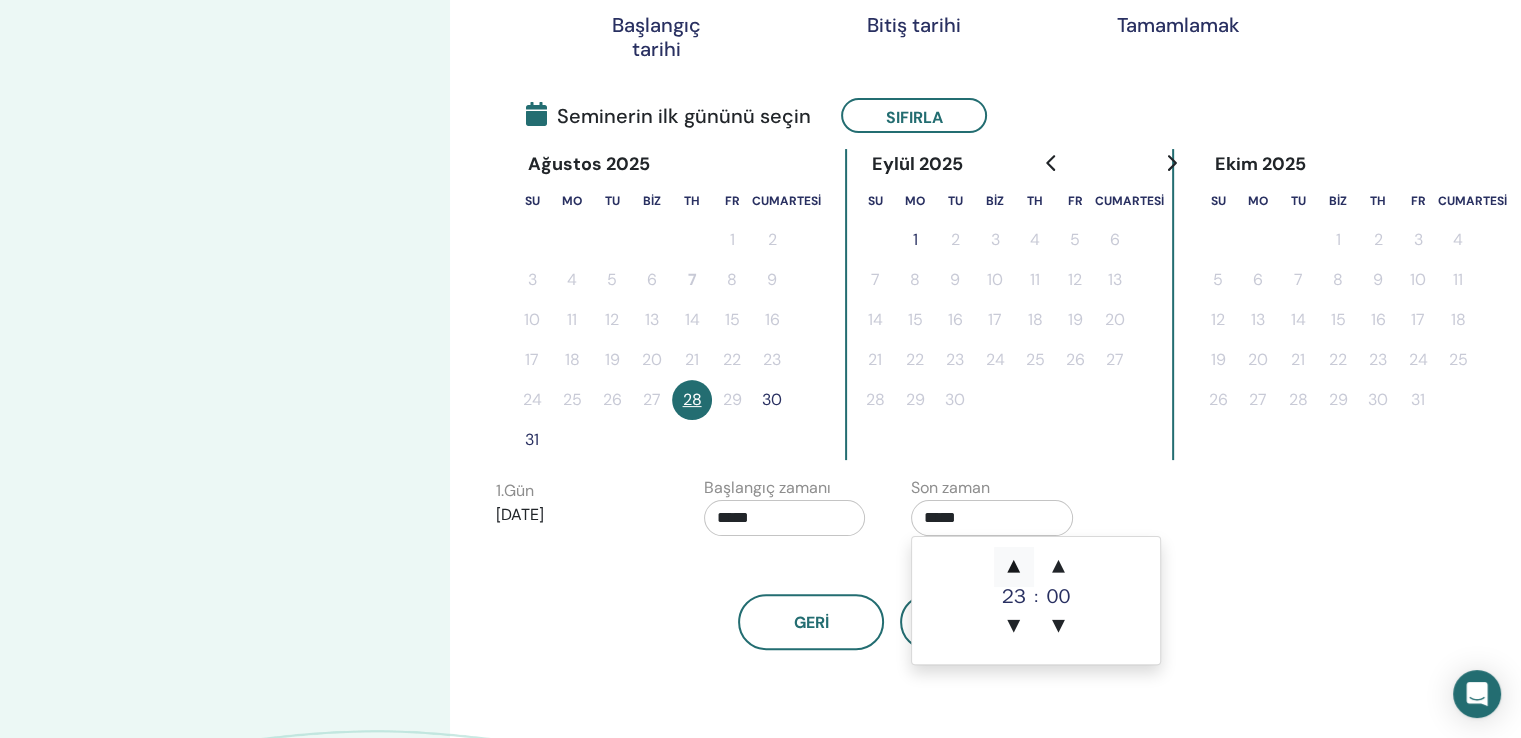 click on "▲" at bounding box center (1014, 567) 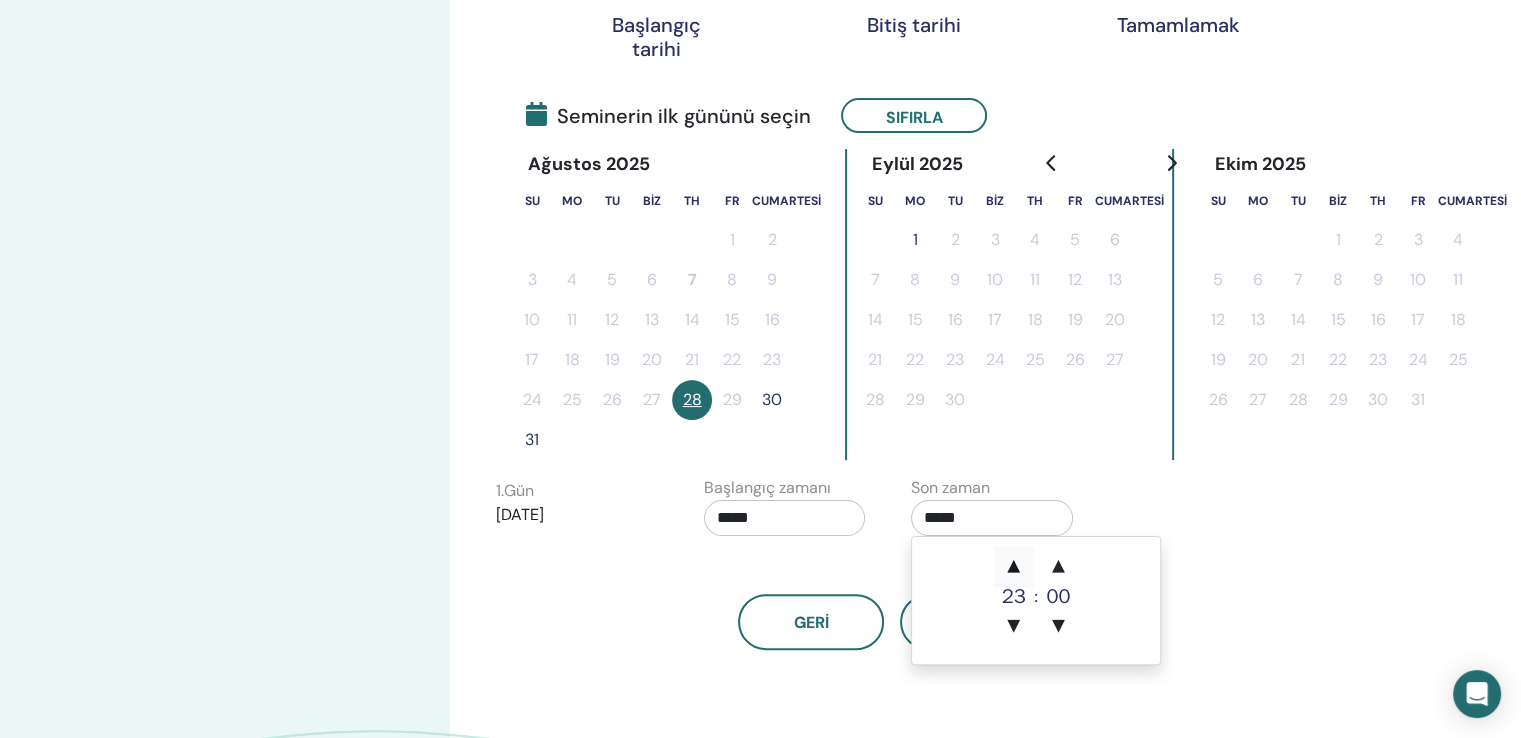 click on "▲" at bounding box center [1014, 567] 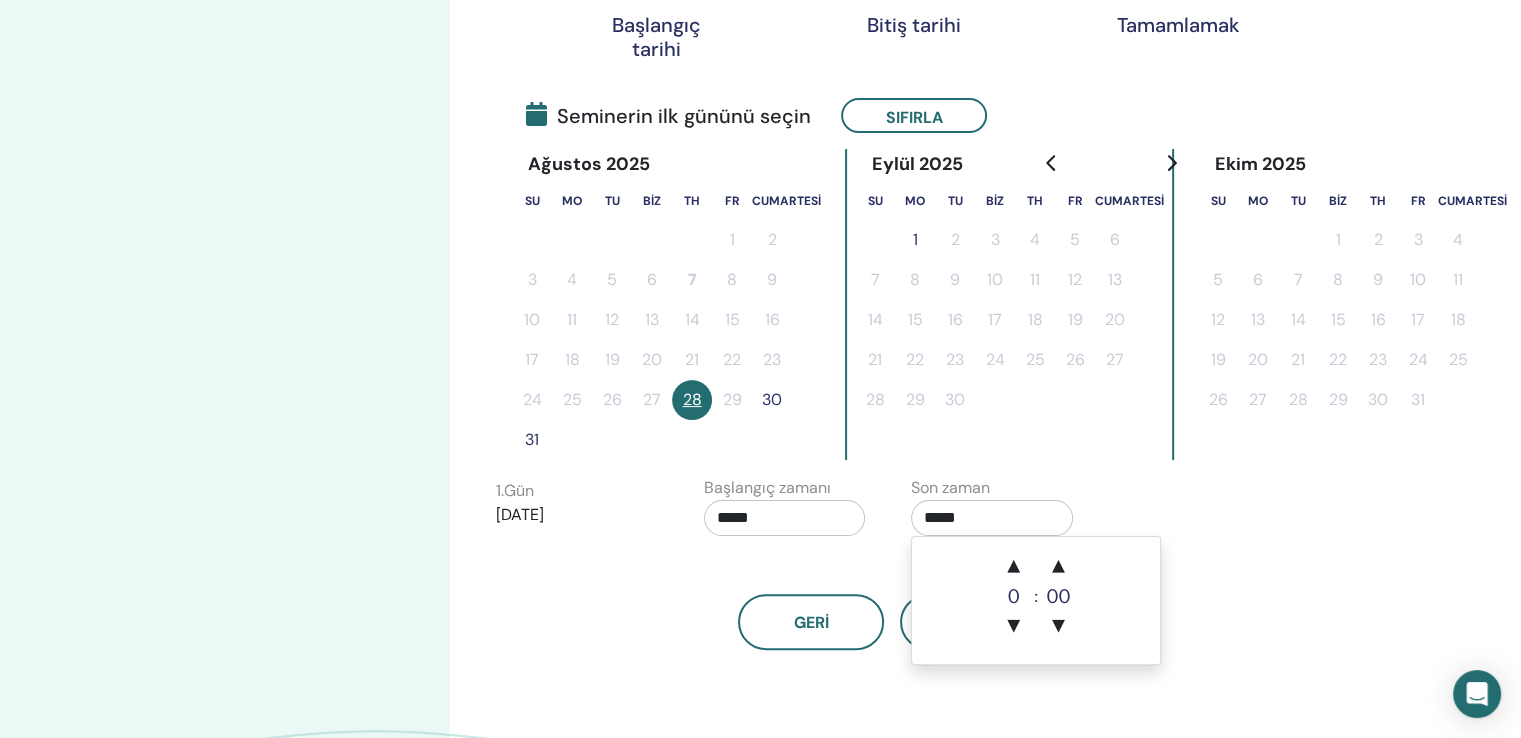 click on "Geri Sonraki" at bounding box center (892, 598) 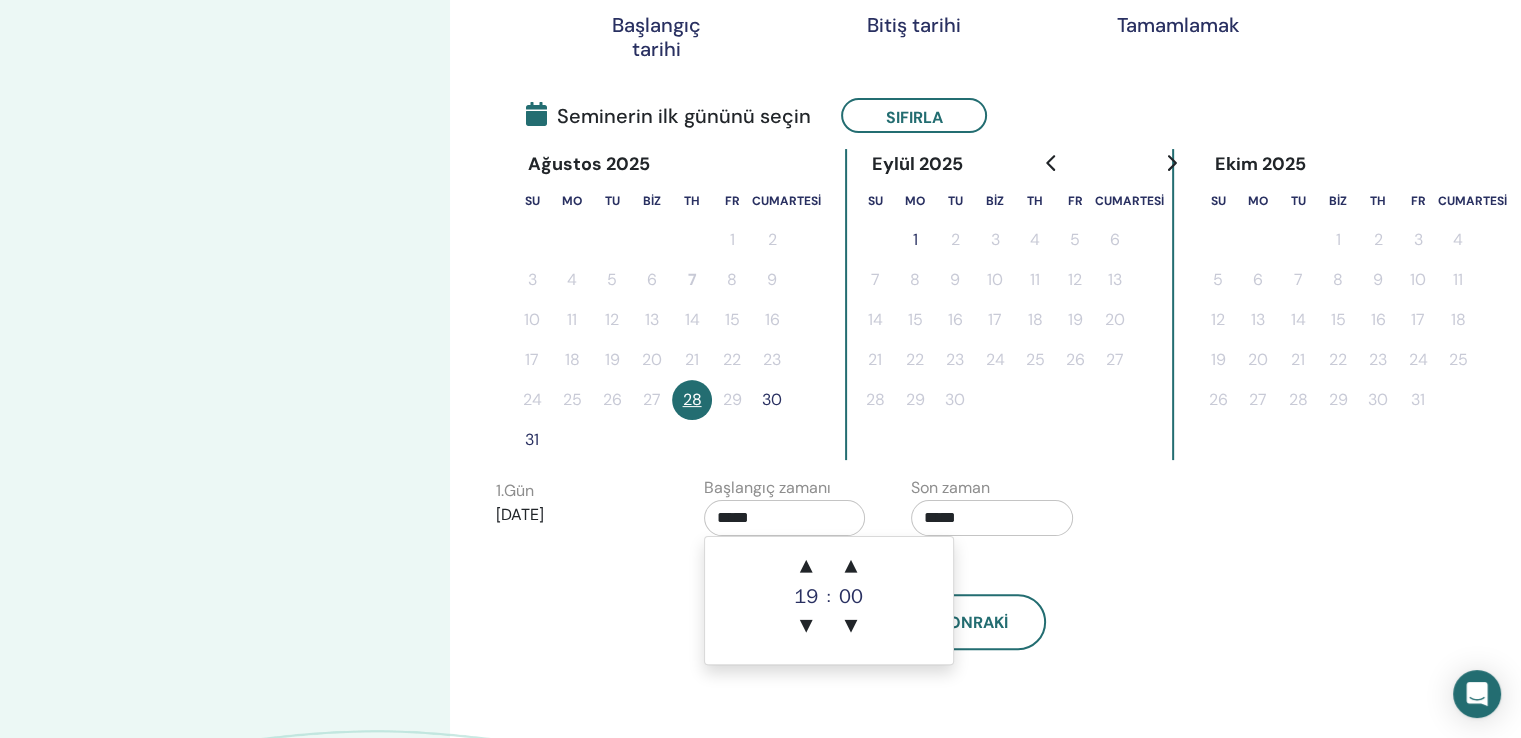 click on "*****" at bounding box center (785, 518) 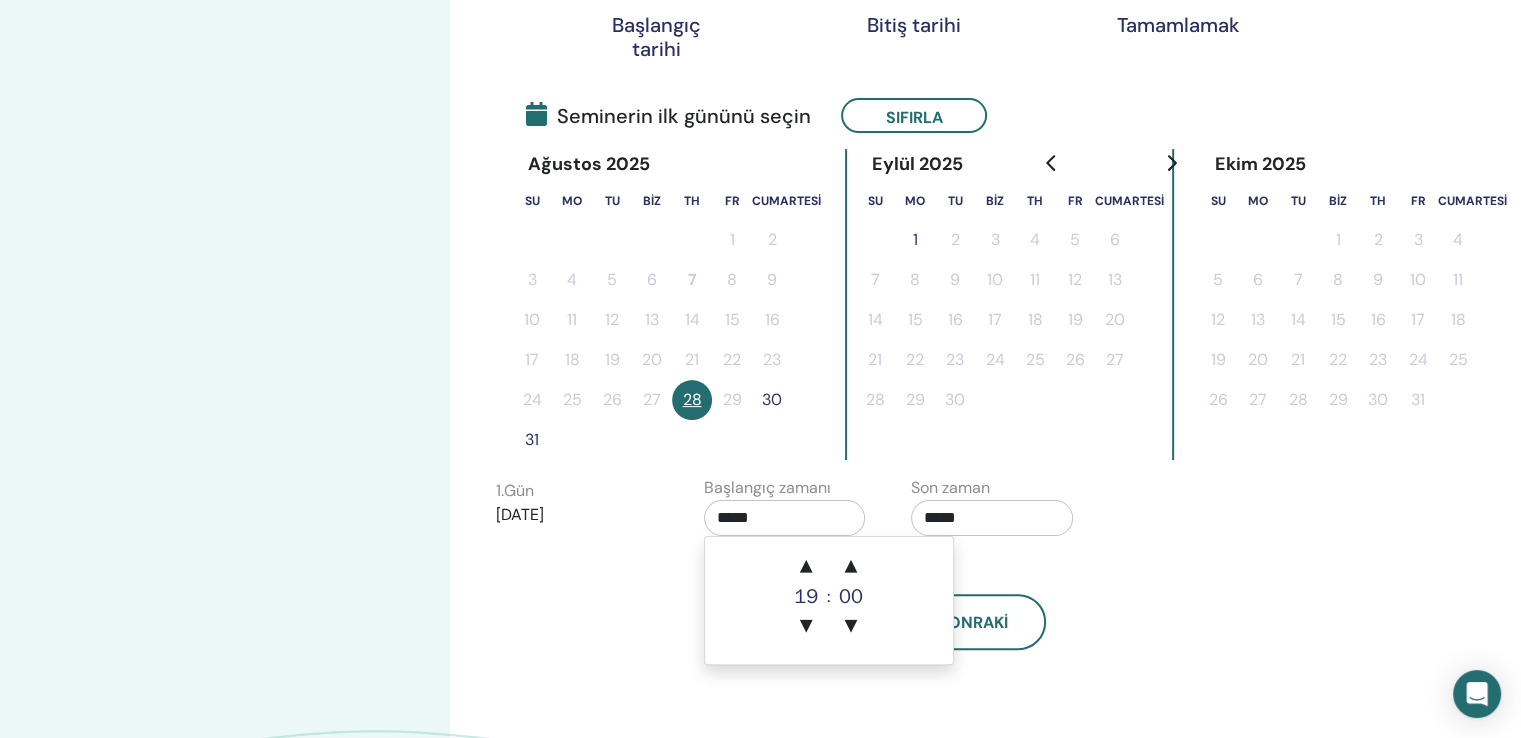 click on "[DATE]" at bounding box center [577, 515] 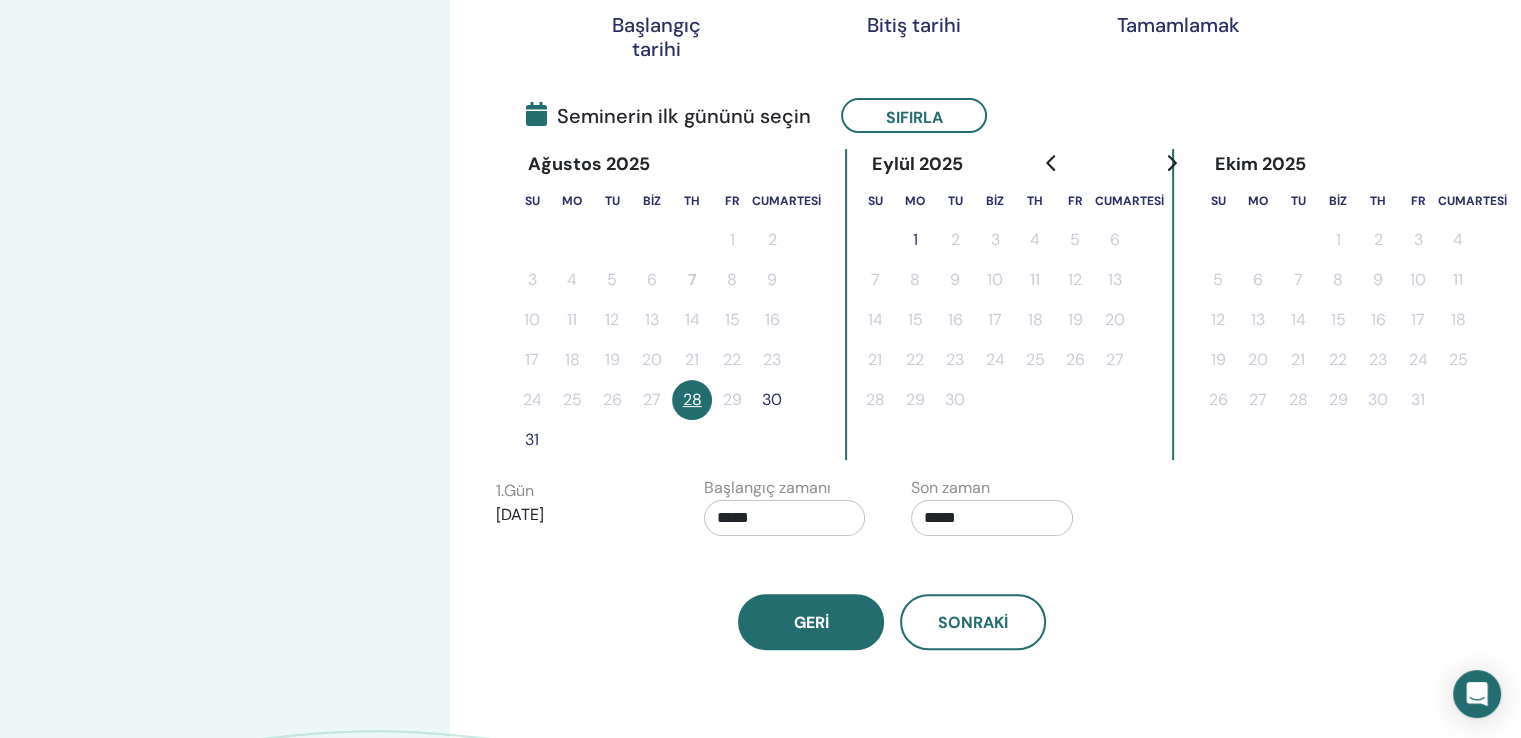 click on "Geri" at bounding box center [811, 622] 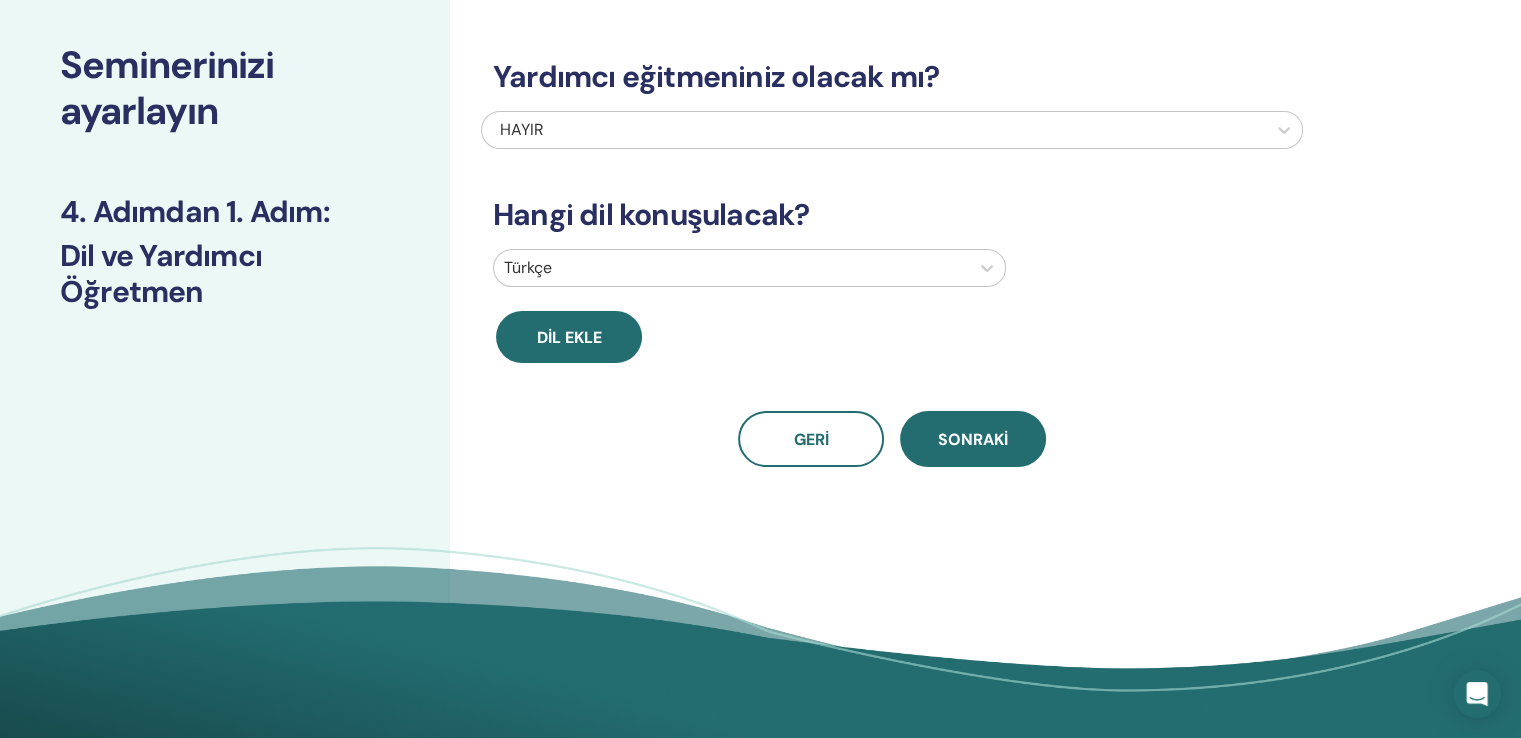 scroll, scrollTop: 100, scrollLeft: 0, axis: vertical 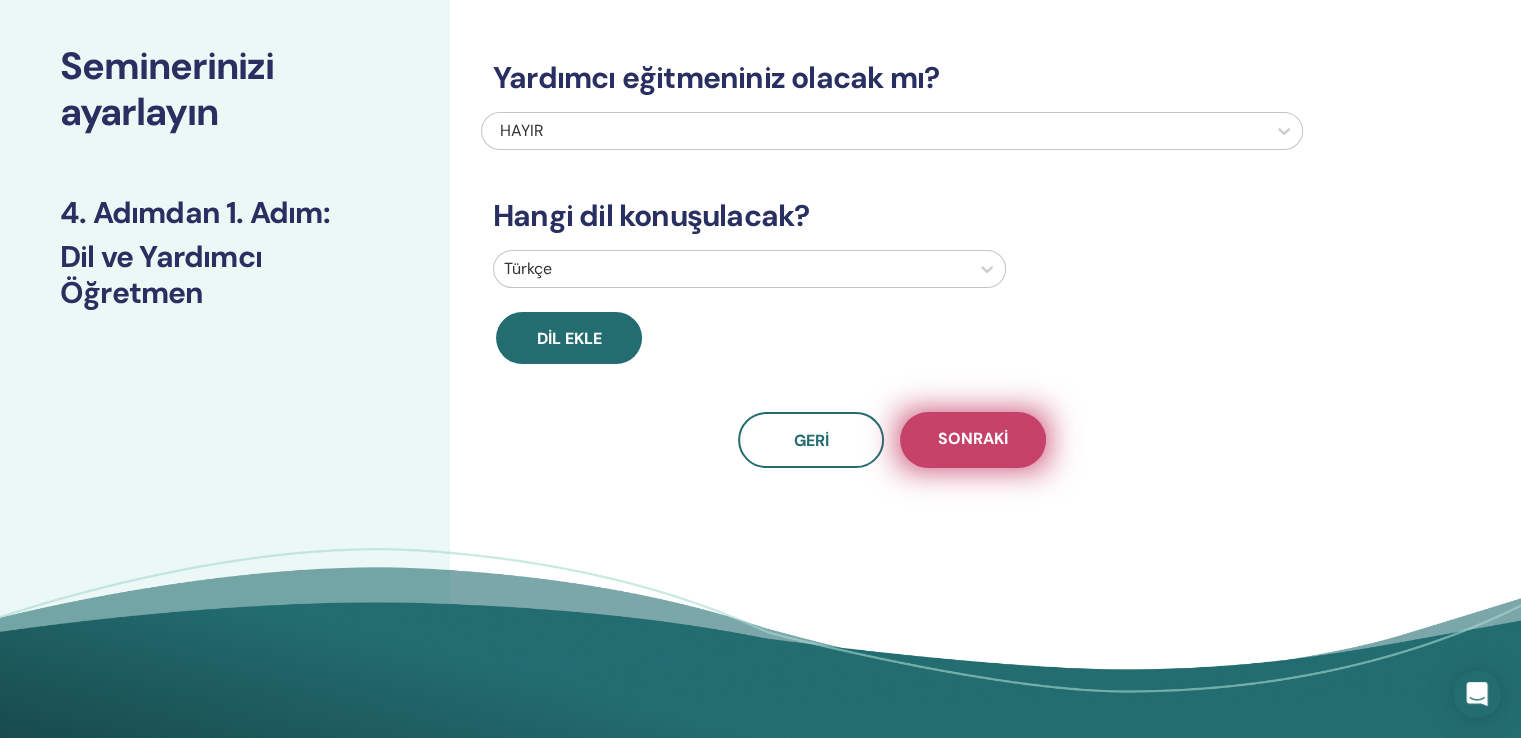 click on "Sonraki" at bounding box center (973, 438) 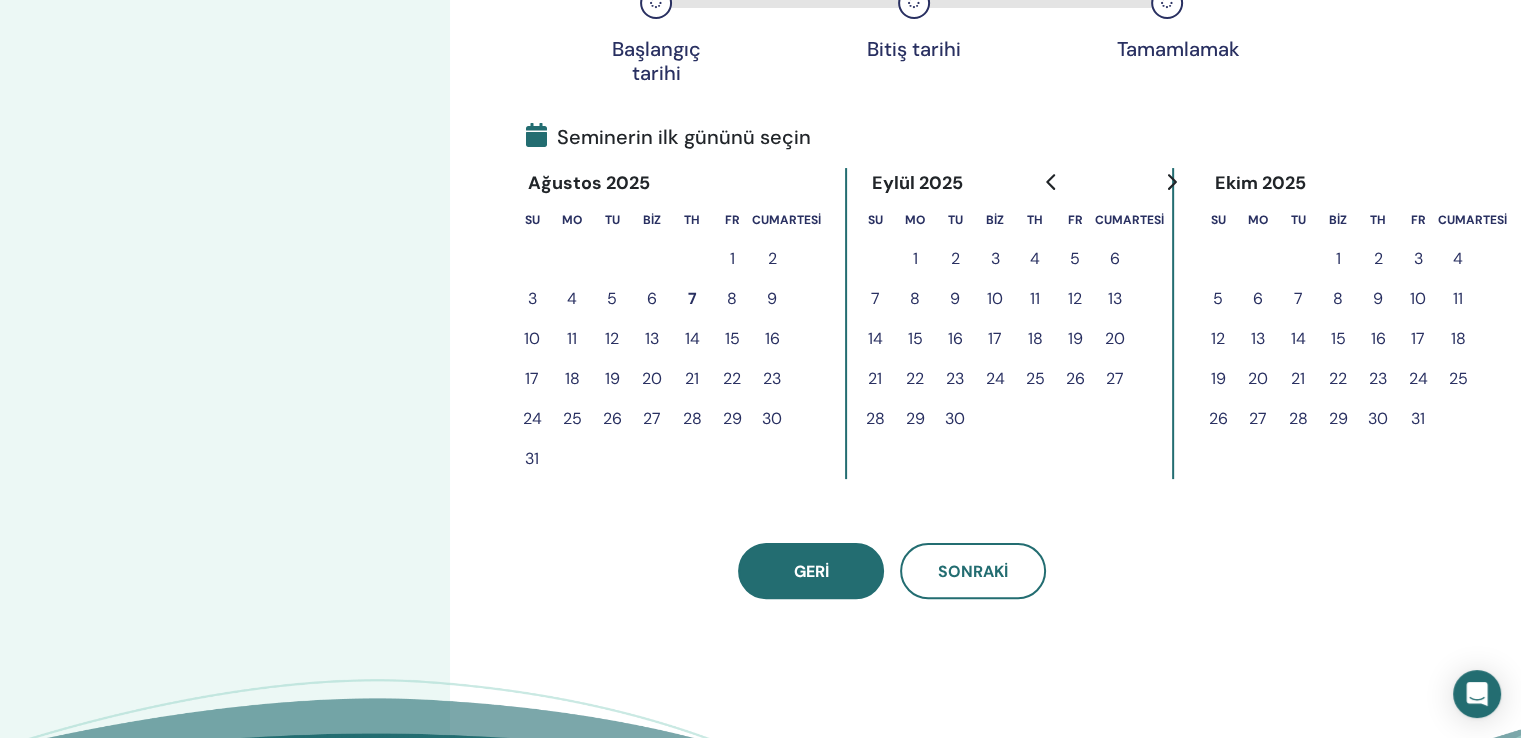 scroll, scrollTop: 500, scrollLeft: 0, axis: vertical 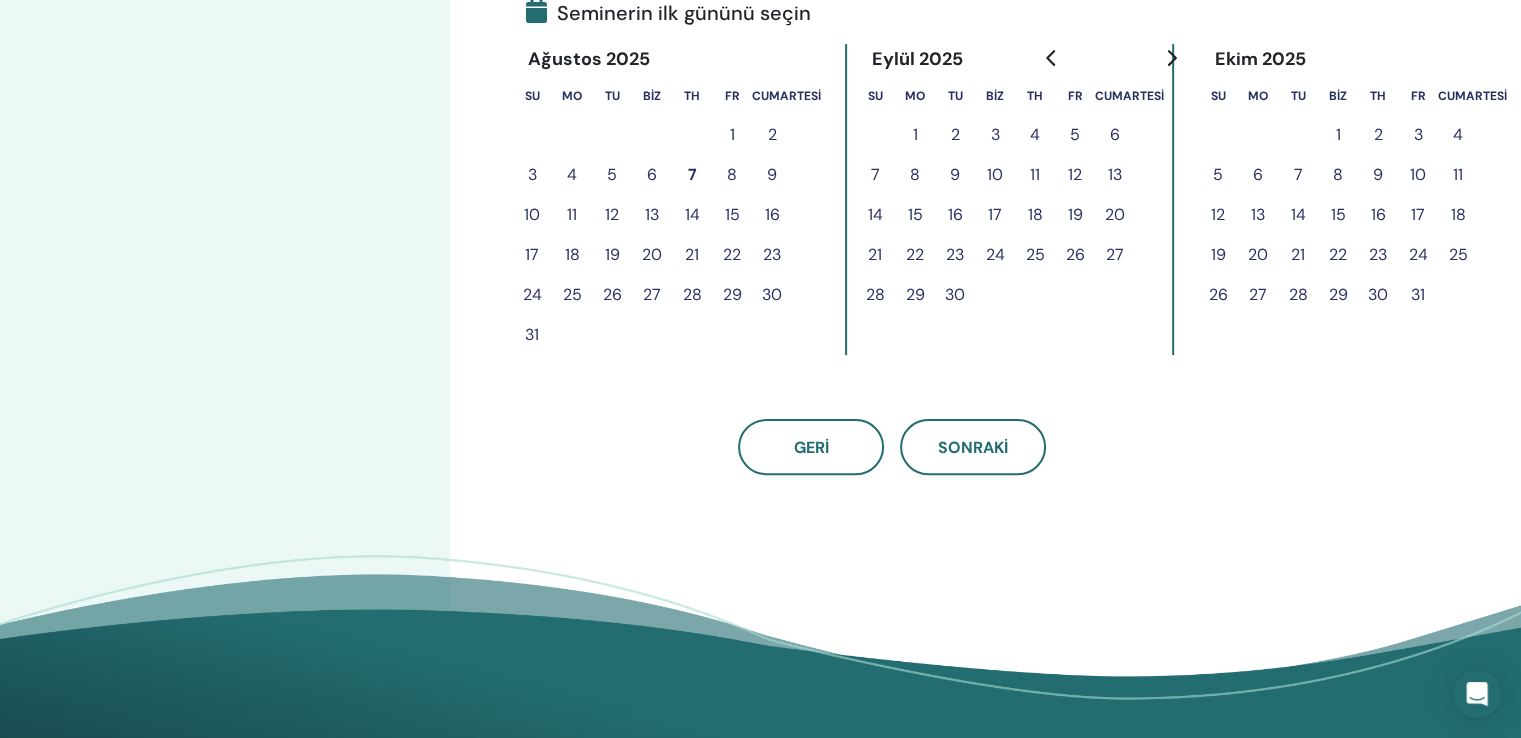click on "28" at bounding box center [692, 294] 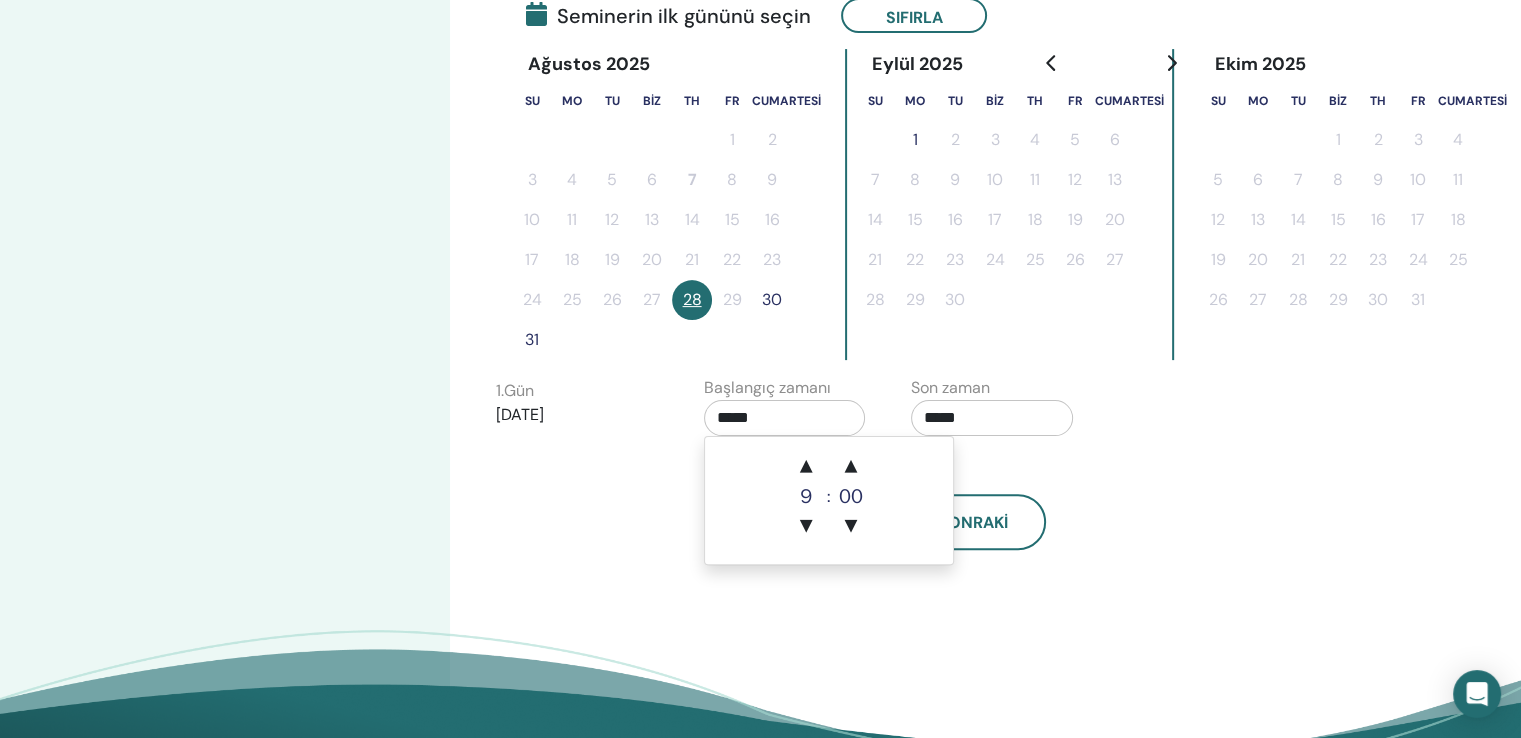 click on "*****" at bounding box center (785, 418) 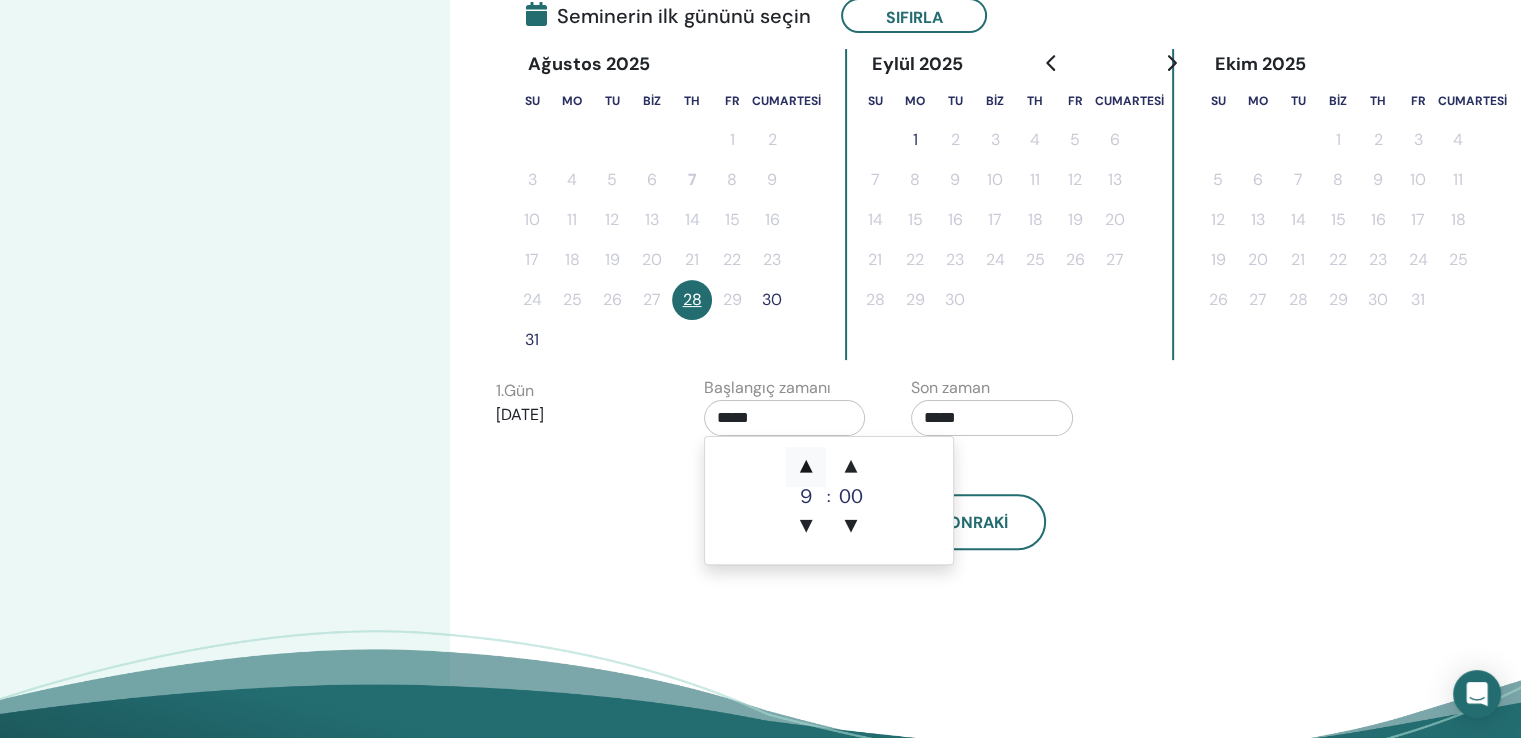 click on "▲" at bounding box center [806, 467] 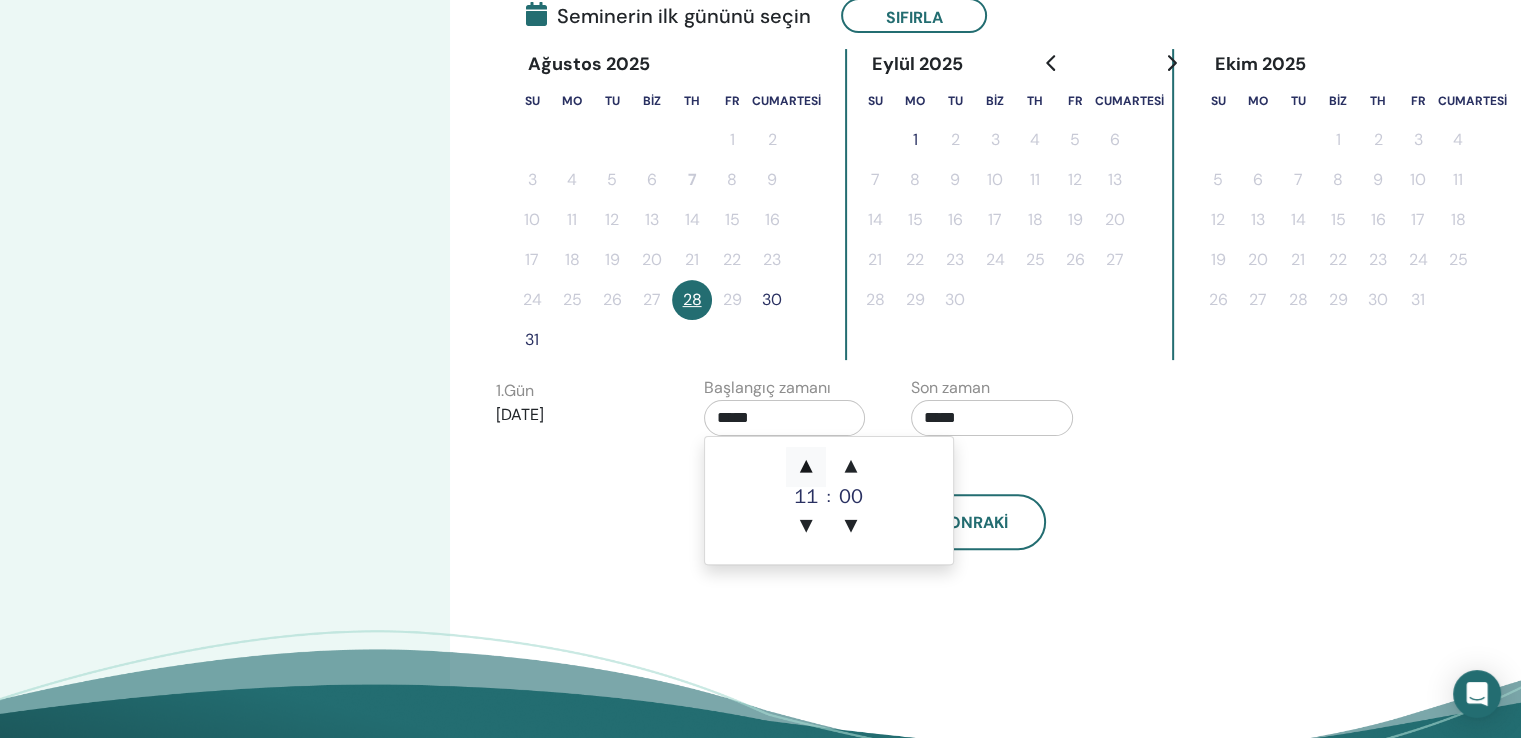 click on "▲" at bounding box center (806, 467) 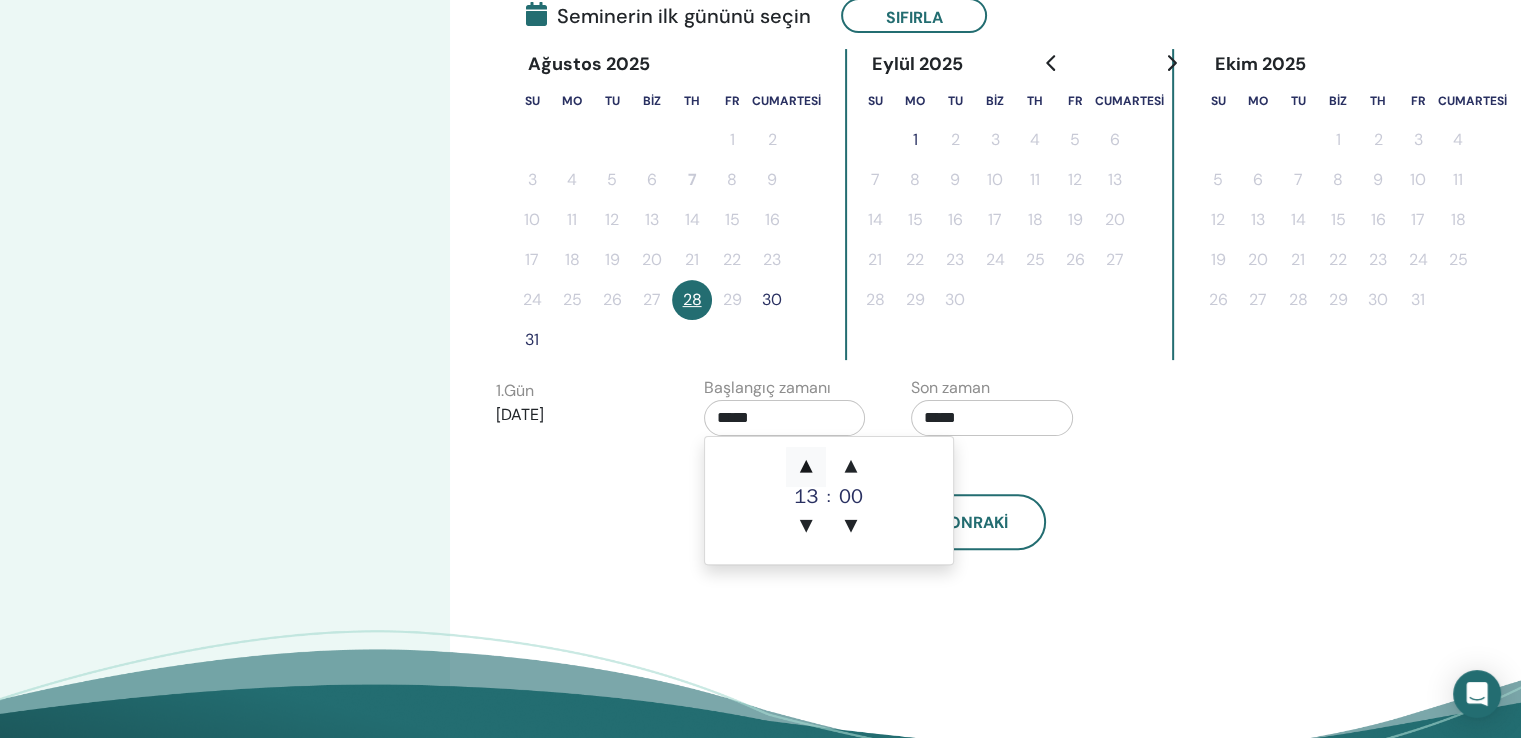 click on "▲" at bounding box center [806, 467] 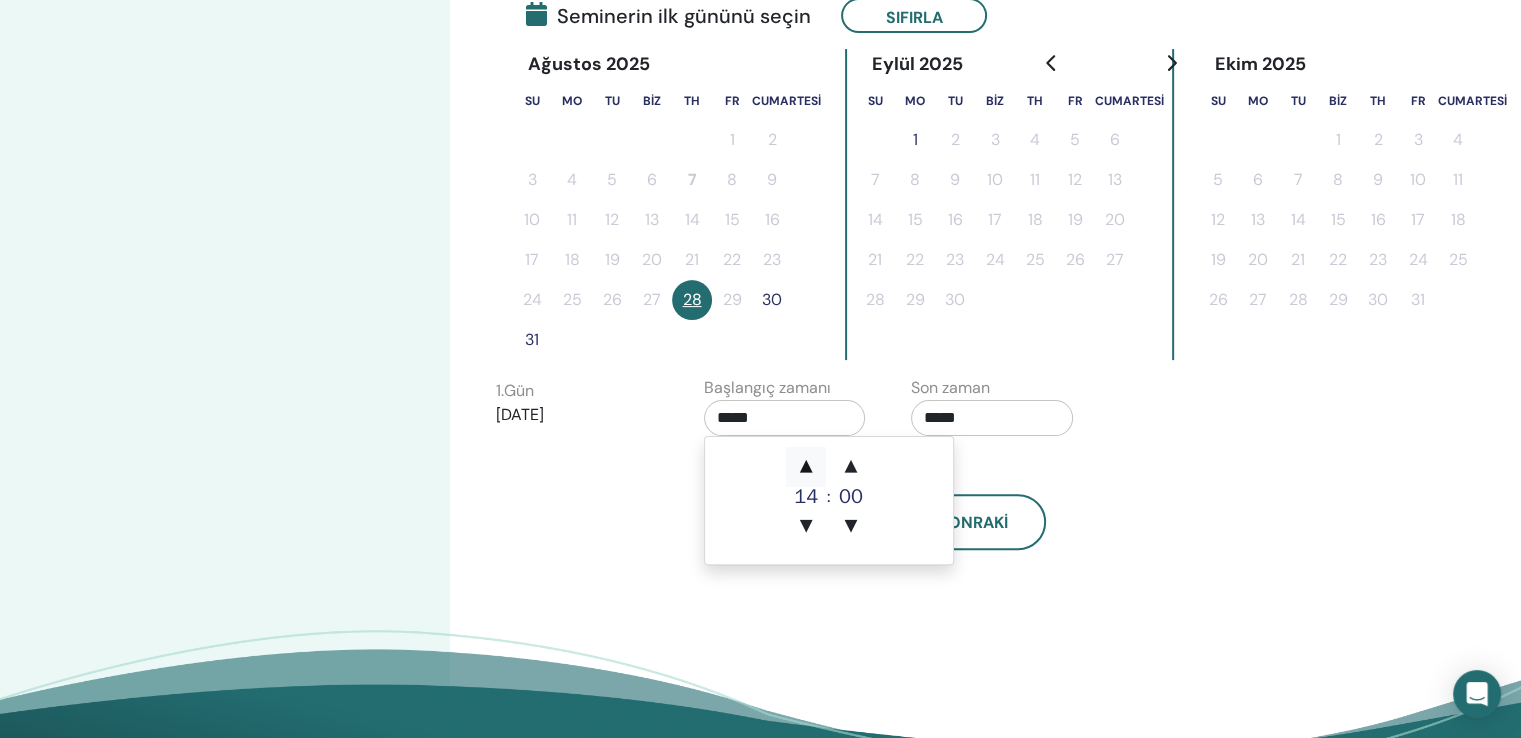 click on "▲" at bounding box center (806, 467) 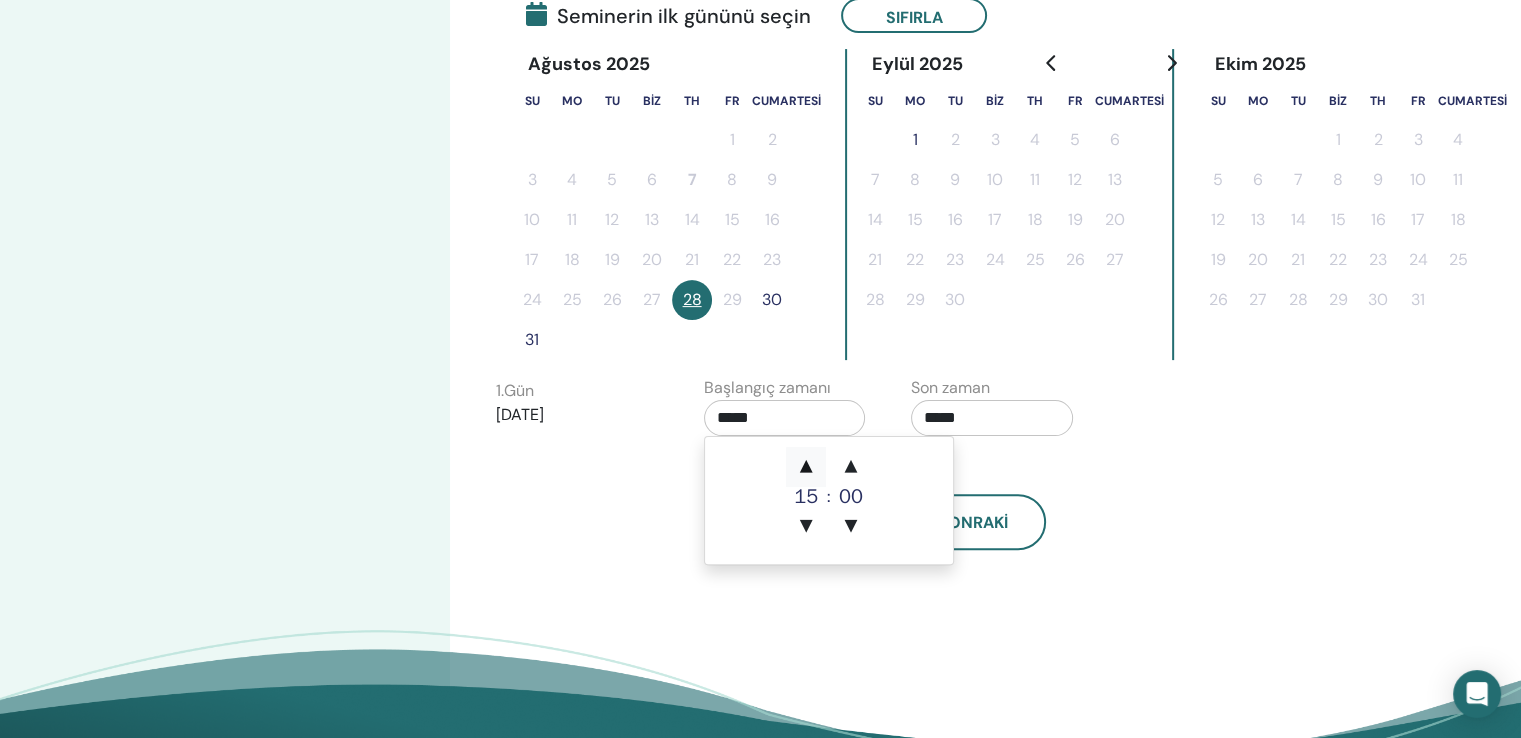 scroll, scrollTop: 100, scrollLeft: 0, axis: vertical 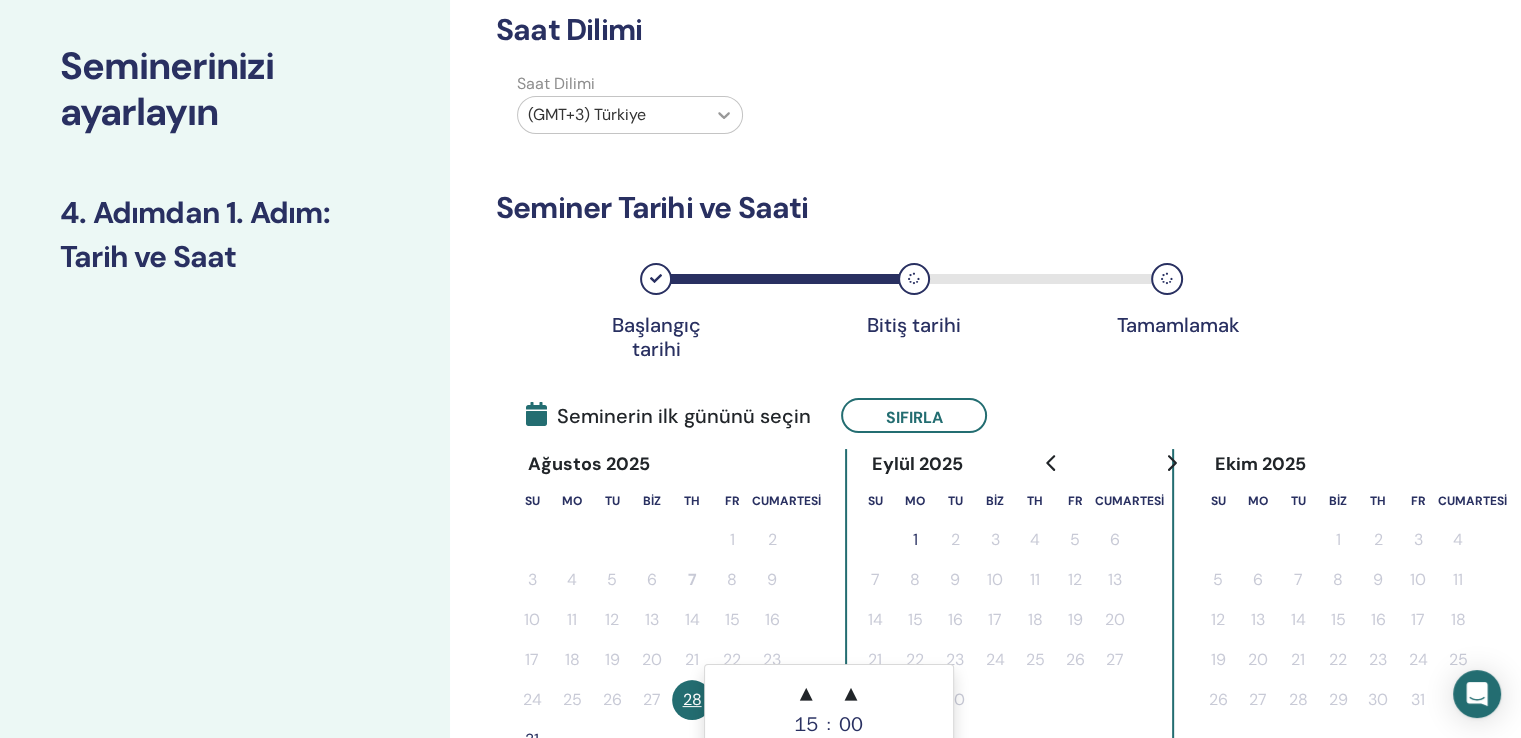 click 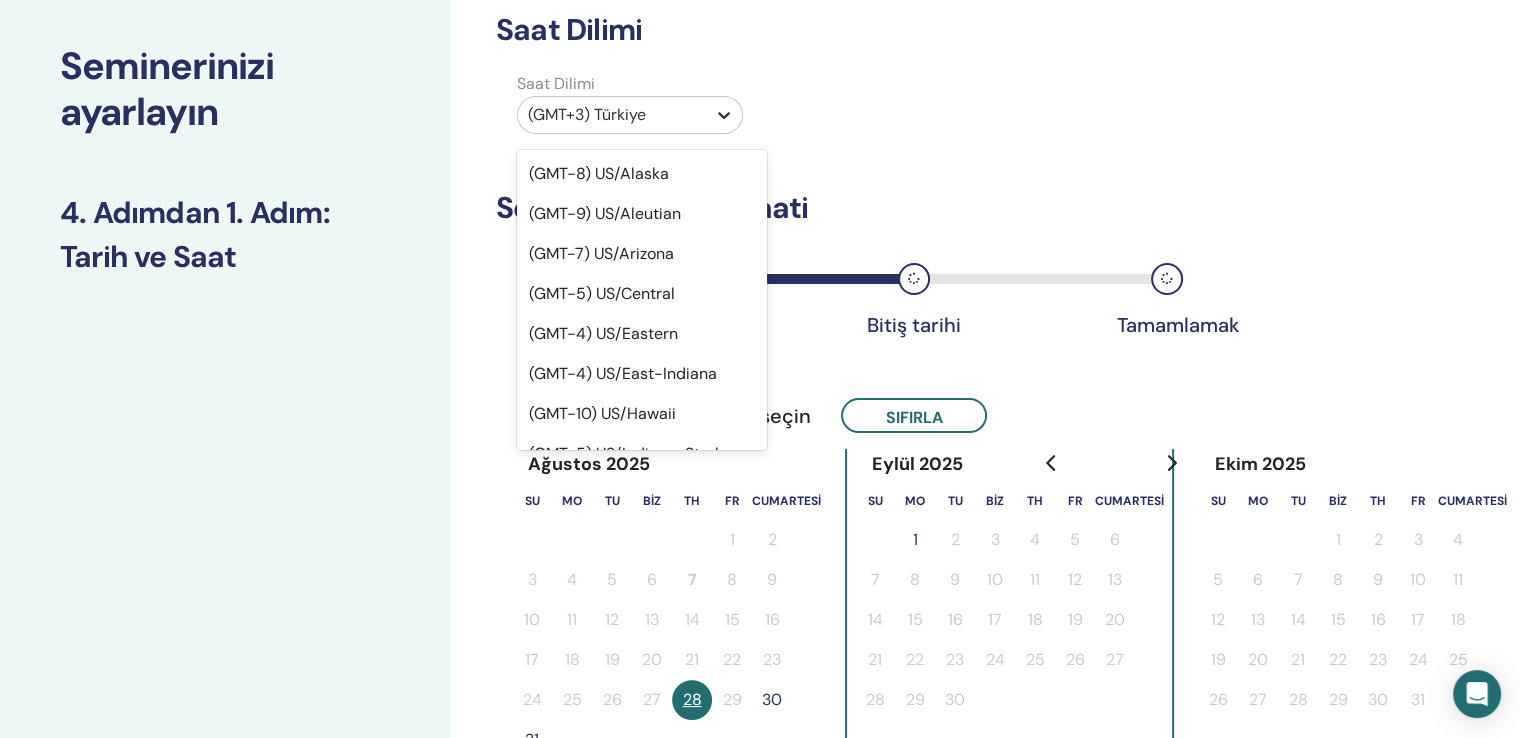 scroll, scrollTop: 25989, scrollLeft: 0, axis: vertical 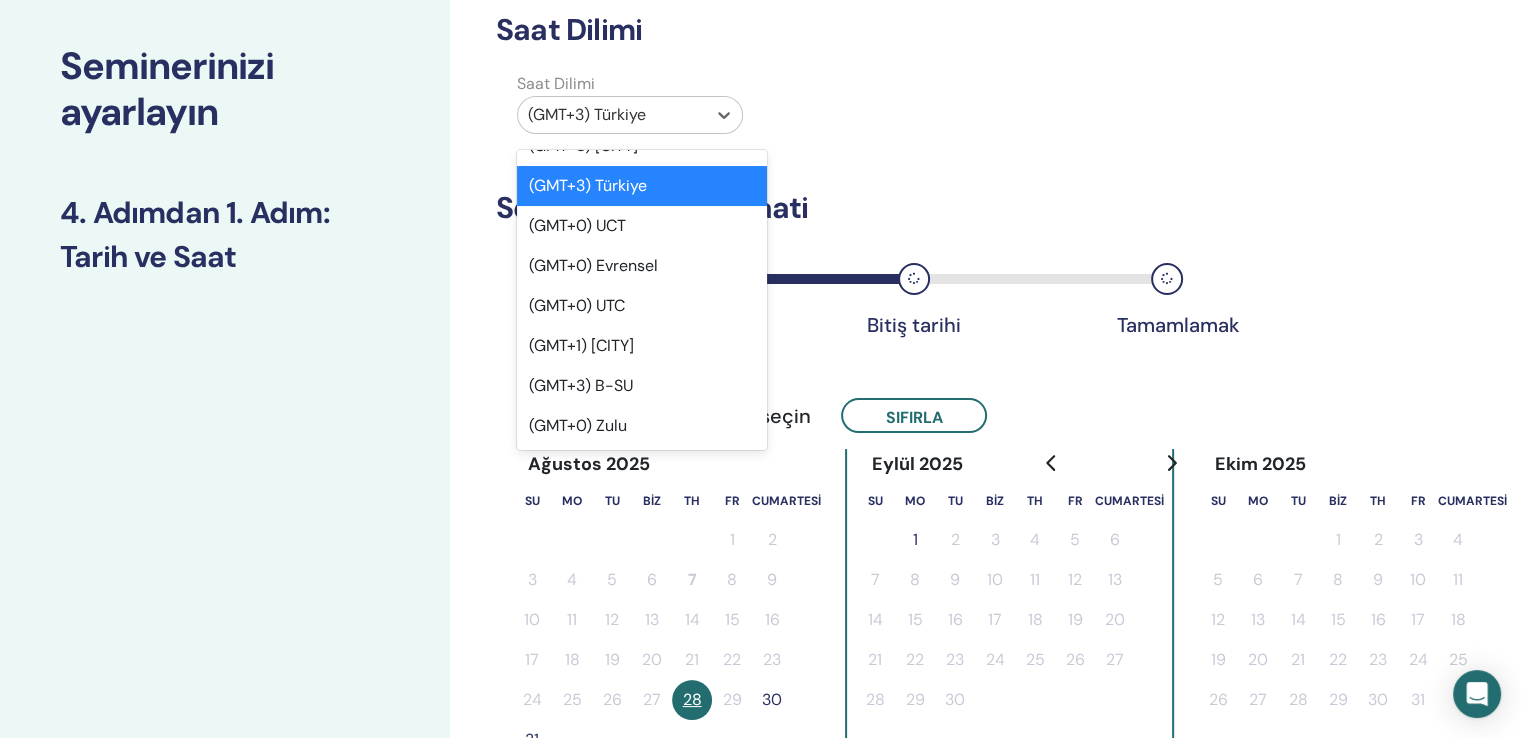 click on "Saat Dilimi option (GMT+3) Turkey selected, 589 of 595. 595 results available. Use Up and Down to choose options, press Enter to select the currently focused option, press Escape to exit the menu, press Tab to select the option and exit the menu. (GMT+3) Türkiye (GMT-8) ABD/Alaska (GMT-9) ABD/Aleut (GMT-7) ABD/Arizona (GMT-5) ABD/Orta (GMT-4) ABD/Doğu (GMT-4) ABD/Doğu Indiana (GMT-10) ABD/Hawaii (GMT-5) ABD/Indiana-Starke (GMT-4) ABD/Michigan (GMT-6) ABD/Dağ (GMT-7) ABD/Pasifik (GMT-11) ABD/Samoa (GMT+0) Vb/GMT (GMT+0) Vb/GMT+0 (GMT+0) Vb/GMT-0 (GMT+0) Vb/GMT0 (GMT-1) Vb/GMT+1 (GMT+1) Vb/GMT-1 (GMT-10) Vb/GMT+10 (GMT+10) Vb/GMT-10 (GMT-11) Vb/GMT+11 (GMT+11) Vb/GMT-11 (GMT-12) Vb/GMT+12 (GMT+12) Vb/GMT-12 (GMT+13) Vb/GMT-13 (GMT+14) Vb/GMT-14 (GMT-2) Vb/GMT+2 (GMT+2) Vb/GMT-2 (GMT-3) Vb/GMT+3 (GMT+3) Vb/GMT-3 (GMT-4) Vb/GMT+4 (GMT+4) Vb/GMT-4 (GMT-5) Vb/GMT+5 (GMT+5) Vb/GMT-5 (GMT-6) Vb/GMT+6 (GMT+6) Vb/GMT-6 (GMT-7) Vb/GMT+7 (GMT+7) Vb/GMT-7 (GMT-8) Vb/GMT+8 (GMT+8) Vb/GMT-8 (GMT-9) Vb/GMT+9 (GMT+2) CET" at bounding box center [892, 107] 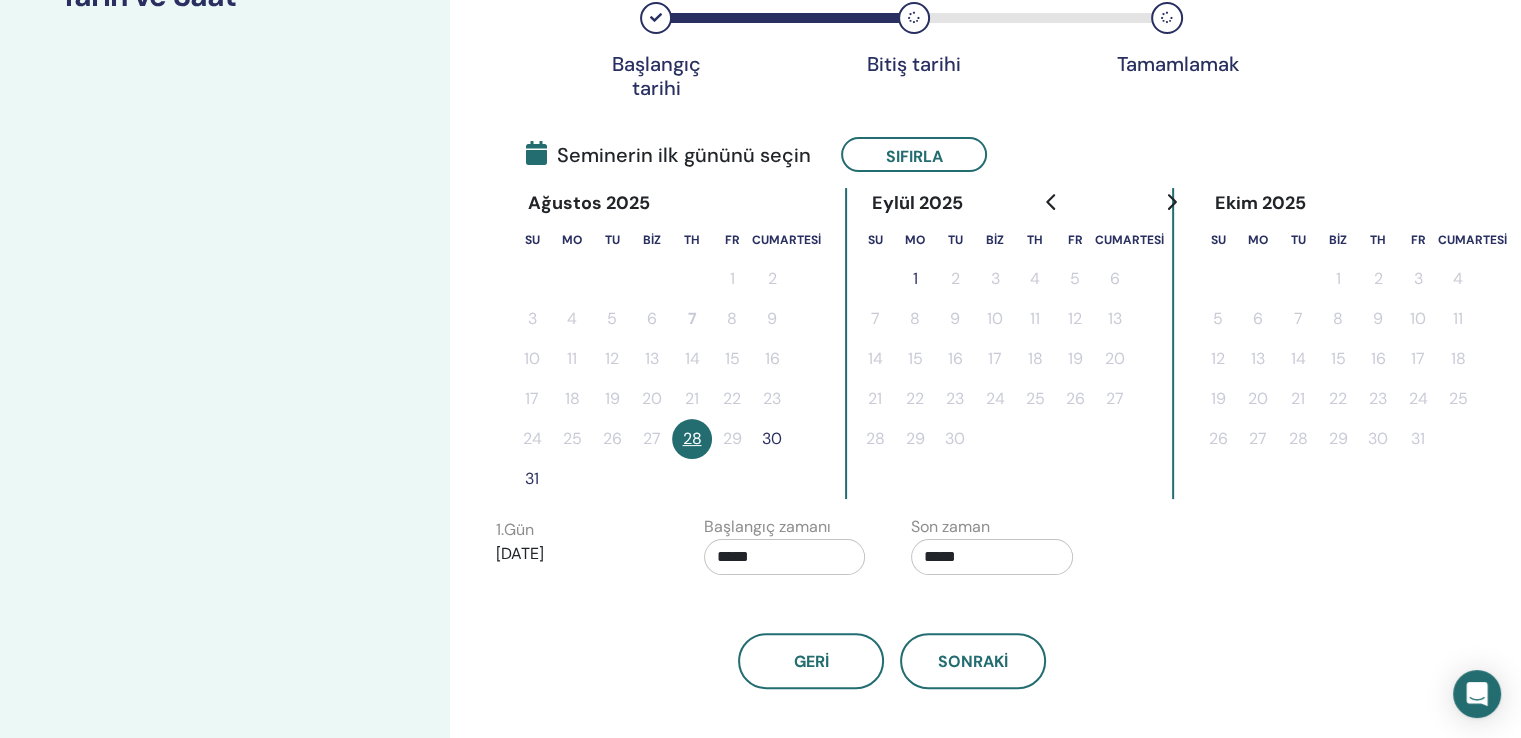 scroll, scrollTop: 100, scrollLeft: 0, axis: vertical 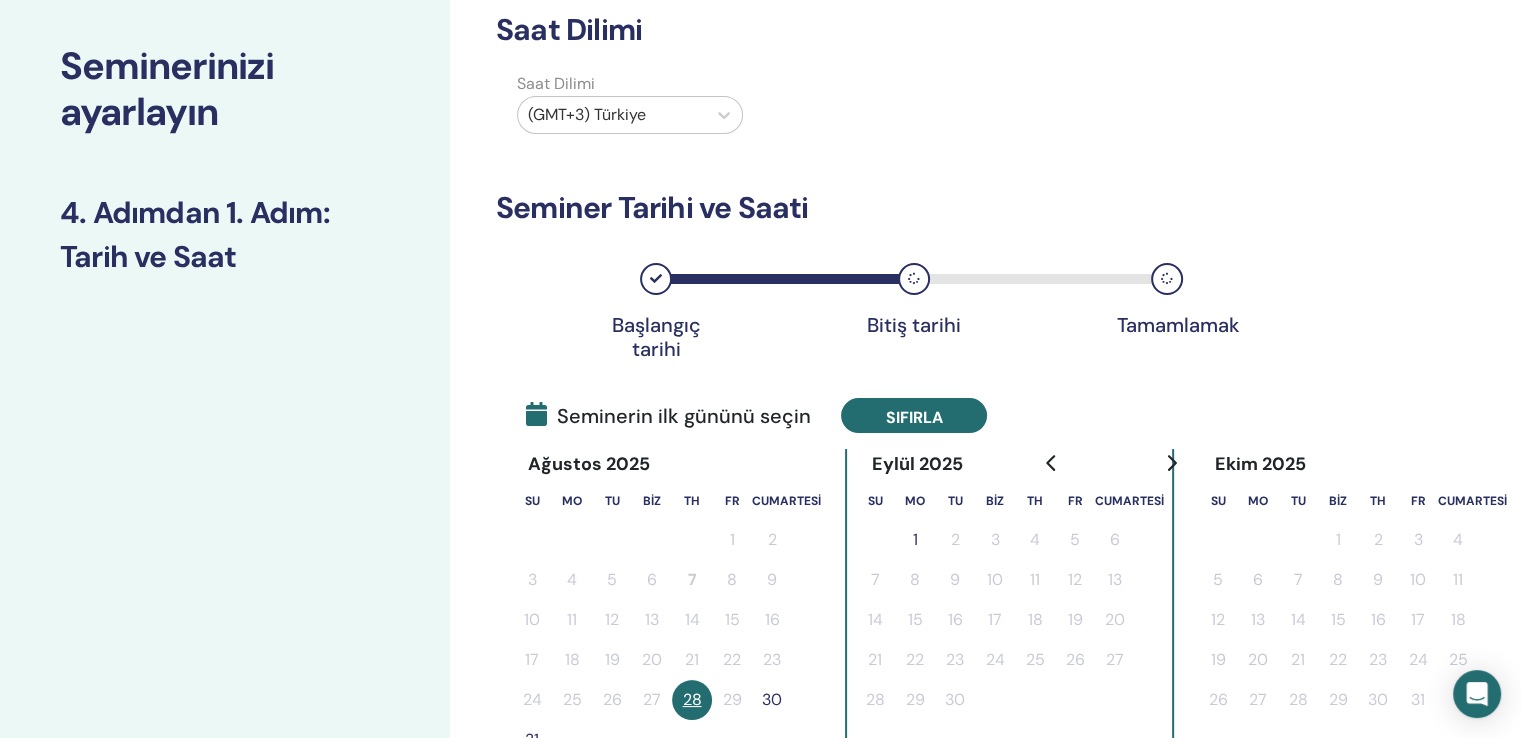 click on "Sıfırla" at bounding box center (914, 416) 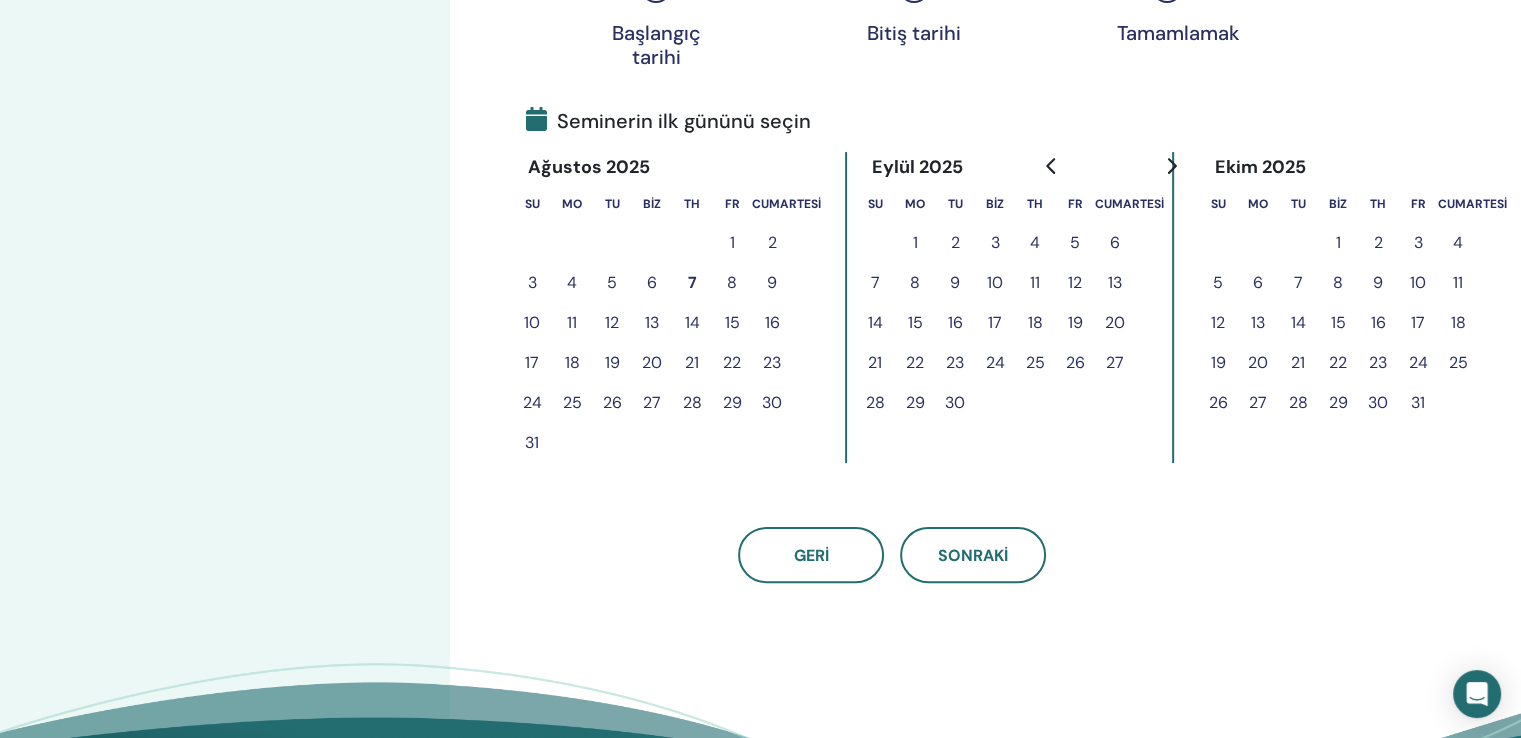scroll, scrollTop: 400, scrollLeft: 0, axis: vertical 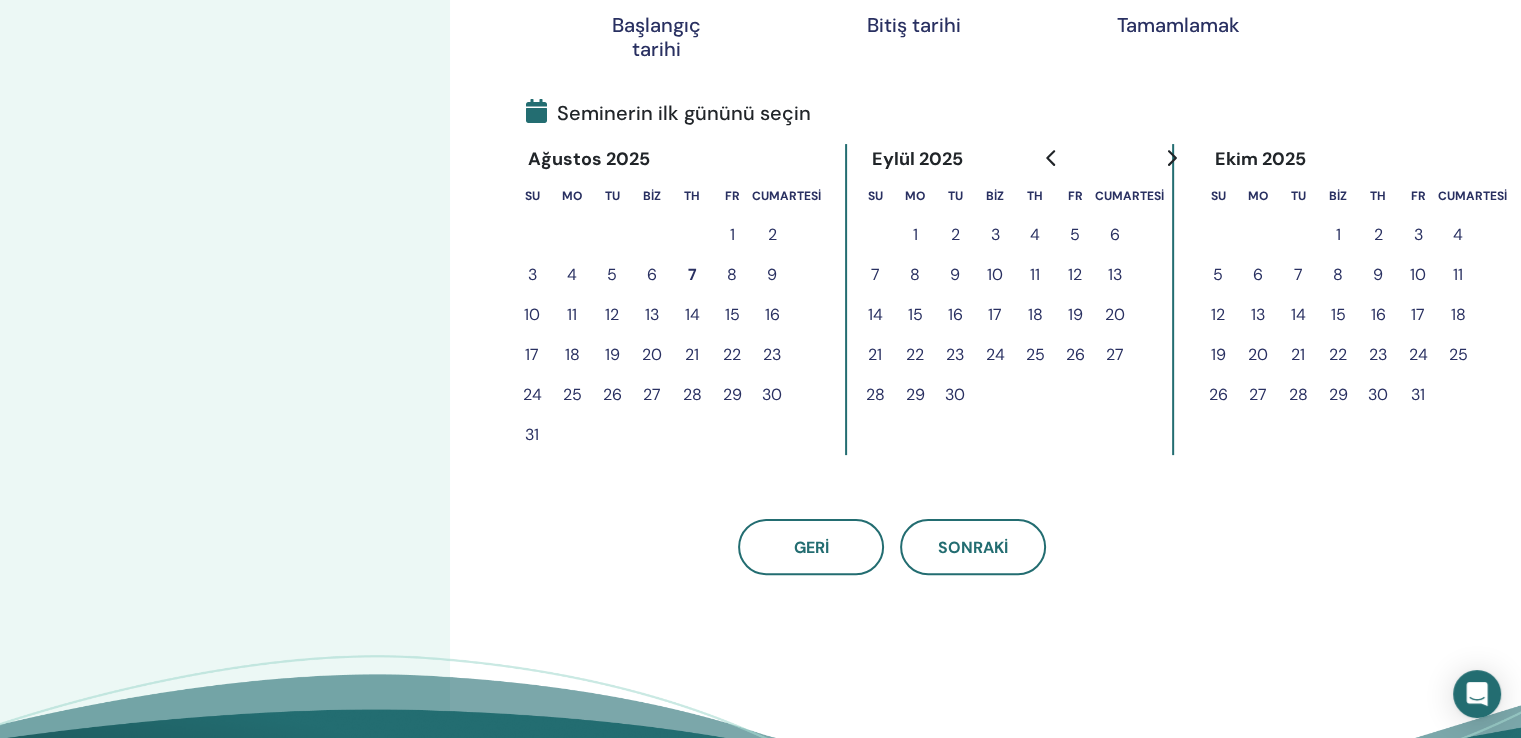 click on "27" at bounding box center [652, 394] 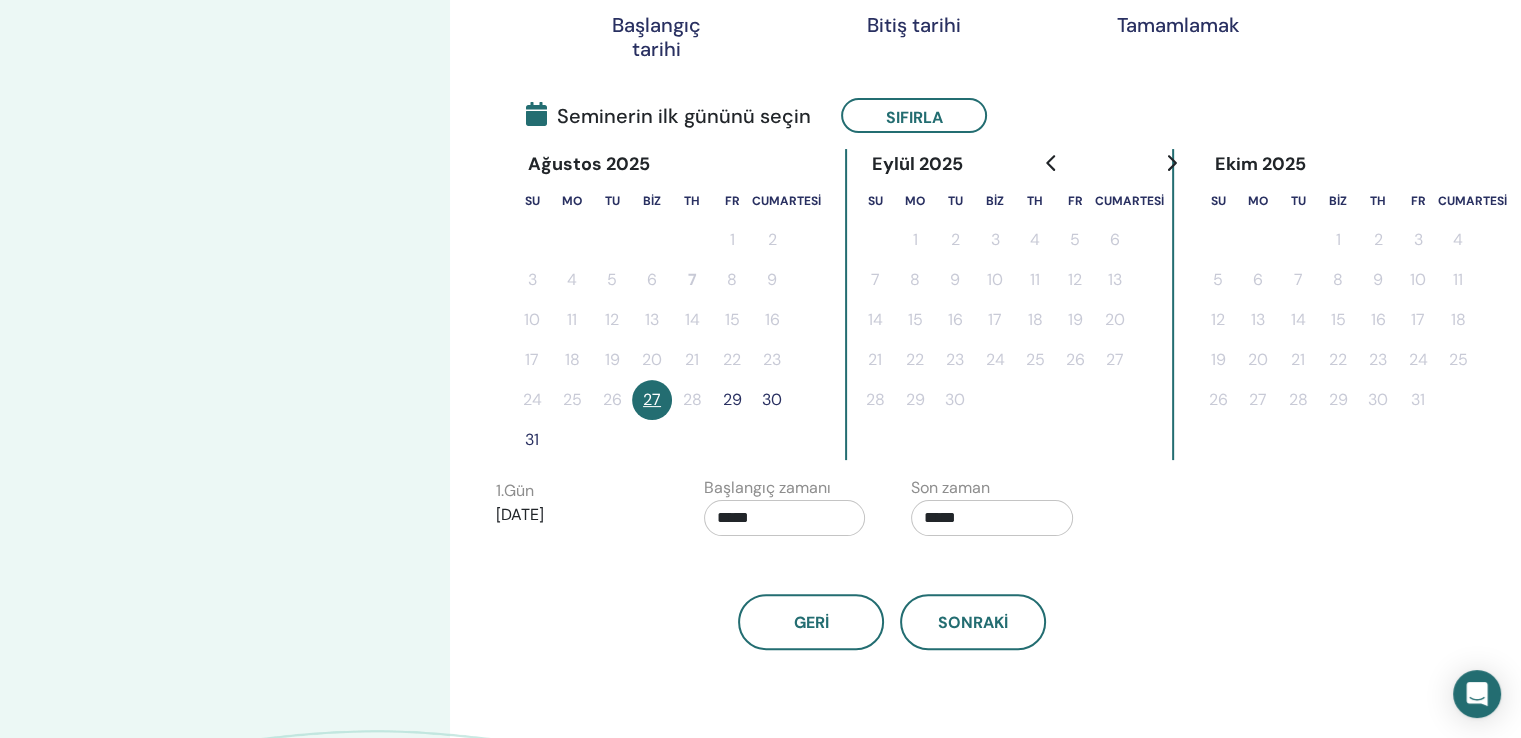 click on "*****" at bounding box center (785, 518) 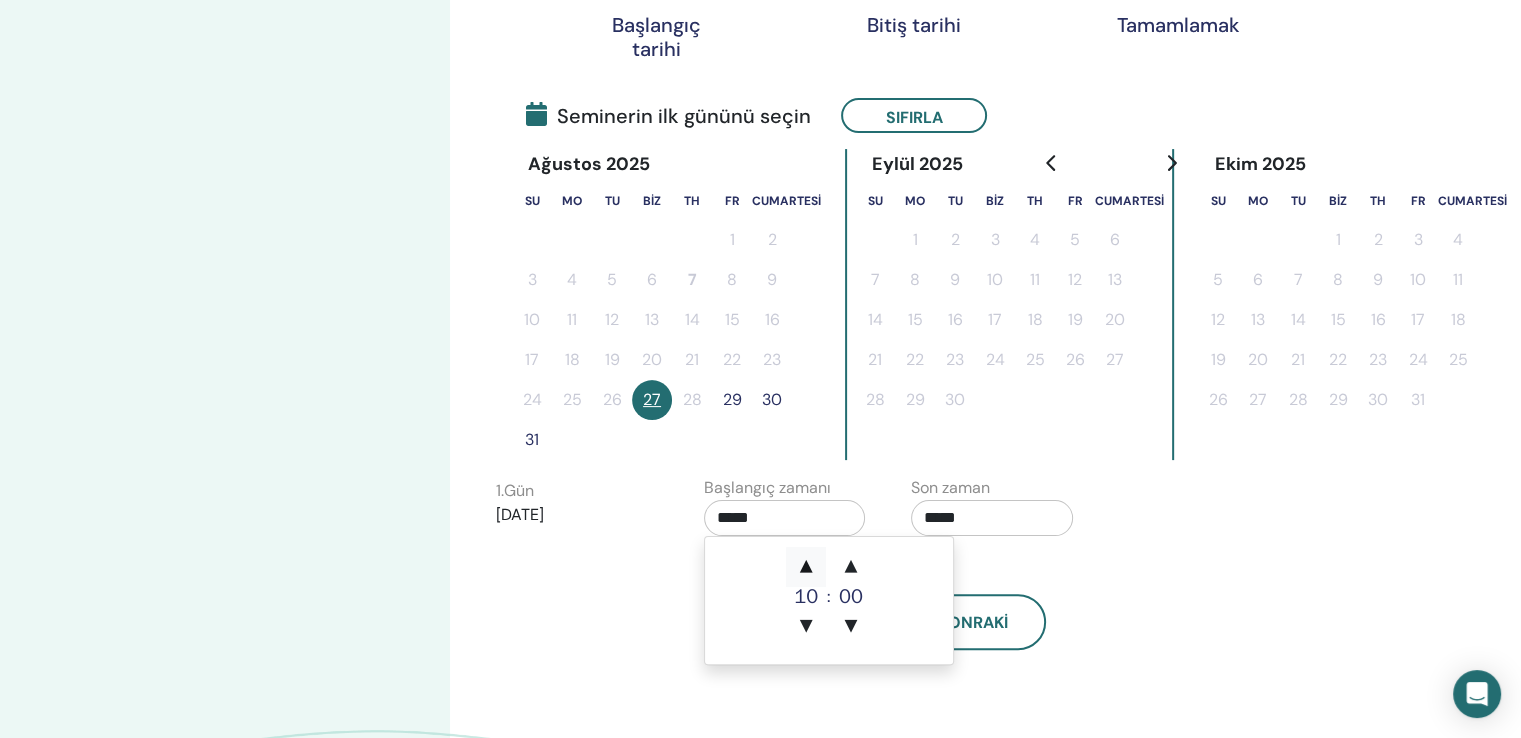click on "▲" at bounding box center (806, 567) 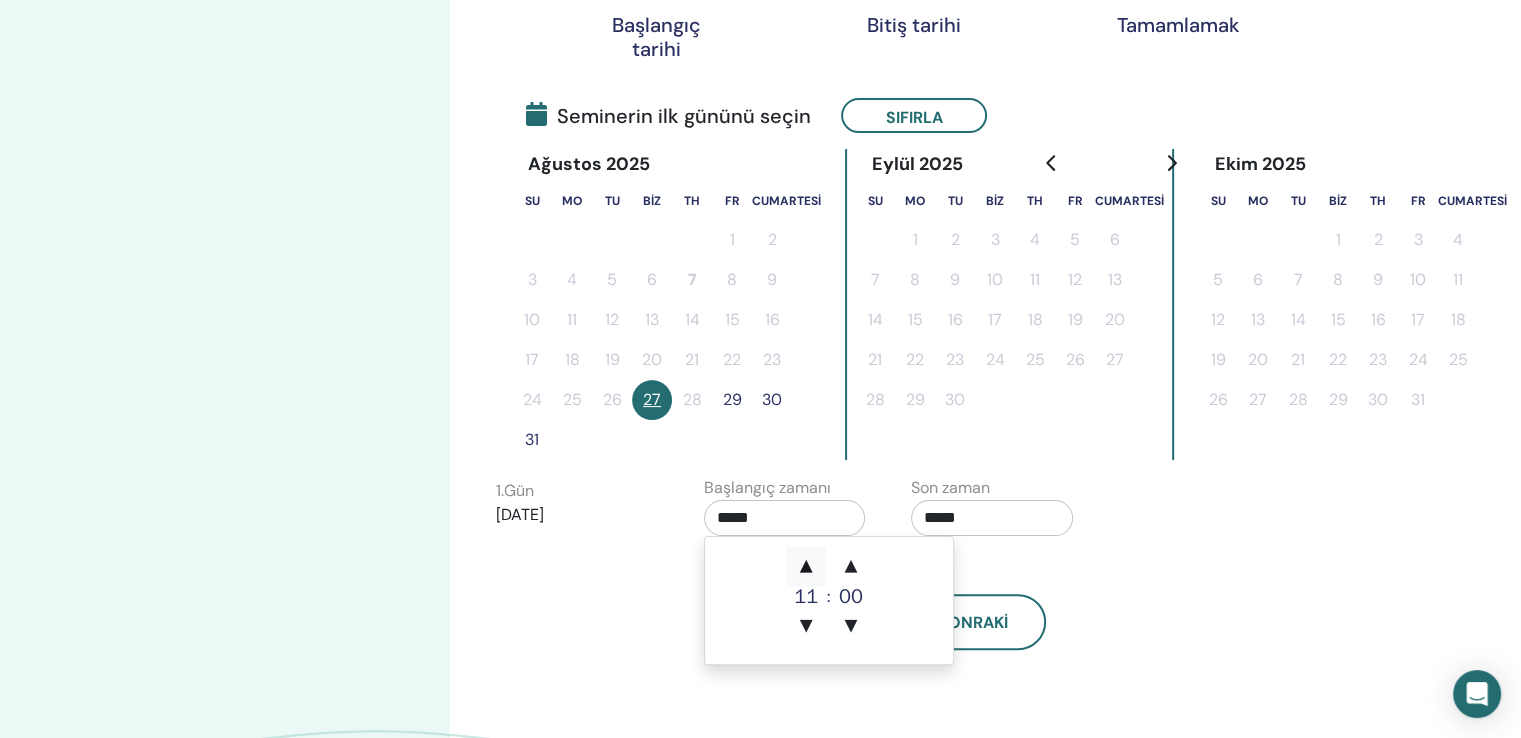 click on "▲" at bounding box center (806, 567) 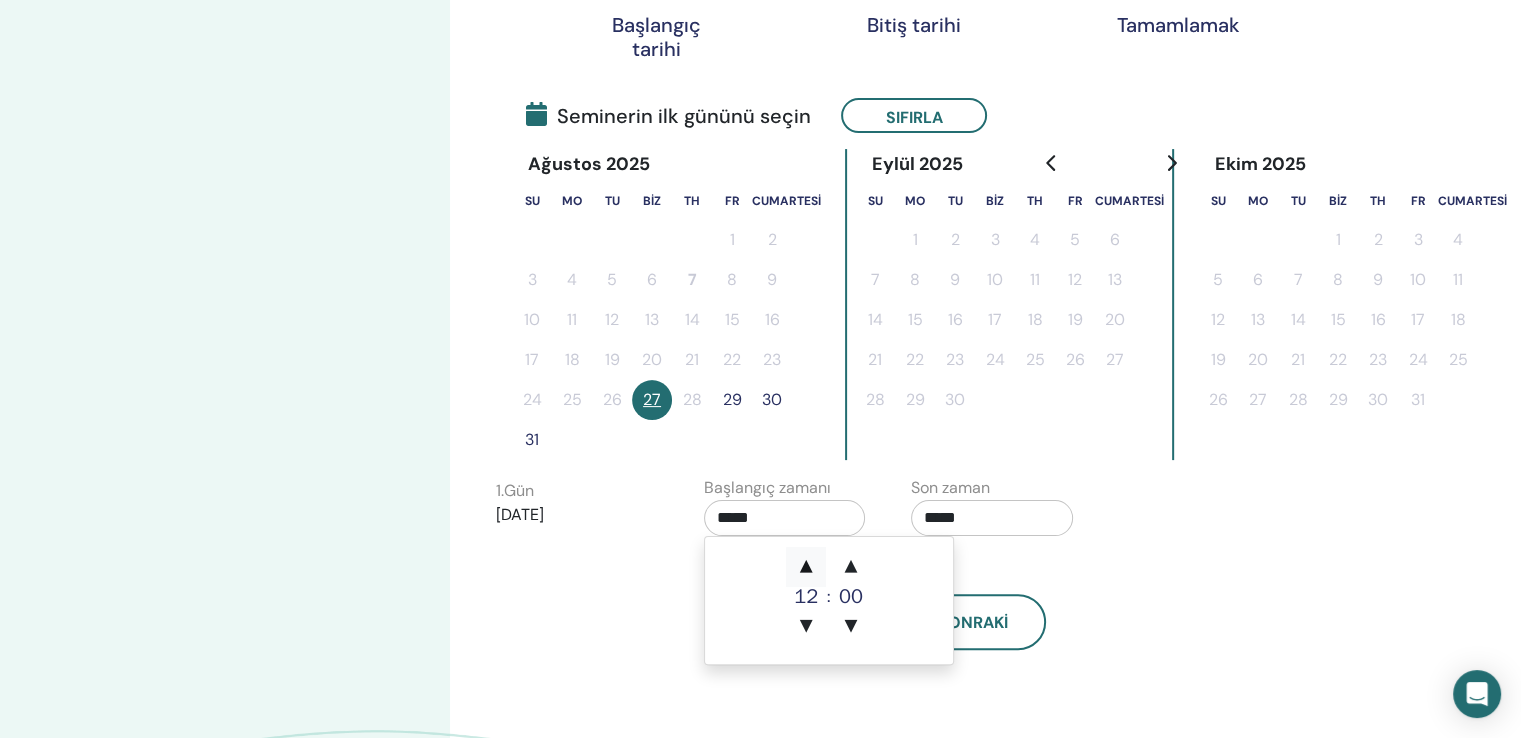 click on "▲" at bounding box center (806, 567) 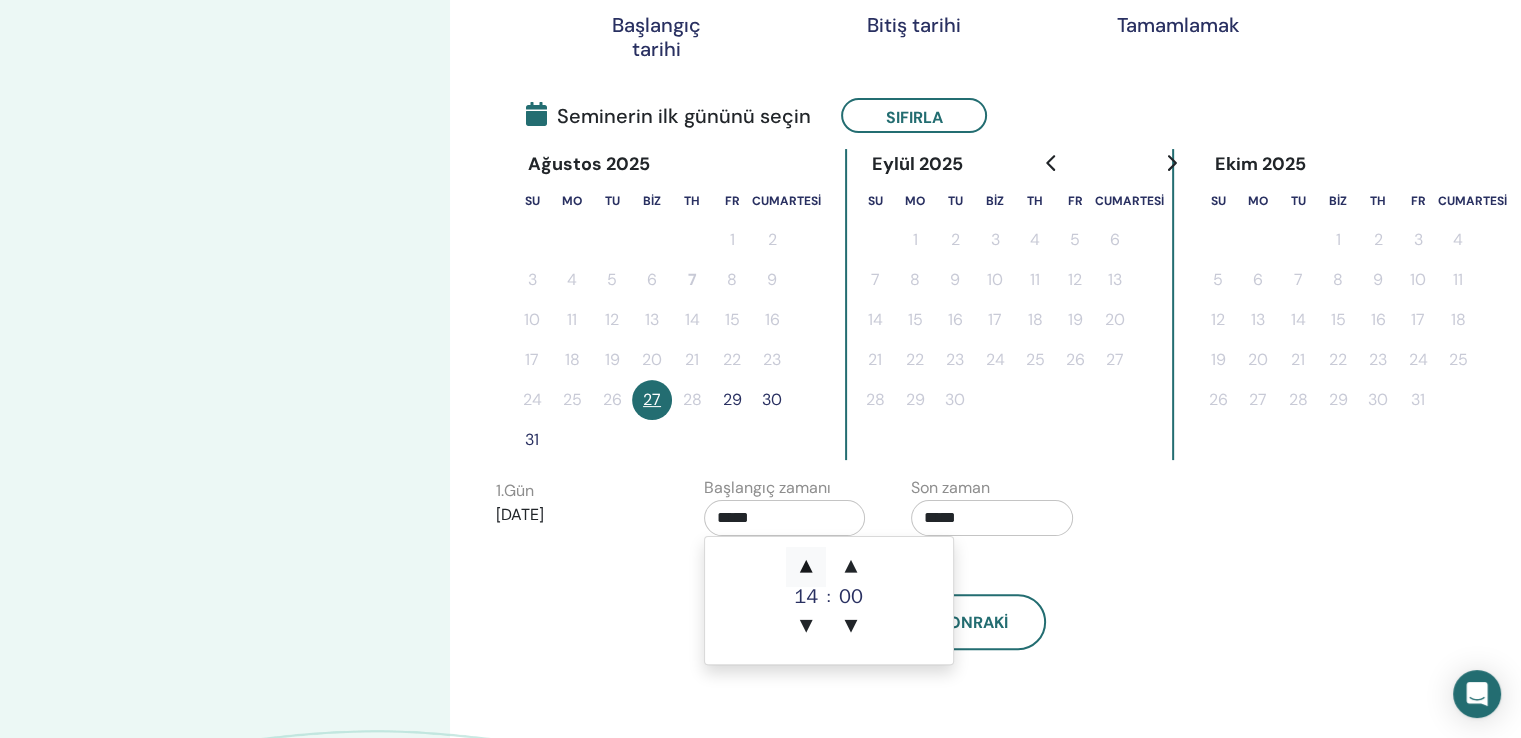 click on "▲" at bounding box center [806, 567] 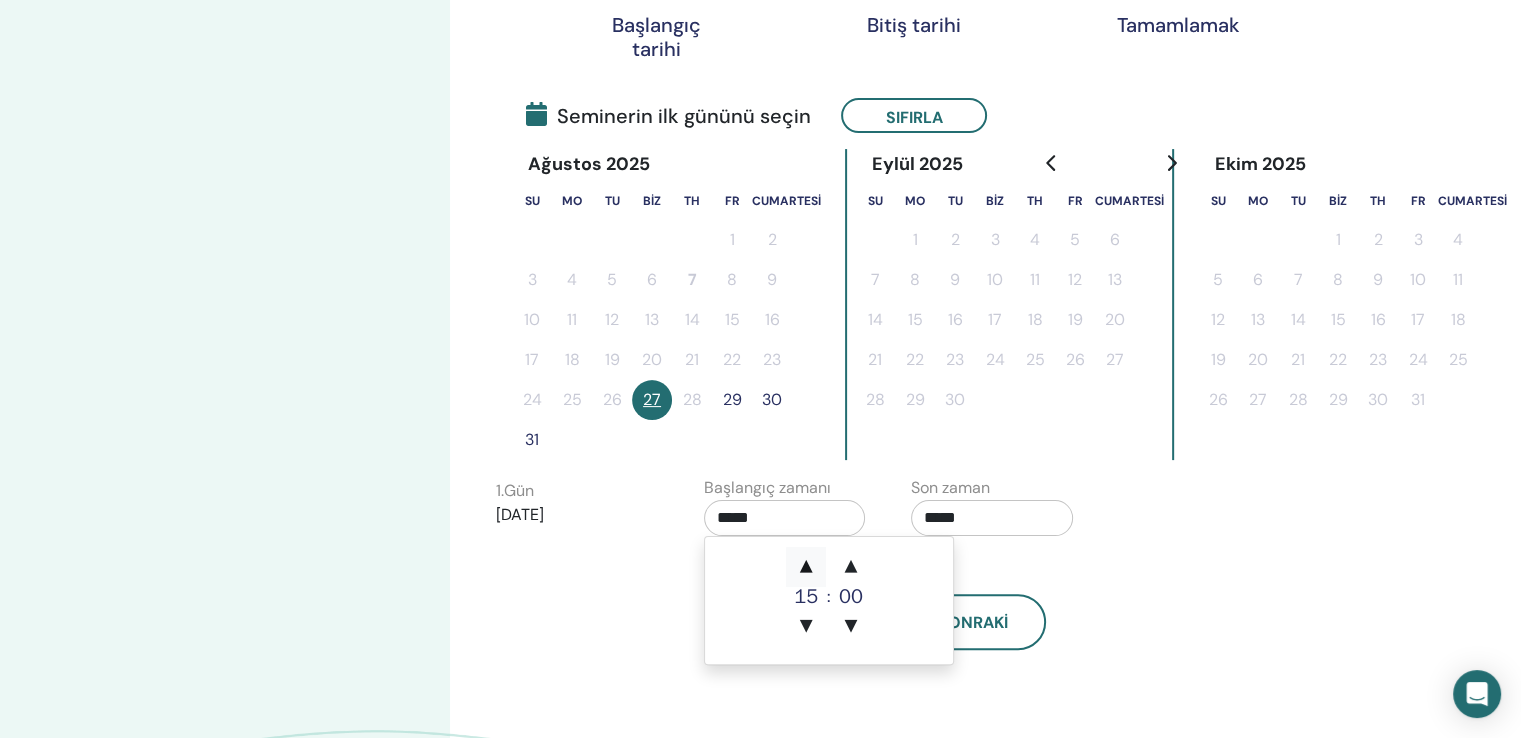click on "▲" at bounding box center [806, 567] 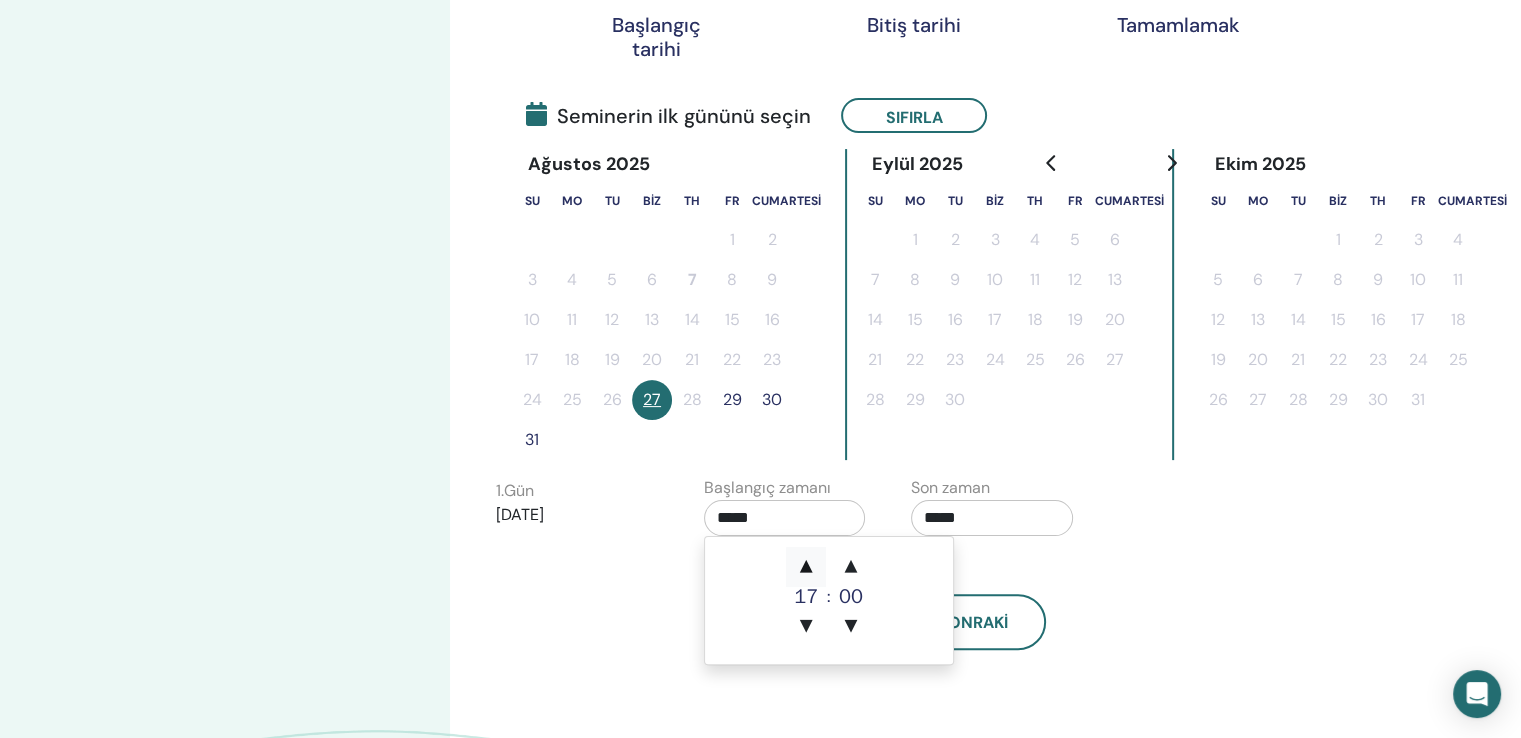 click on "▲" at bounding box center (806, 567) 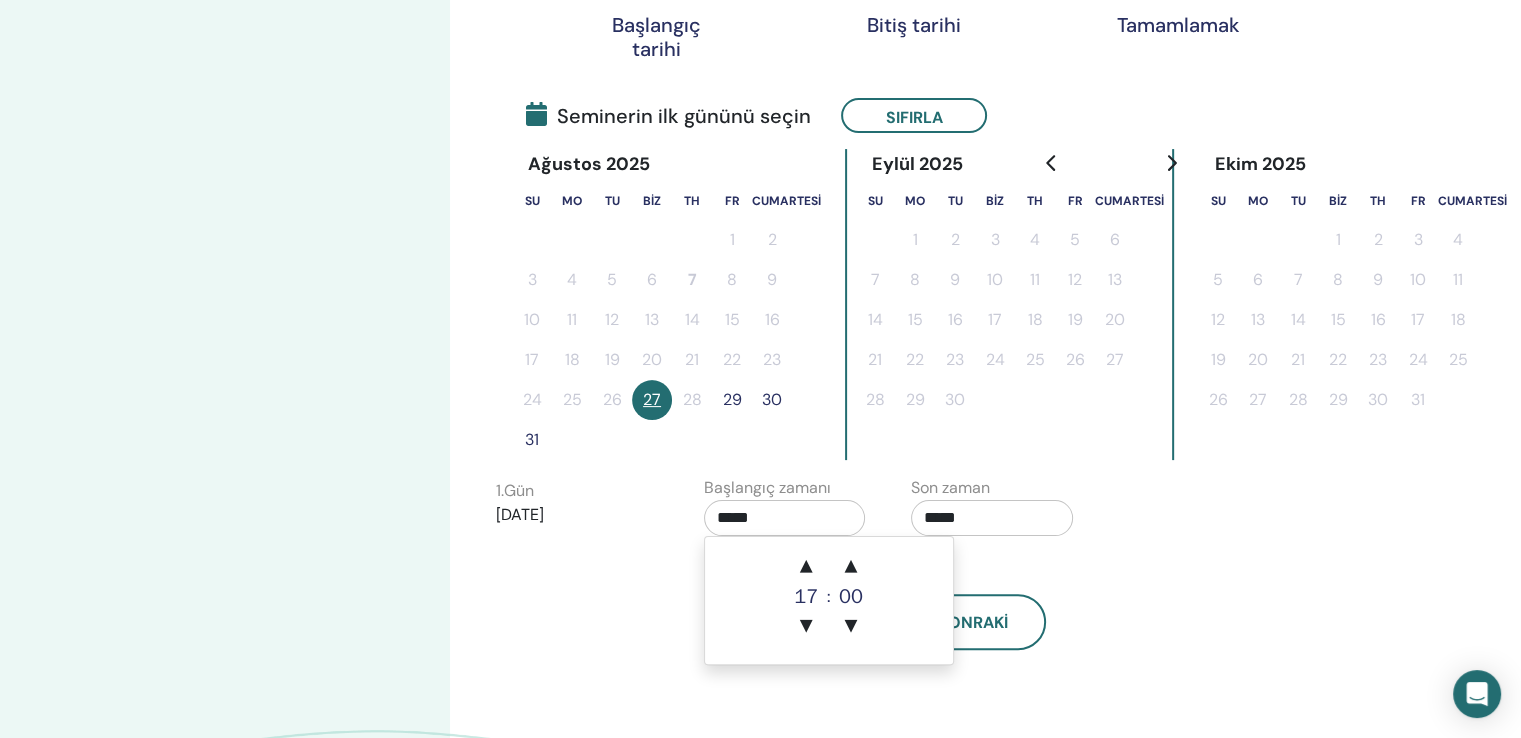 scroll, scrollTop: 100, scrollLeft: 0, axis: vertical 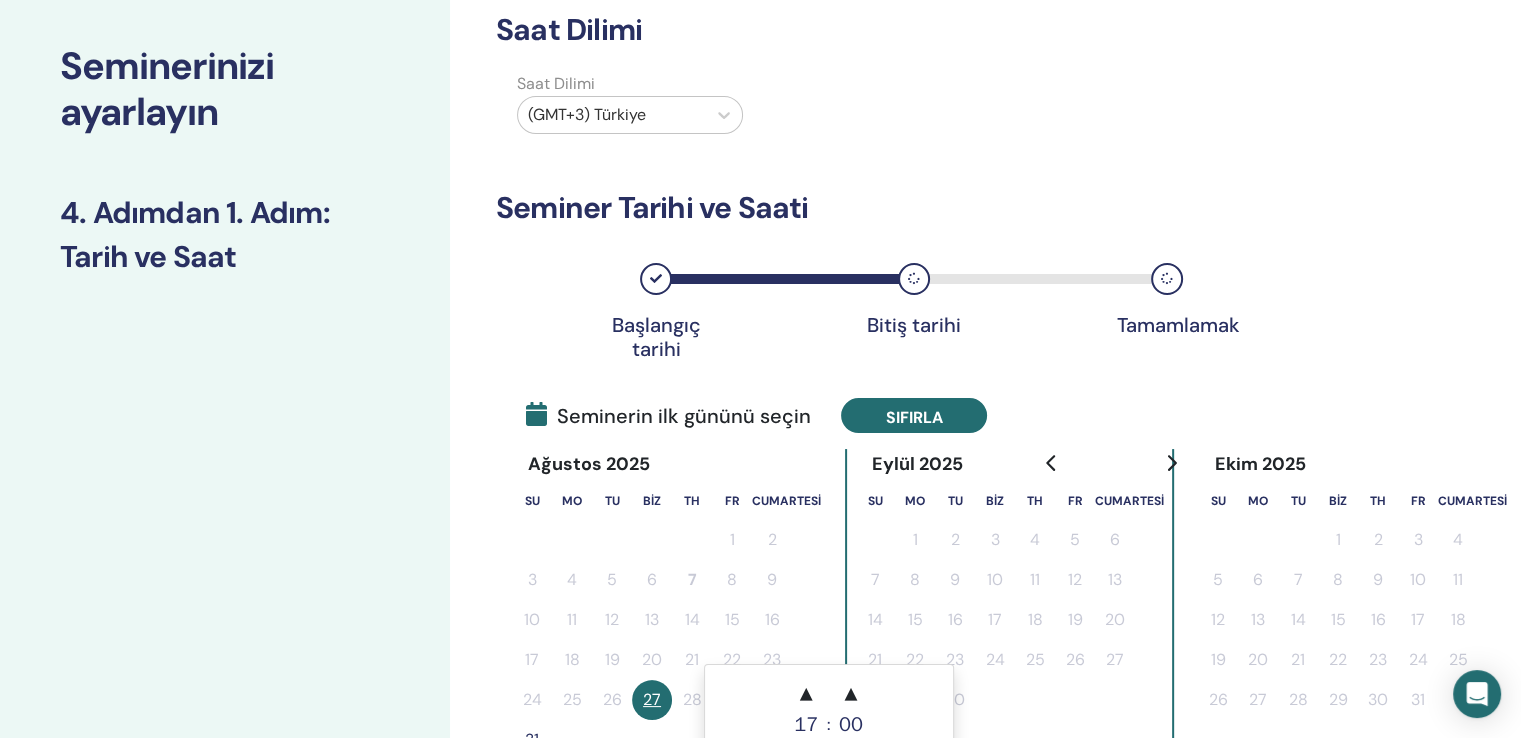 click on "Sıfırla" at bounding box center (914, 416) 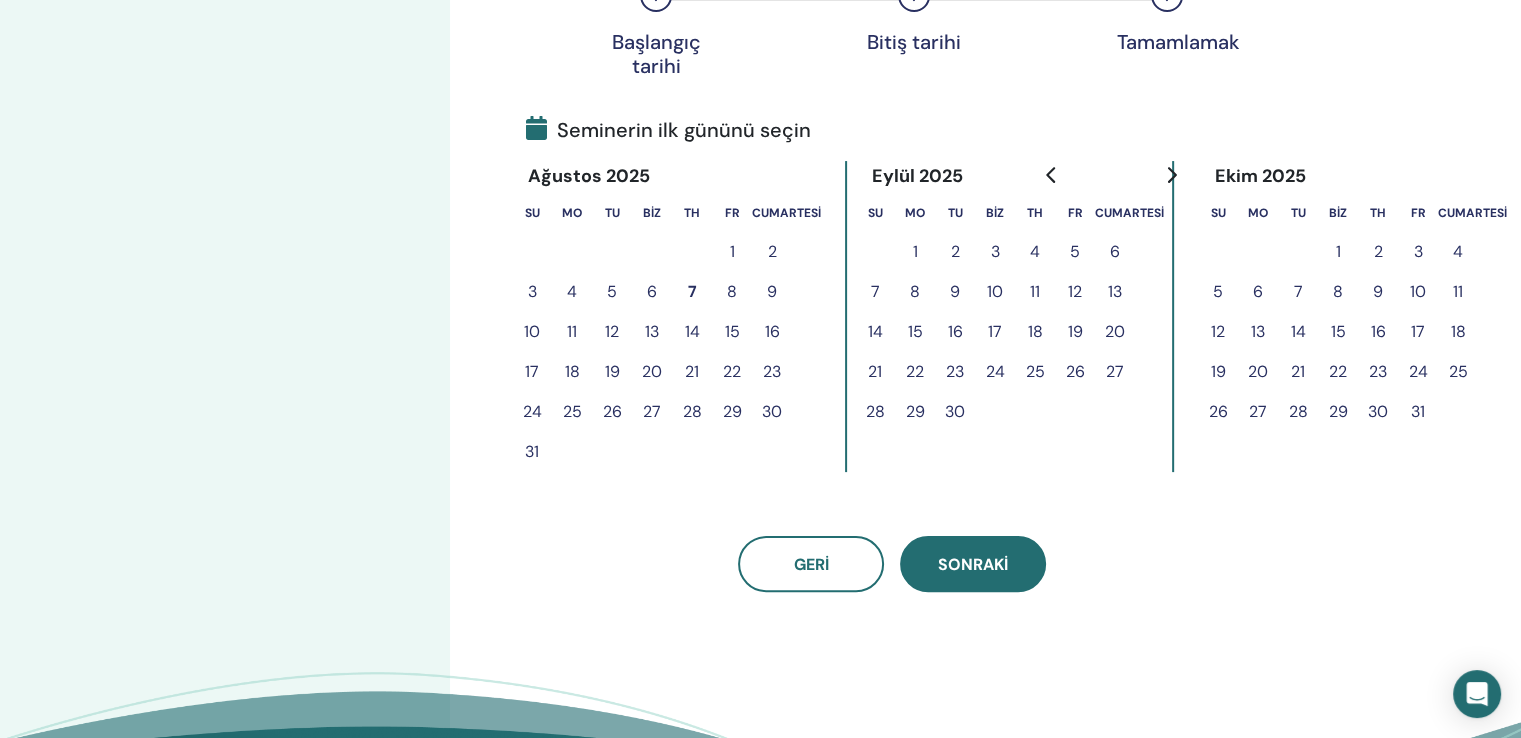 scroll, scrollTop: 400, scrollLeft: 0, axis: vertical 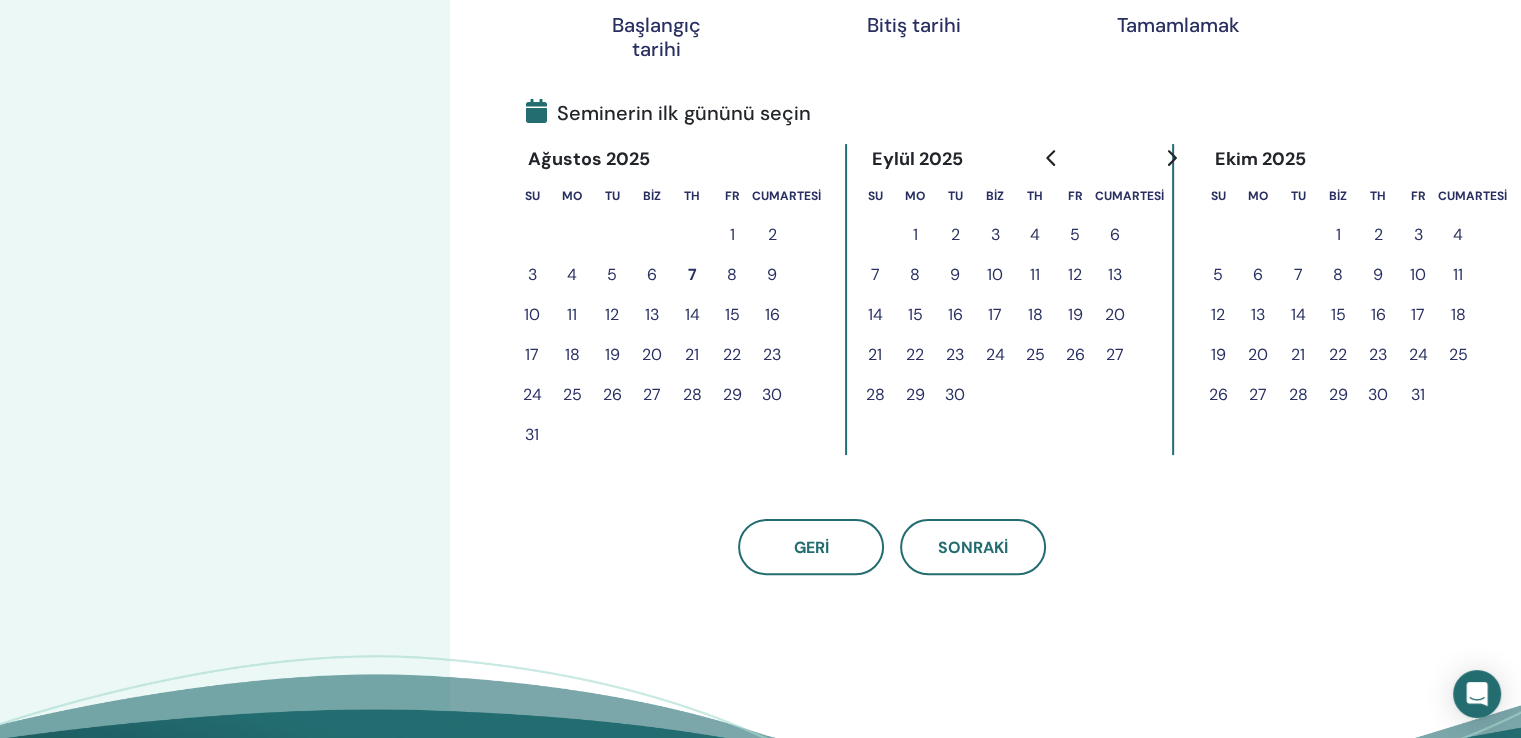 click on "28" at bounding box center [692, 394] 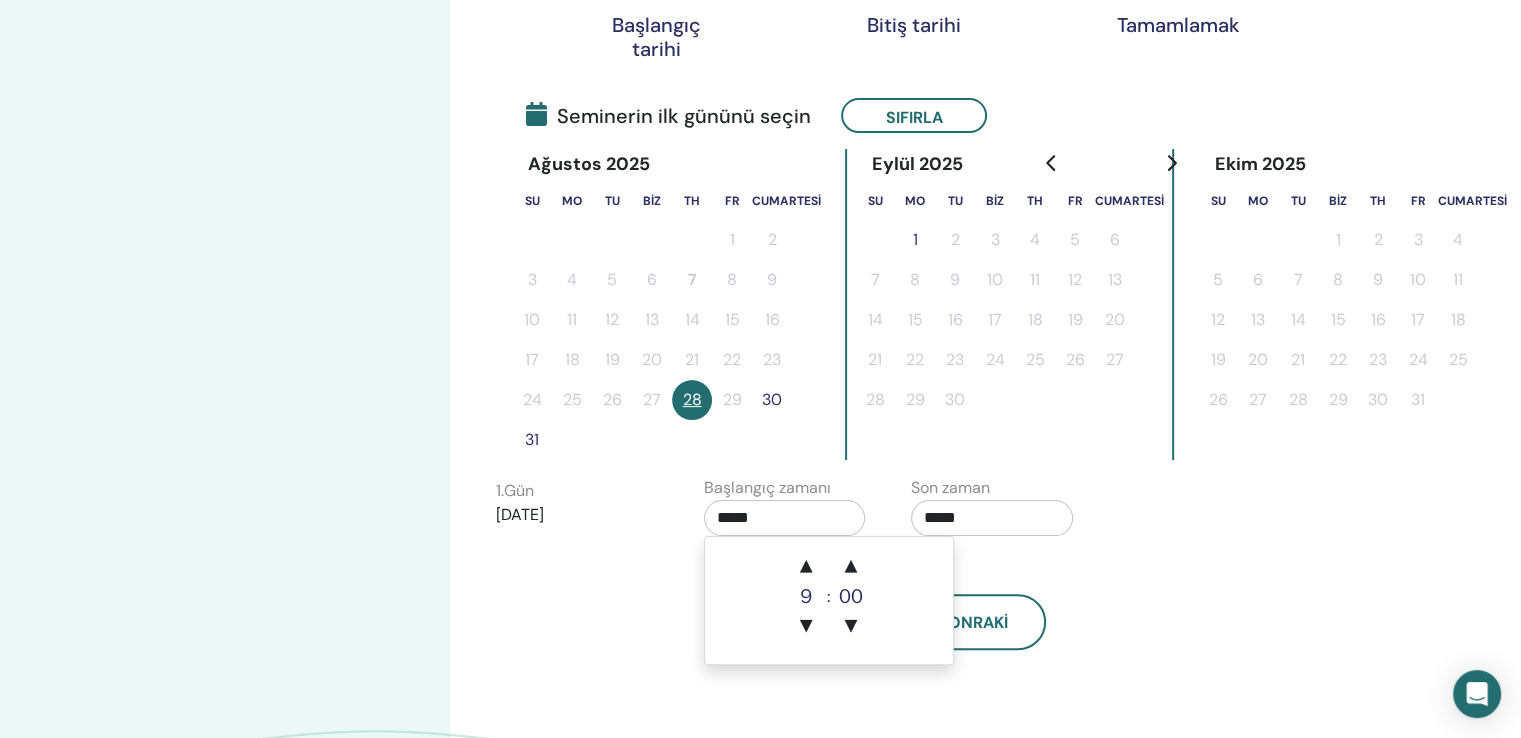 click on "*****" at bounding box center (785, 518) 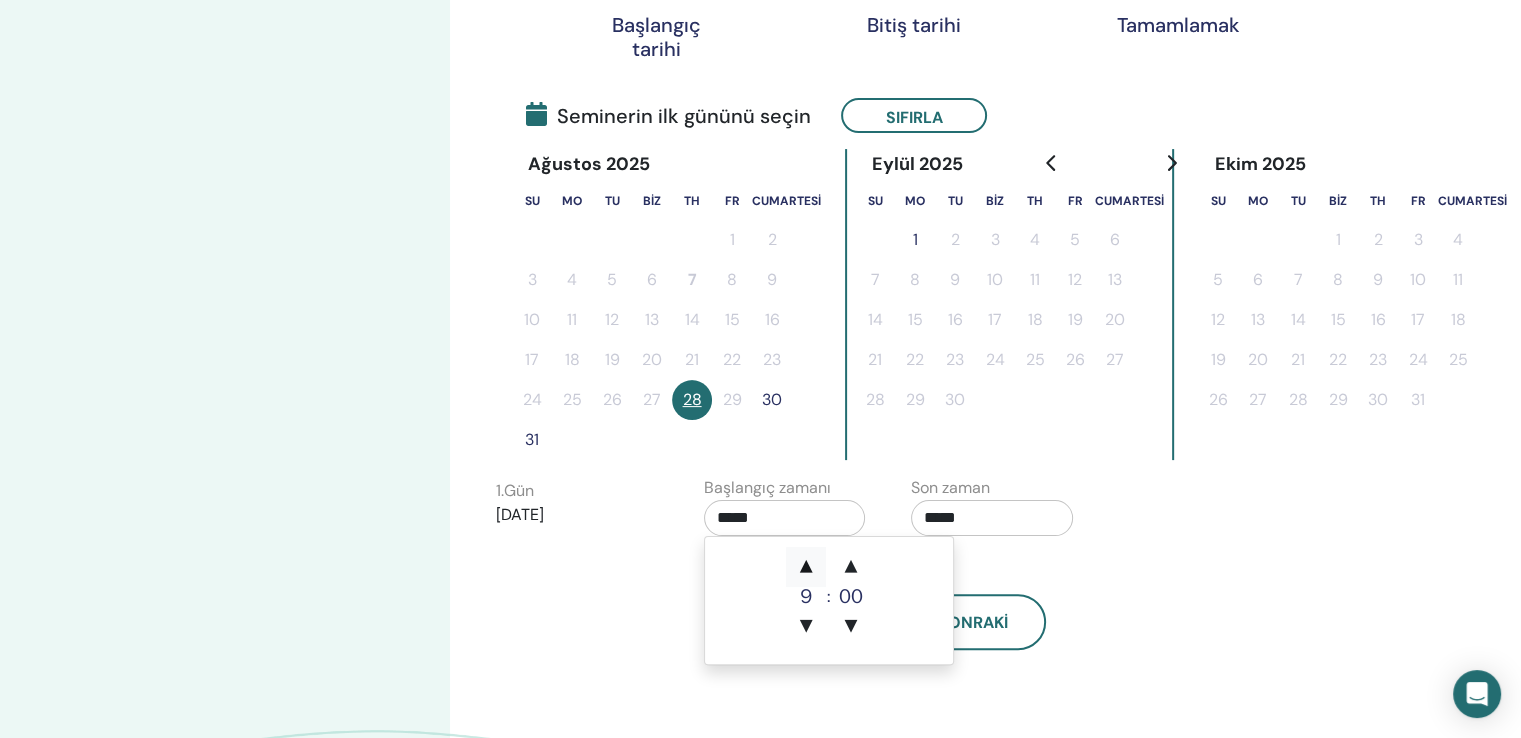 click on "▲" at bounding box center [806, 567] 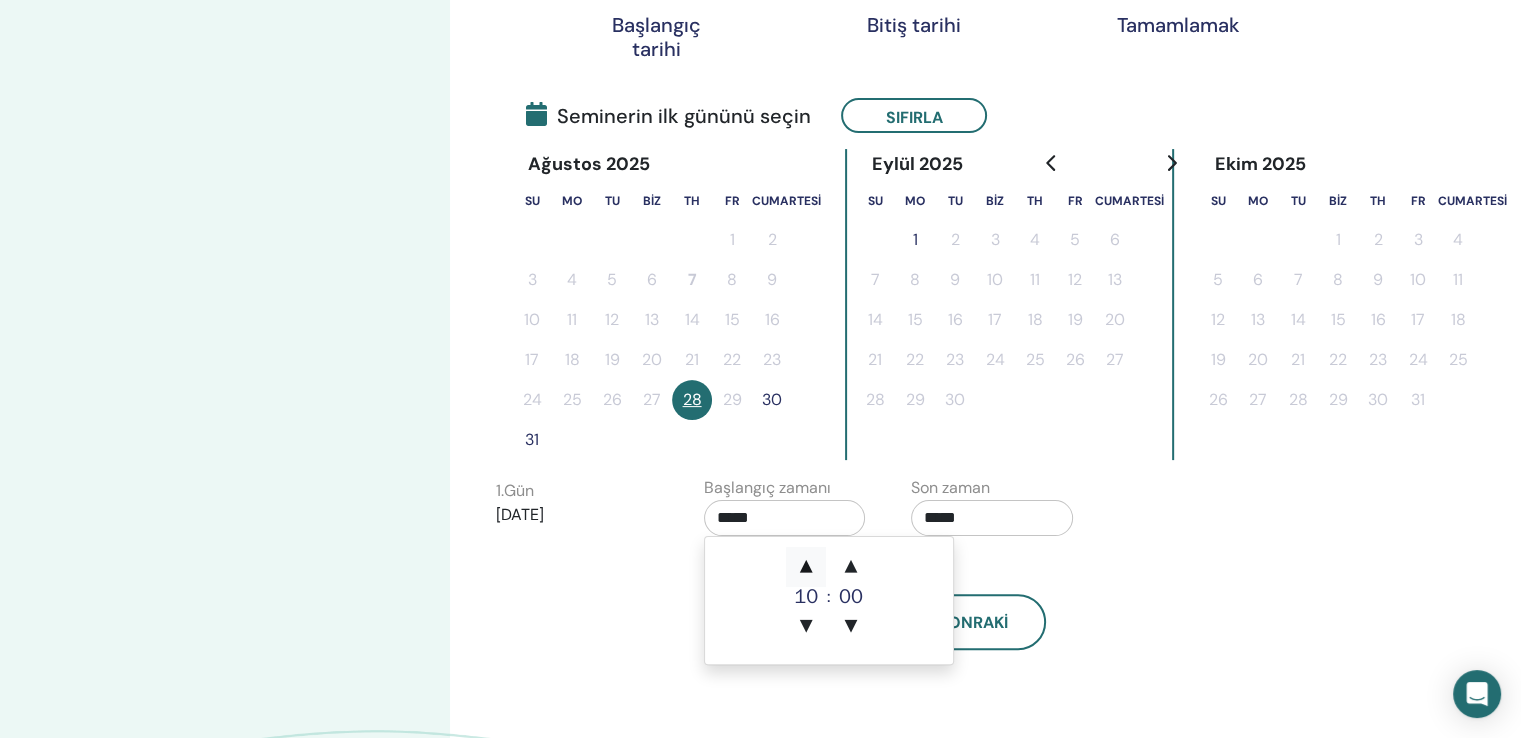 click on "▲" at bounding box center [806, 567] 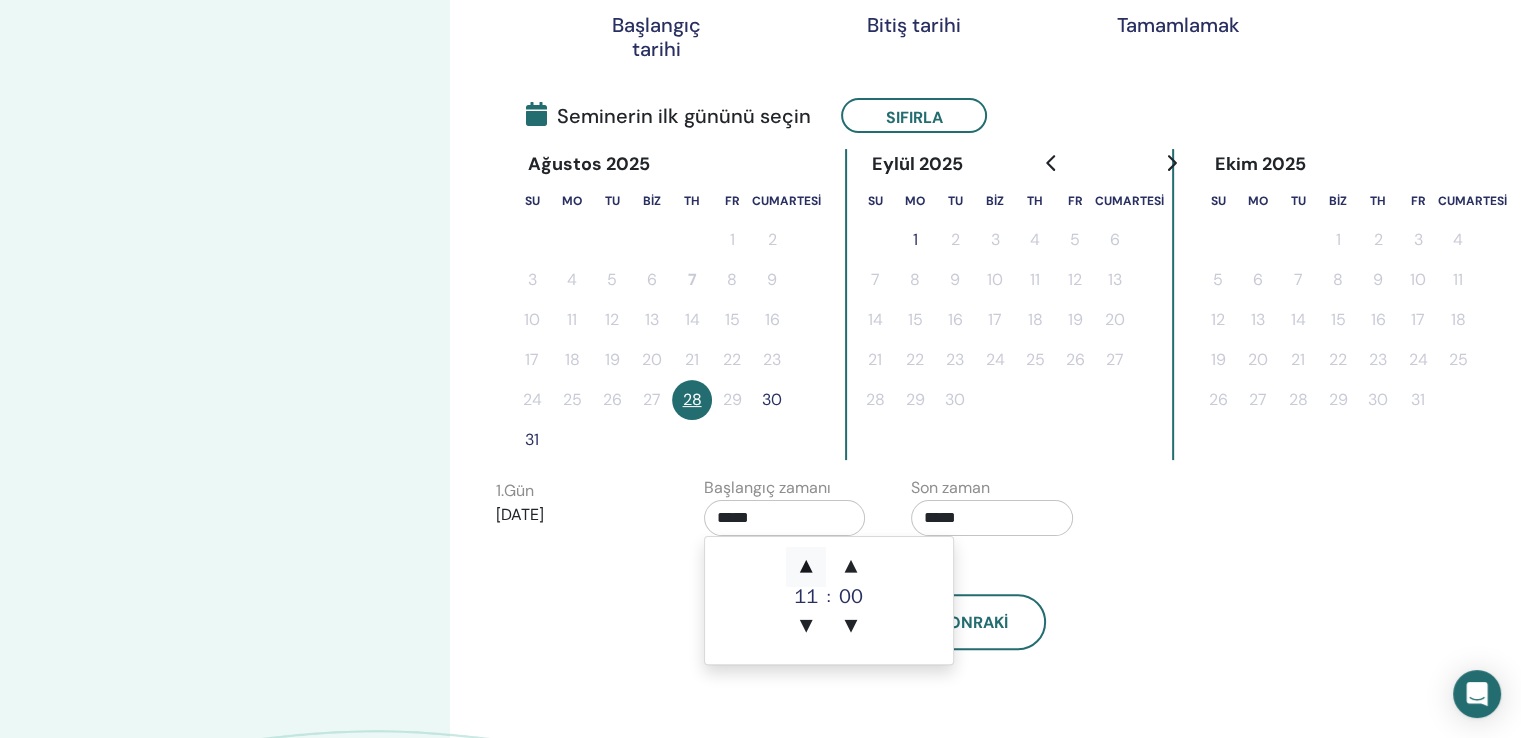 click on "▲" at bounding box center [806, 567] 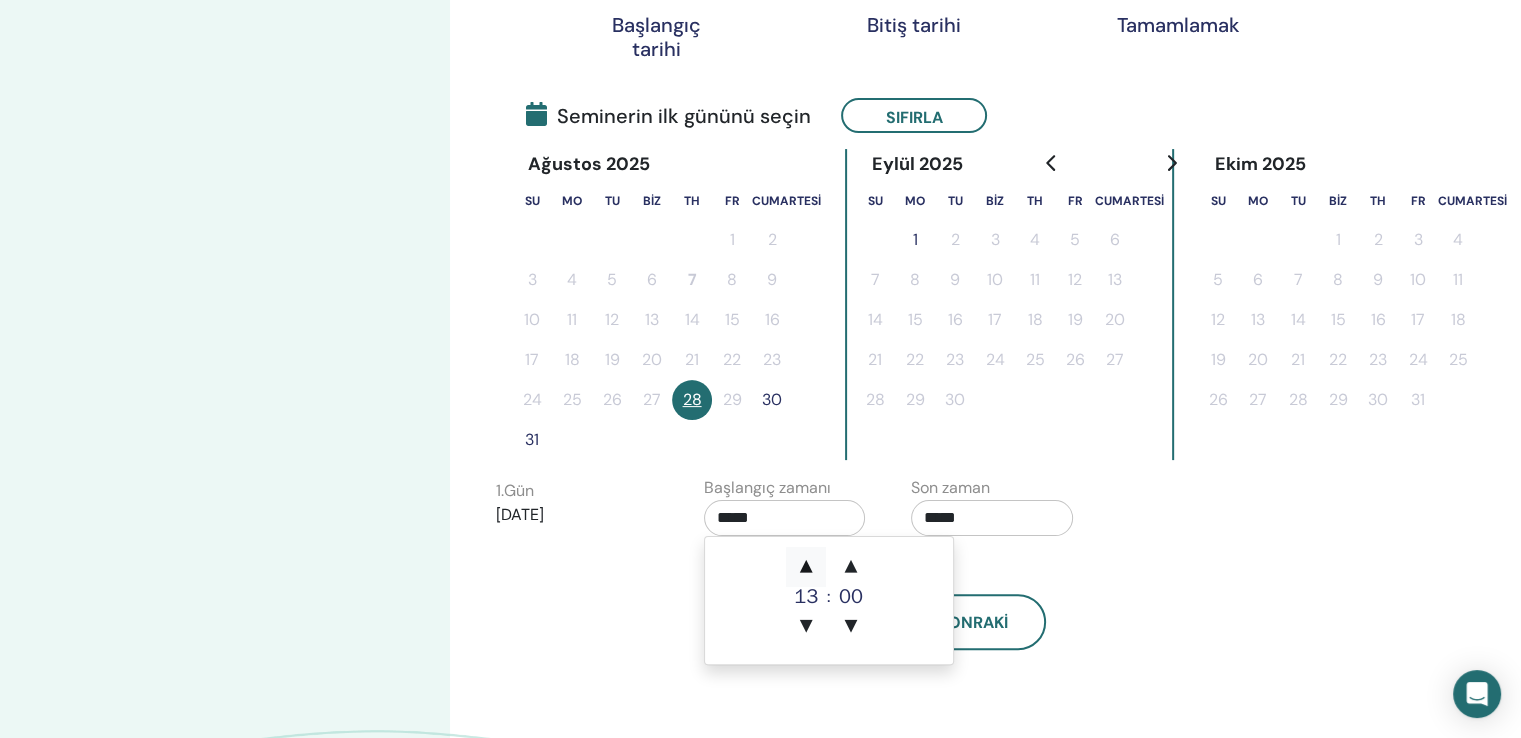 click on "▲" at bounding box center (806, 567) 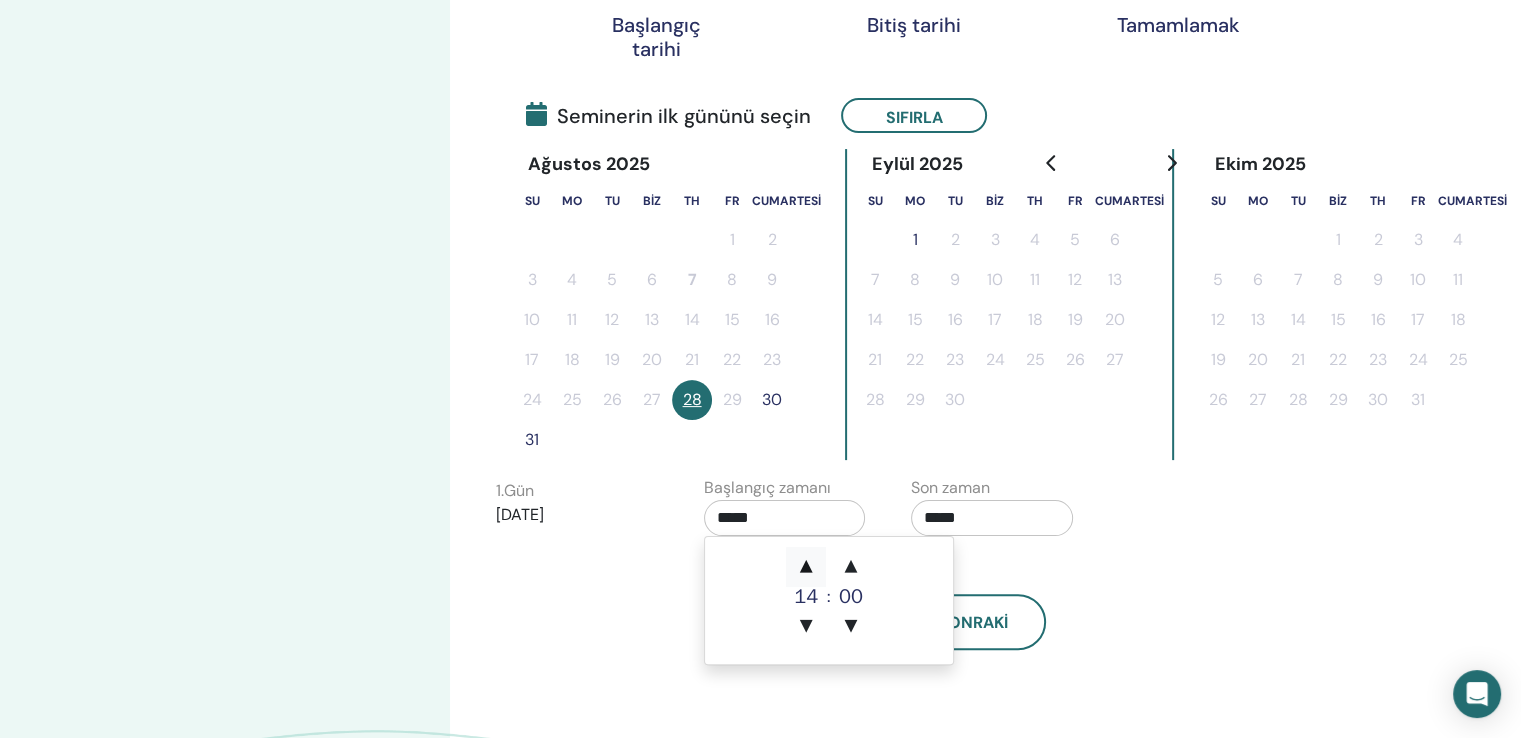 click on "▲" at bounding box center [806, 567] 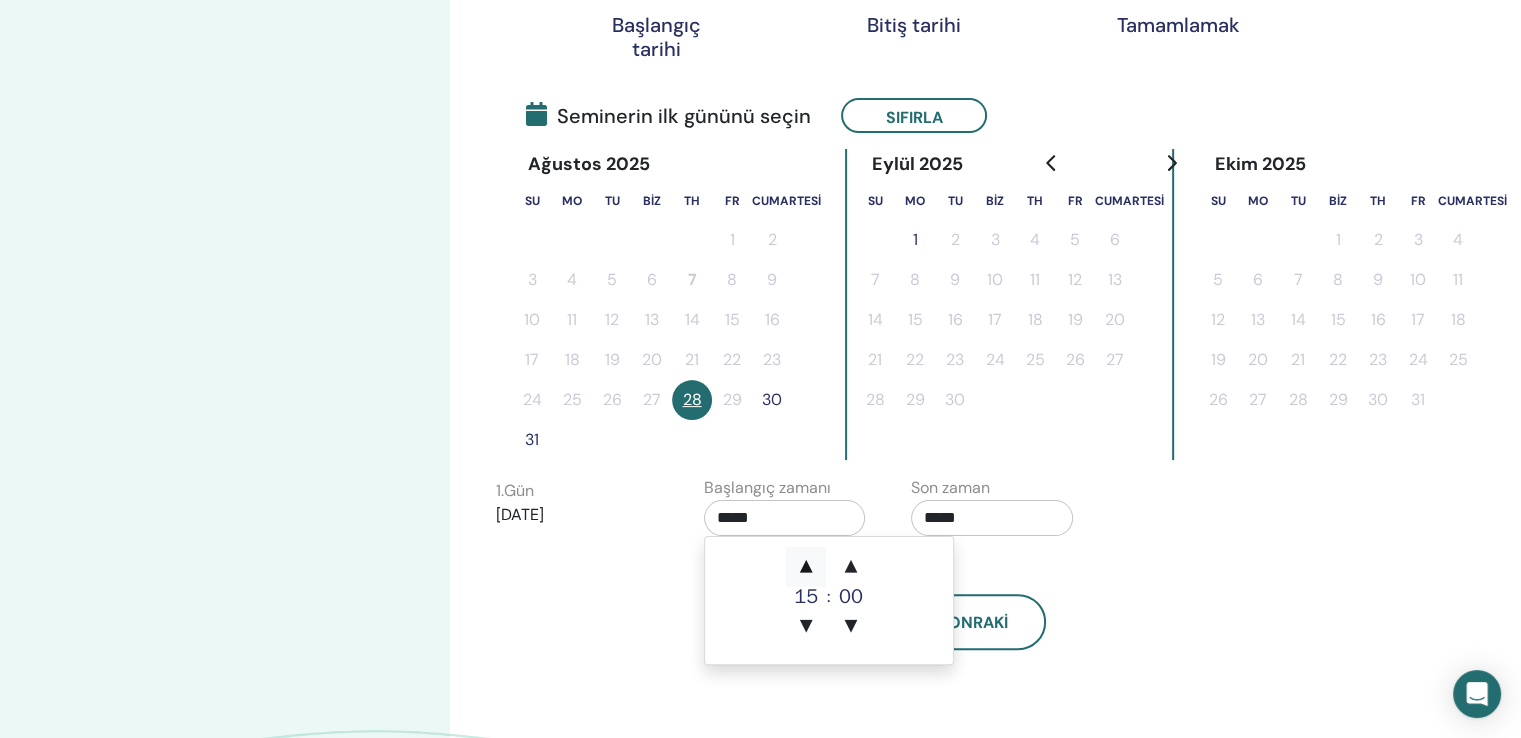 click on "▲" at bounding box center [806, 567] 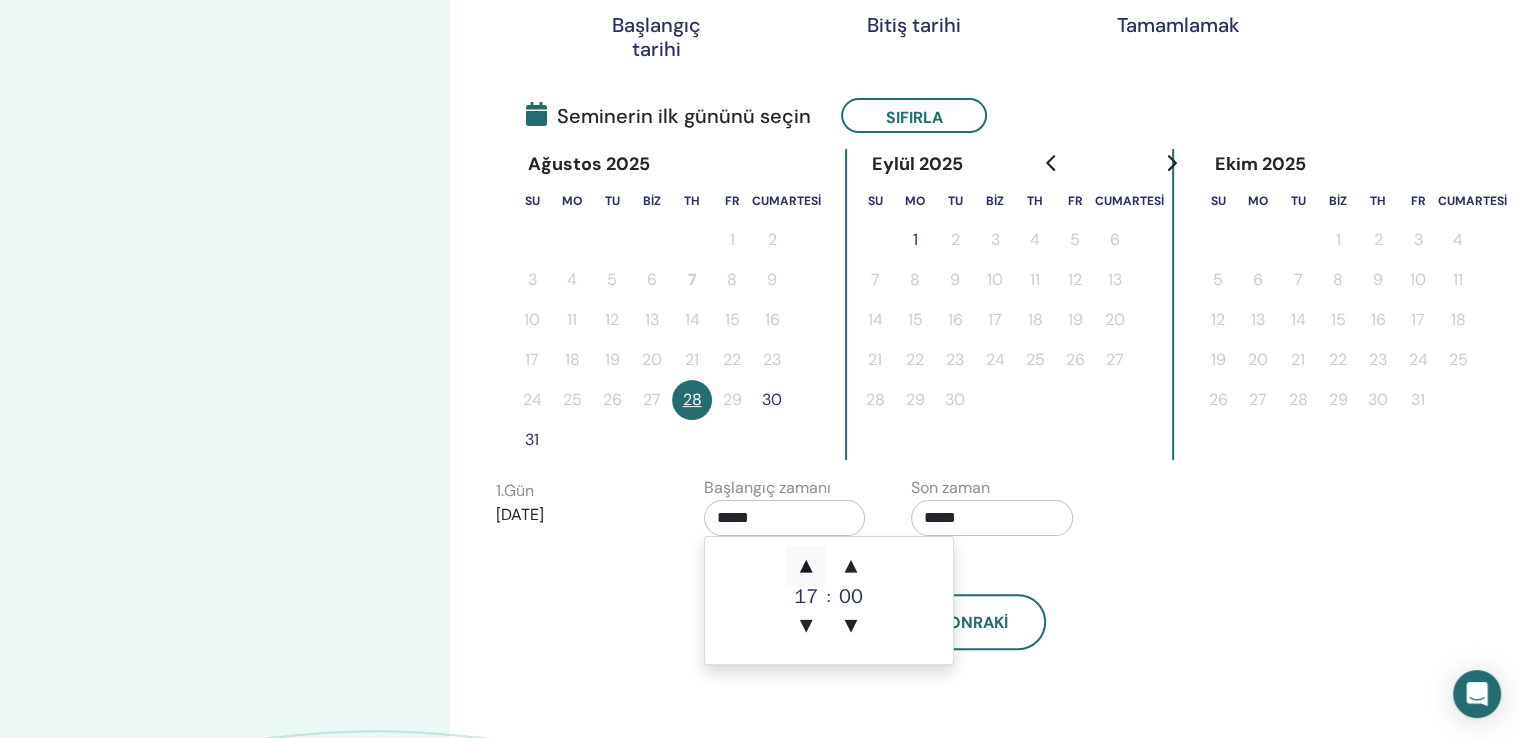click on "▲" at bounding box center [806, 567] 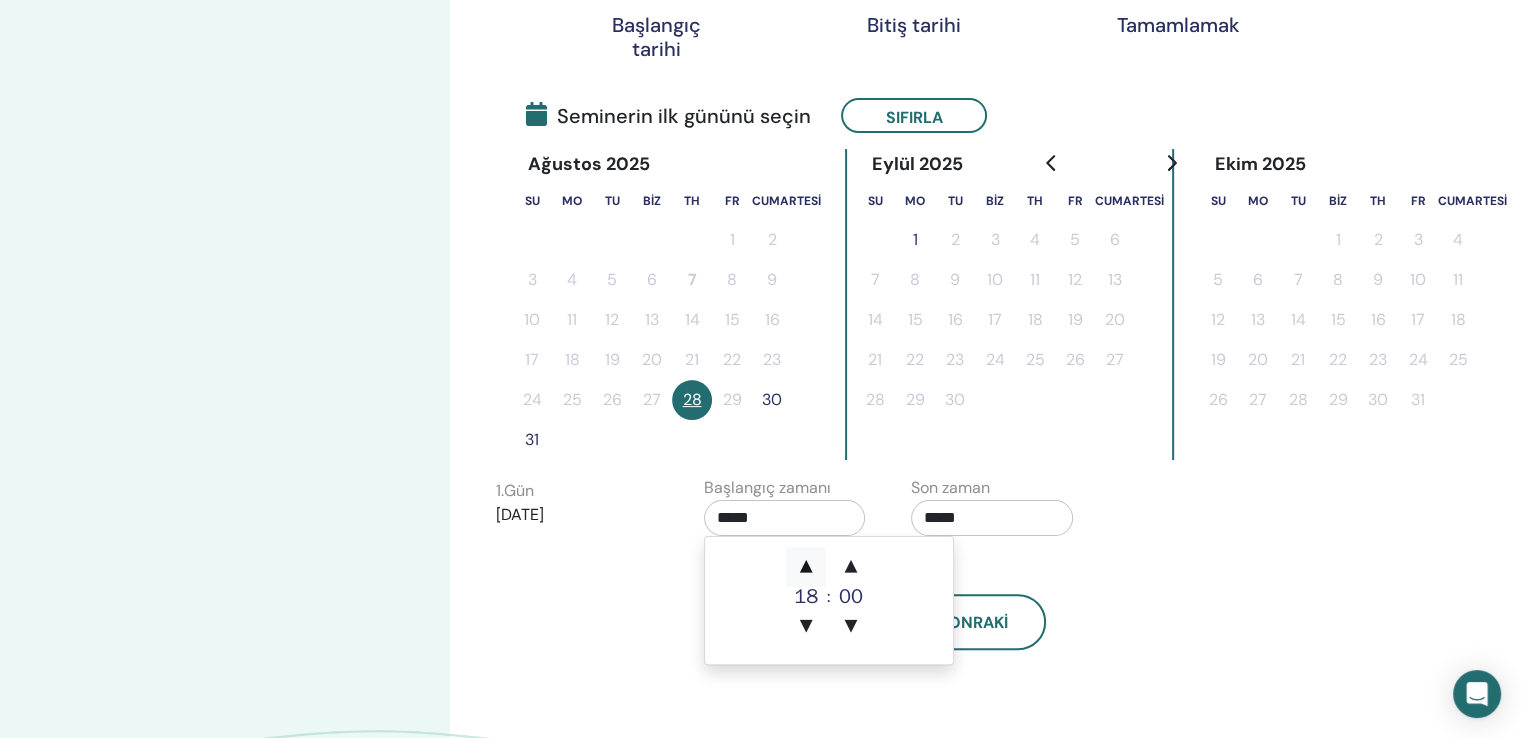 click on "▲" at bounding box center (806, 567) 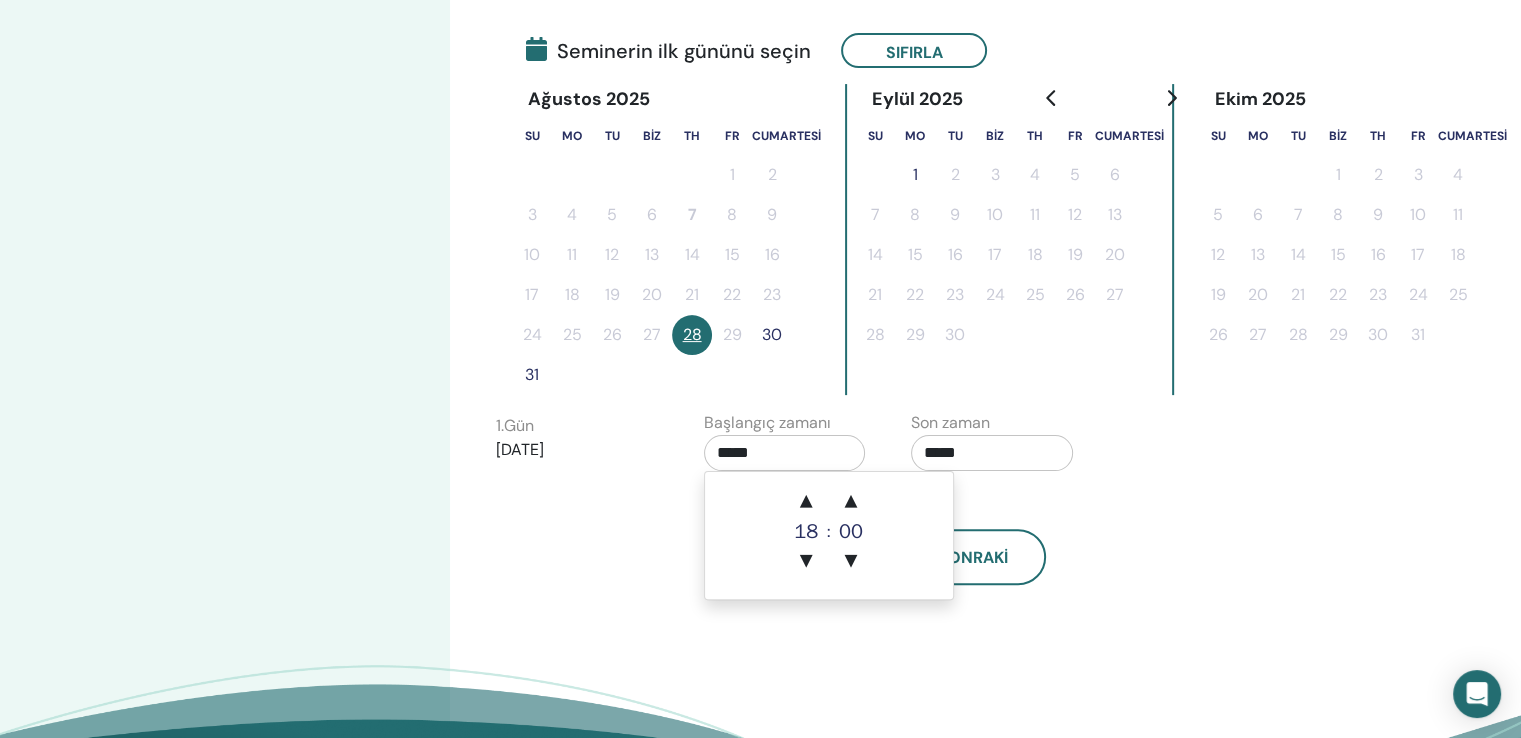 scroll, scrollTop: 500, scrollLeft: 0, axis: vertical 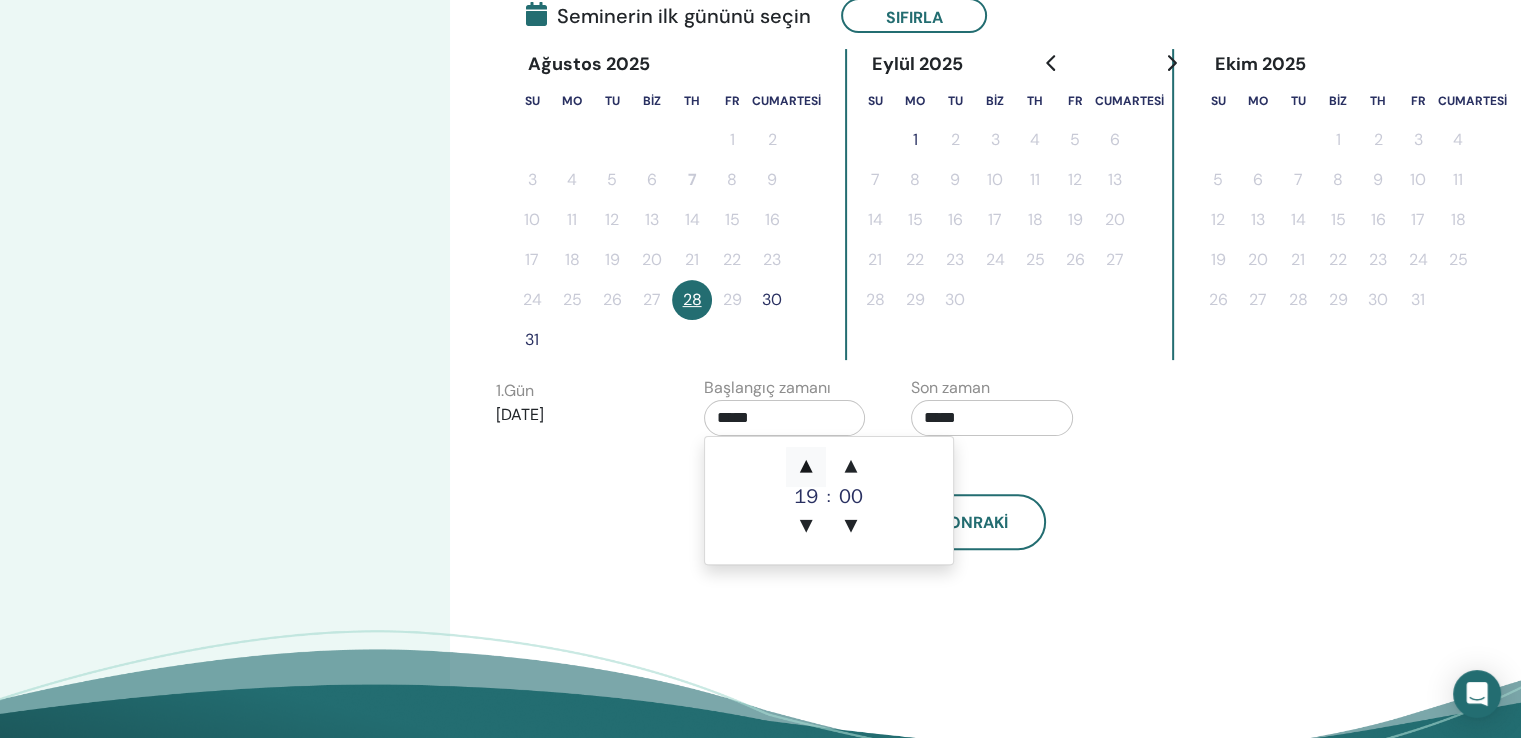 click on "▲" at bounding box center [806, 467] 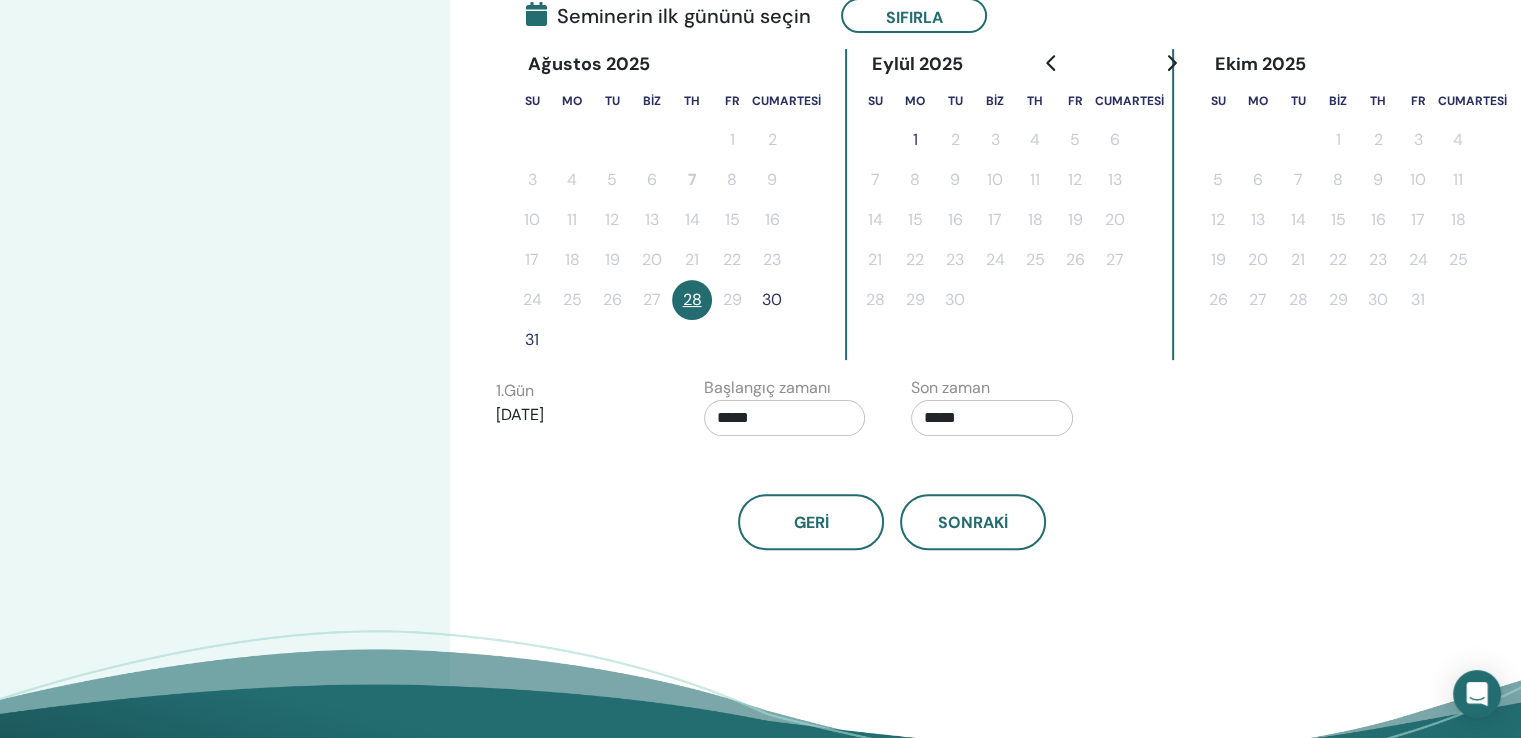 click on "Saat Dilimi Saat Dilimi (GMT+3) Türkiye Seminer Tarihi ve Saati Başlangıç tarihi Bitiş tarihi Tamamlamak Seminerin ilk gününü seçin Sıfırla Ağustos [YEAR] Su Mo Tu Biz Th Fr Cumartesi 1 2 3 4 5 6 7 8 9 10 11 12 13 14 15 16 17 18 19 20 21 22 23 24 25 26 27 28 29 30 31 Eylül [YEAR] Su Mo Tu Biz Th Fr Cumartesi 1 2 3 4 5 6 7 8 9 10 11 12 13 14 15 16 17 18 19 20 21 22 23 24 25 26 27 28 29 30 Ekim [YEAR] Su Mo Tu Biz Th Fr Cumartesi 1 2 3 4 5 6 7 8 9 10 11 12 13 14 15 16 17 18 19 20 21 22 23 24 25 26 27 28 29 30 31 1. Gün [DATE] Başlangıç zamanı ***** Son zaman ***** Geri Sonraki" at bounding box center (957, 197) 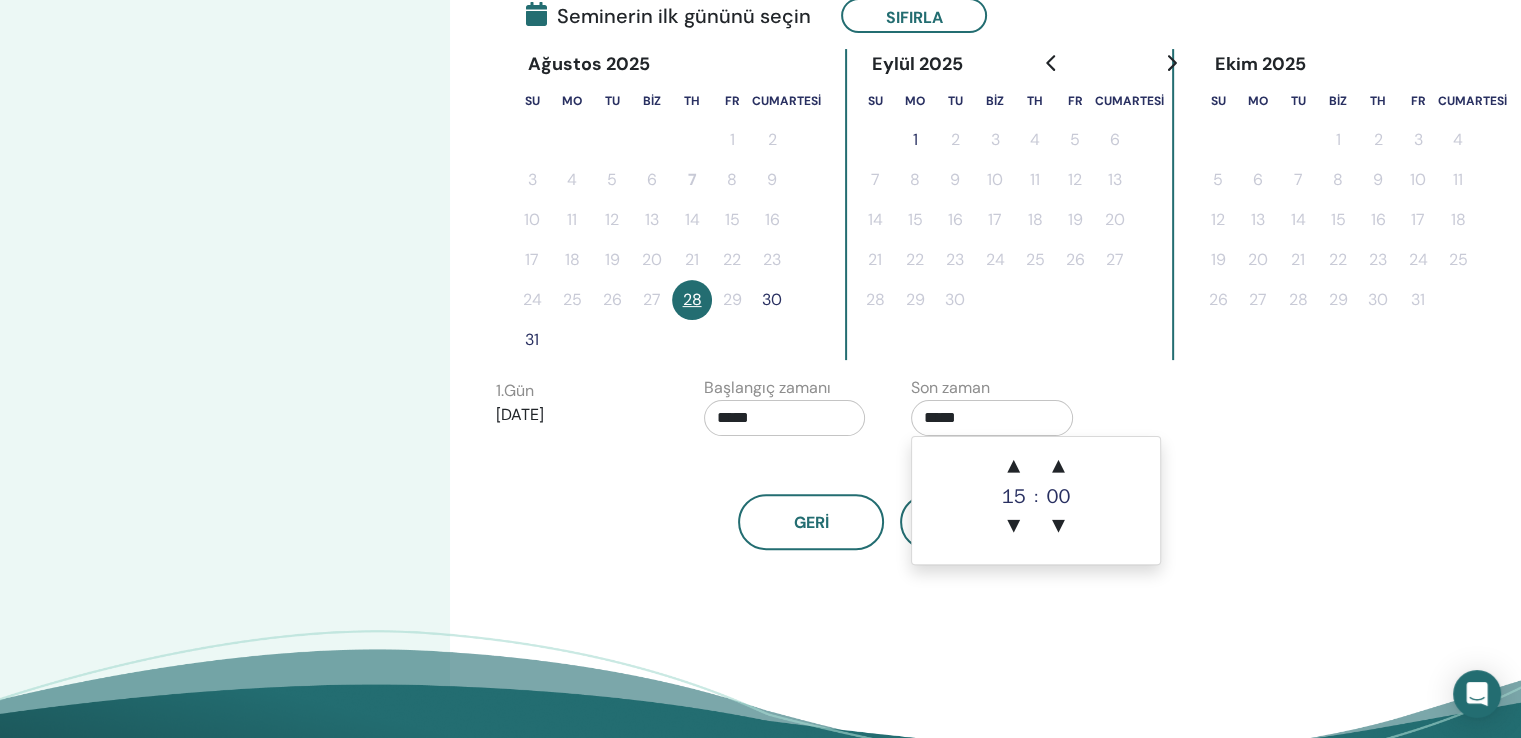 click on "*****" at bounding box center [992, 418] 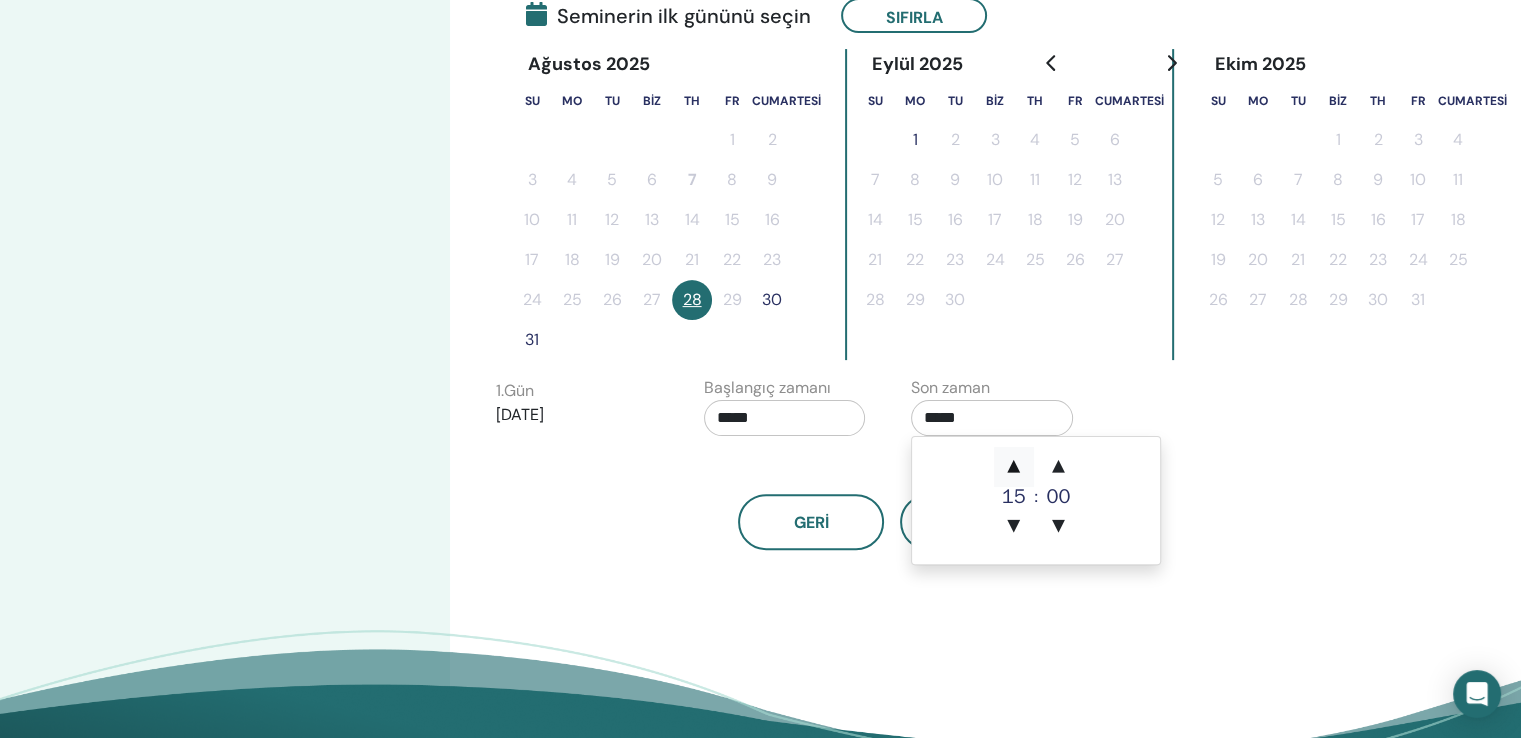 click on "▲" at bounding box center [1014, 467] 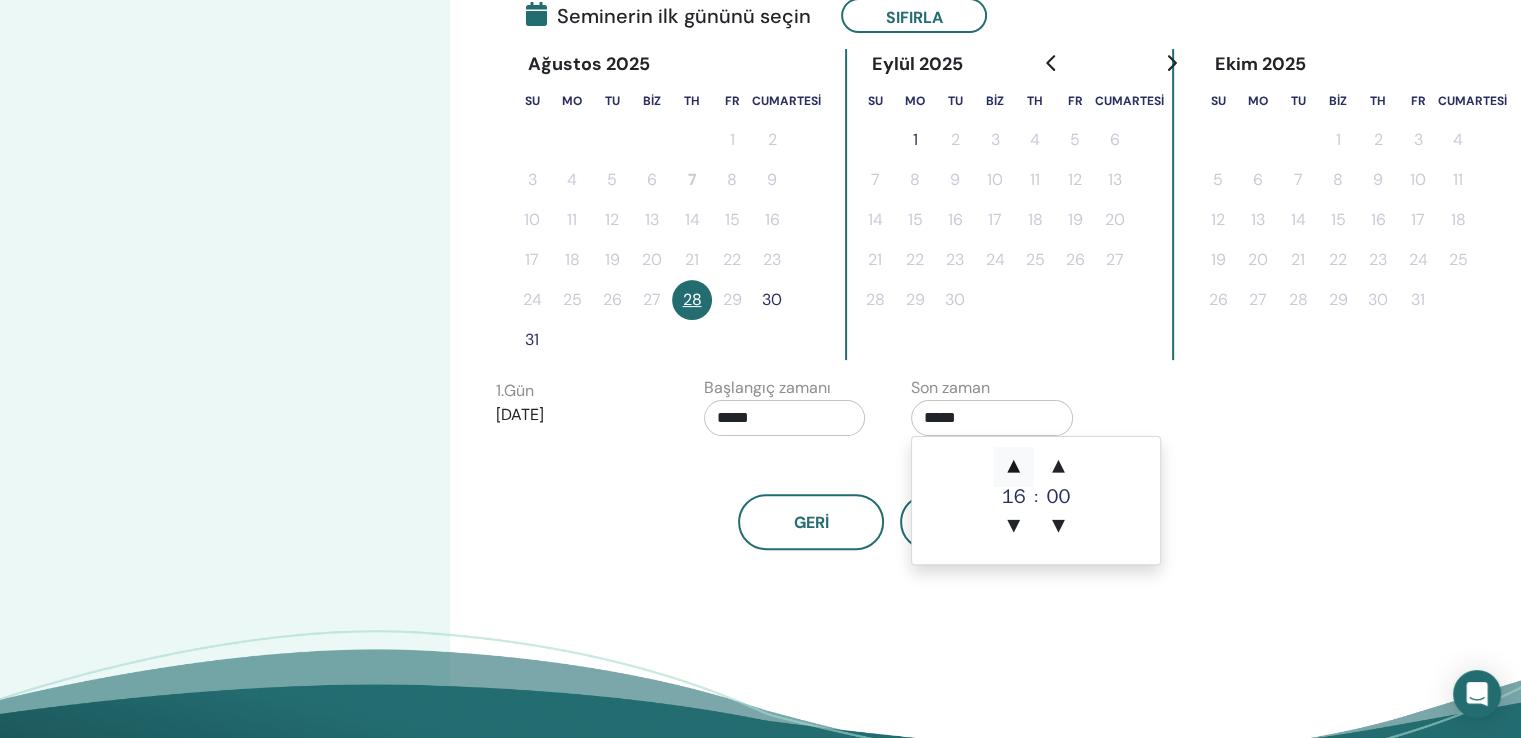 click on "▲" at bounding box center [1014, 467] 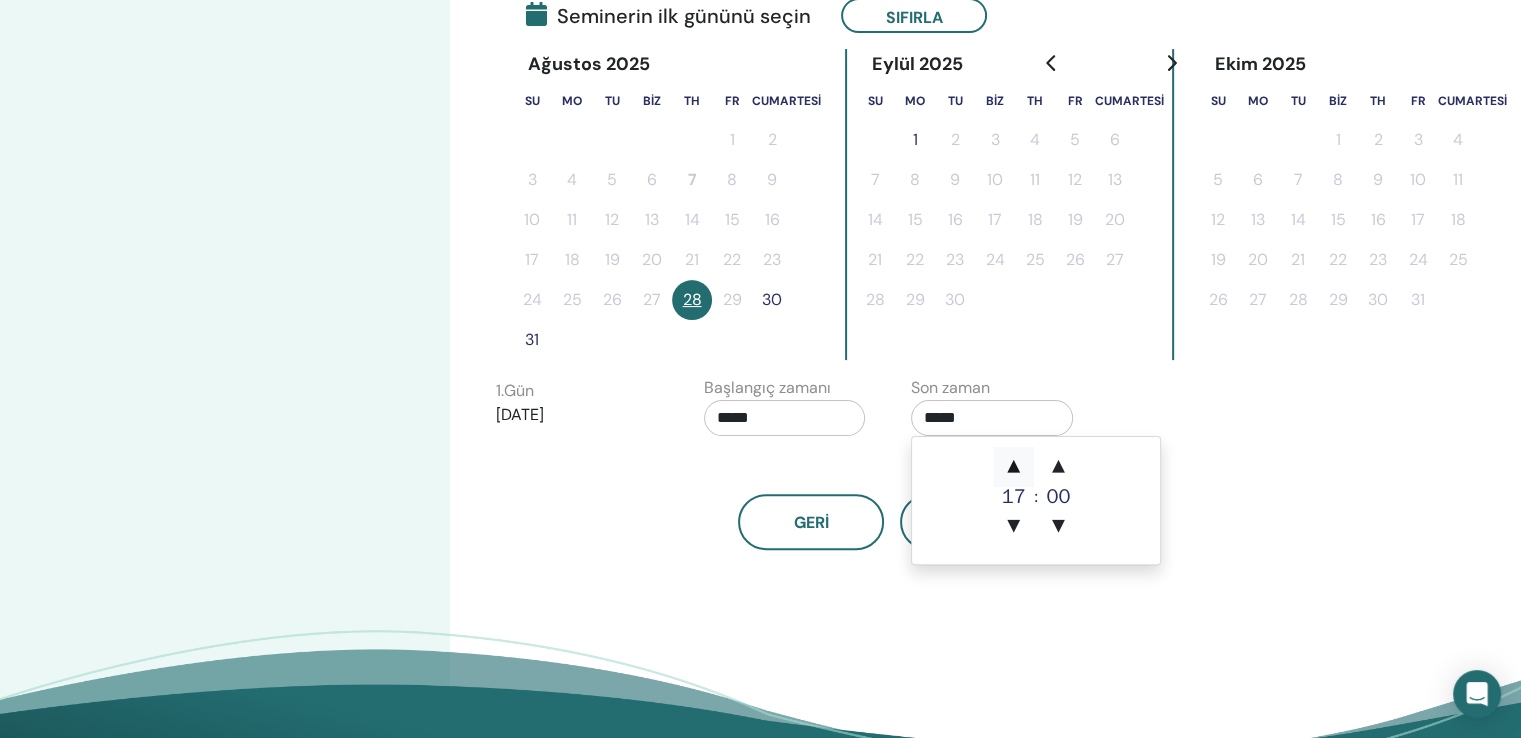 click on "▲" at bounding box center (1014, 467) 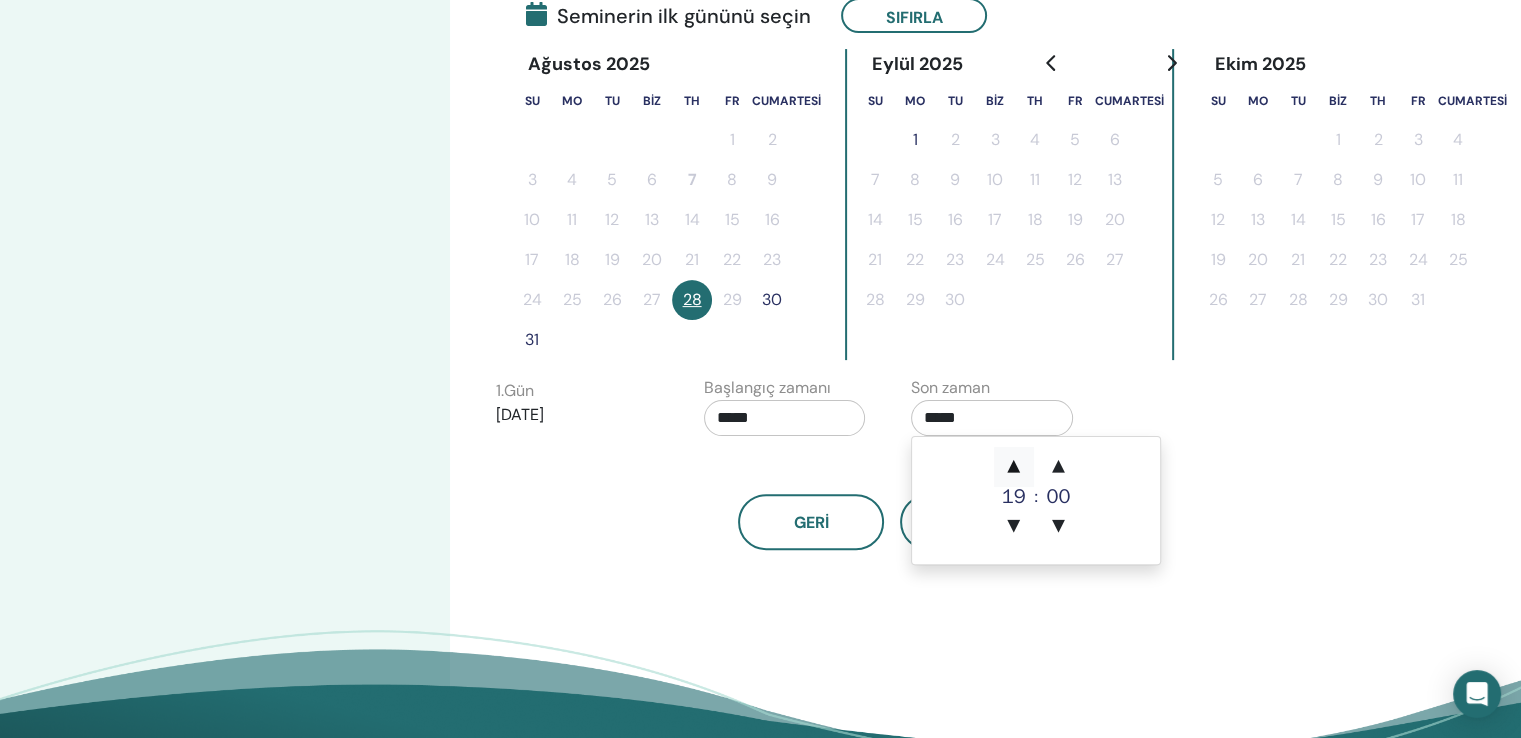 click on "▲" at bounding box center (1014, 467) 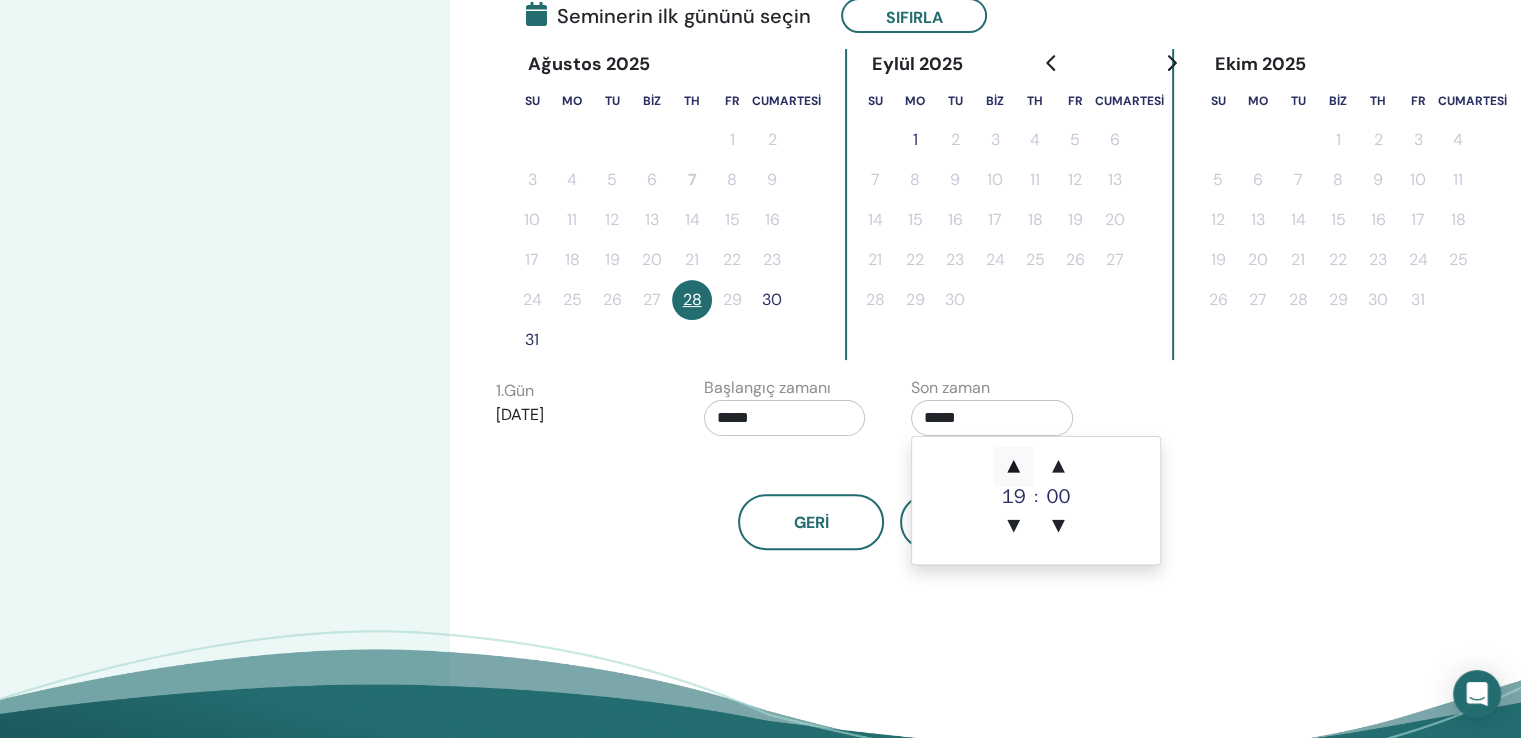 click on "▲" at bounding box center (1014, 467) 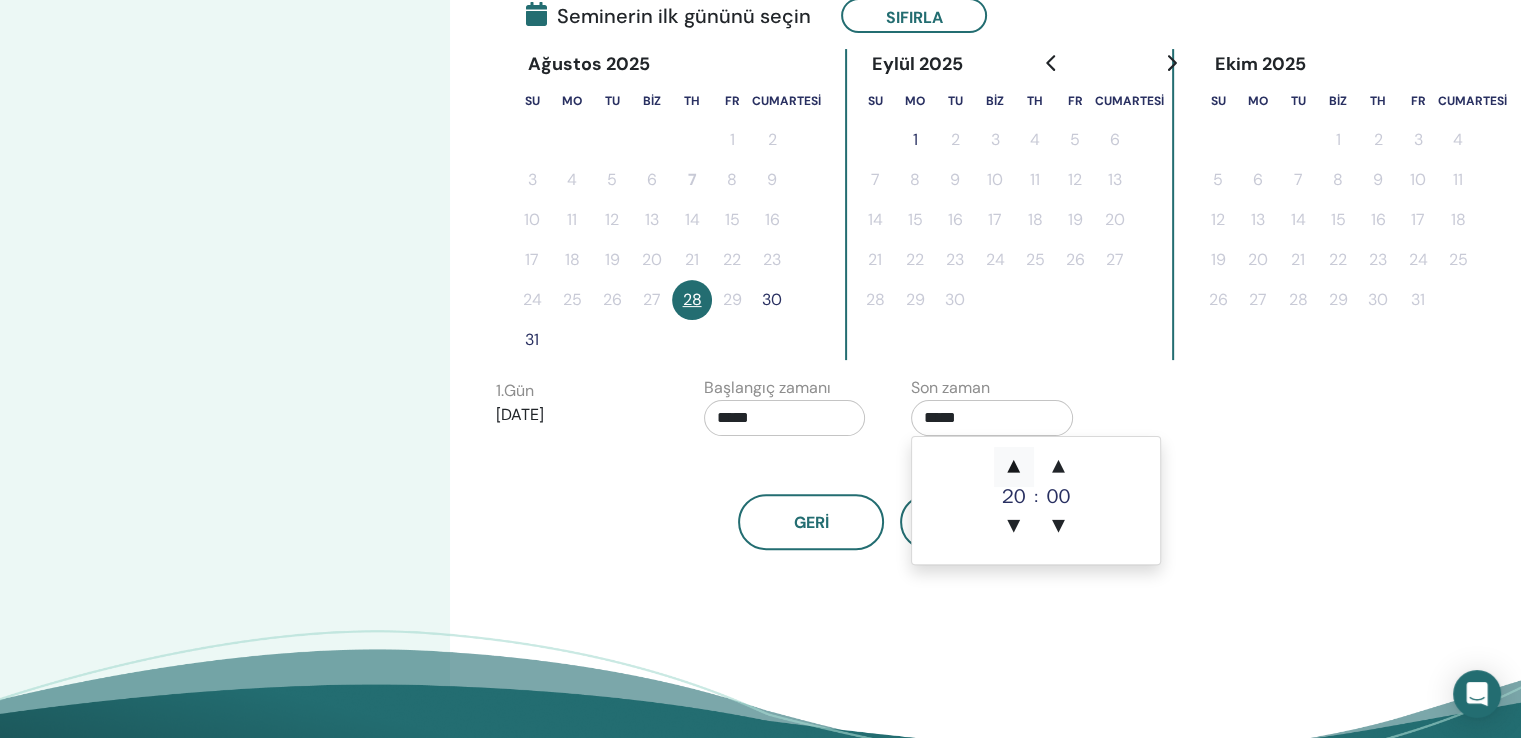 click on "▲" at bounding box center [1014, 467] 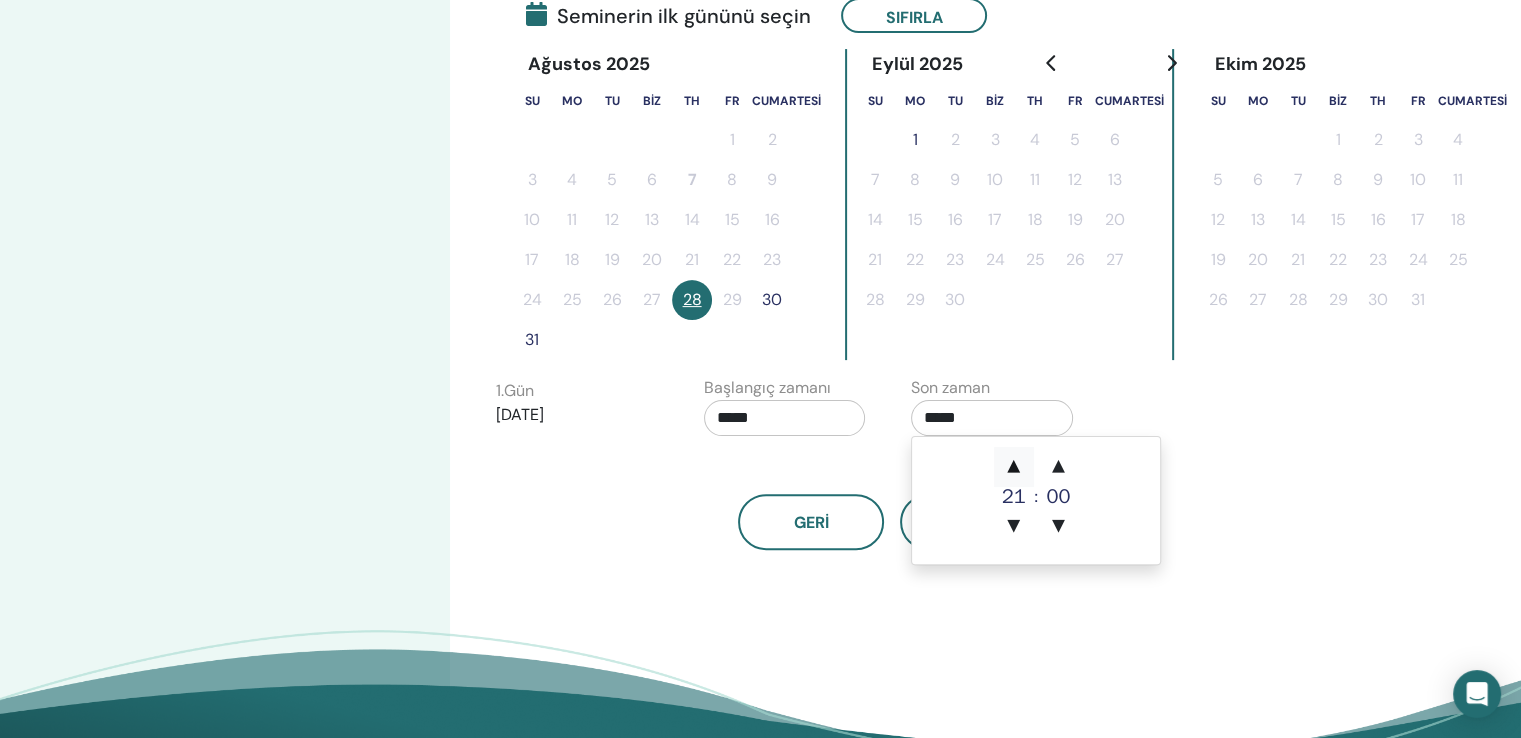 click on "▲" at bounding box center (1014, 467) 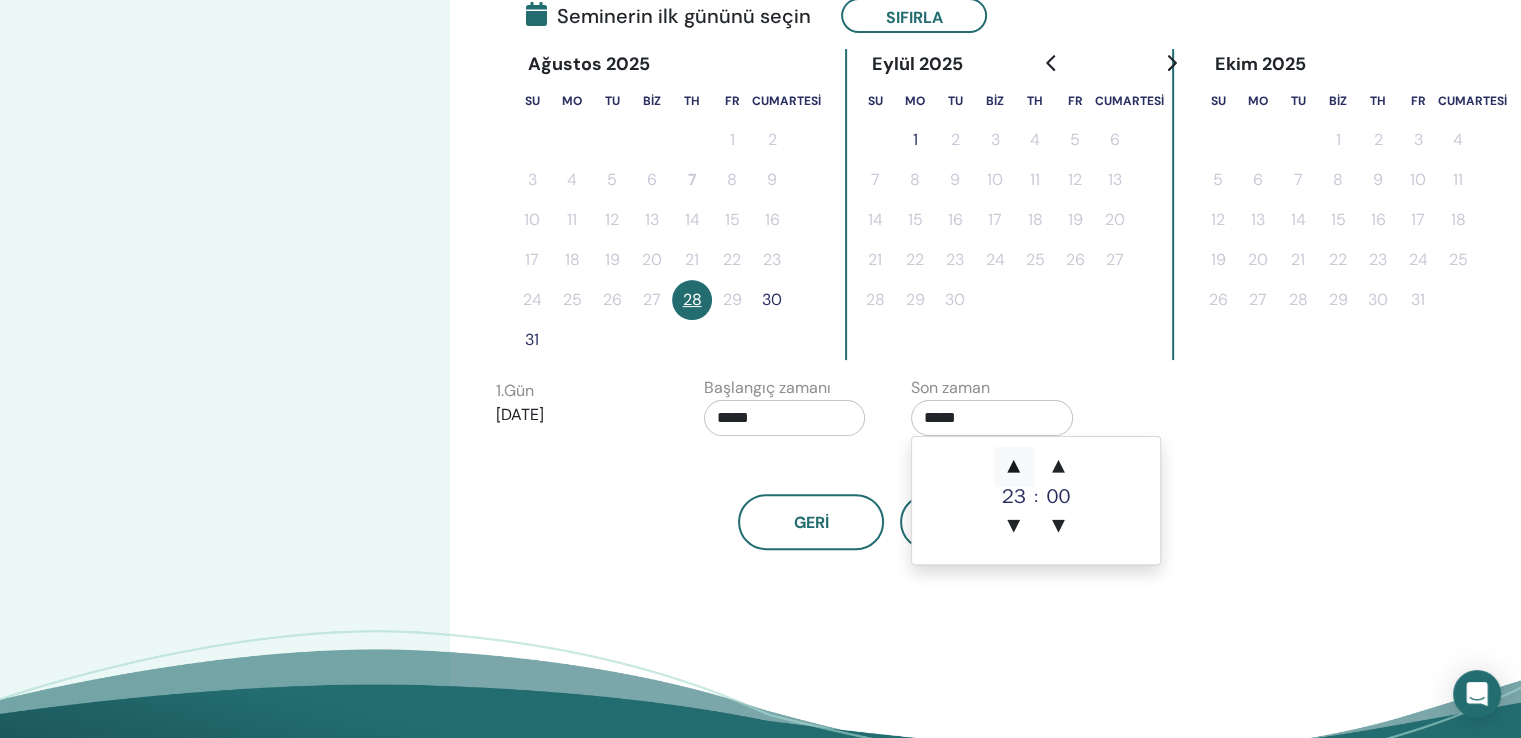 click on "▲" at bounding box center [1014, 467] 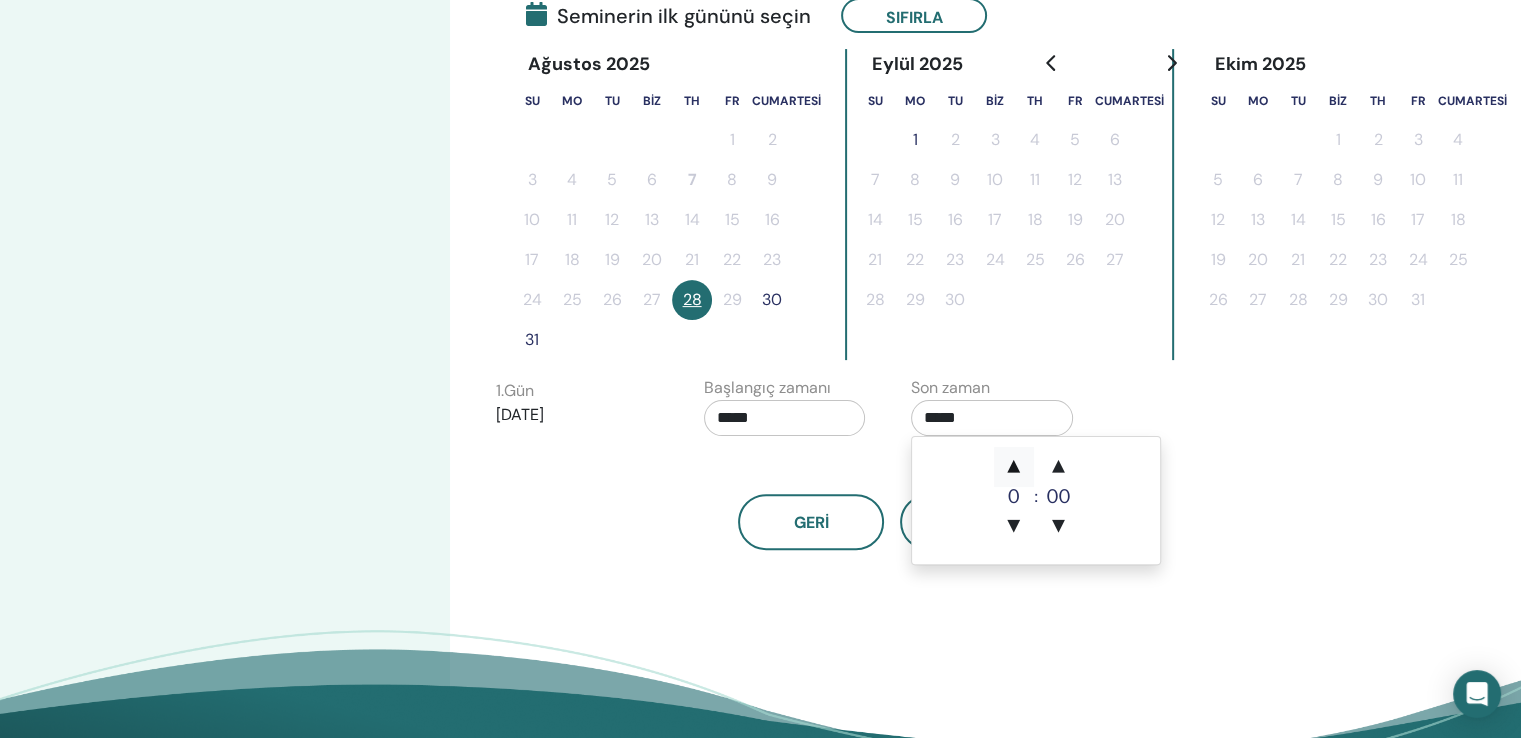 click on "▲" at bounding box center (1014, 467) 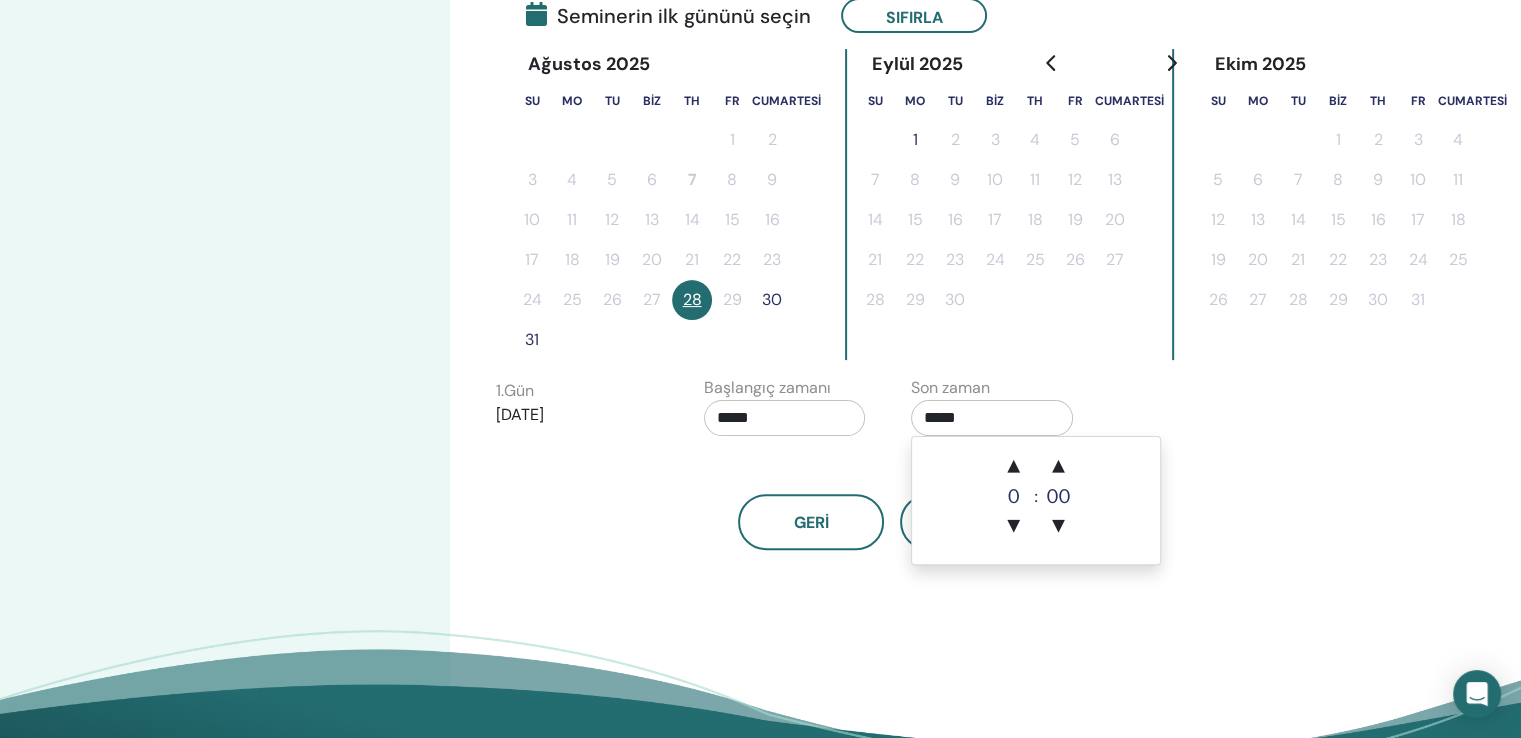 click on "Saat Dilimi Saat Dilimi (GMT+3) Türkiye Seminer Tarihi ve Saati Başlangıç tarihi Bitiş tarihi Tamamlamak Seminerin ilk gününü seçin Sıfırla Ağustos [YEAR] Su Mo Tu Biz Th Fr Cumartesi 1 2 3 4 5 6 7 8 9 10 11 12 13 14 15 16 17 18 19 20 21 22 23 24 25 26 27 28 29 30 31 Eylül [YEAR] Su Mo Tu Biz Th Fr Cumartesi 1 2 3 4 5 6 7 8 9 10 11 12 13 14 15 16 17 18 19 20 21 22 23 24 25 26 27 28 29 30 Ekim [YEAR] Su Mo Tu Biz Th Fr Cumartesi 1 2 3 4 5 6 7 8 9 10 11 12 13 14 15 16 17 18 19 20 21 22 23 24 25 26 27 28 29 30 31 1. Gün [DATE] Başlangıç zamanı ***** Son zaman ***** Geri Sonraki" at bounding box center (957, 197) 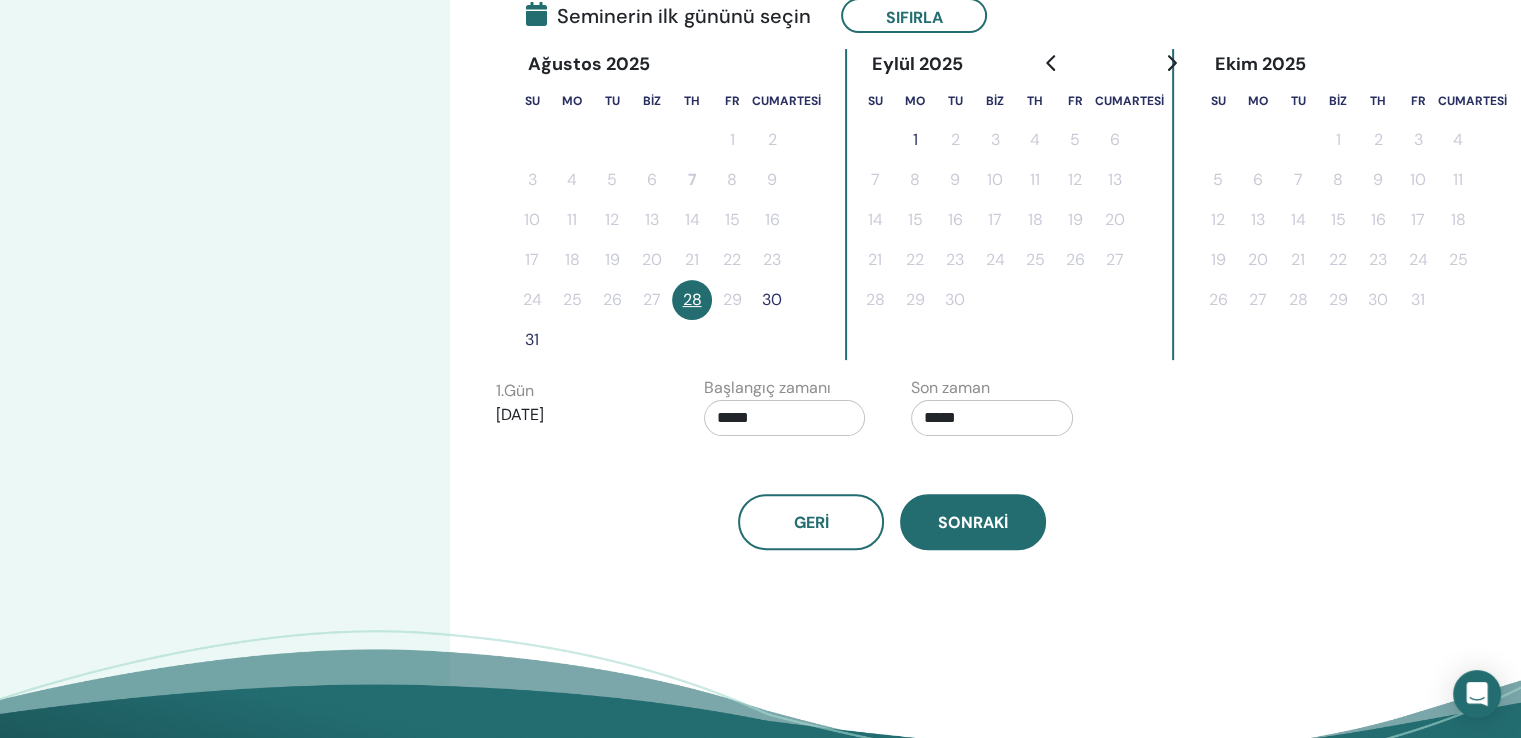 click on "Sonraki" at bounding box center (973, 522) 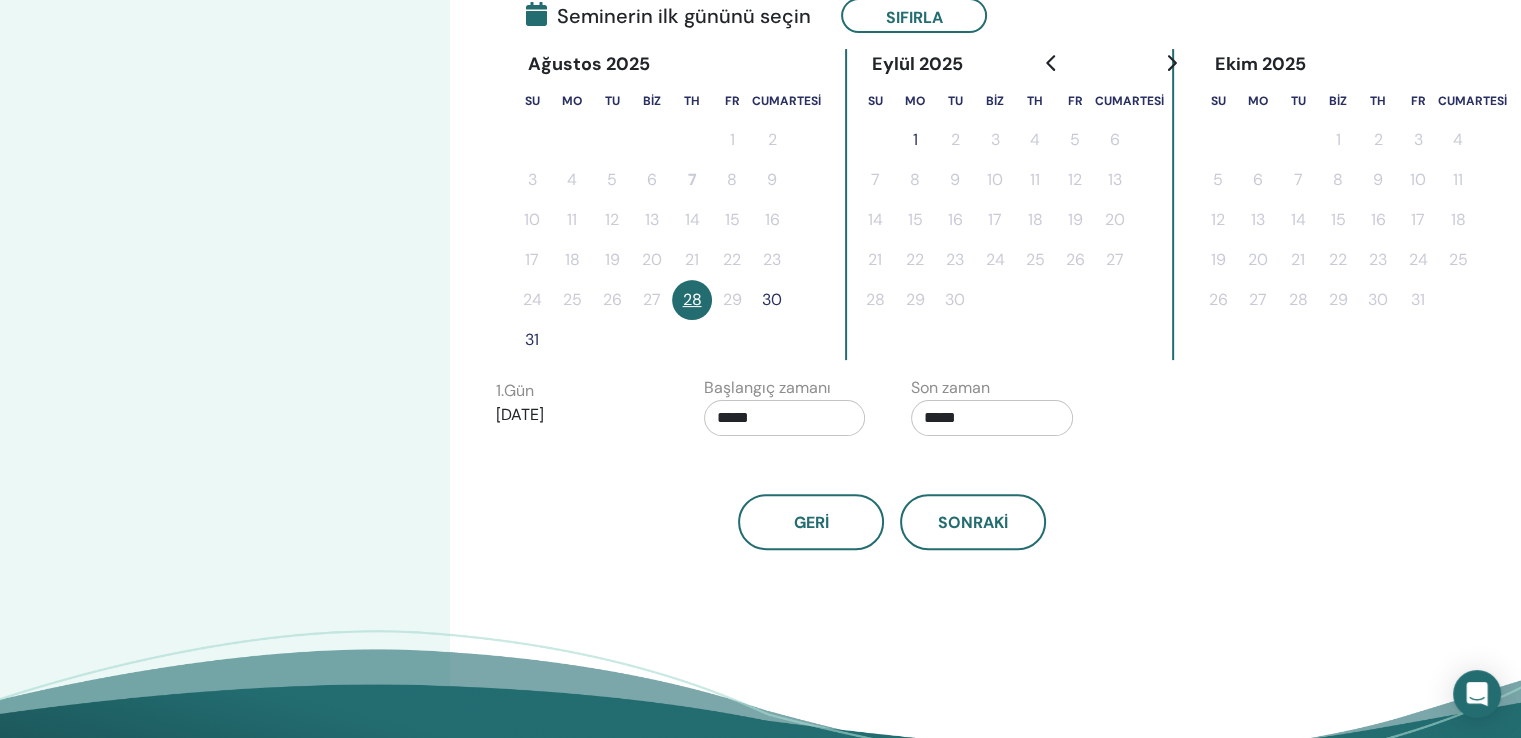 click on "30" at bounding box center [772, 299] 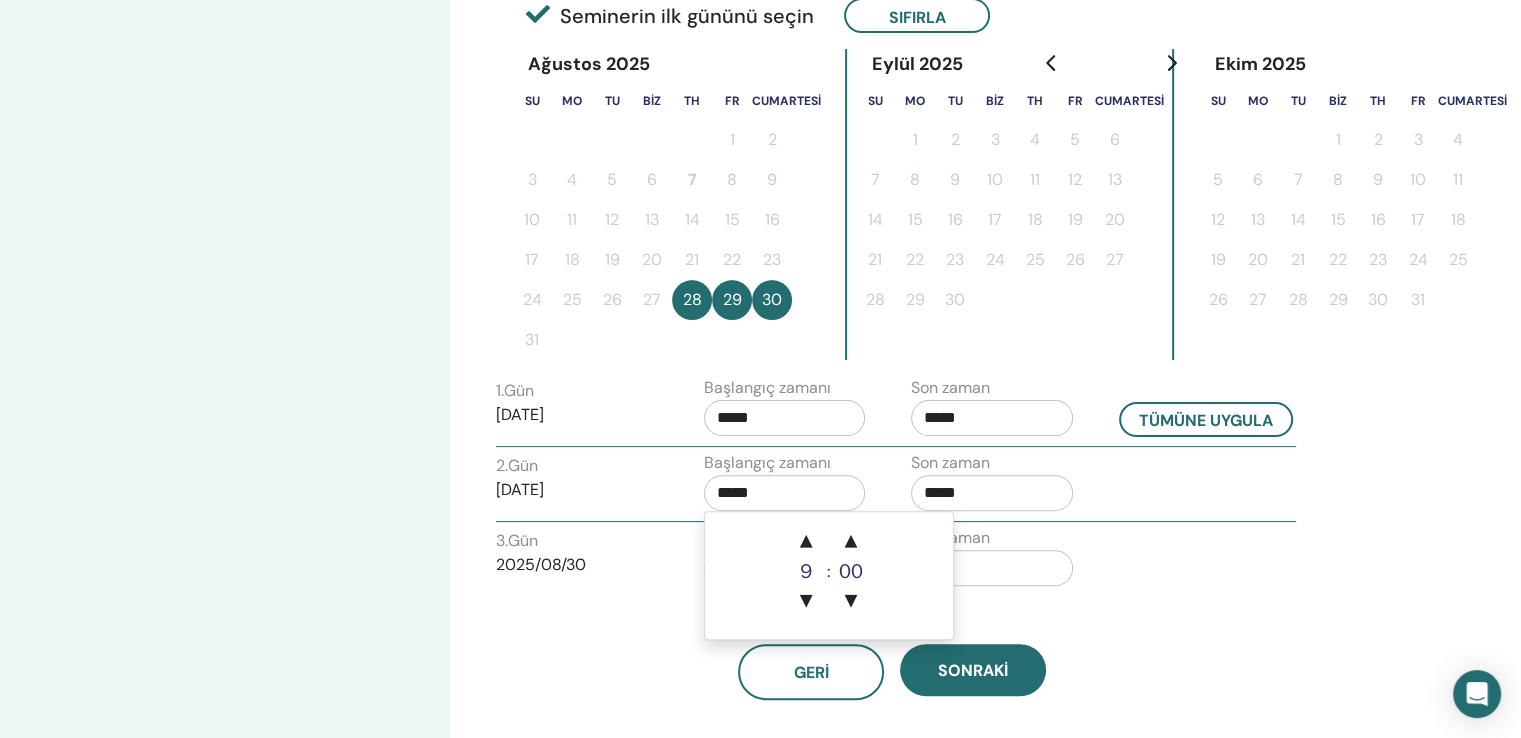 click on "*****" at bounding box center [785, 493] 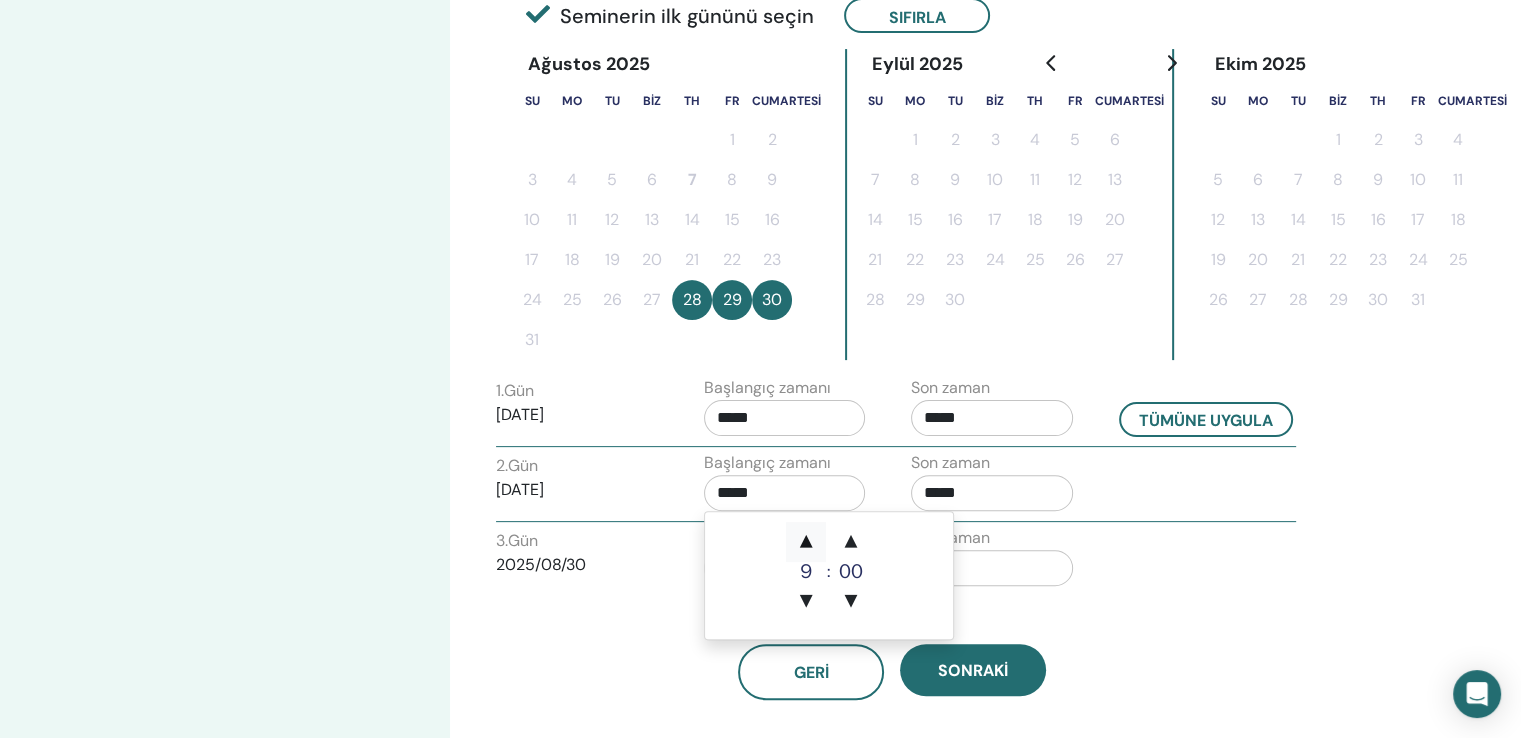 click on "▲" at bounding box center (806, 542) 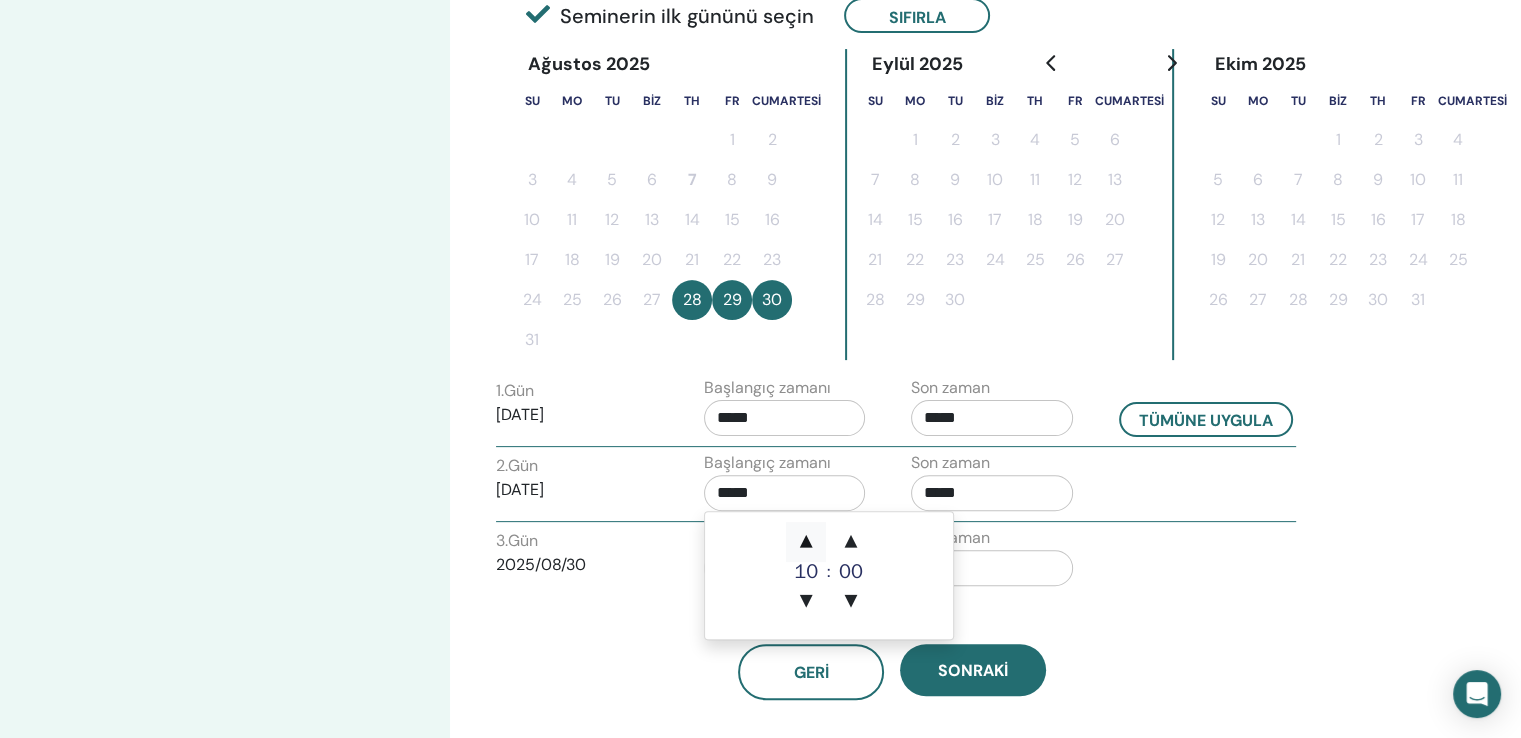 click on "▲" at bounding box center (806, 542) 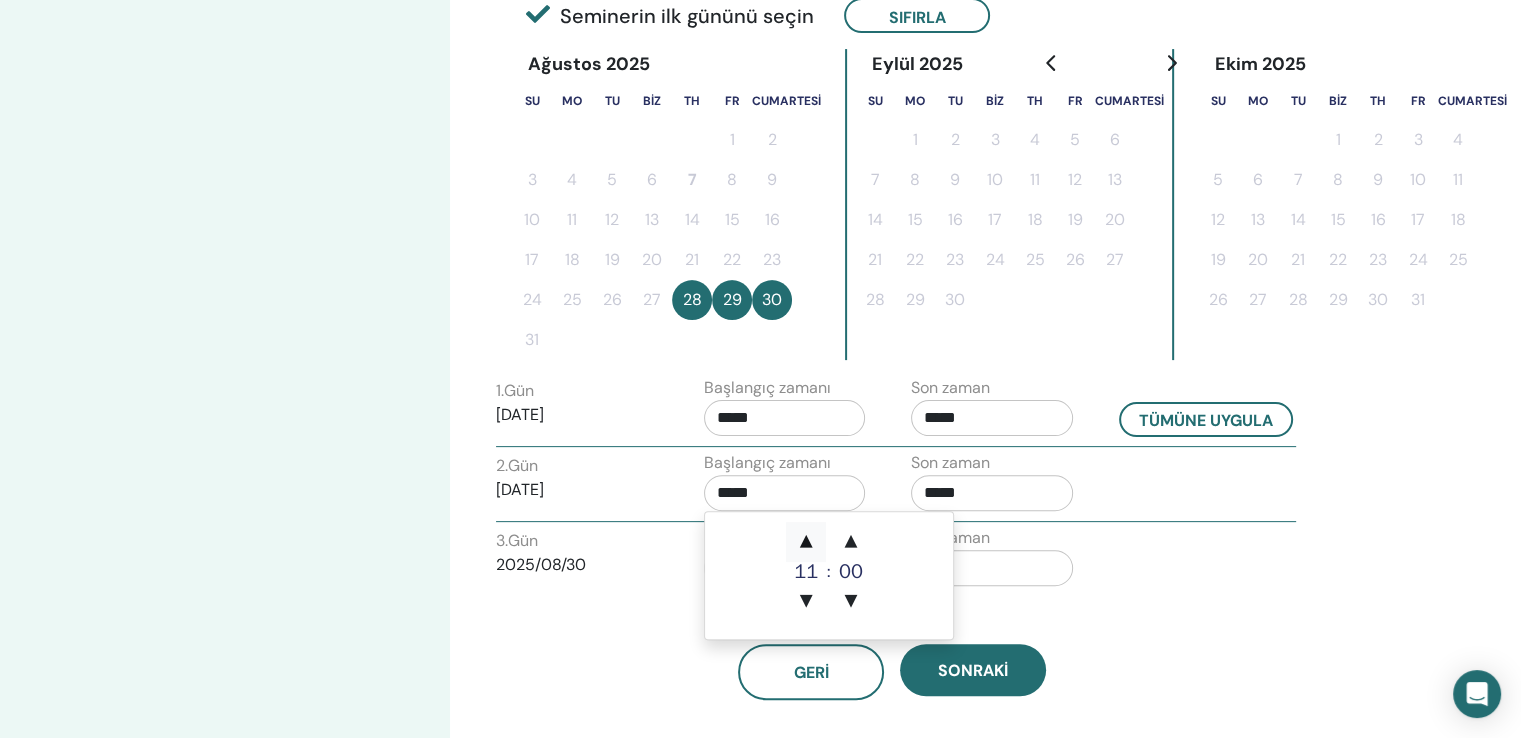 click on "▲" at bounding box center [806, 542] 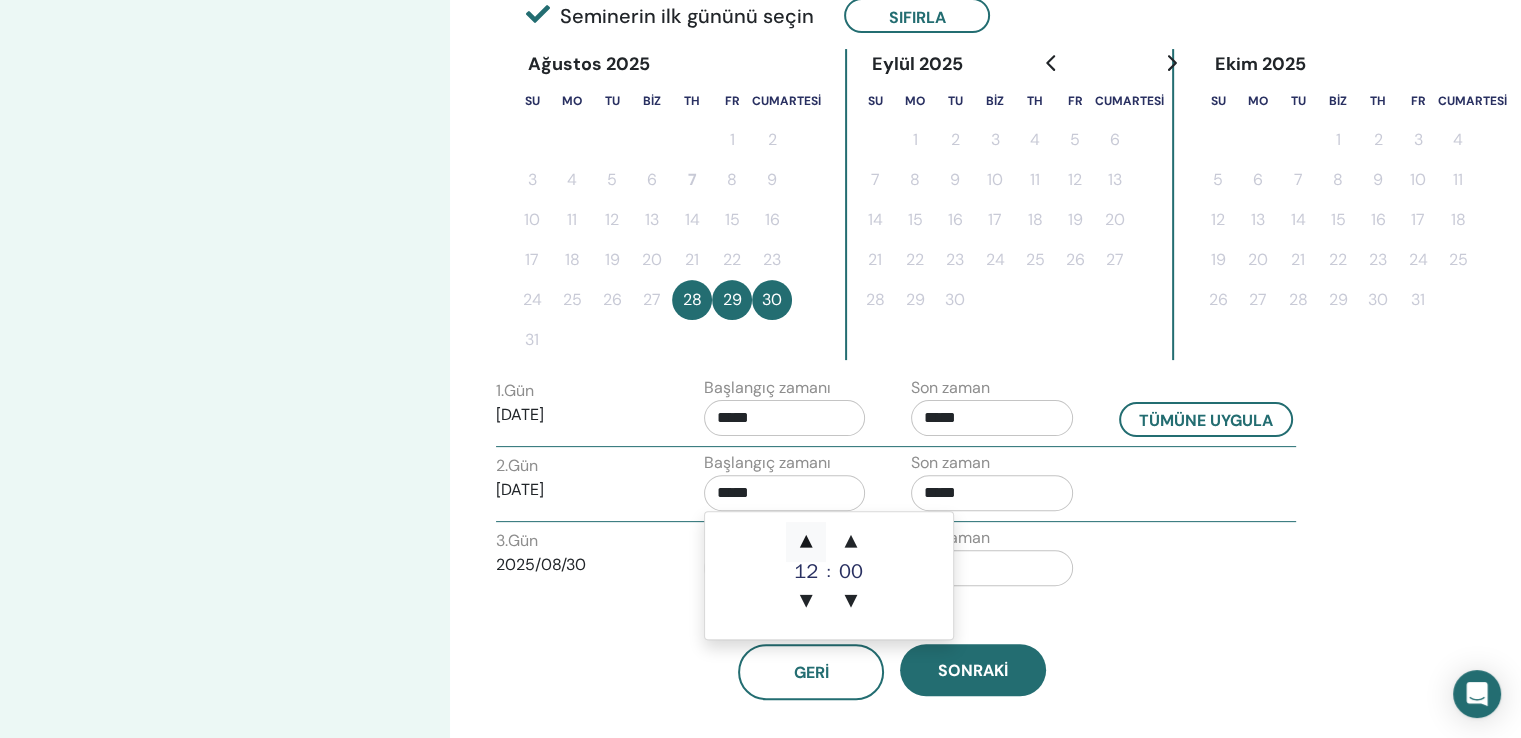 click on "▲" at bounding box center (806, 542) 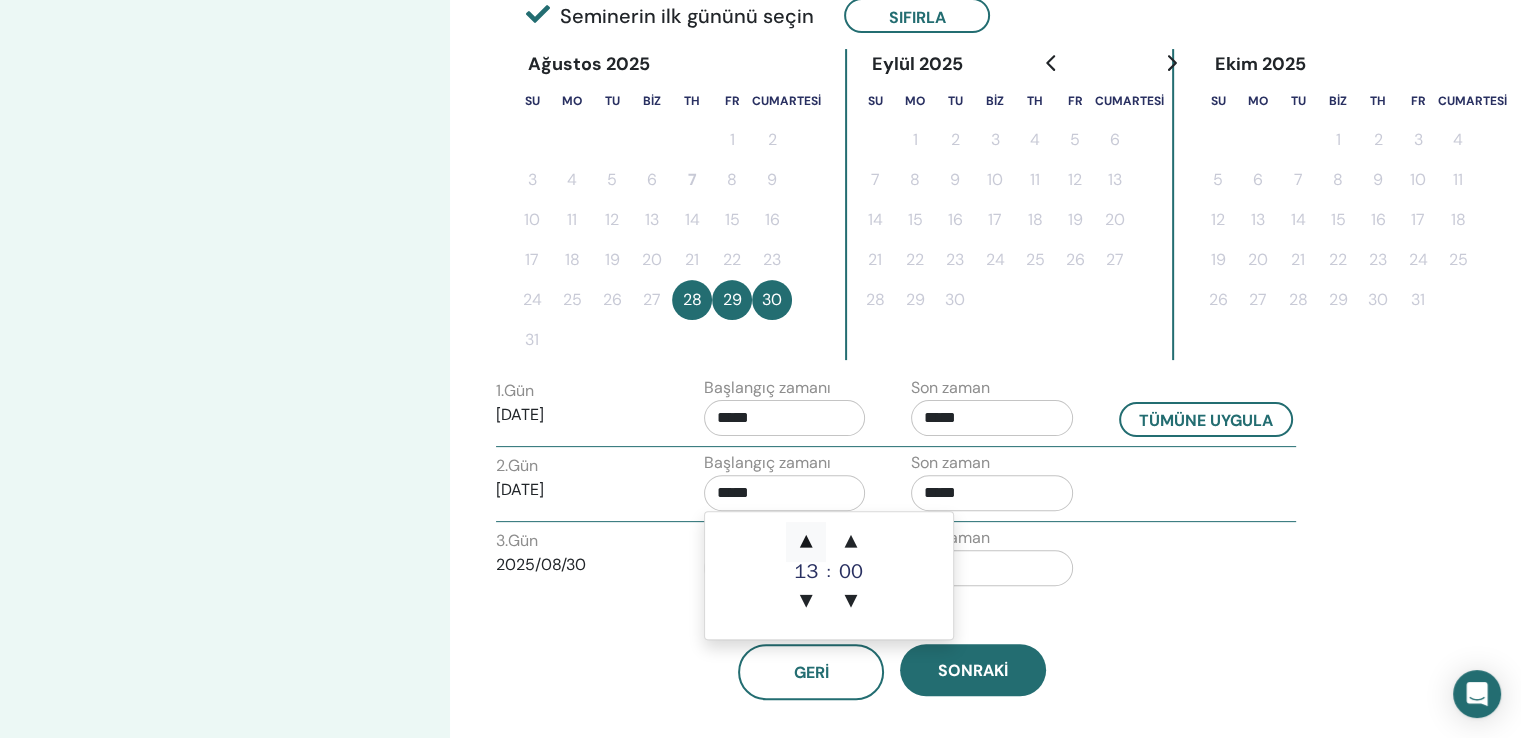 click on "▲" at bounding box center [806, 542] 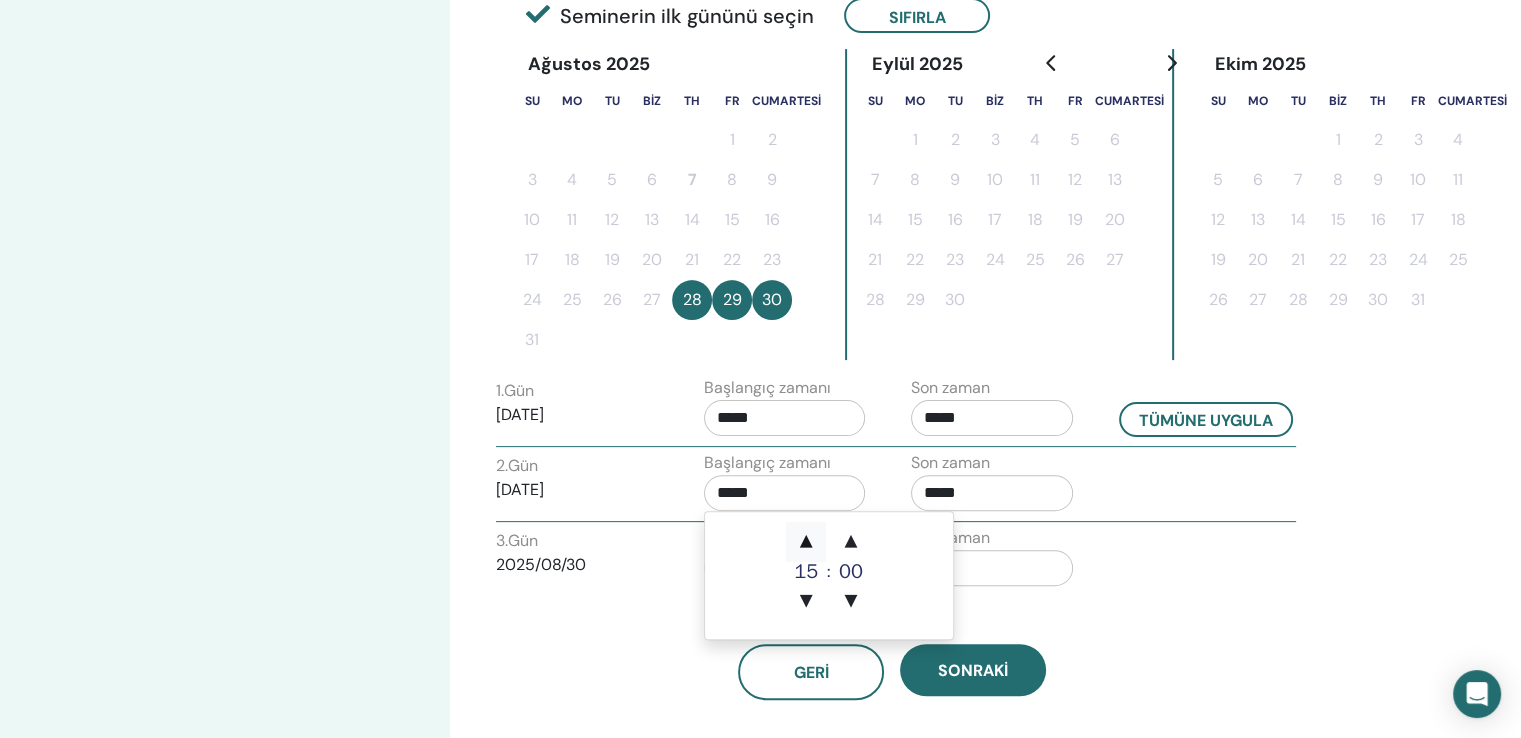 click on "▲" at bounding box center [806, 542] 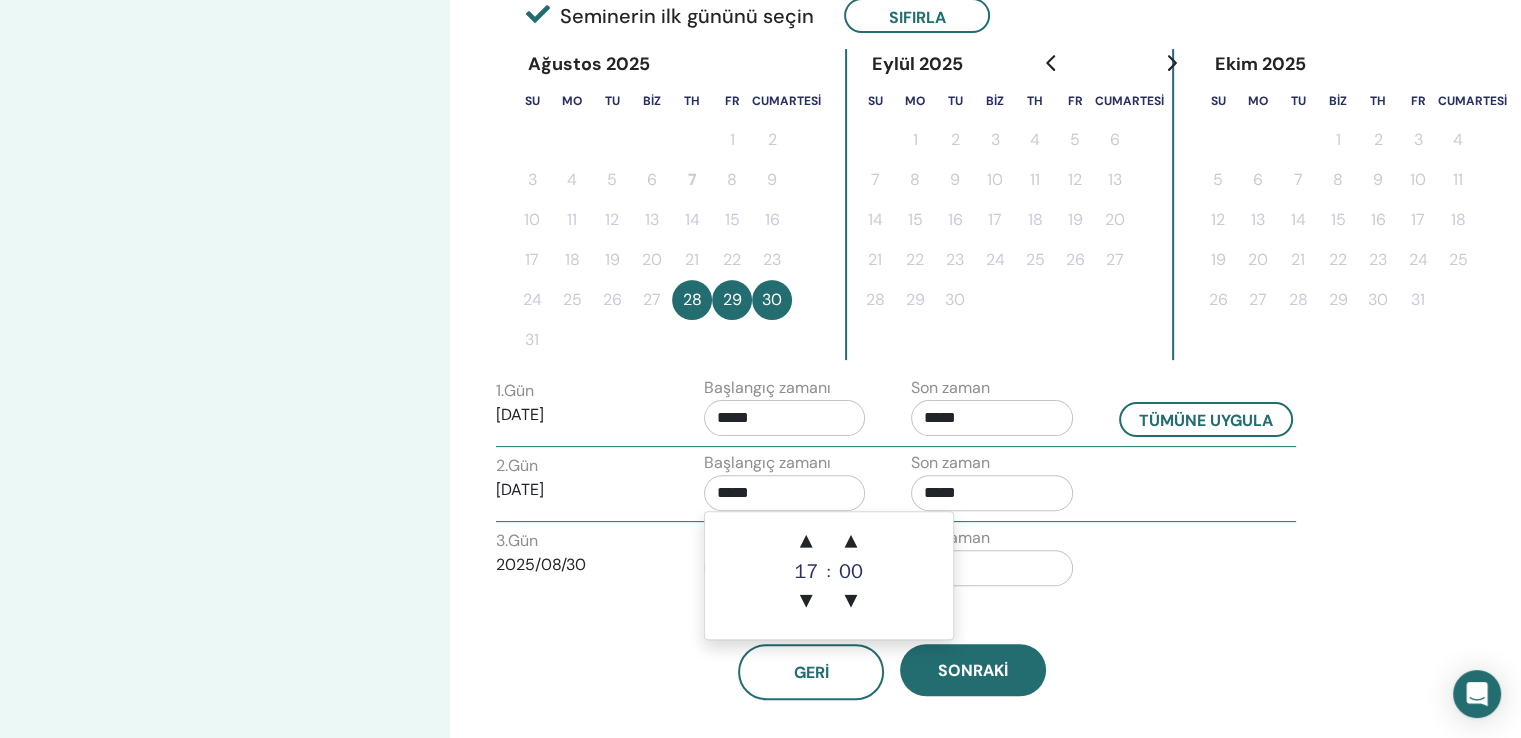click on "3. Gün [DATE] Başlangıç zamanı ***** Son zaman *****" at bounding box center [896, 561] 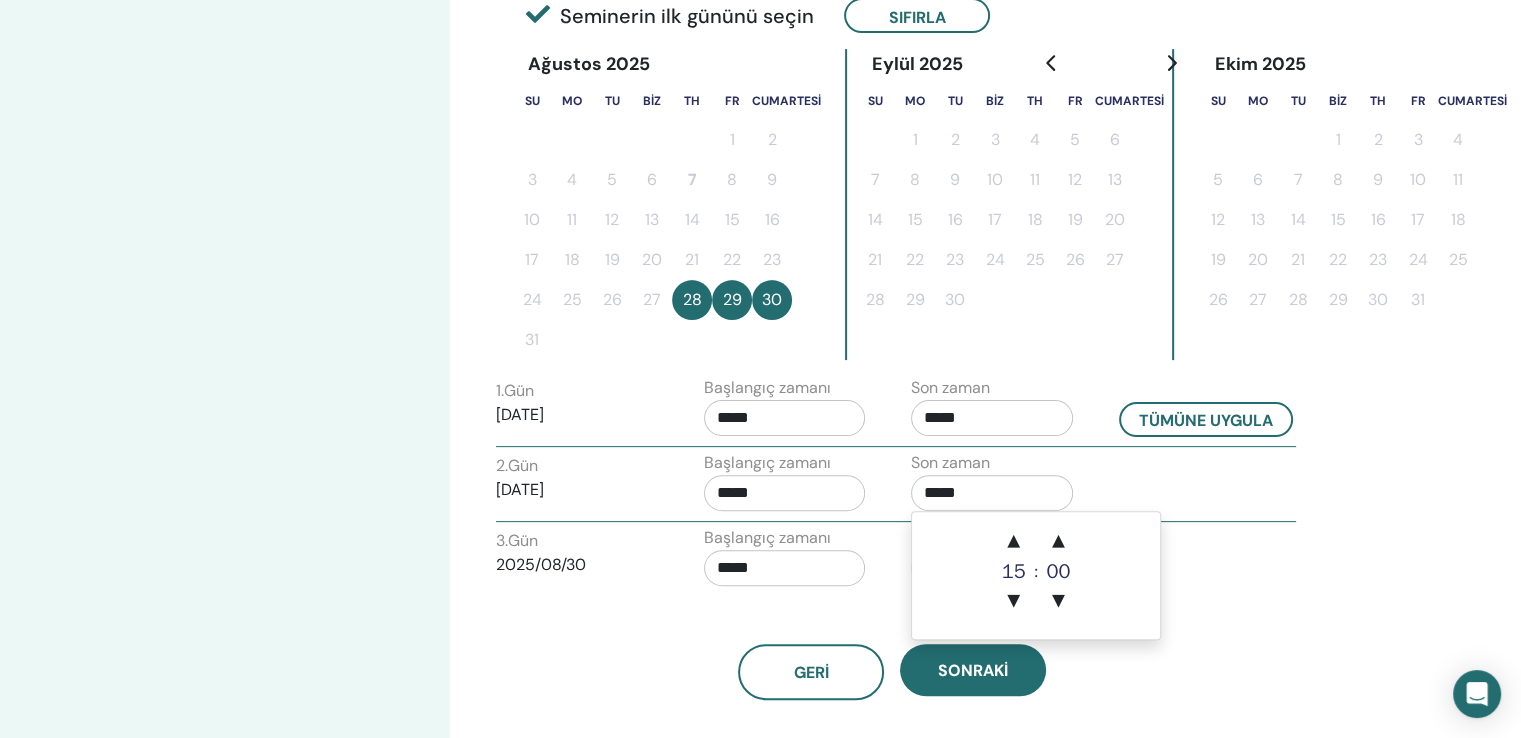 click on "*****" at bounding box center [992, 493] 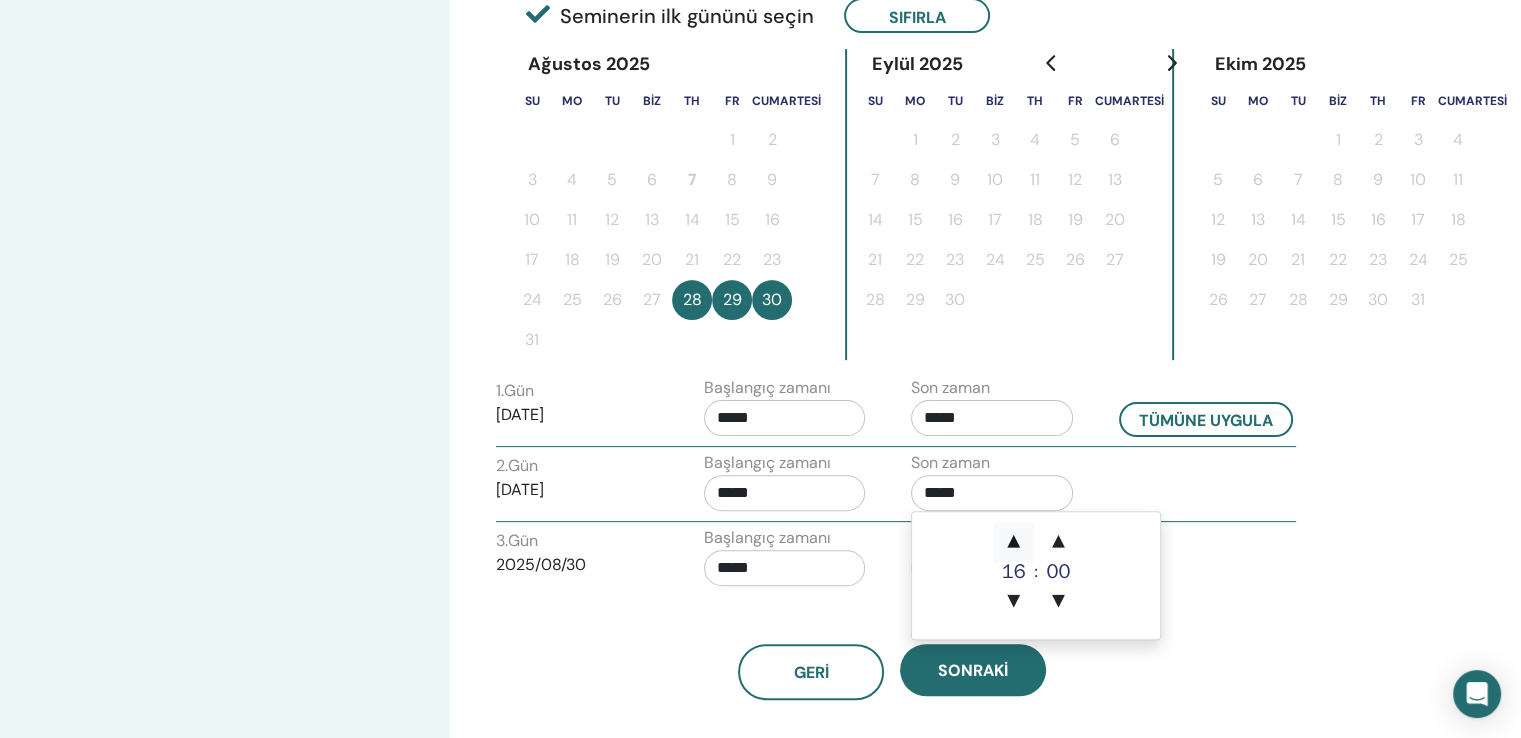 click on "▲" at bounding box center (1014, 542) 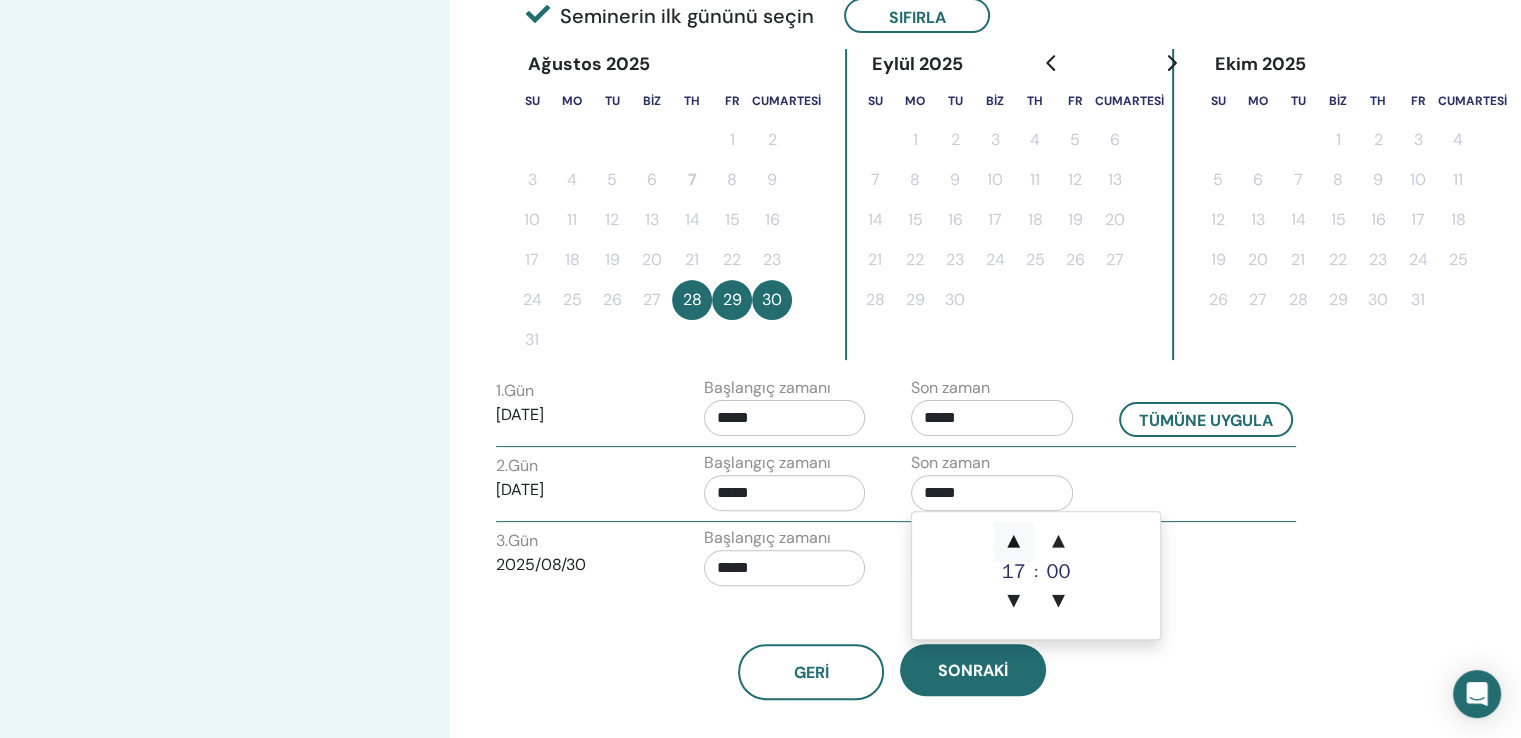 click on "▲" at bounding box center [1014, 542] 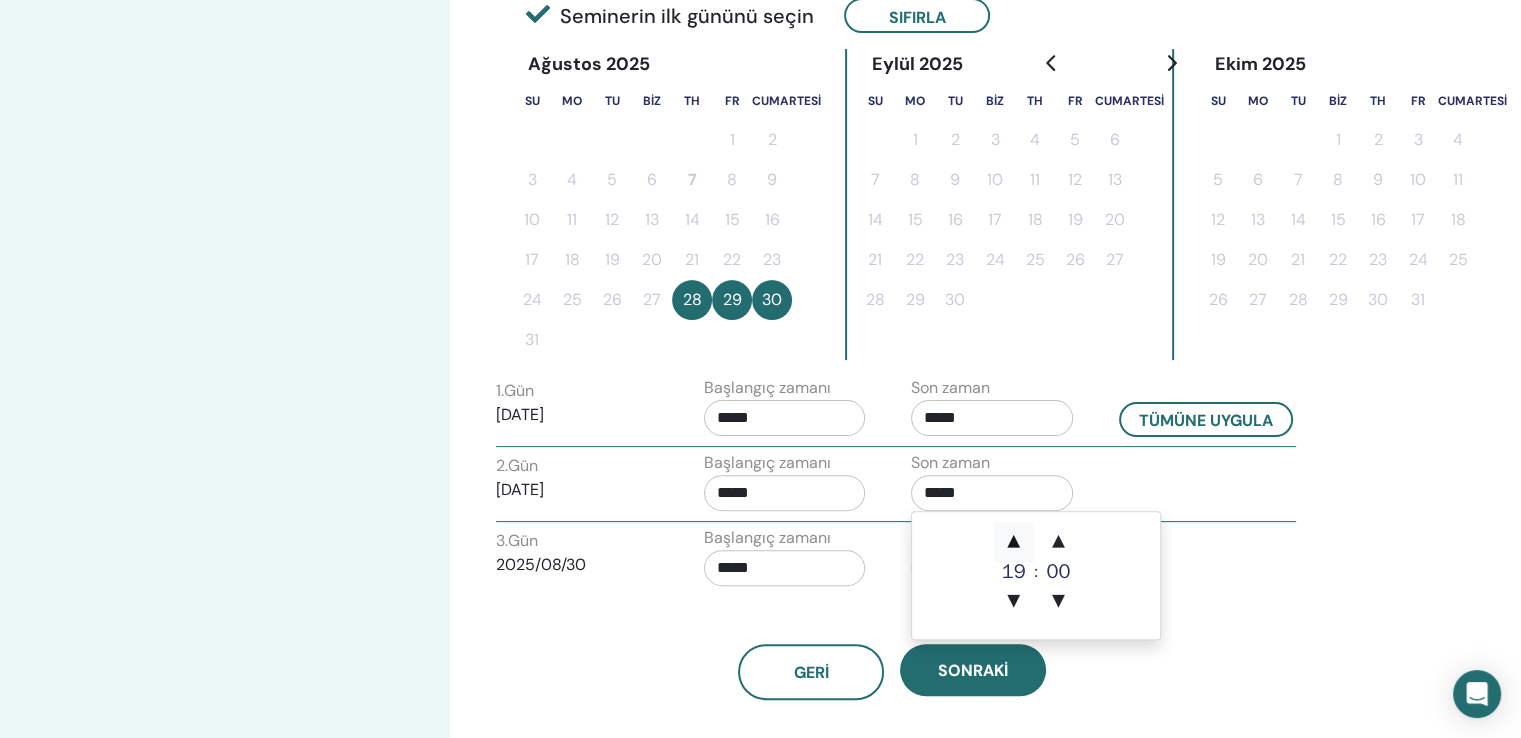 click on "▲" at bounding box center (1014, 542) 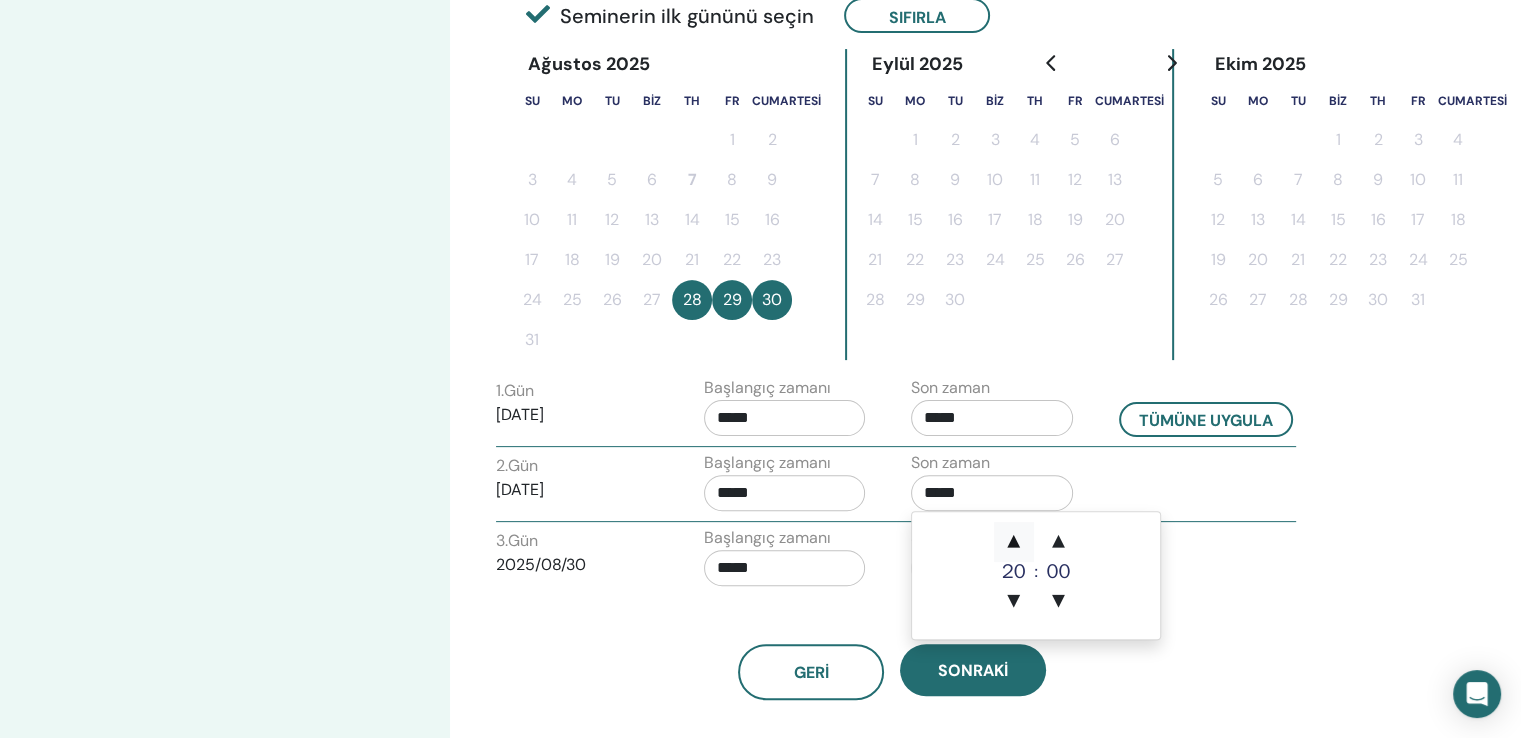 click on "▲" at bounding box center (1014, 542) 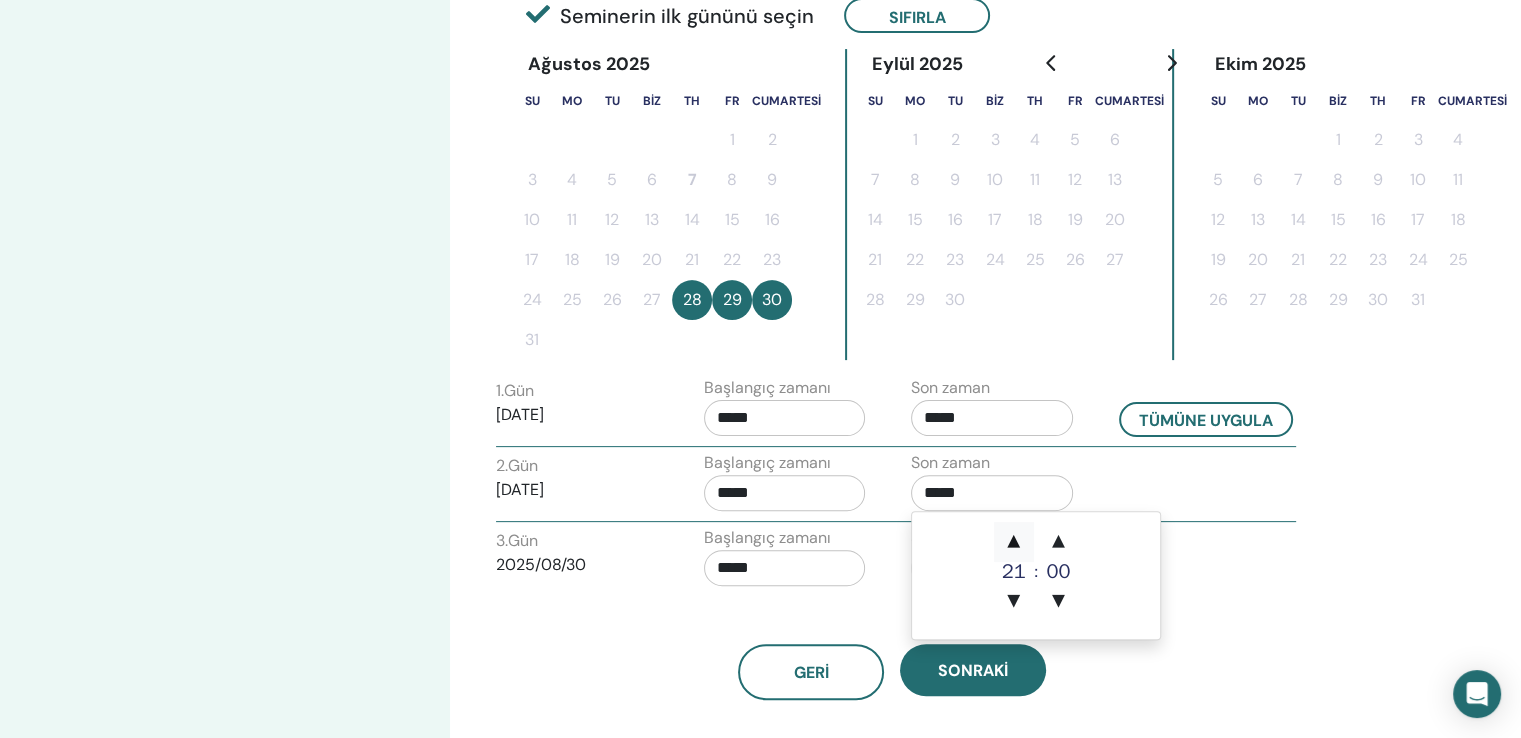 click on "▲" at bounding box center (1014, 542) 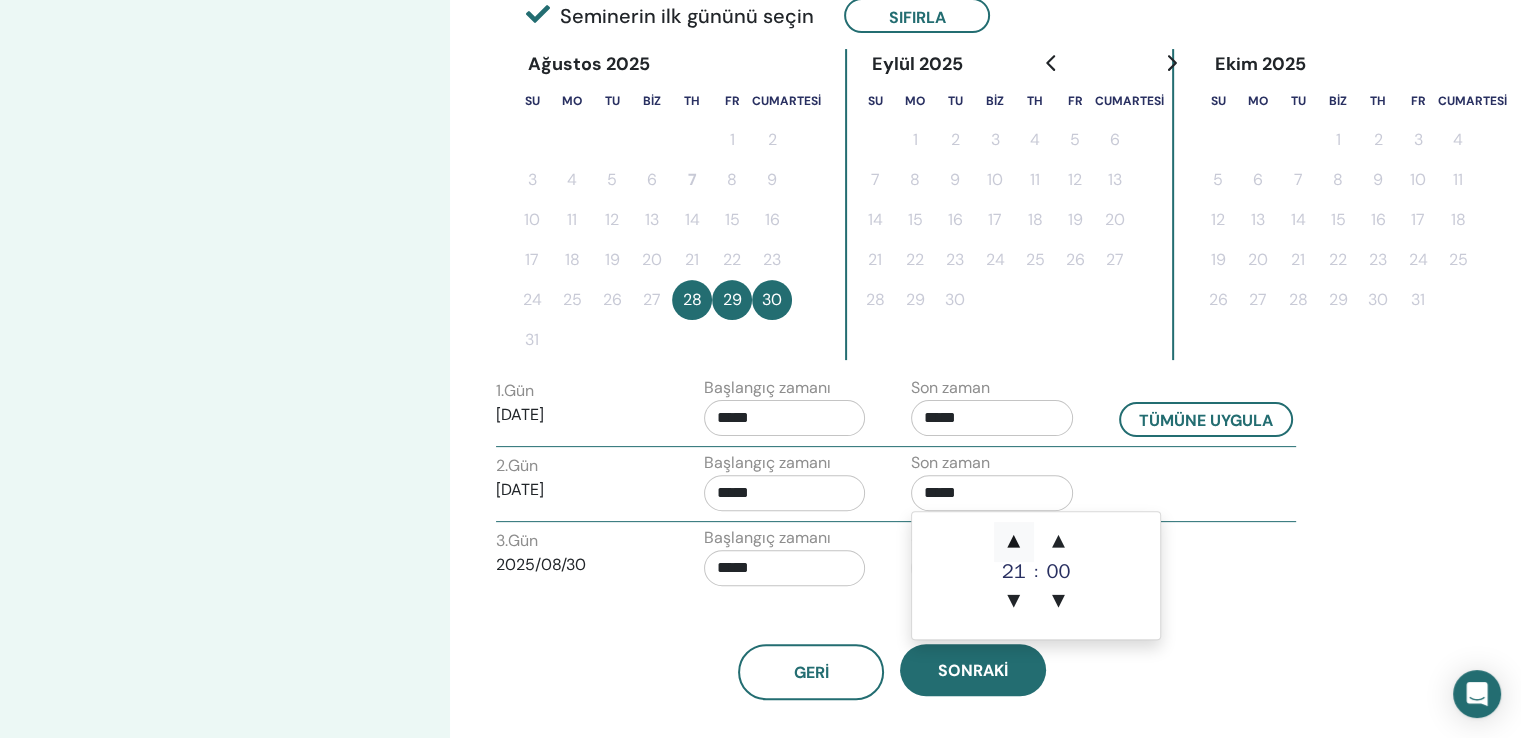 click on "▲" at bounding box center [1014, 542] 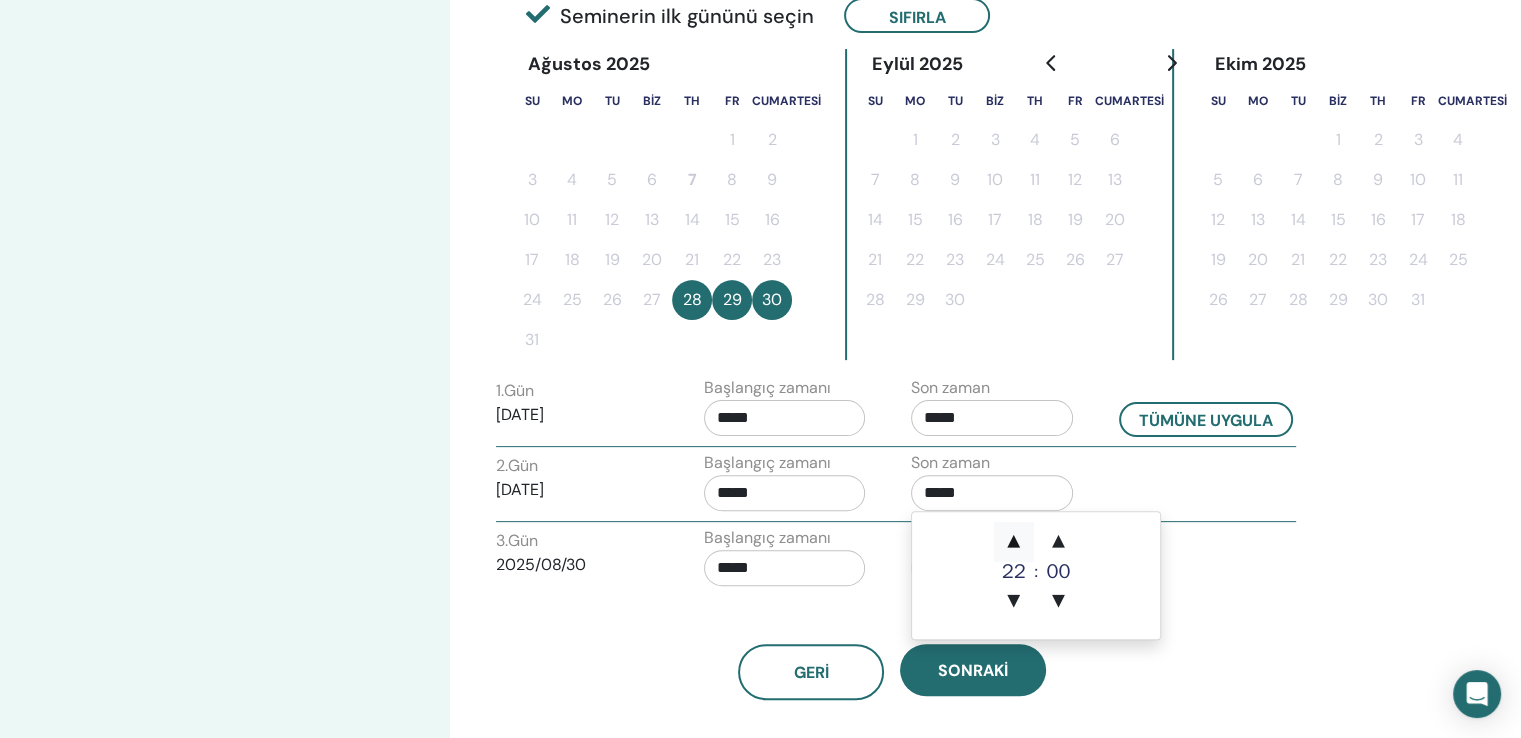 click on "▲" at bounding box center (1014, 542) 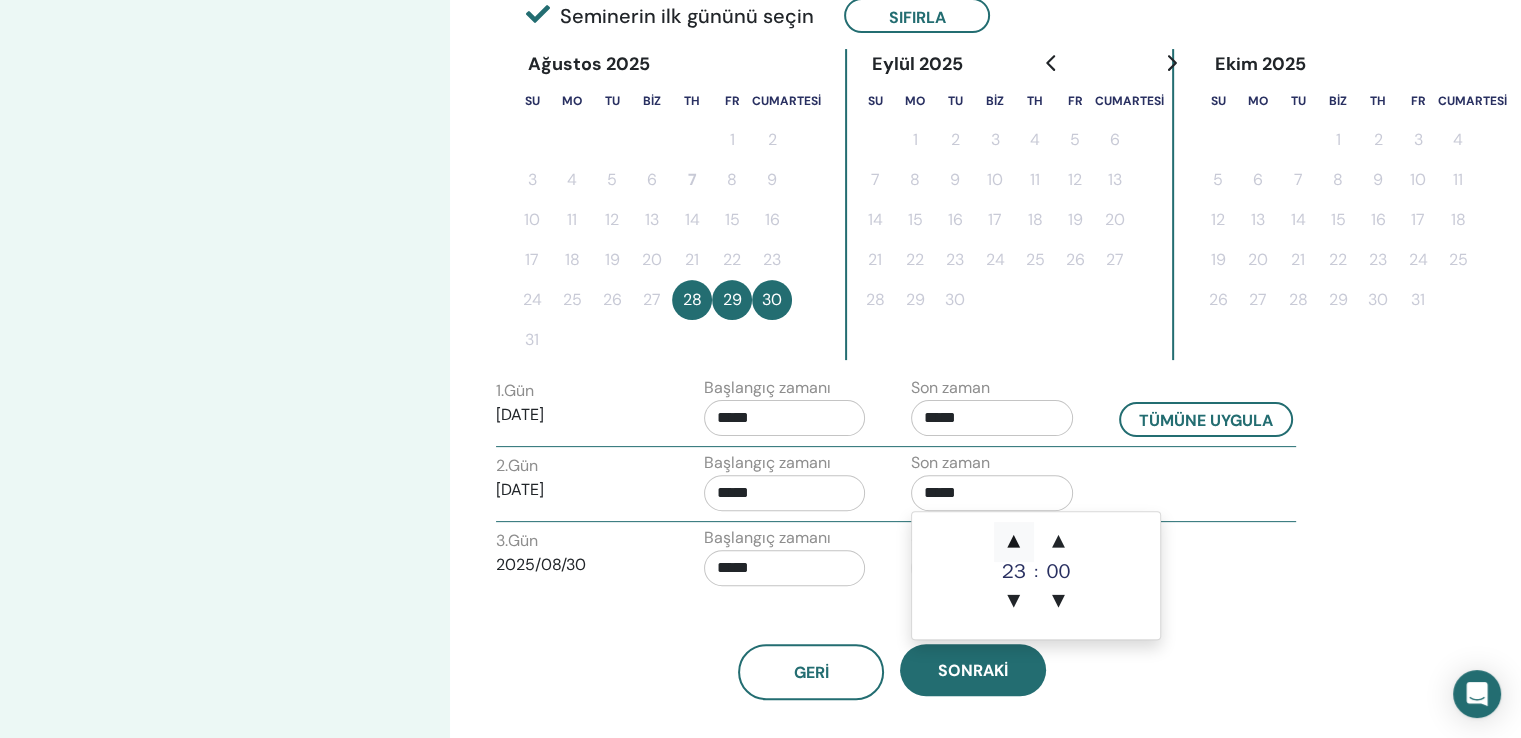 click on "▲" at bounding box center [1014, 542] 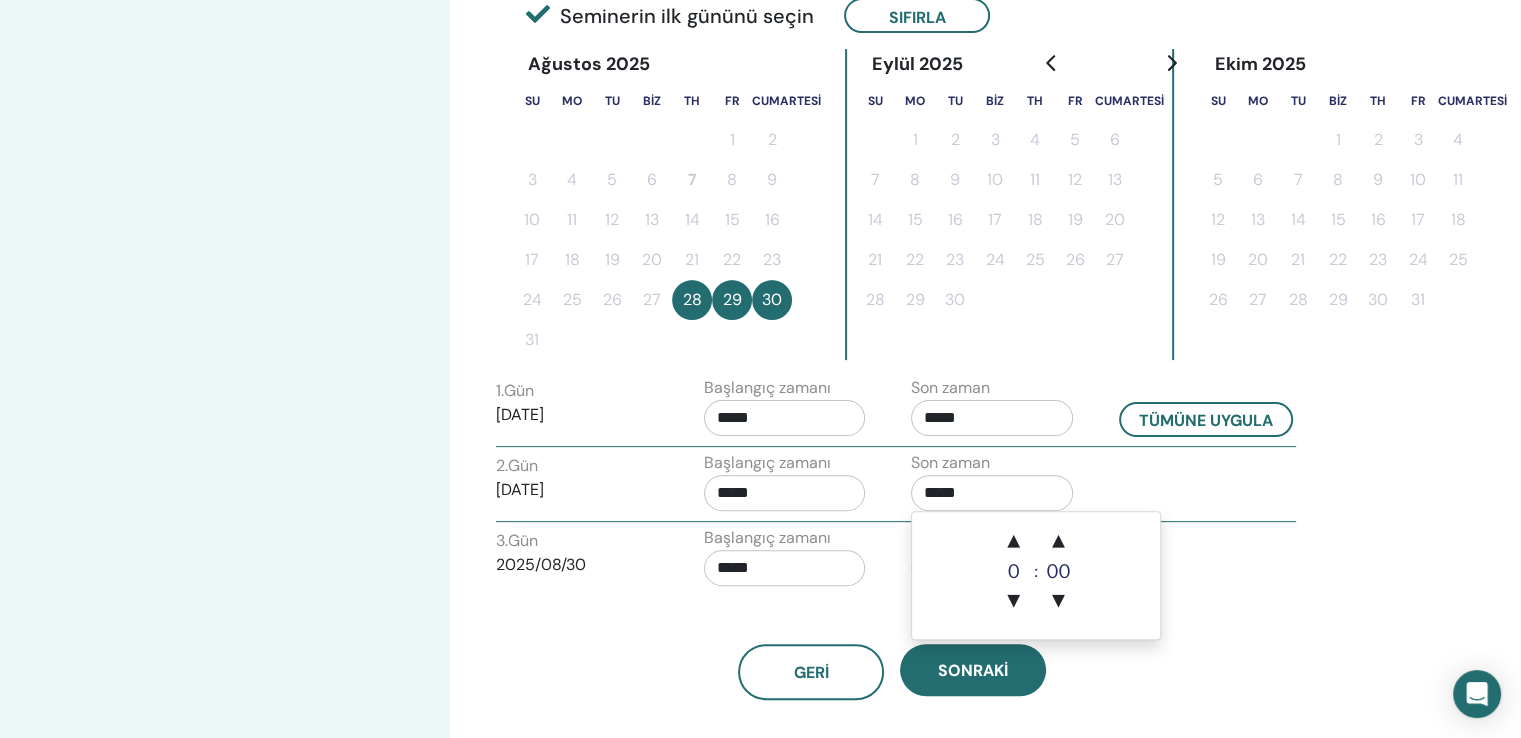 click on "3. Gün [DATE] Başlangıç zamanı ***** Son zaman *****" at bounding box center [896, 561] 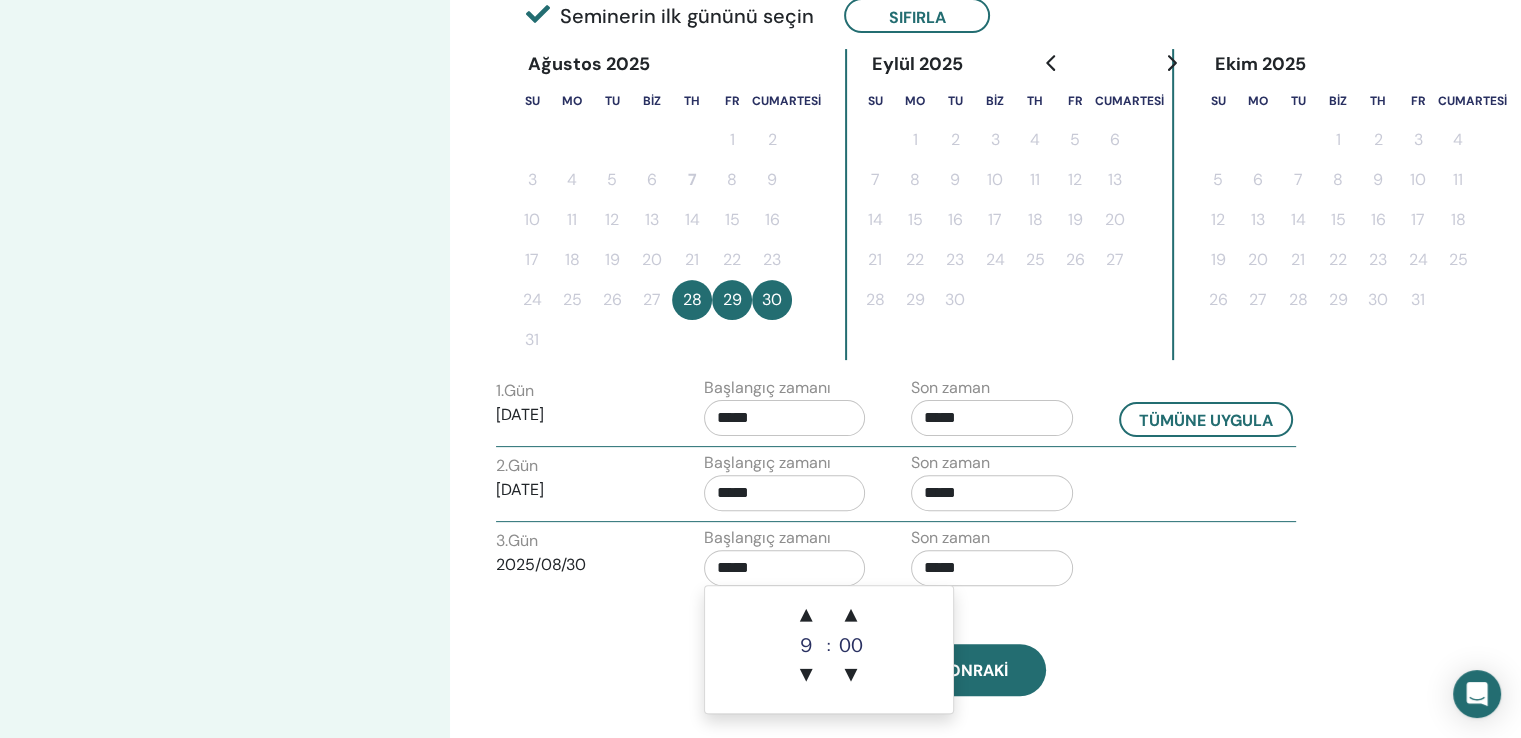 click on "*****" at bounding box center [785, 568] 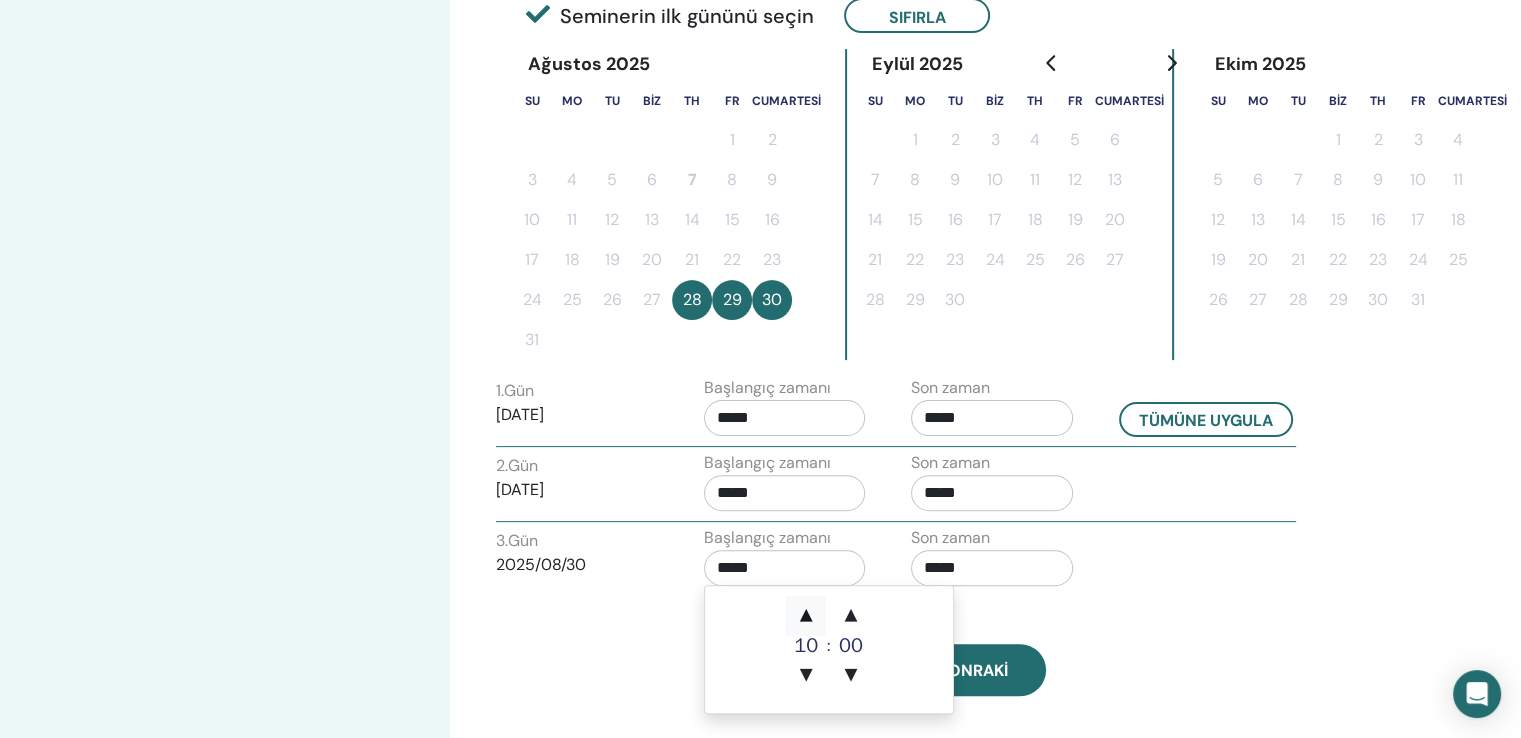 click on "▲" at bounding box center [806, 616] 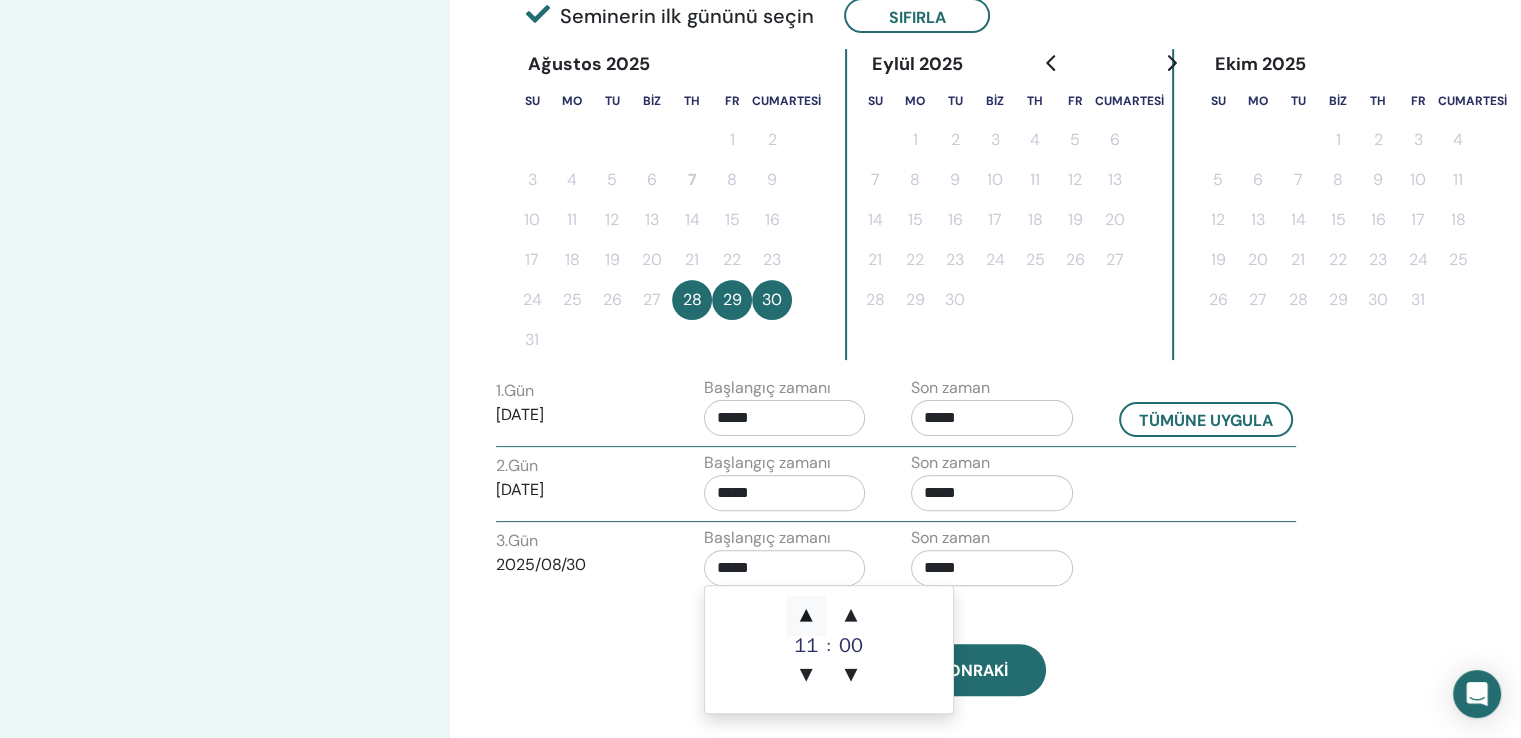 click on "▲" at bounding box center (806, 616) 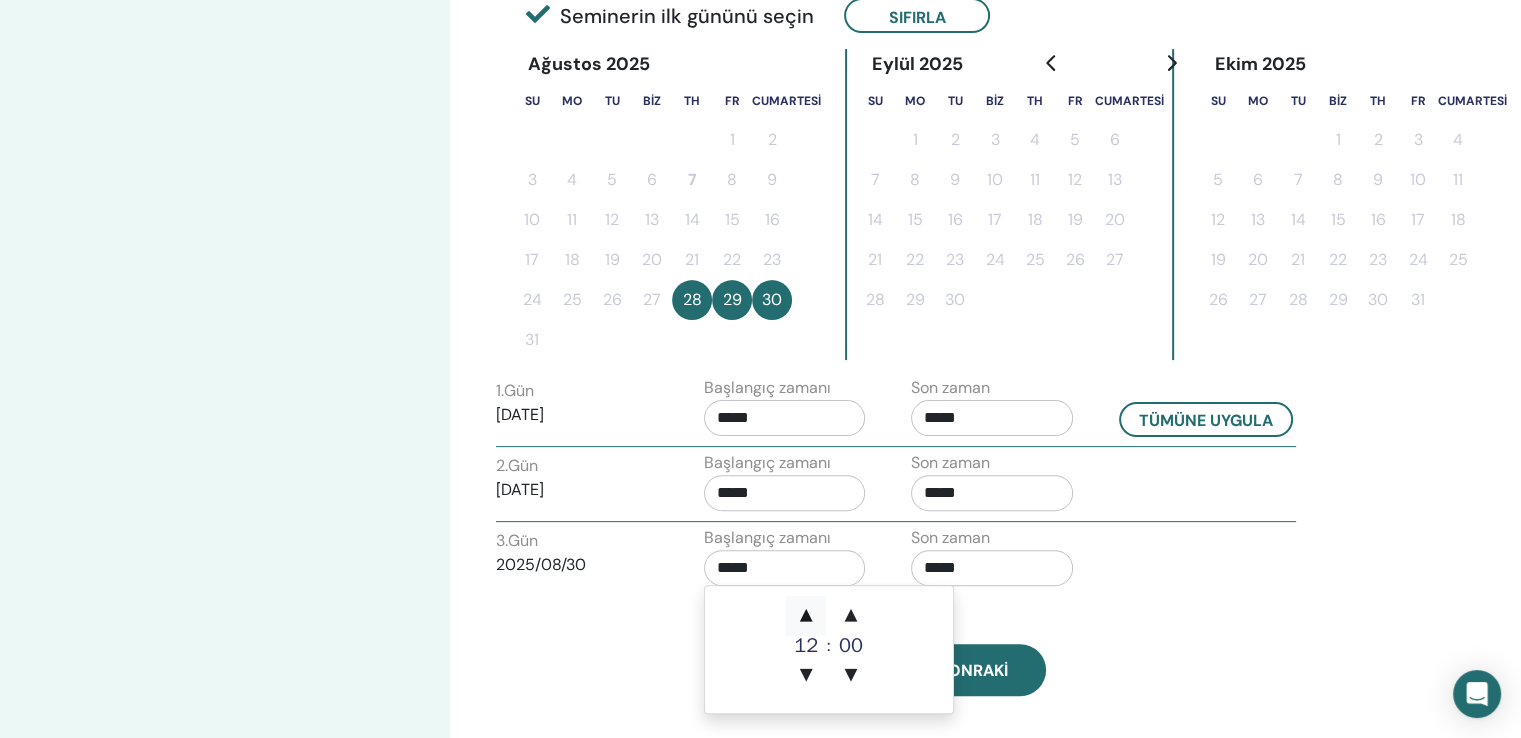 click on "▲" at bounding box center [806, 616] 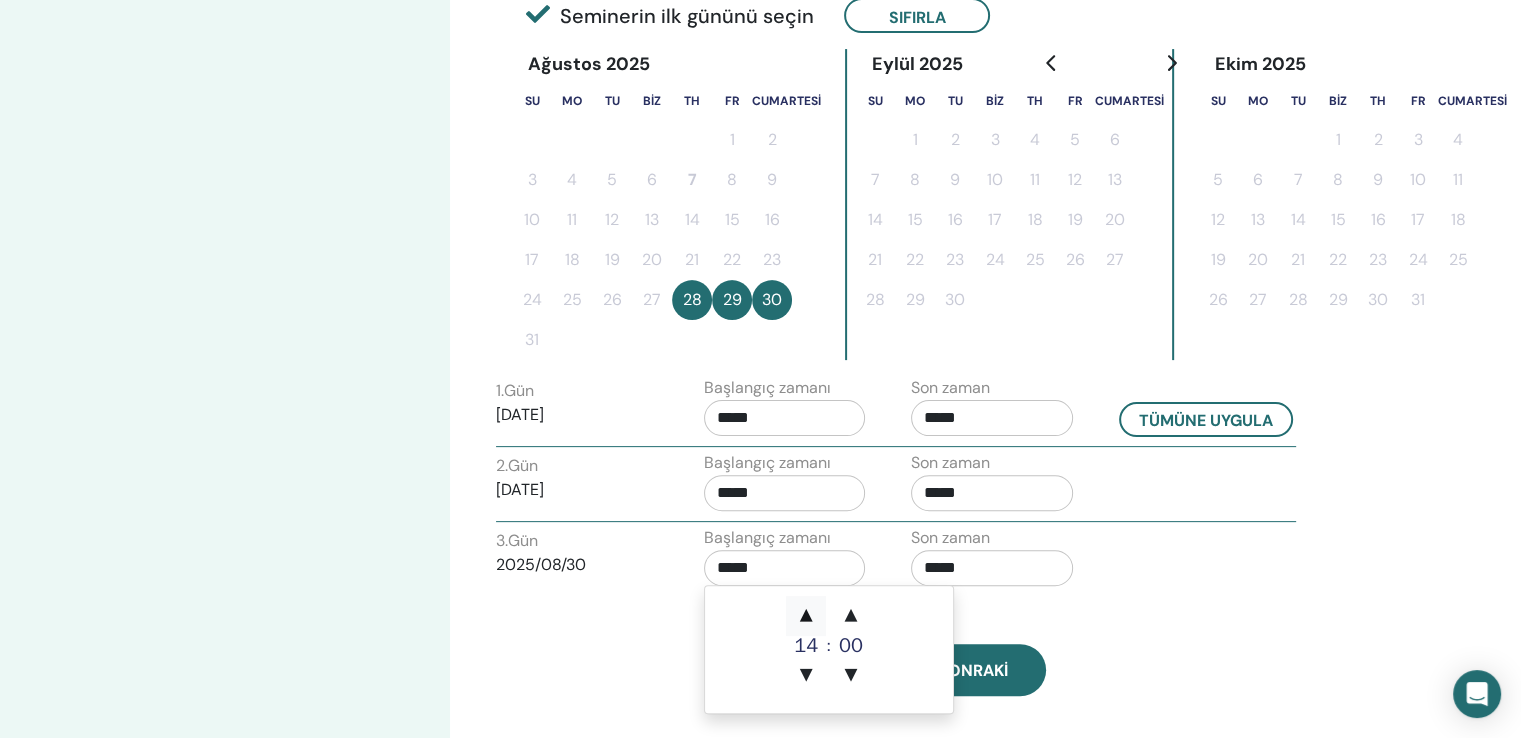 click on "▲" at bounding box center (806, 616) 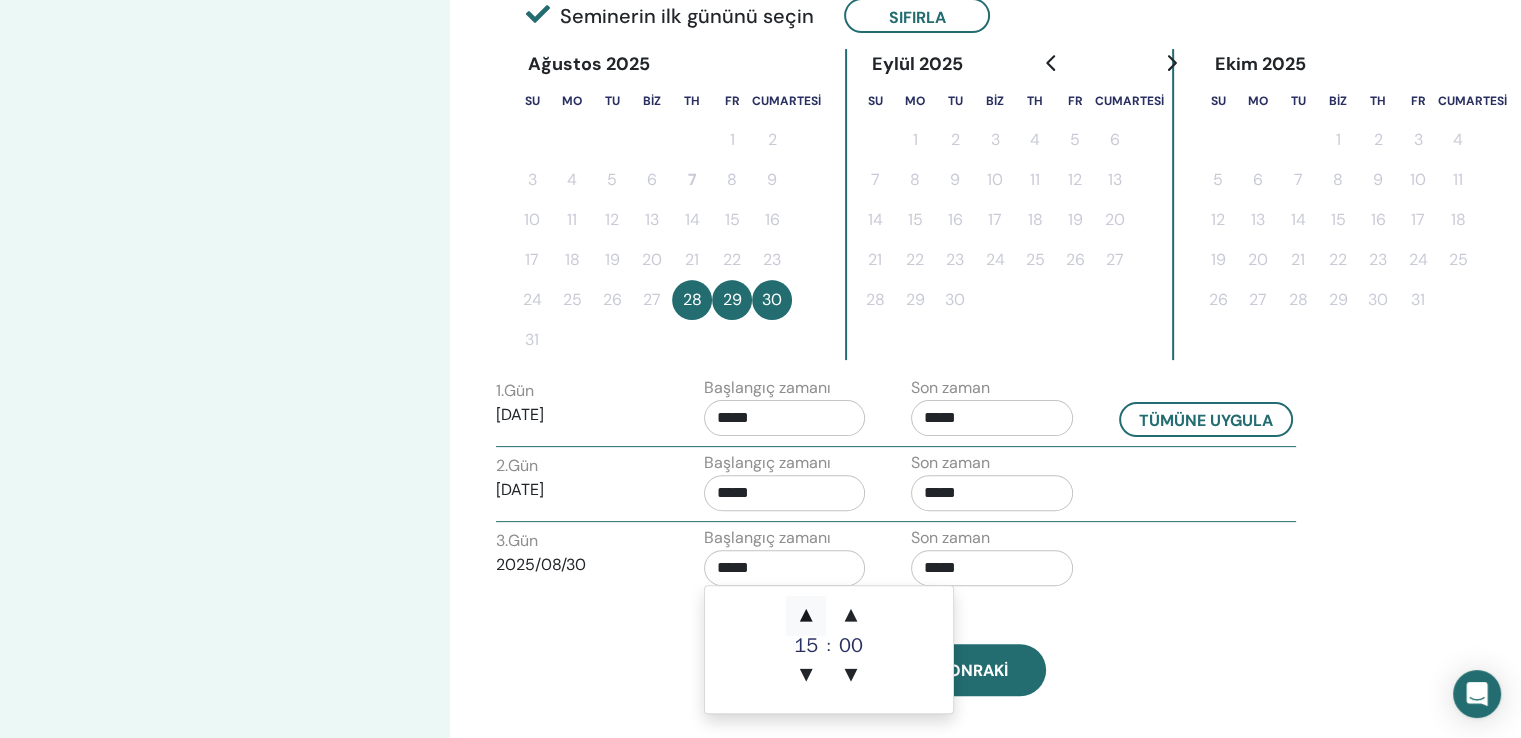 click on "▲" at bounding box center (806, 616) 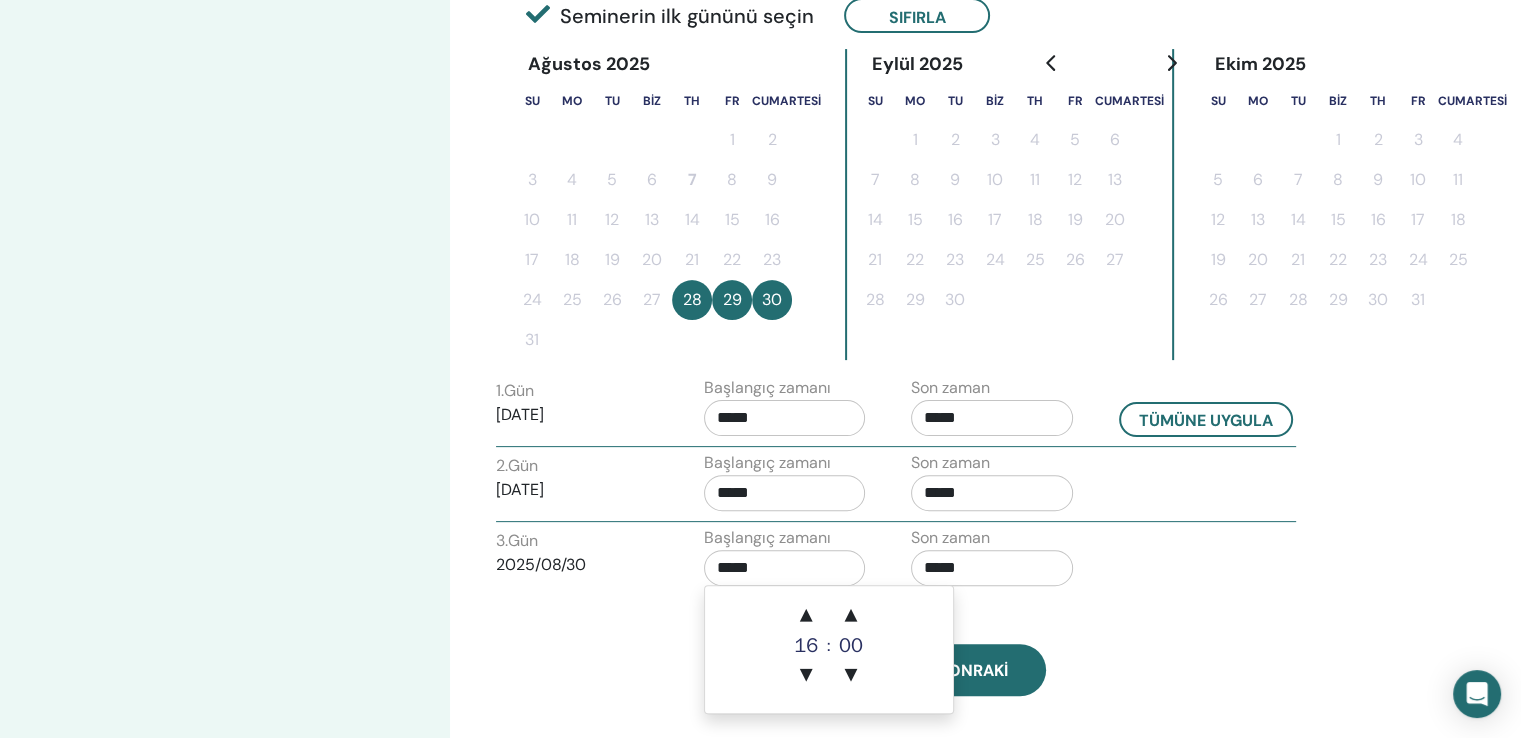 click on "Geri Sonraki" at bounding box center (892, 648) 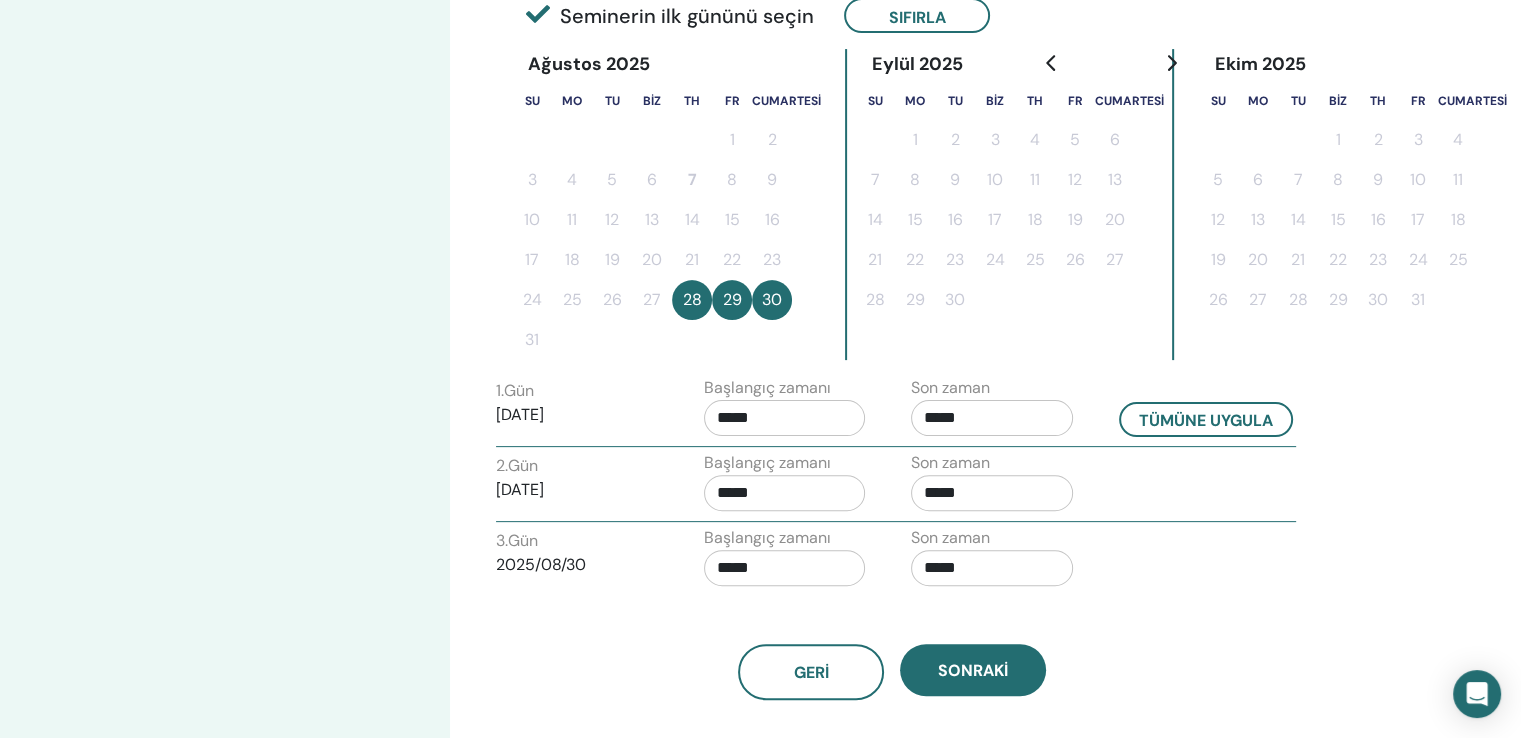 click on "*****" at bounding box center (992, 568) 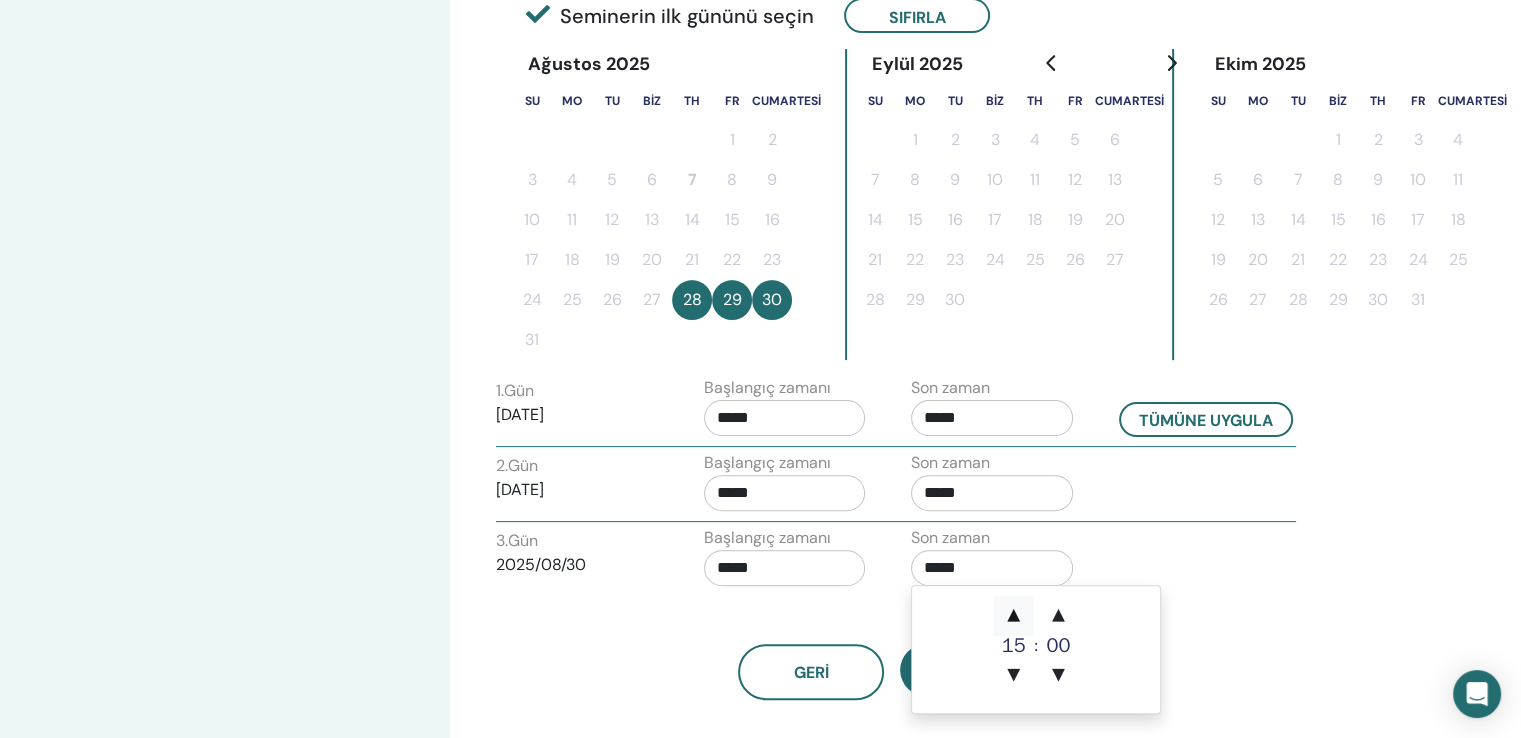 click on "▲" at bounding box center (1014, 616) 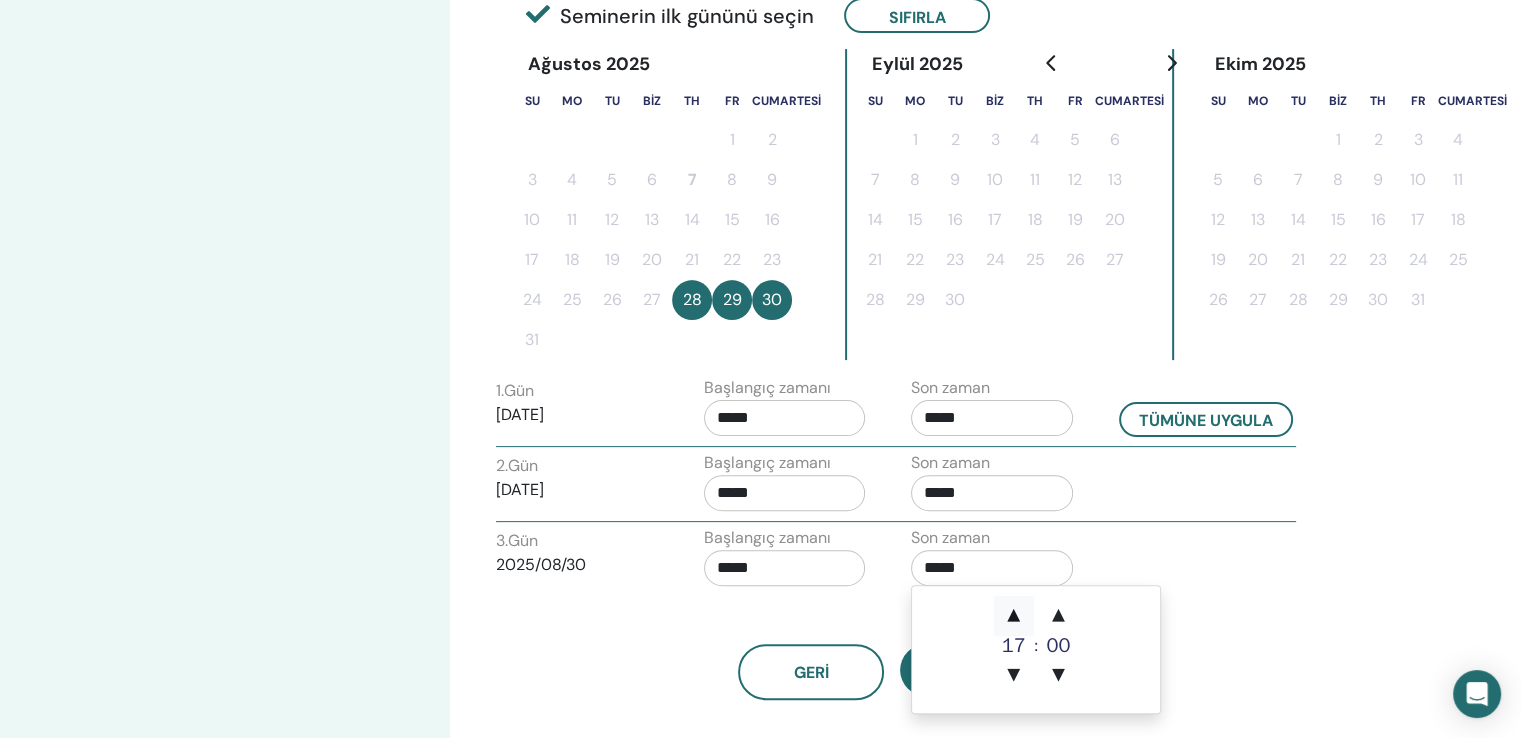 click on "▲" at bounding box center (1014, 616) 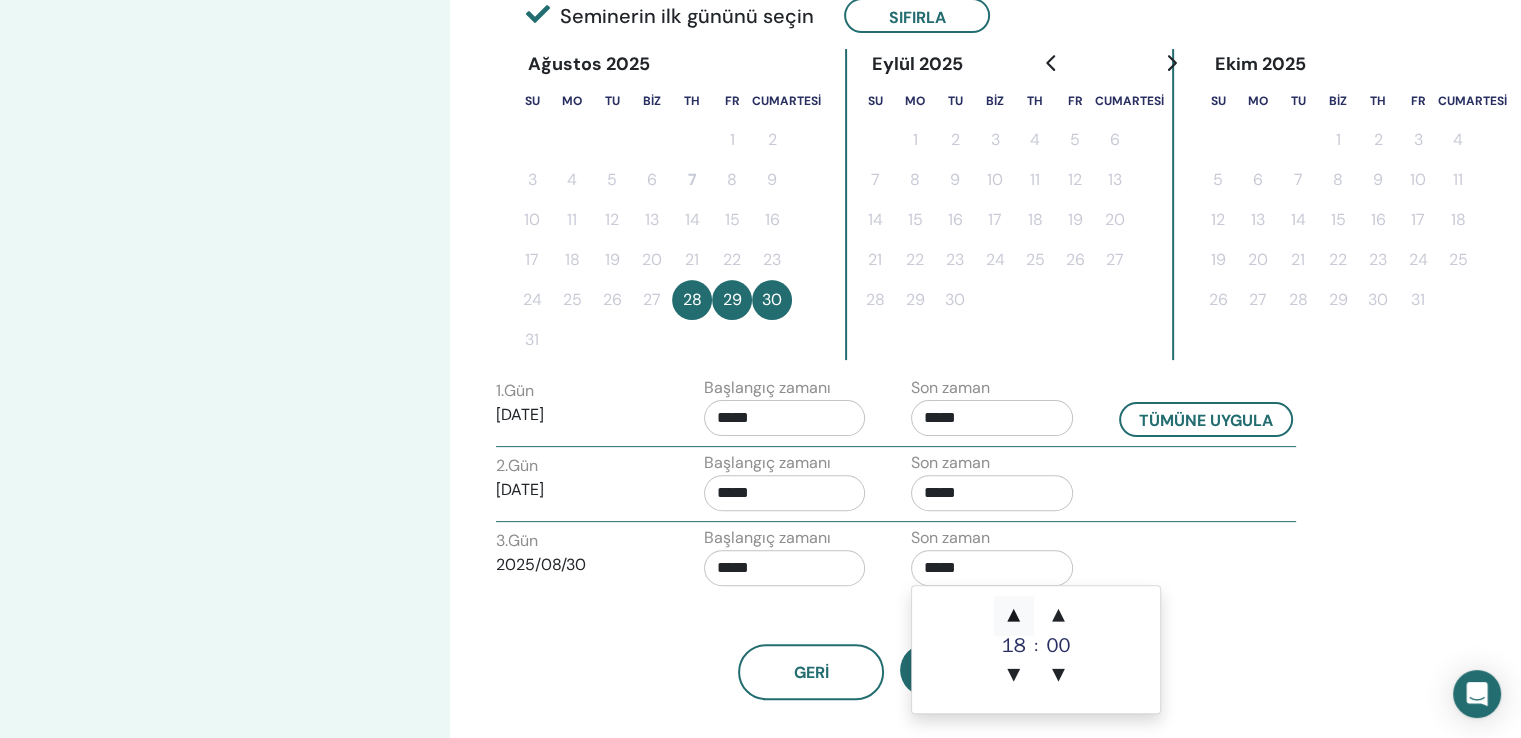 click on "▲" at bounding box center (1014, 616) 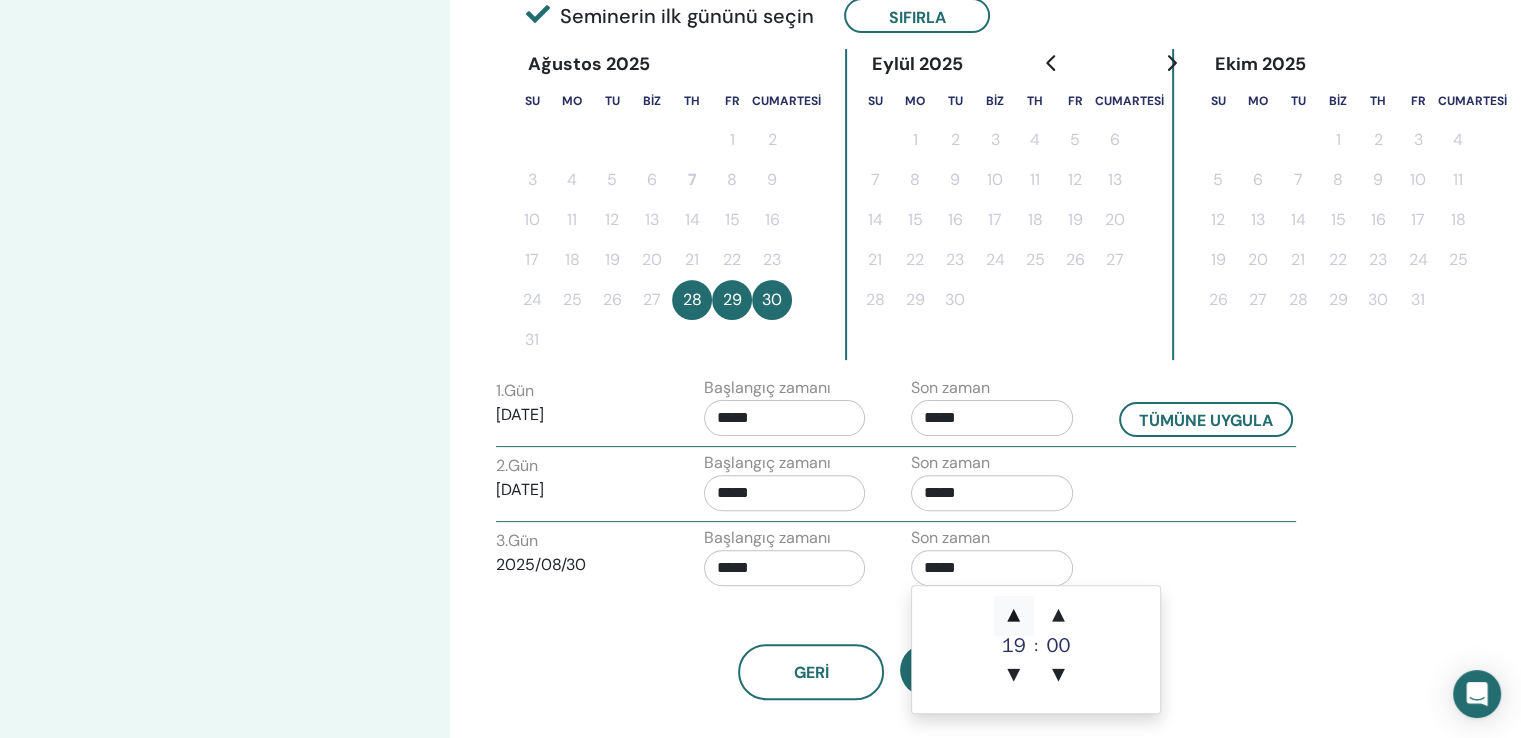 click on "▲" at bounding box center [1014, 616] 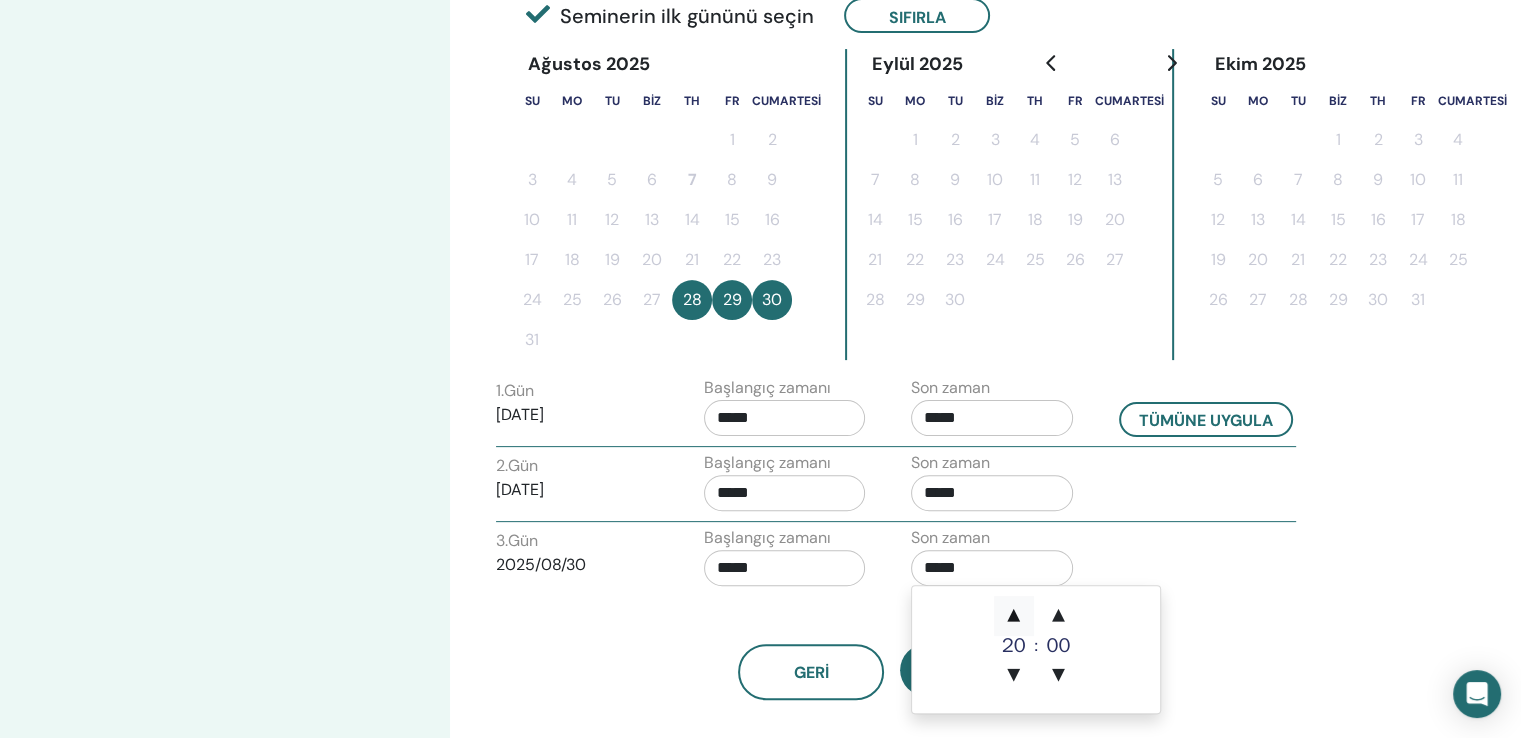 click on "▲" at bounding box center [1014, 616] 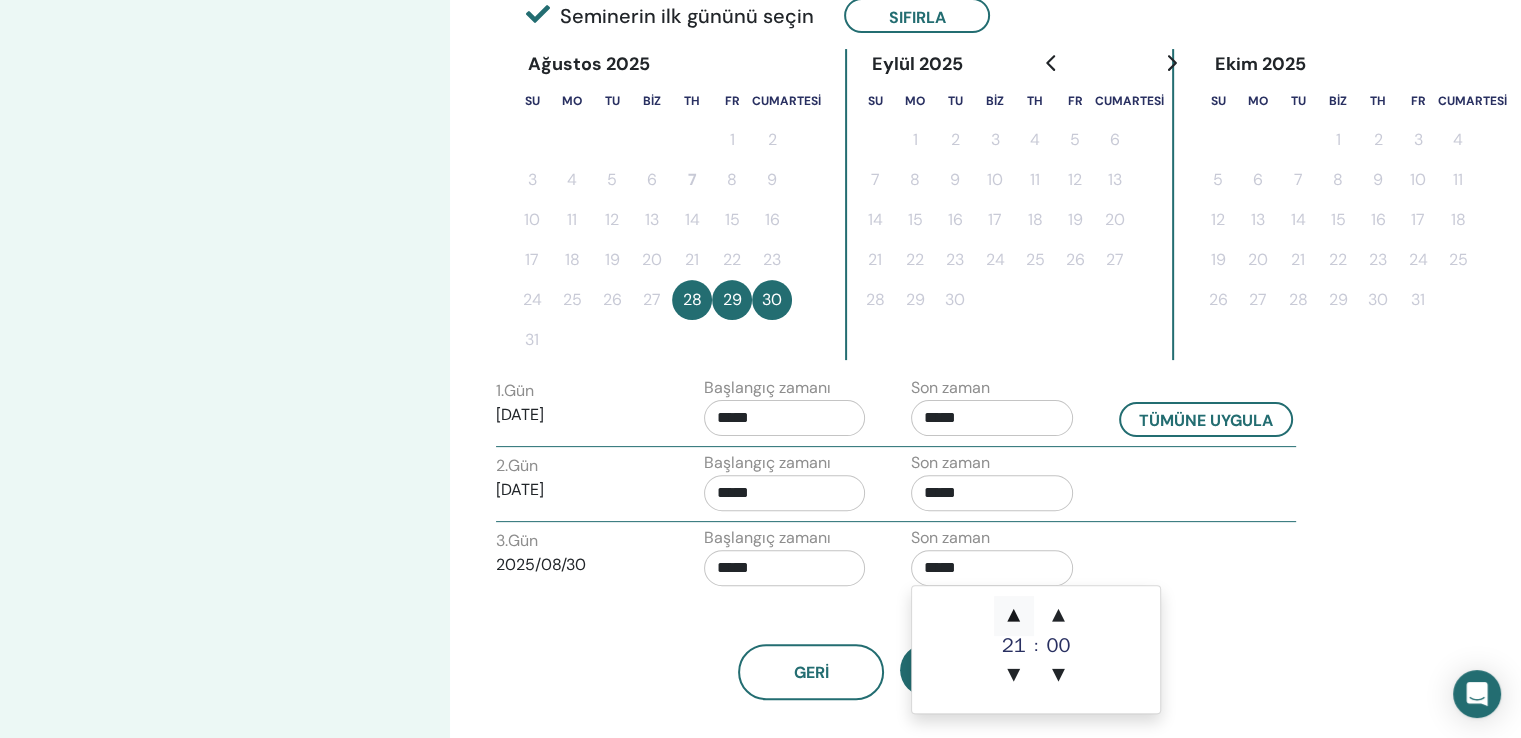 click on "▲" at bounding box center (1014, 616) 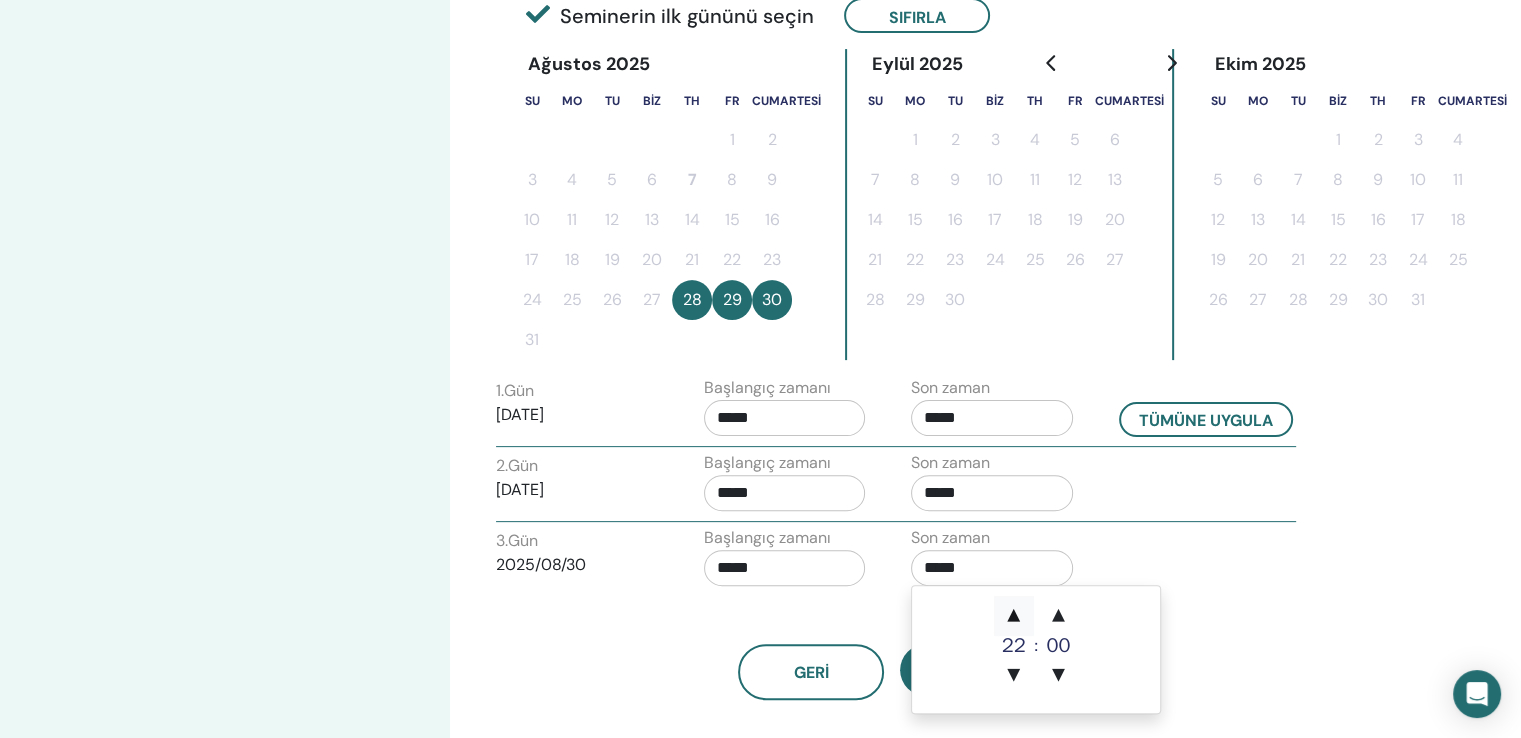 click on "▲" at bounding box center (1014, 616) 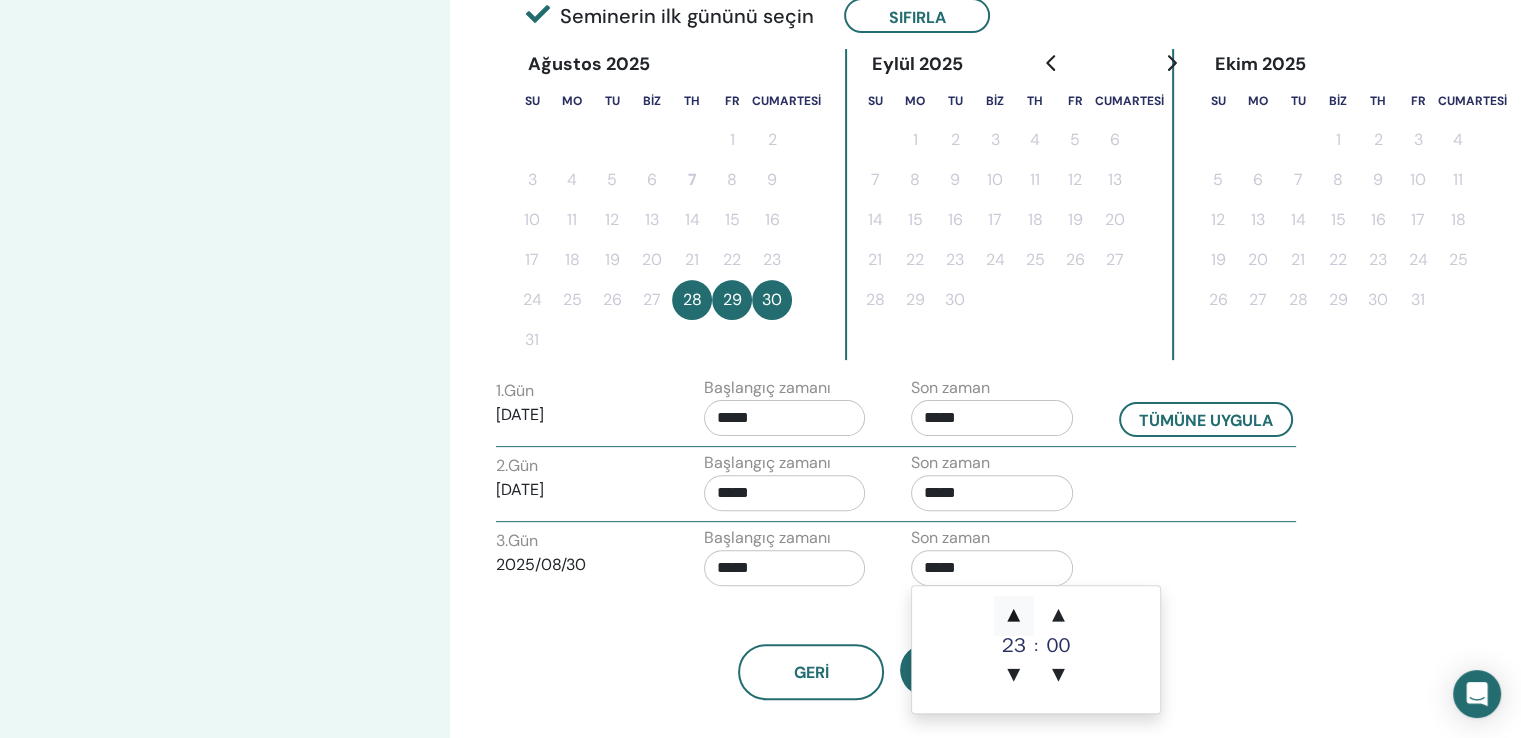 click on "▲" at bounding box center [1014, 616] 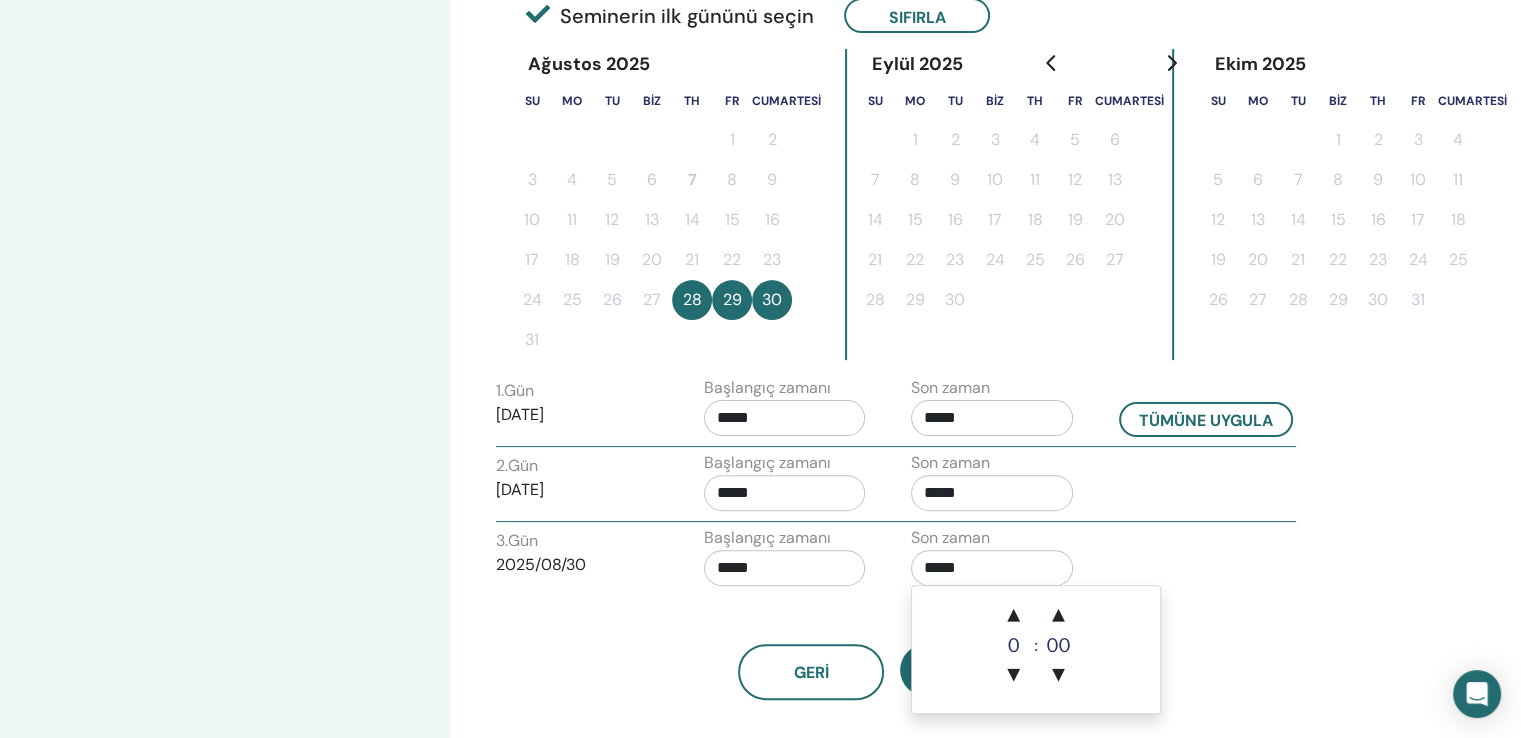 click on "3. Gün [DATE] Başlangıç zamanı ***** Son zaman *****" at bounding box center (896, 561) 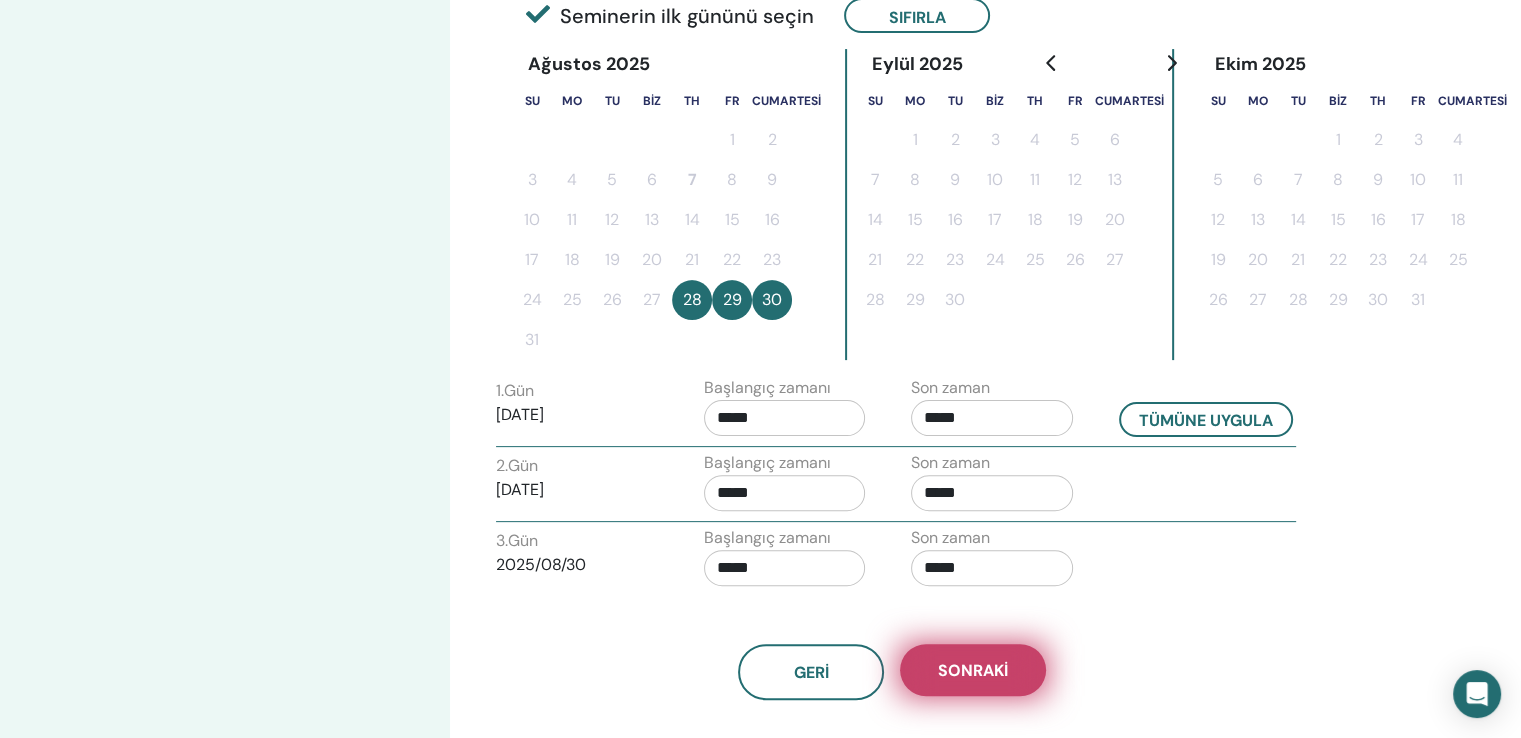 click on "Sonraki" at bounding box center [973, 670] 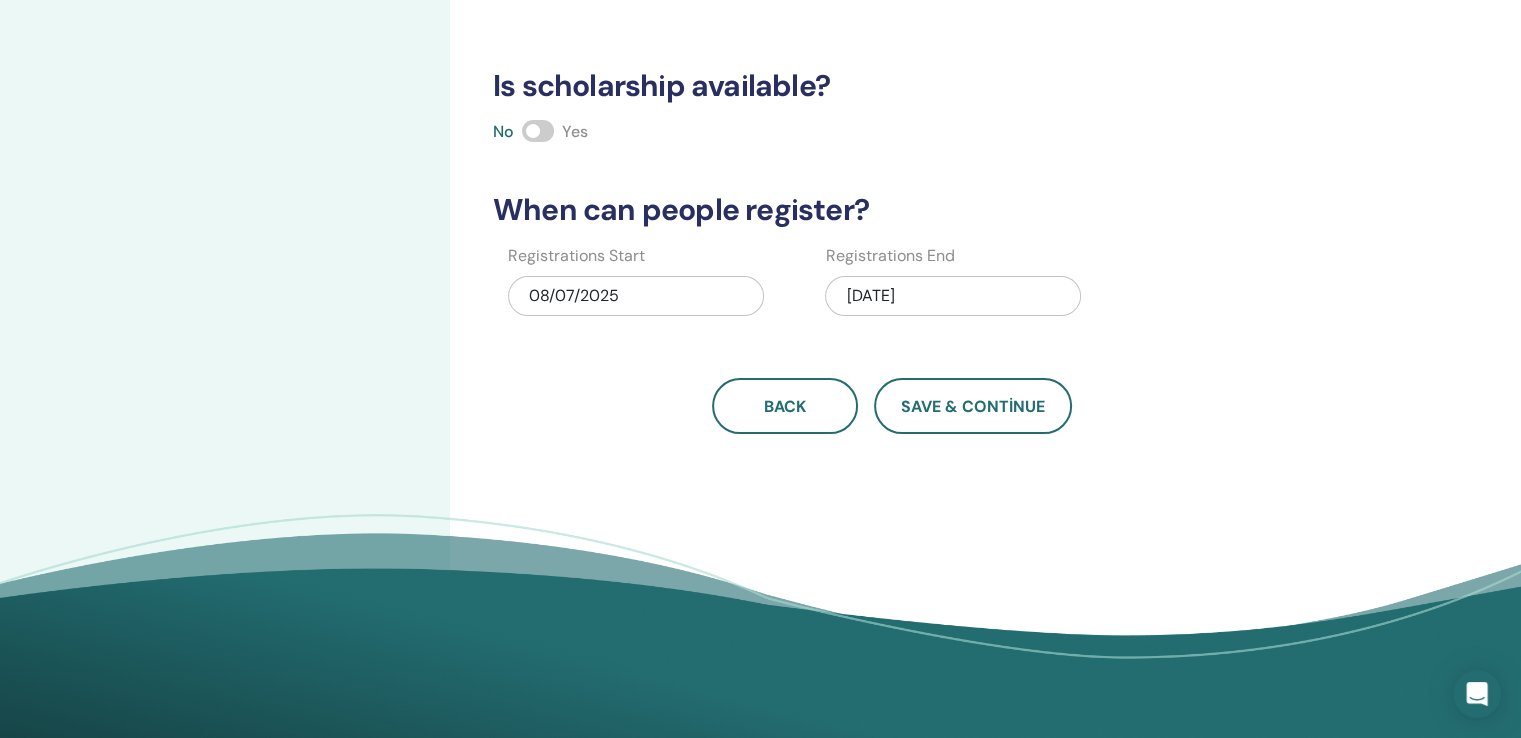 scroll, scrollTop: 500, scrollLeft: 0, axis: vertical 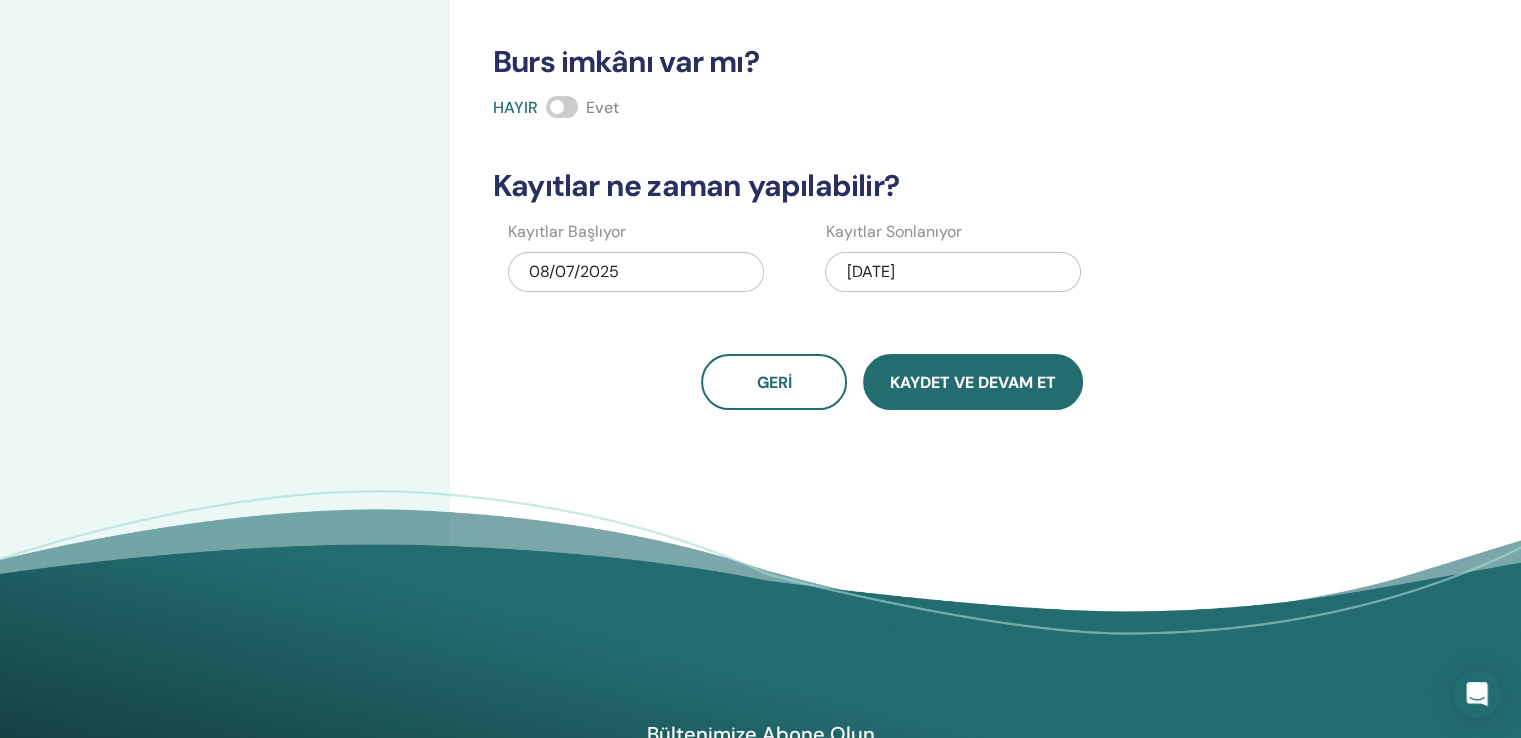 click on "Kaydet ve Devam Et" at bounding box center (973, 382) 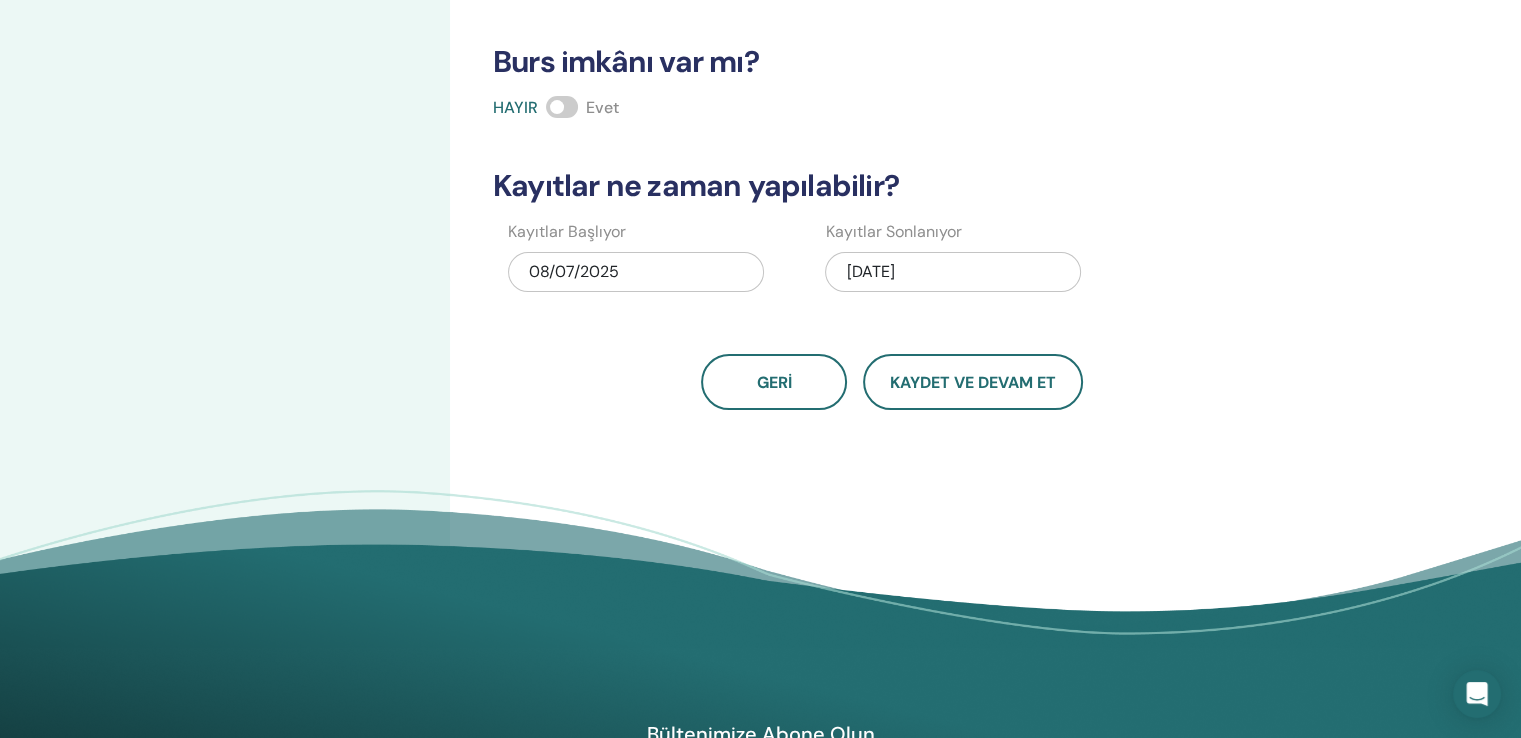 click at bounding box center [562, 107] 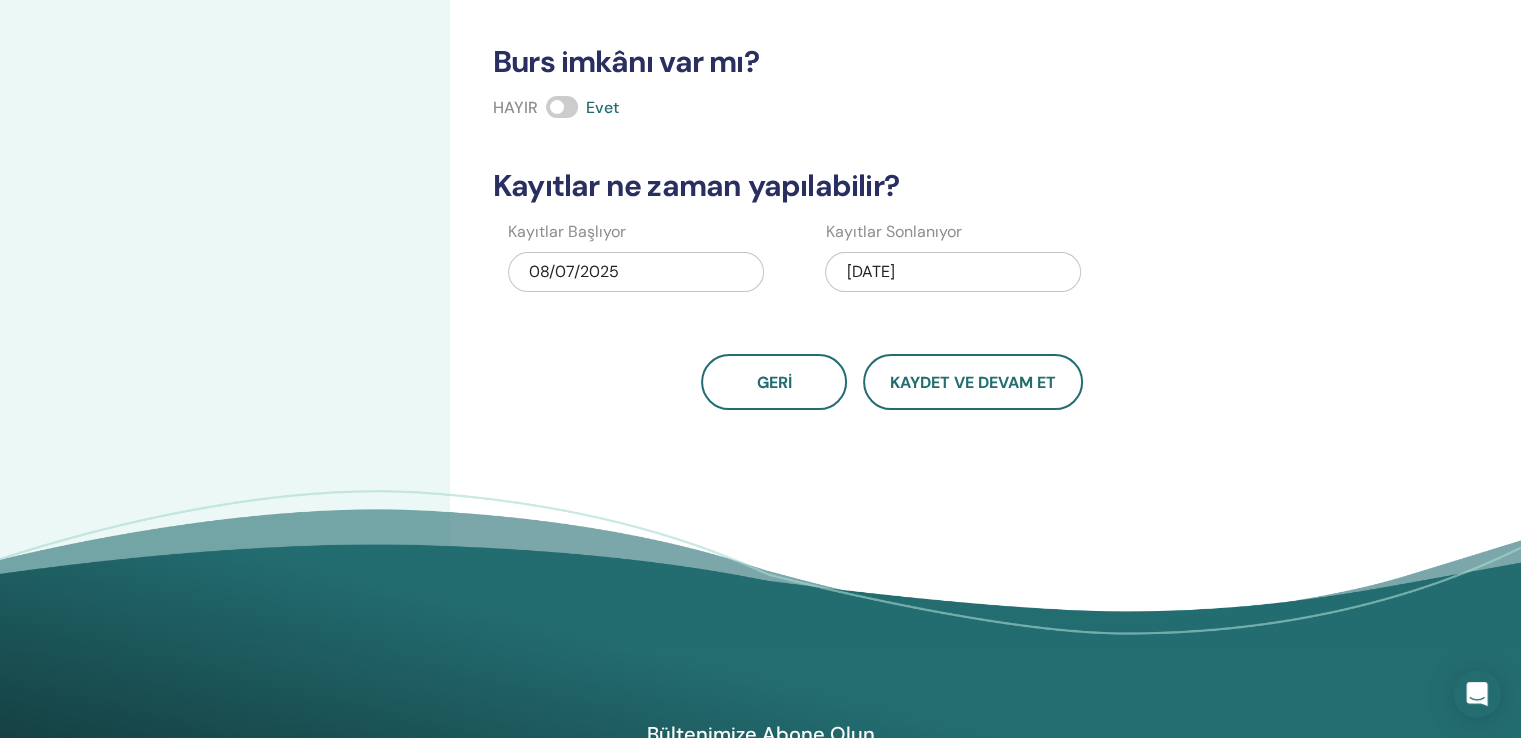 click at bounding box center (562, 107) 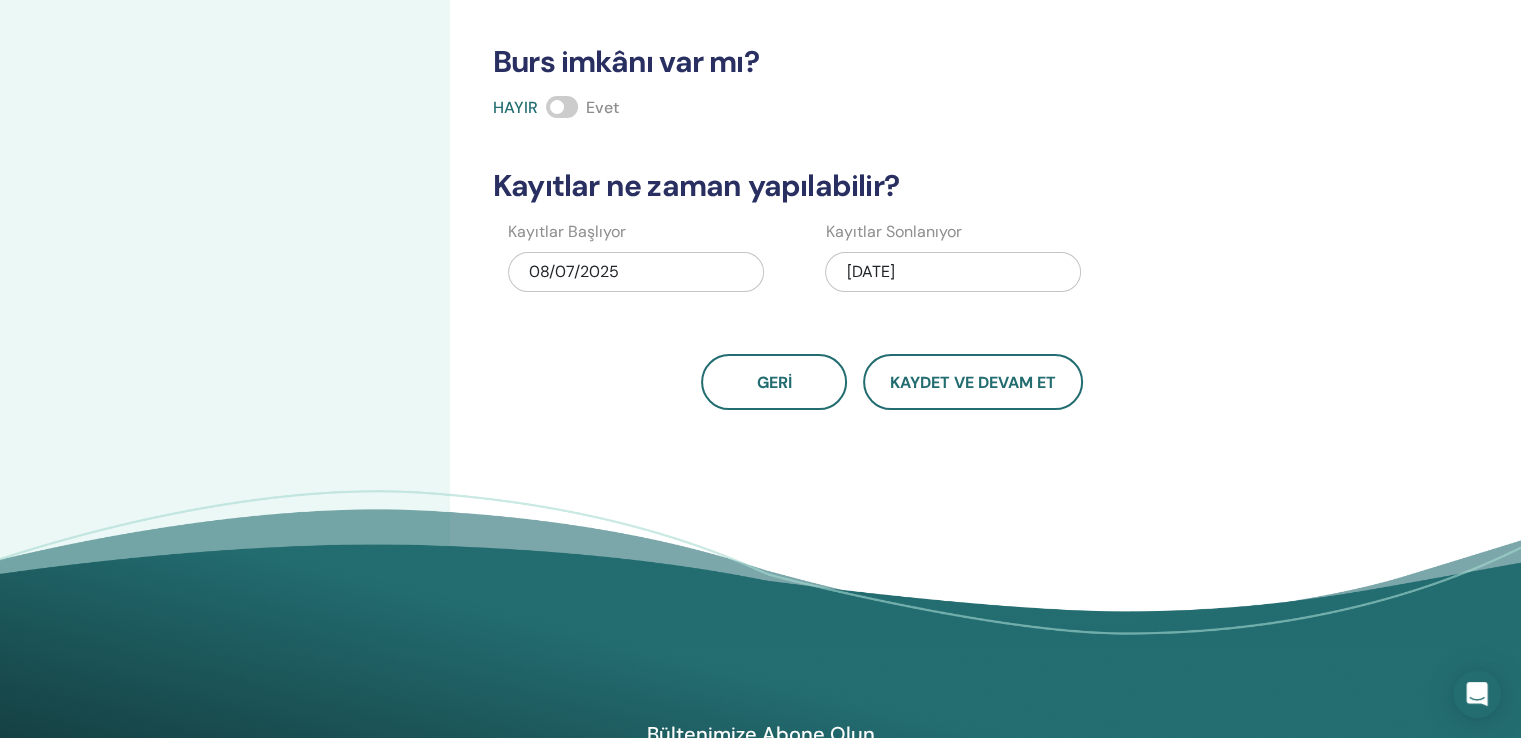 click on "08/07/2025" at bounding box center (574, 271) 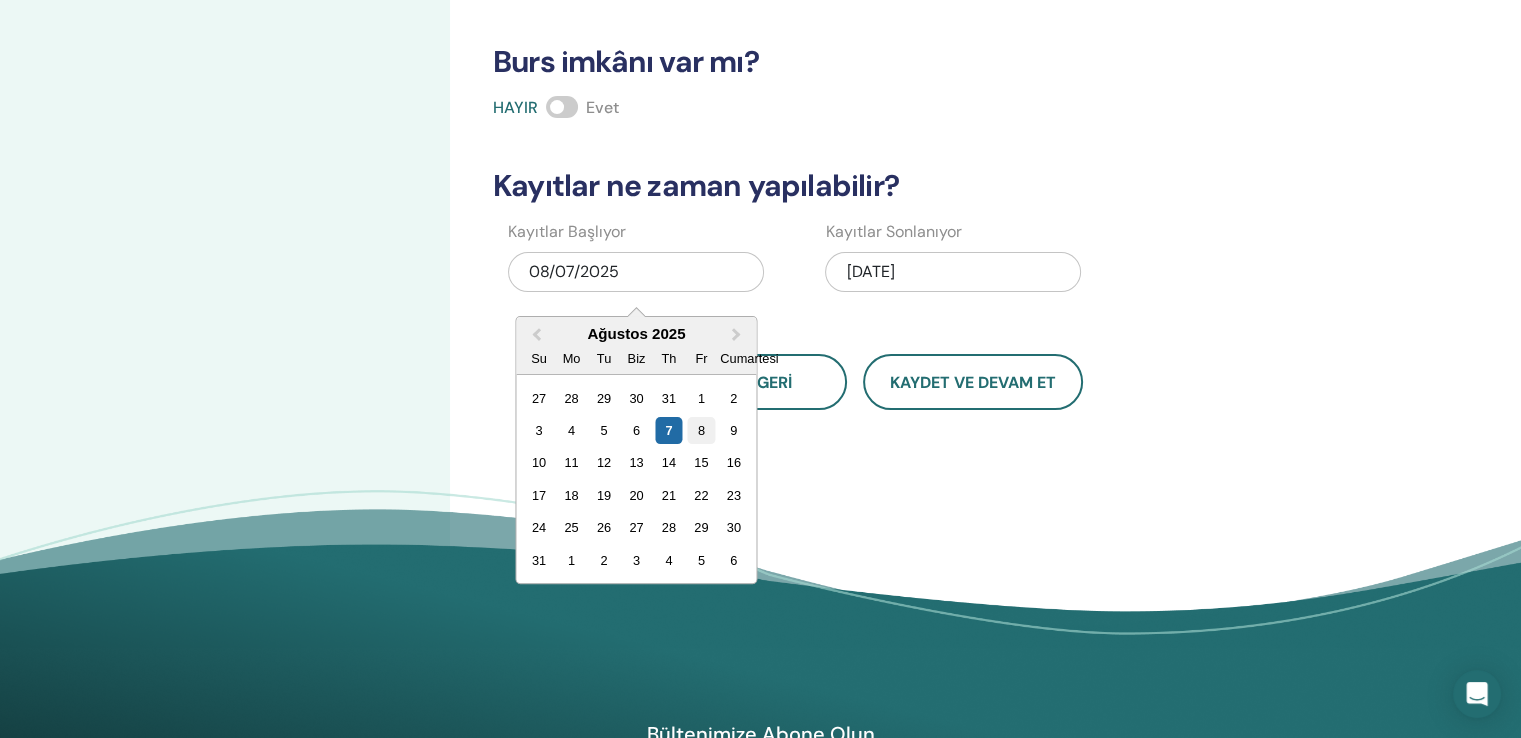 click on "8" at bounding box center [701, 430] 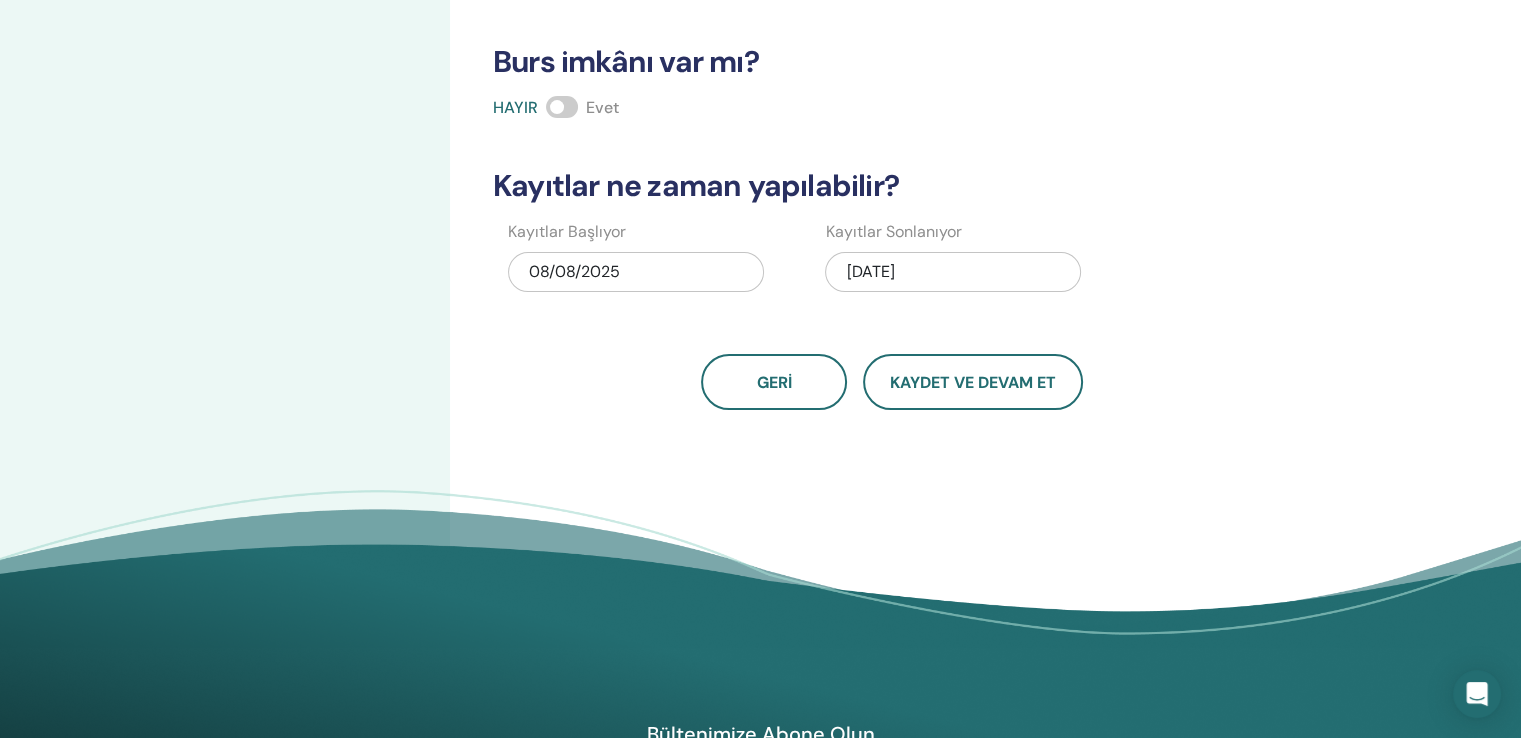 click on "08/08/2025" at bounding box center [574, 271] 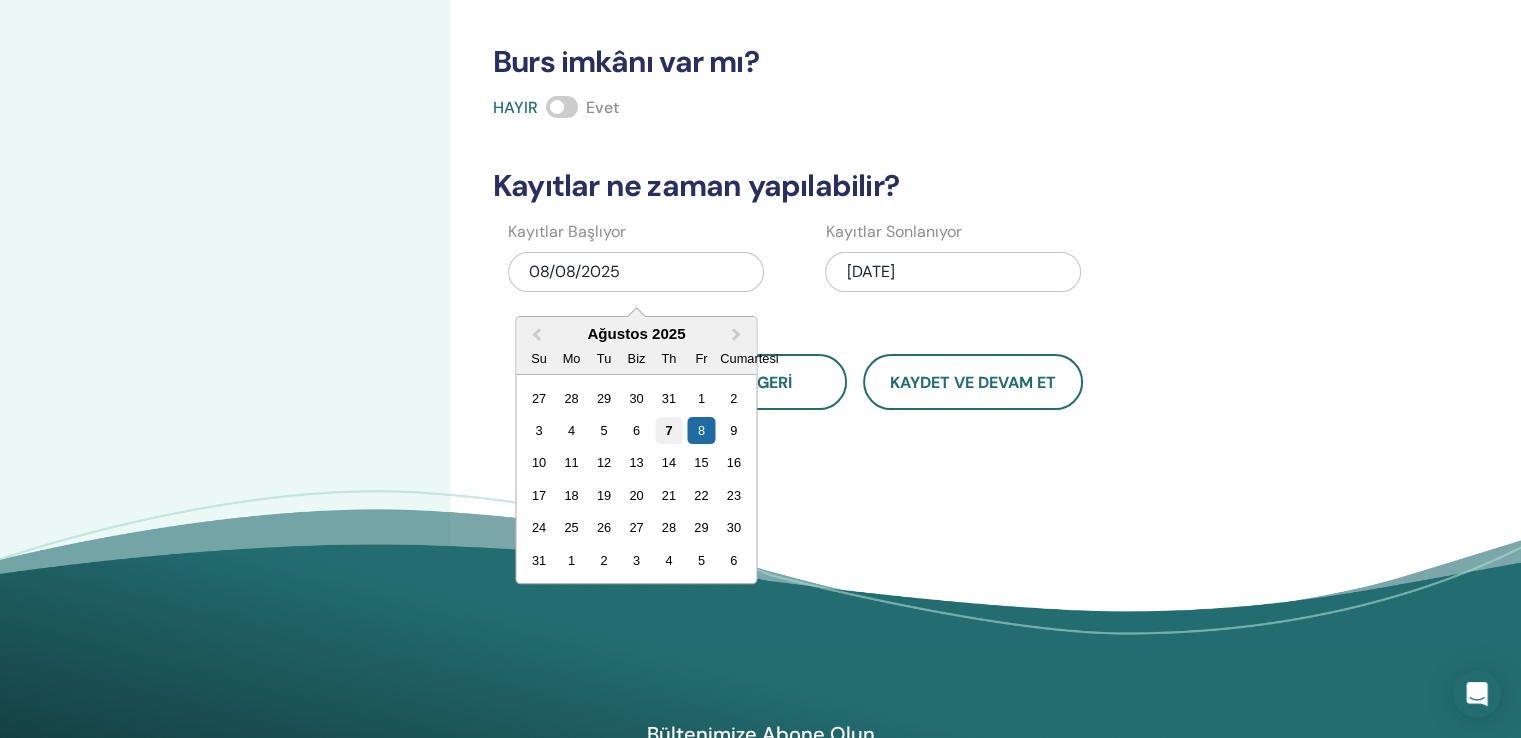 click on "7" at bounding box center (668, 430) 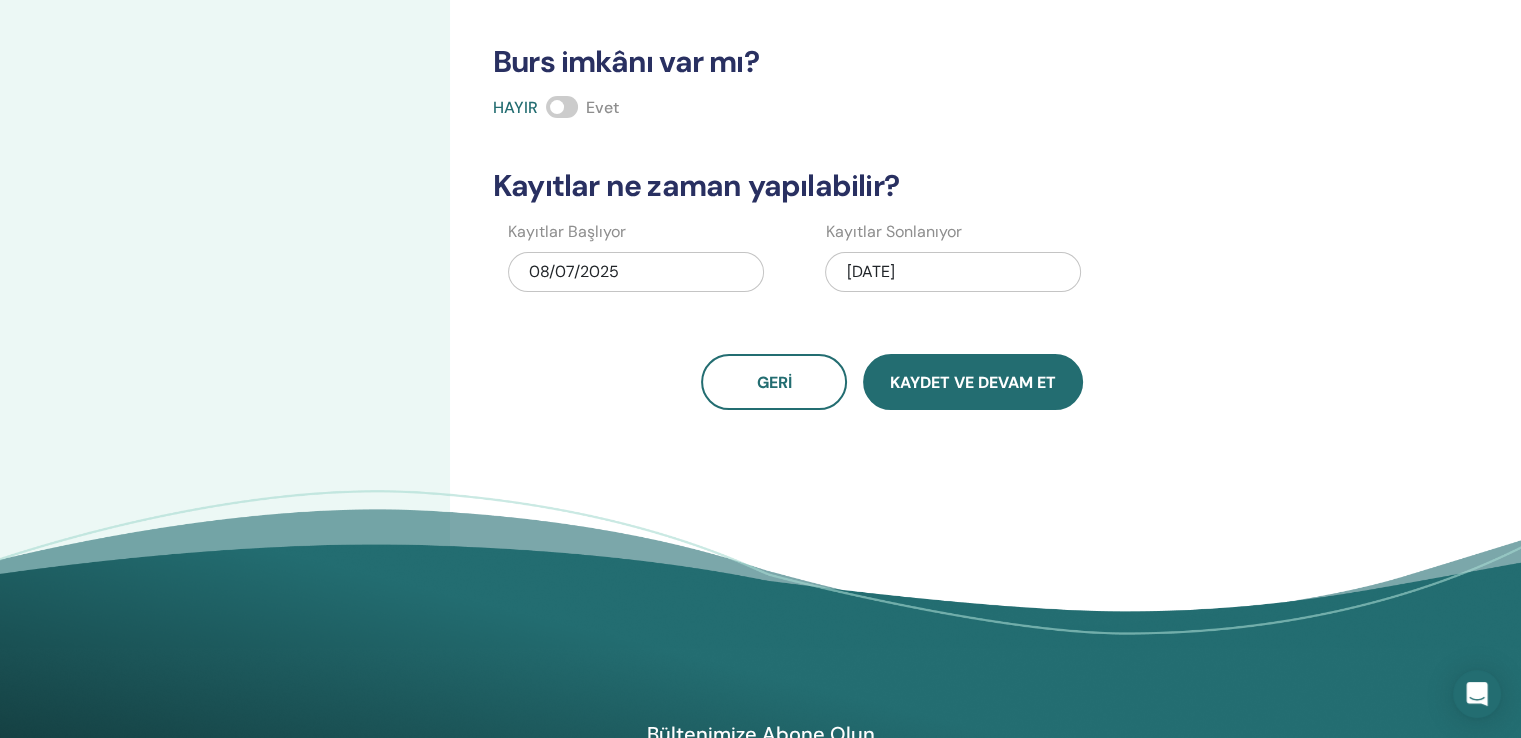 click on "Kaydet ve Devam Et" at bounding box center [973, 382] 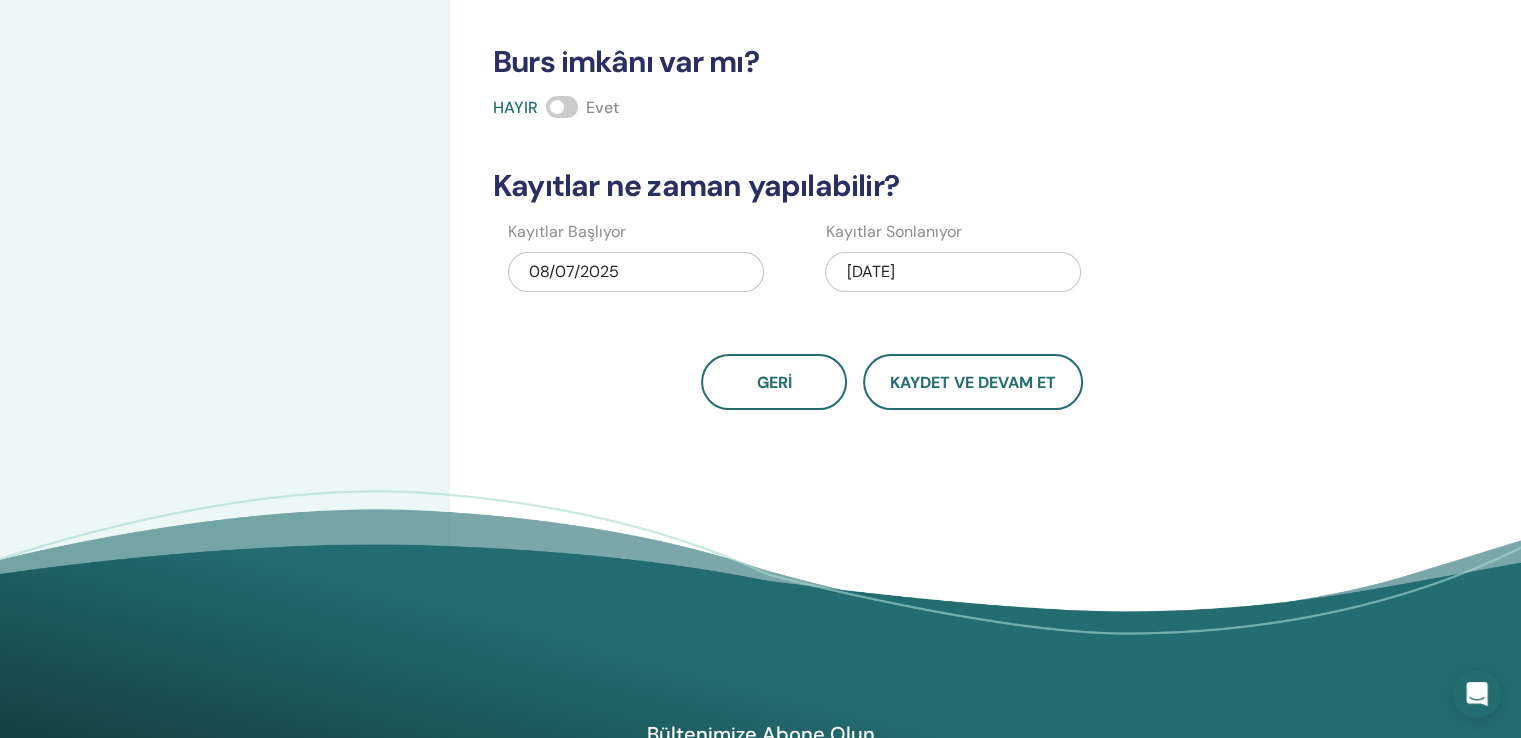 click on "08/07/2025" at bounding box center (574, 271) 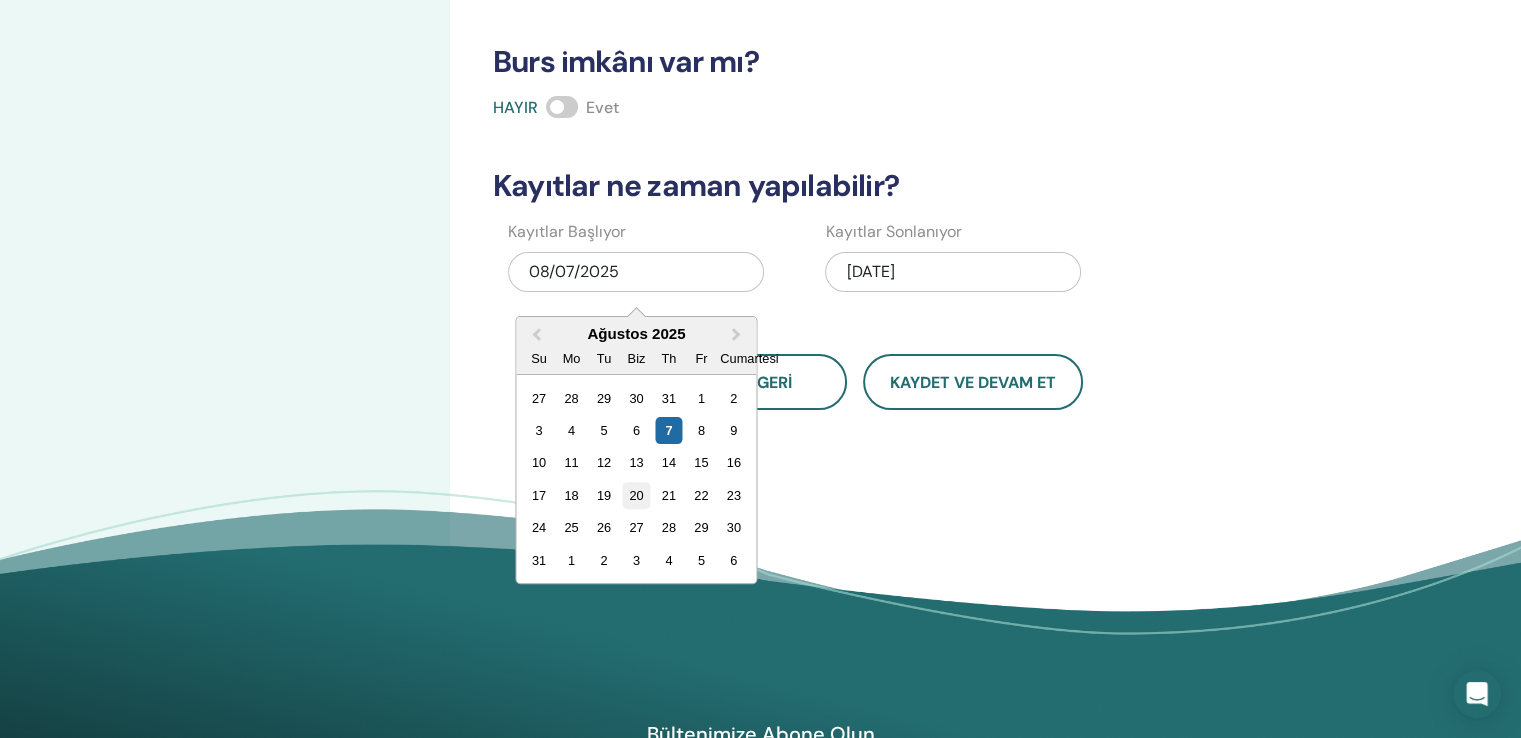 click on "20" at bounding box center (636, 495) 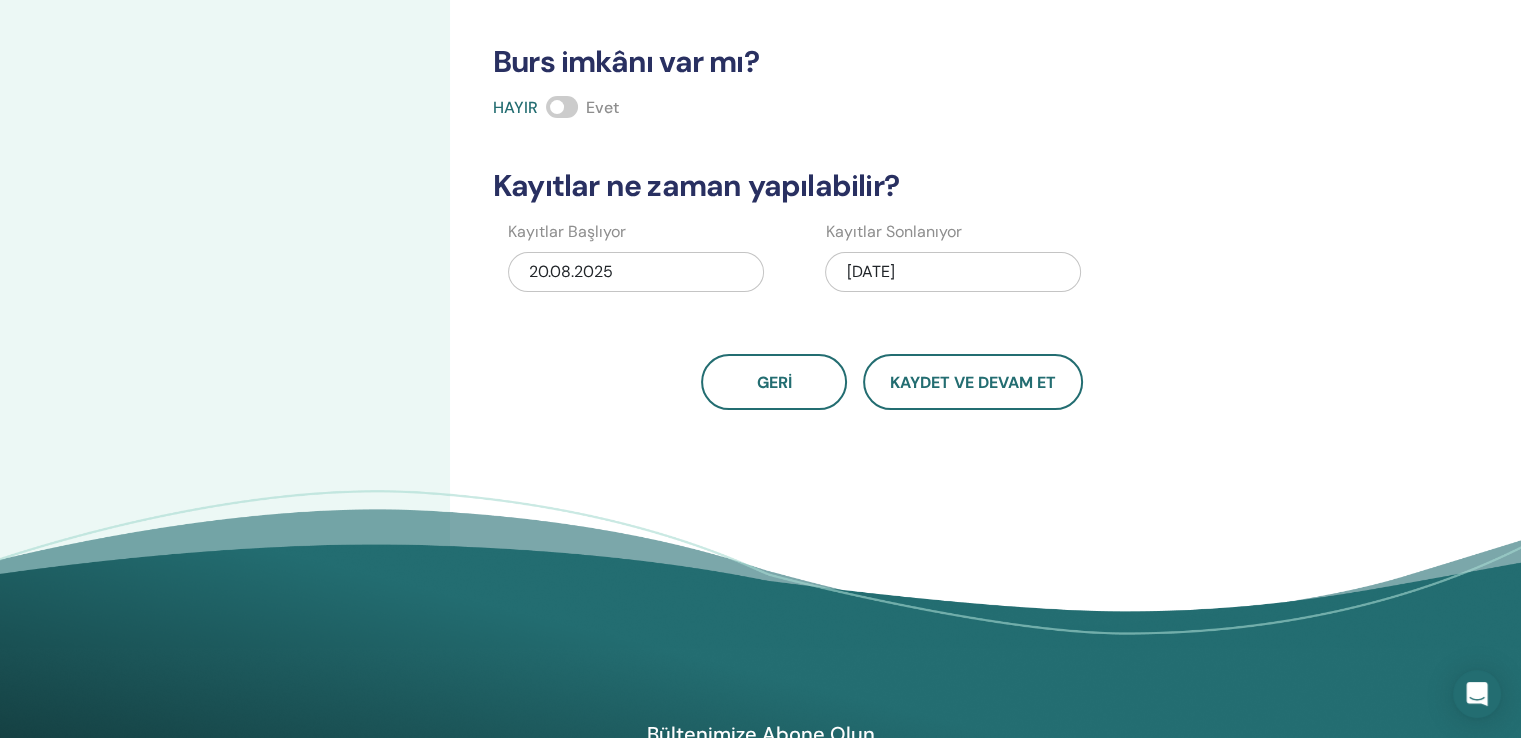 click on "20.08.2025" at bounding box center [571, 271] 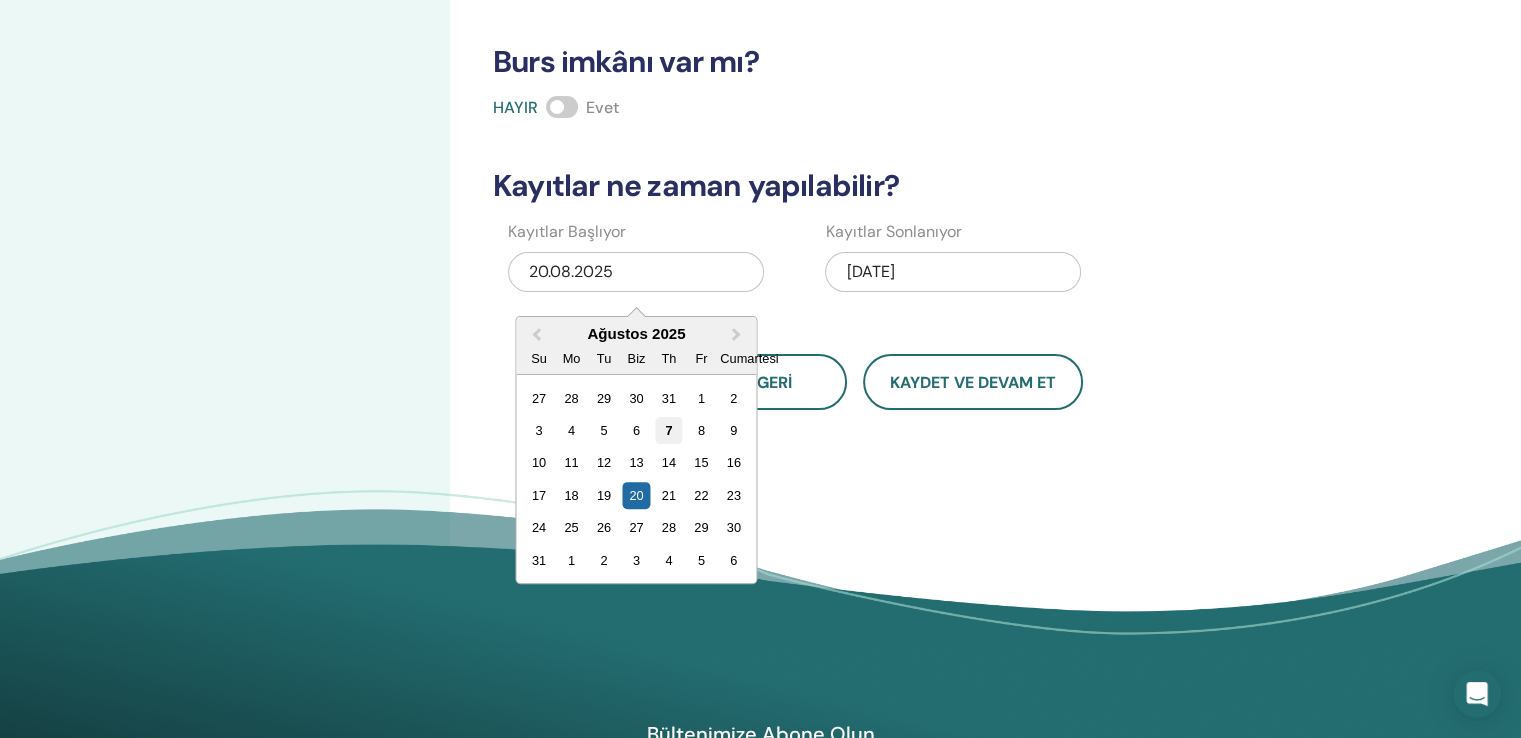 click on "7" at bounding box center [668, 430] 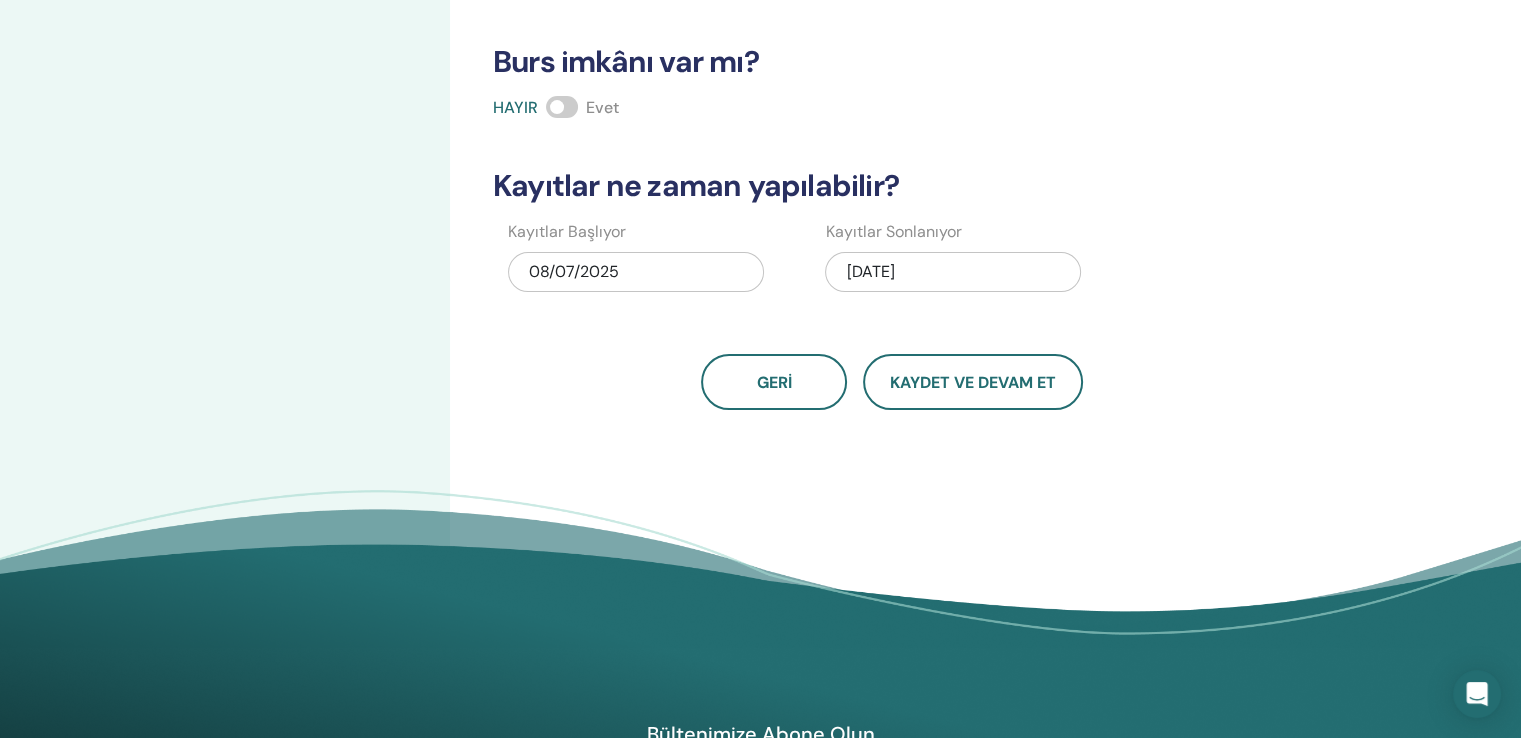 click at bounding box center [562, 107] 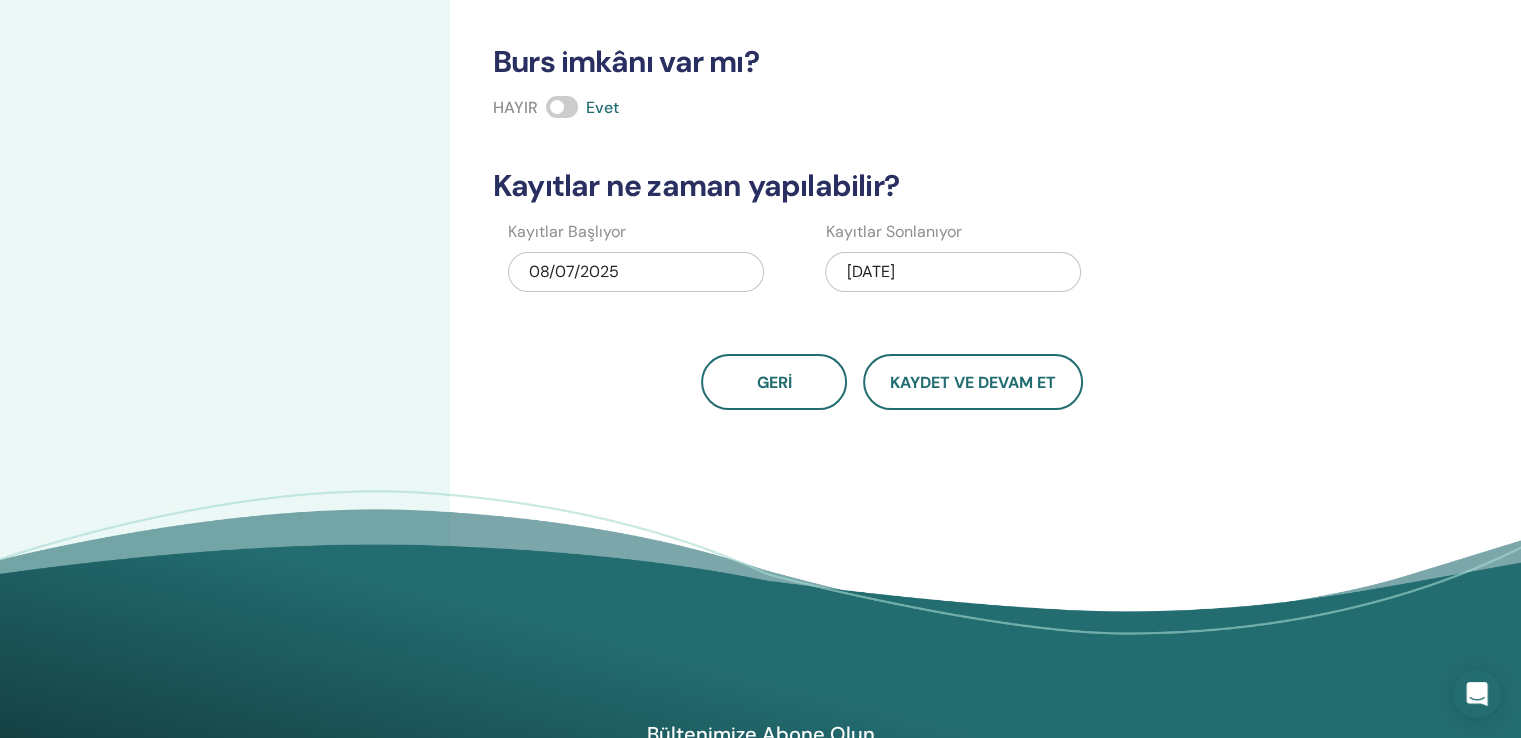 click at bounding box center (562, 107) 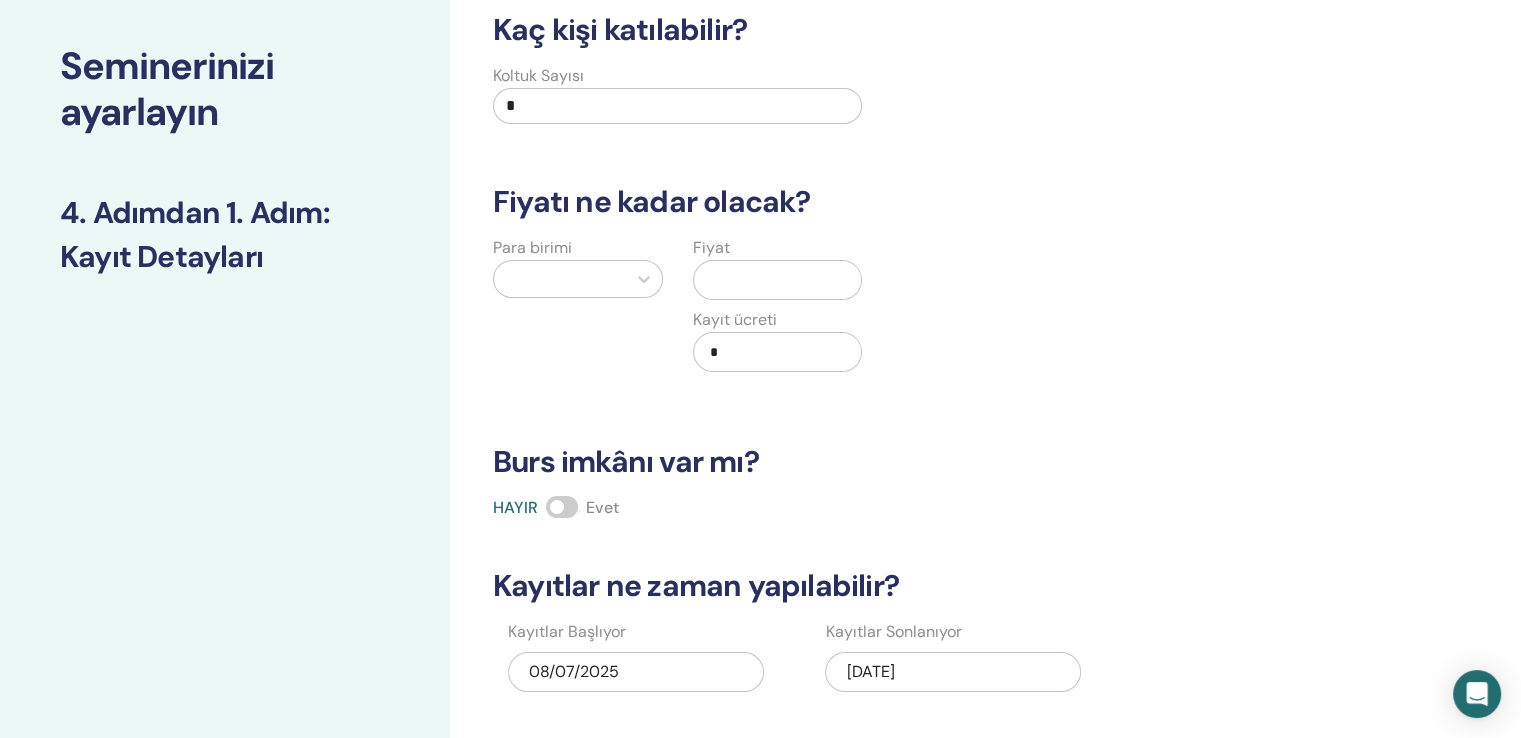 scroll, scrollTop: 0, scrollLeft: 0, axis: both 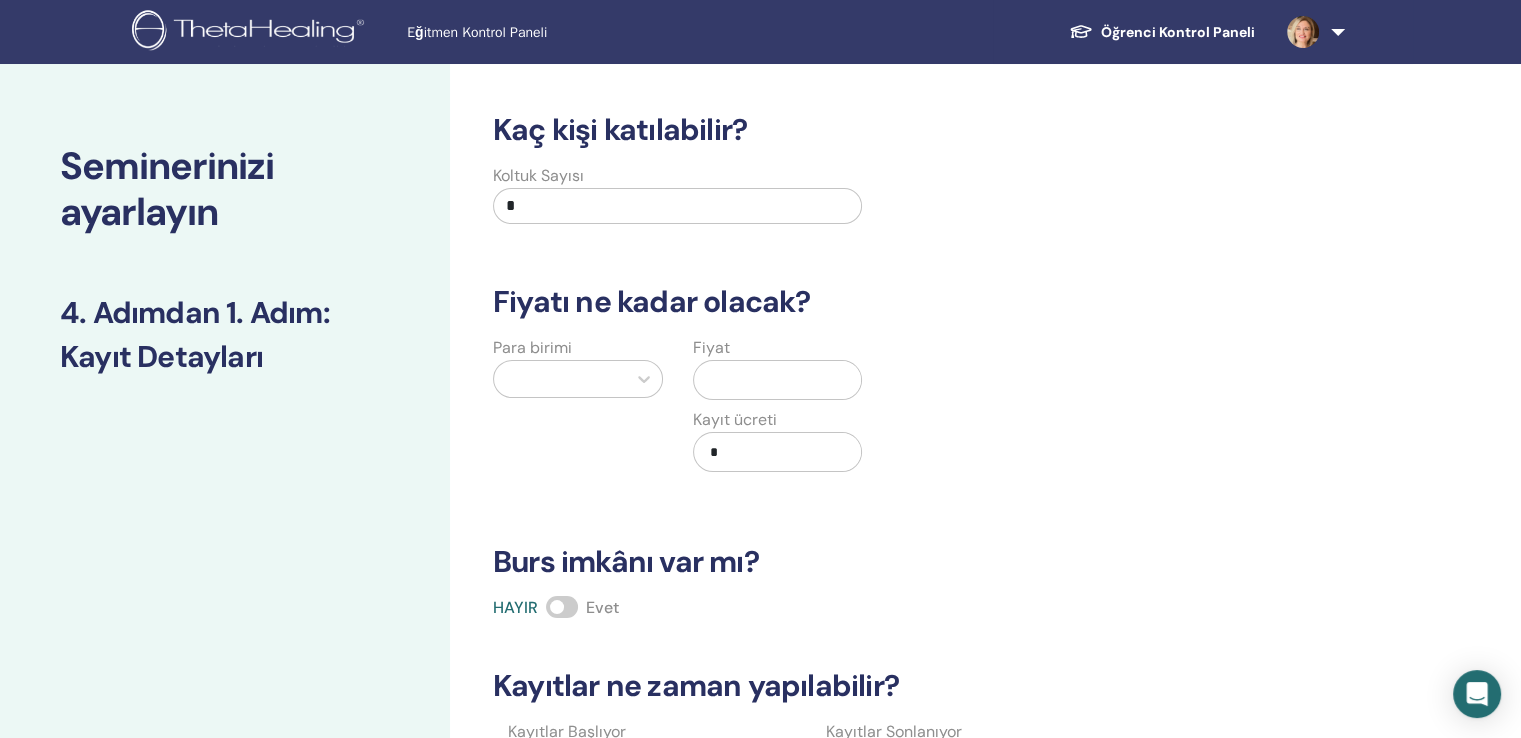 click on "*" at bounding box center (677, 206) 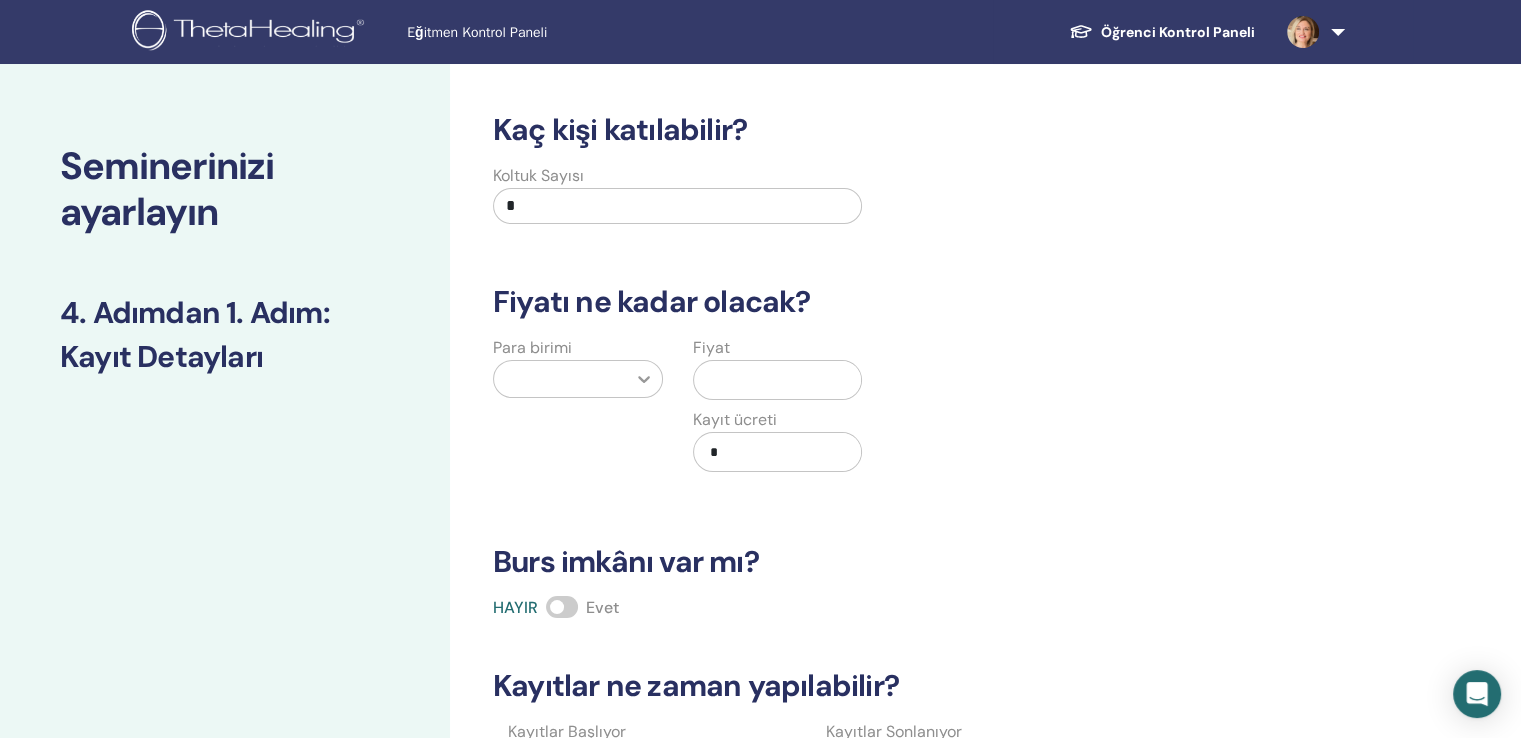 type on "*" 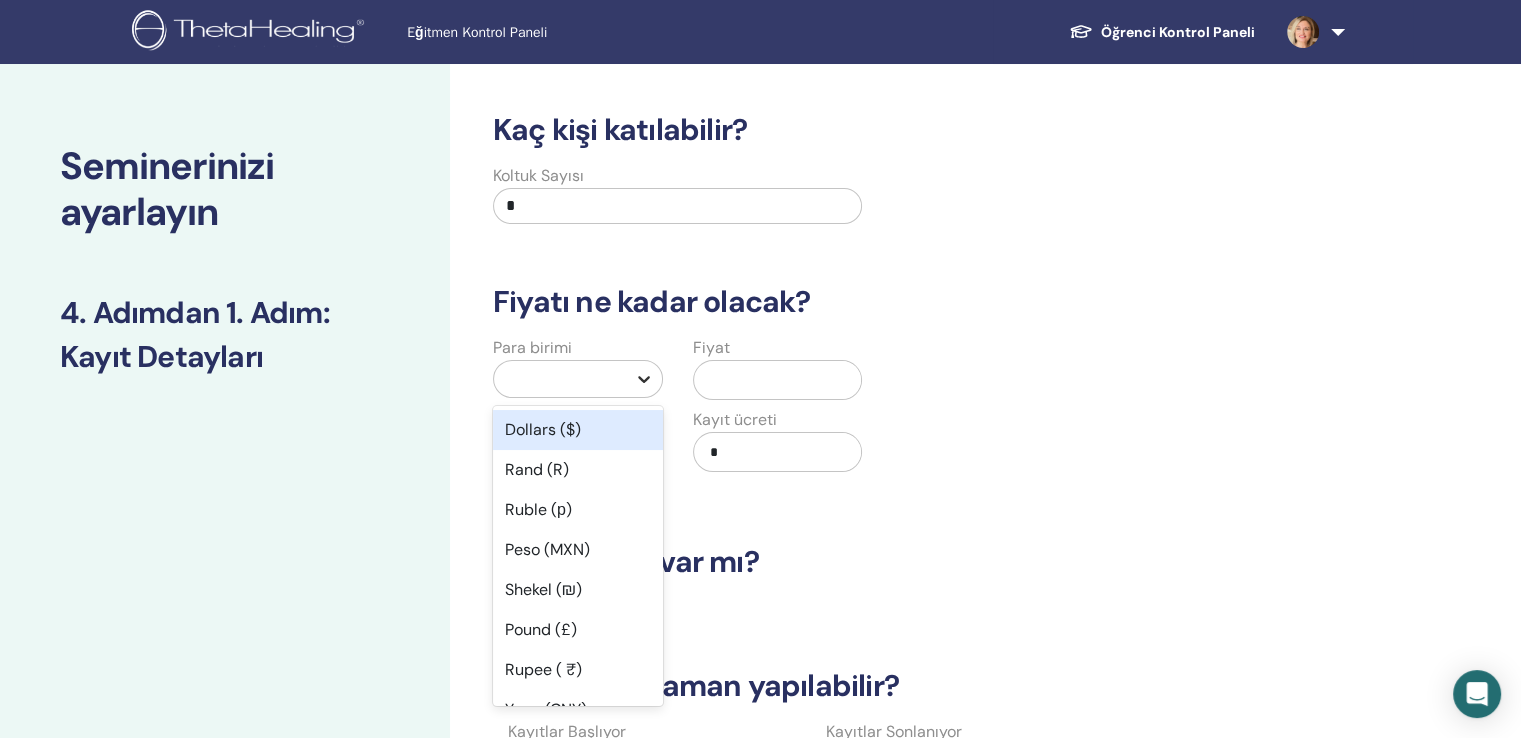 click 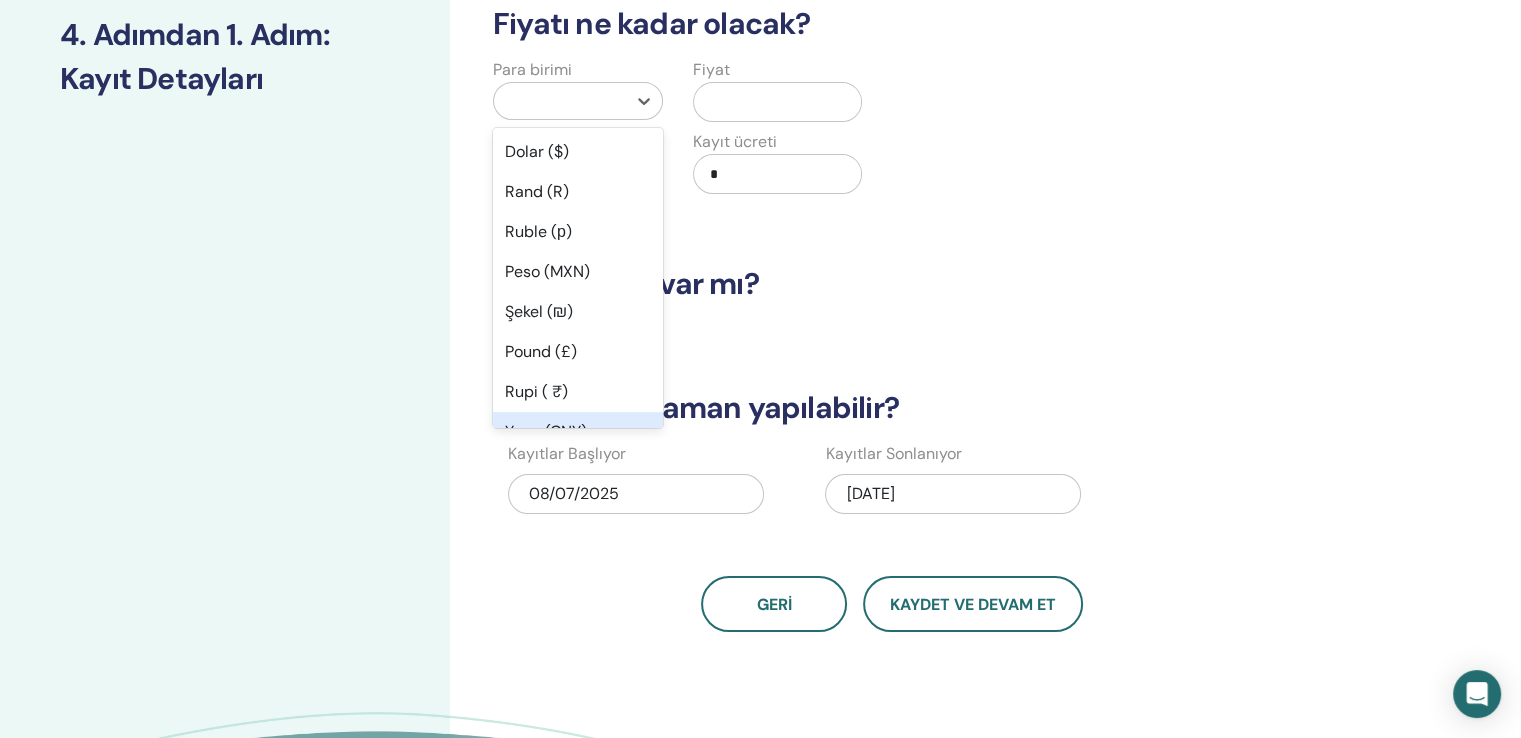 scroll, scrollTop: 300, scrollLeft: 0, axis: vertical 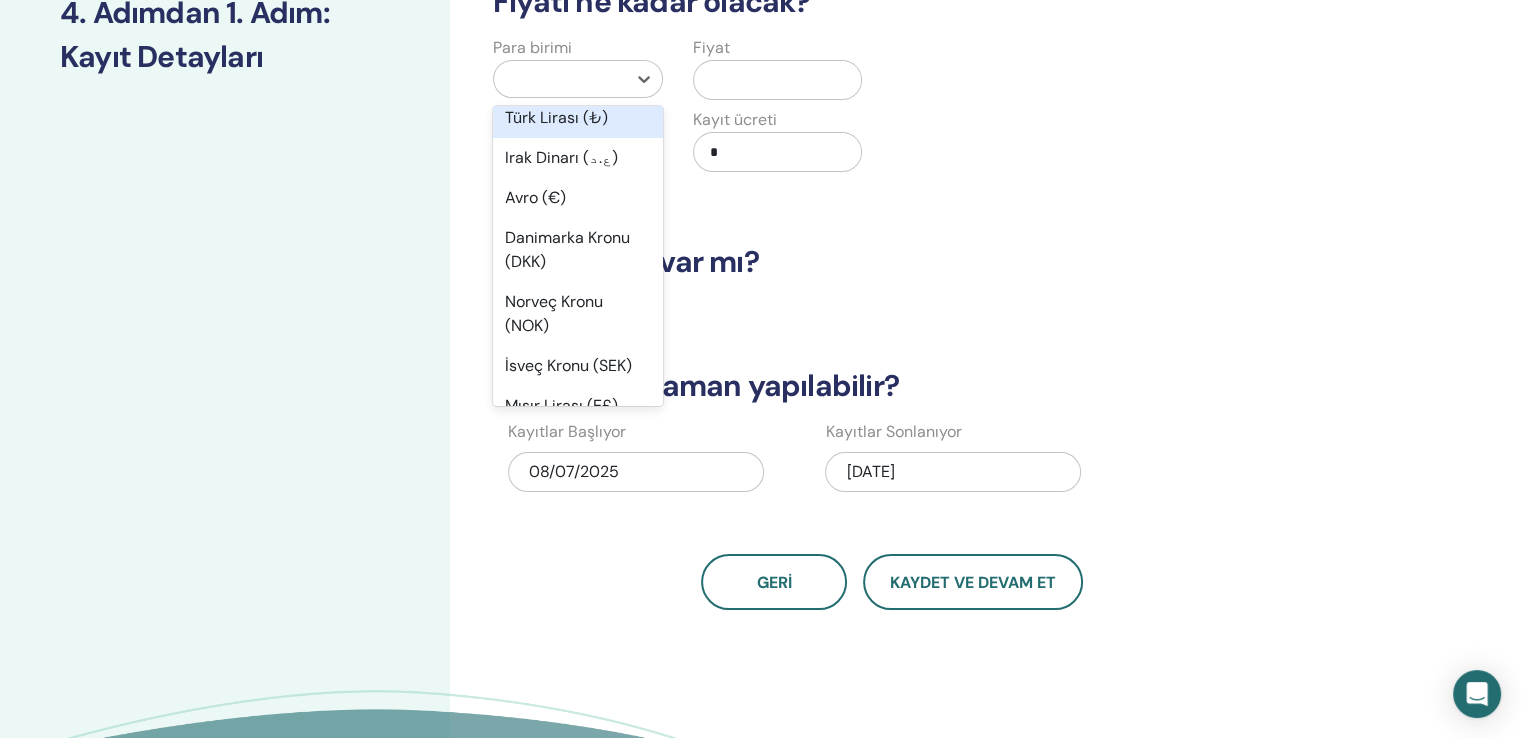 click on "Türk Lirası (₺)" at bounding box center (556, 117) 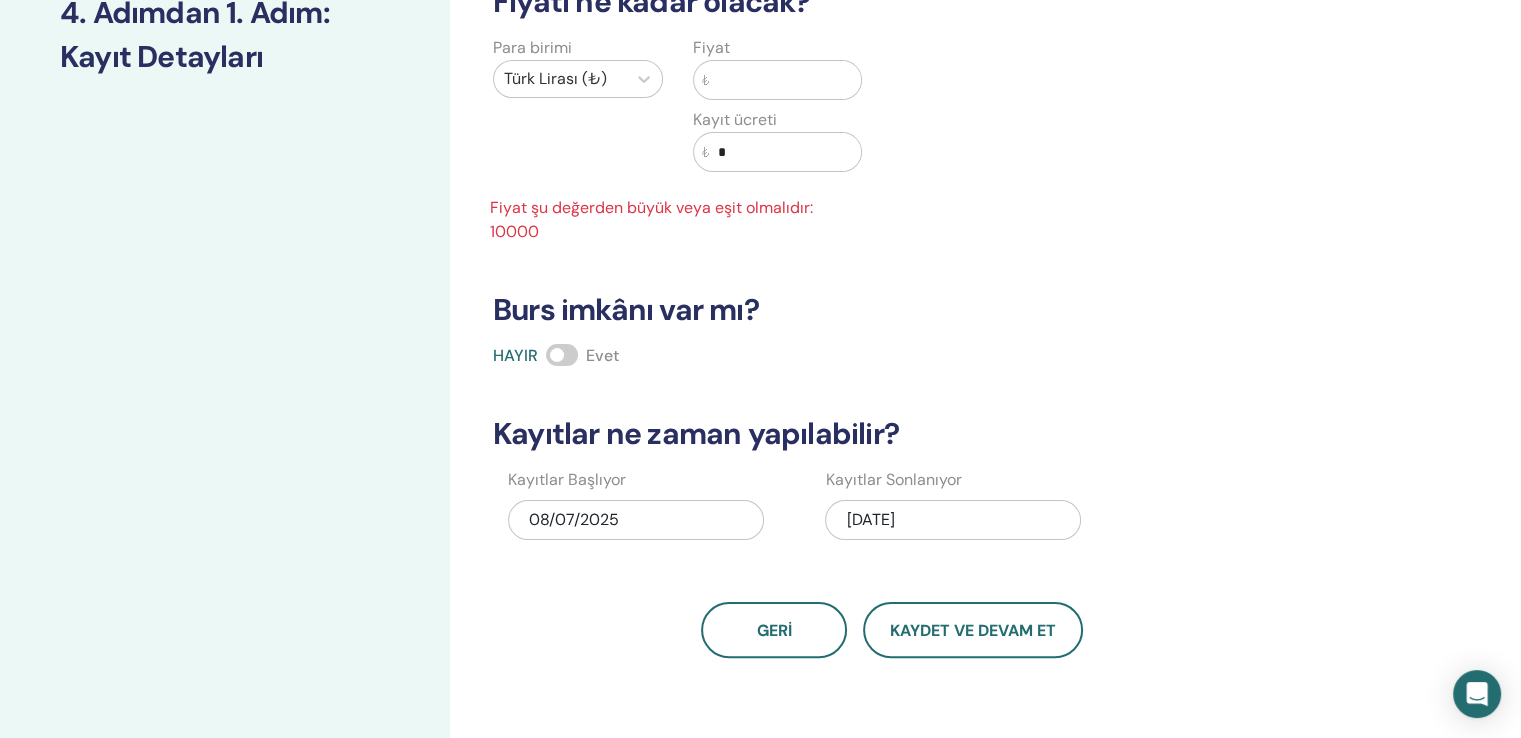 click at bounding box center [786, 80] 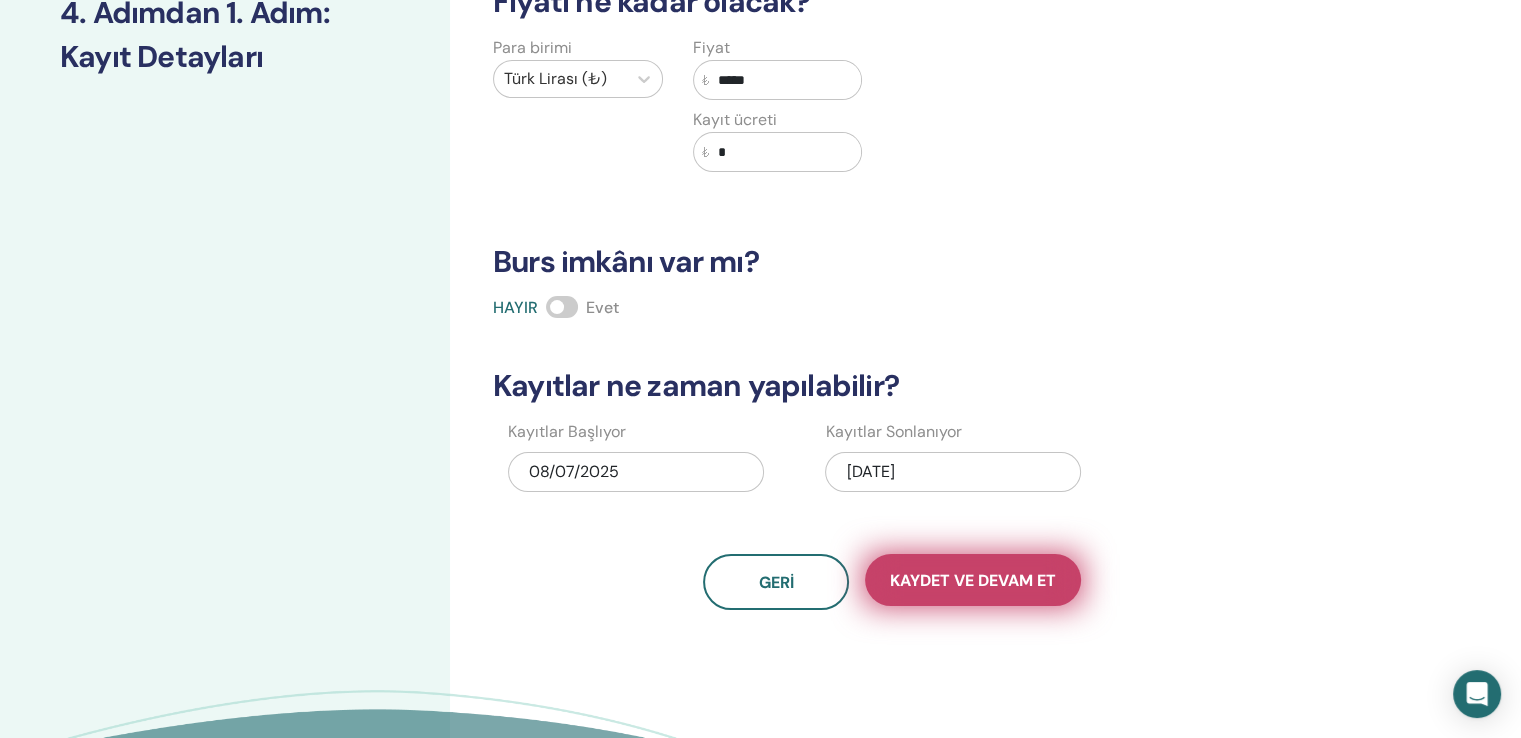 type on "*****" 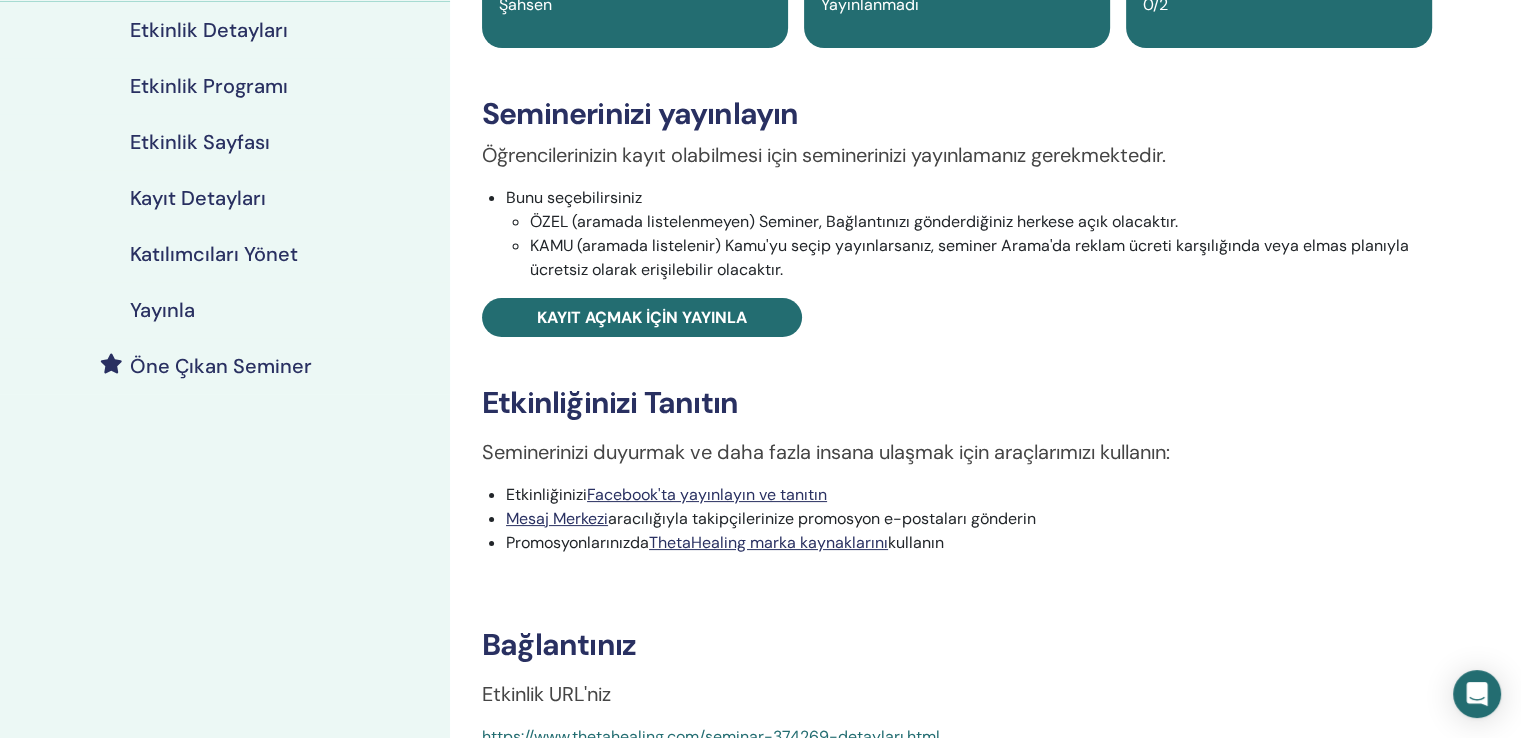 scroll, scrollTop: 300, scrollLeft: 0, axis: vertical 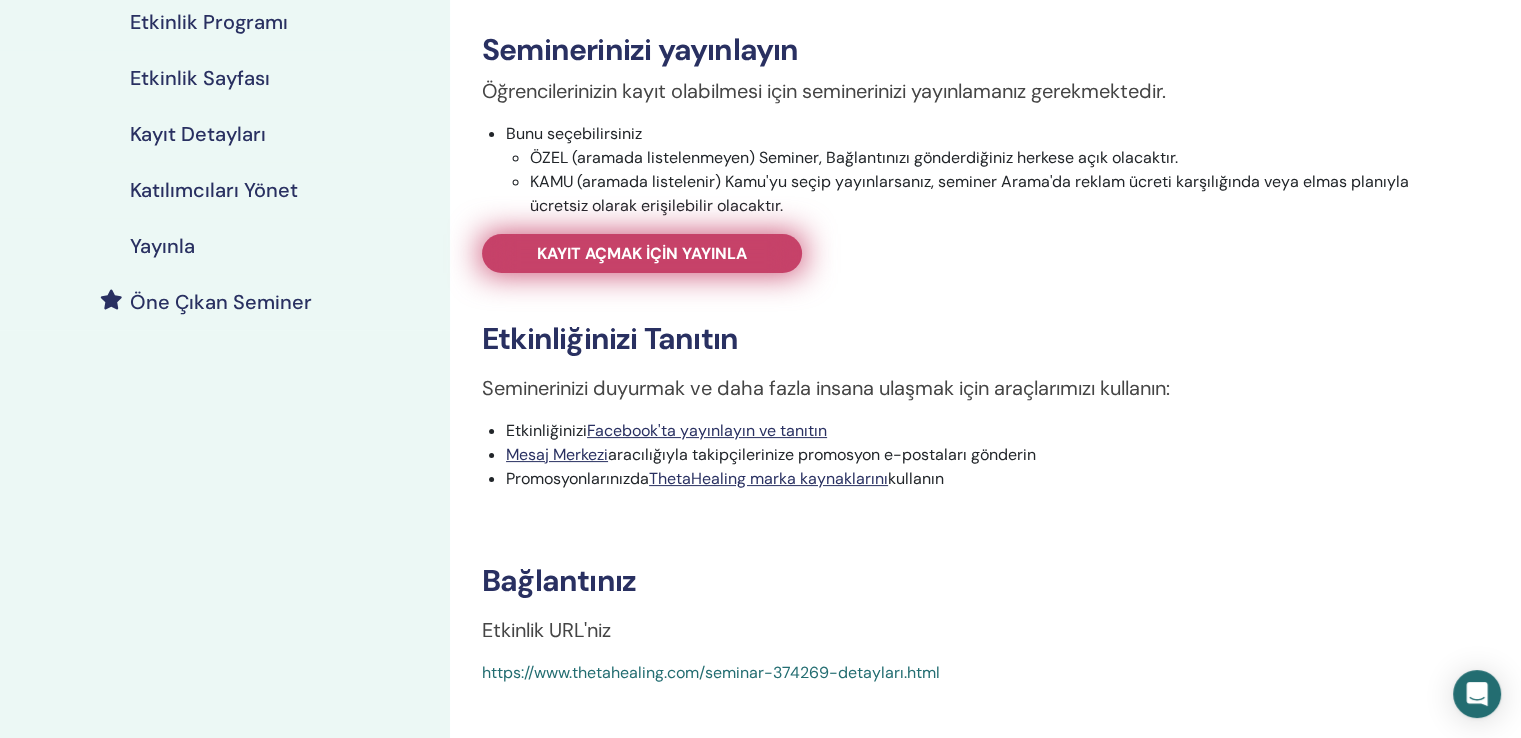 click on "Kayıt açmak için yayınla" at bounding box center (642, 253) 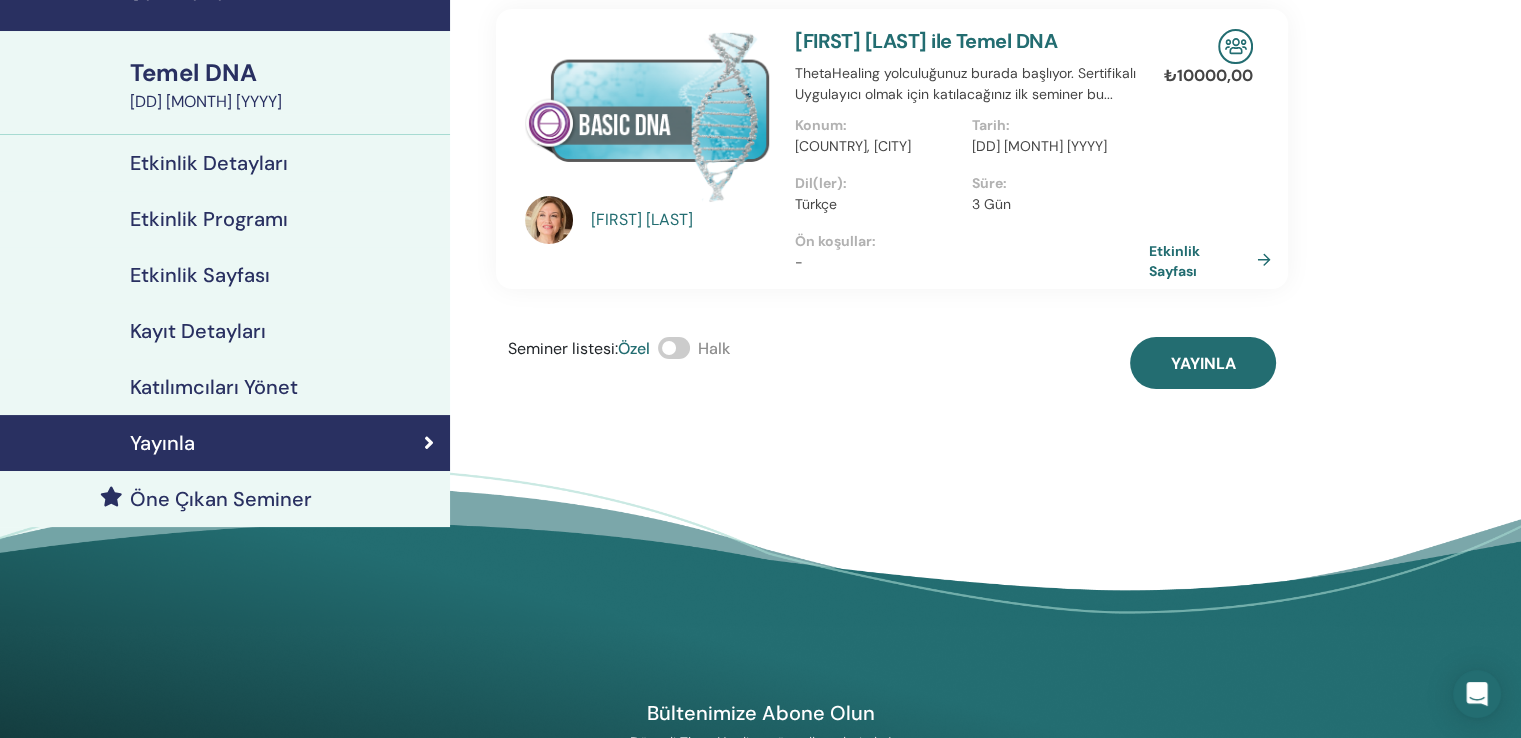 scroll, scrollTop: 100, scrollLeft: 0, axis: vertical 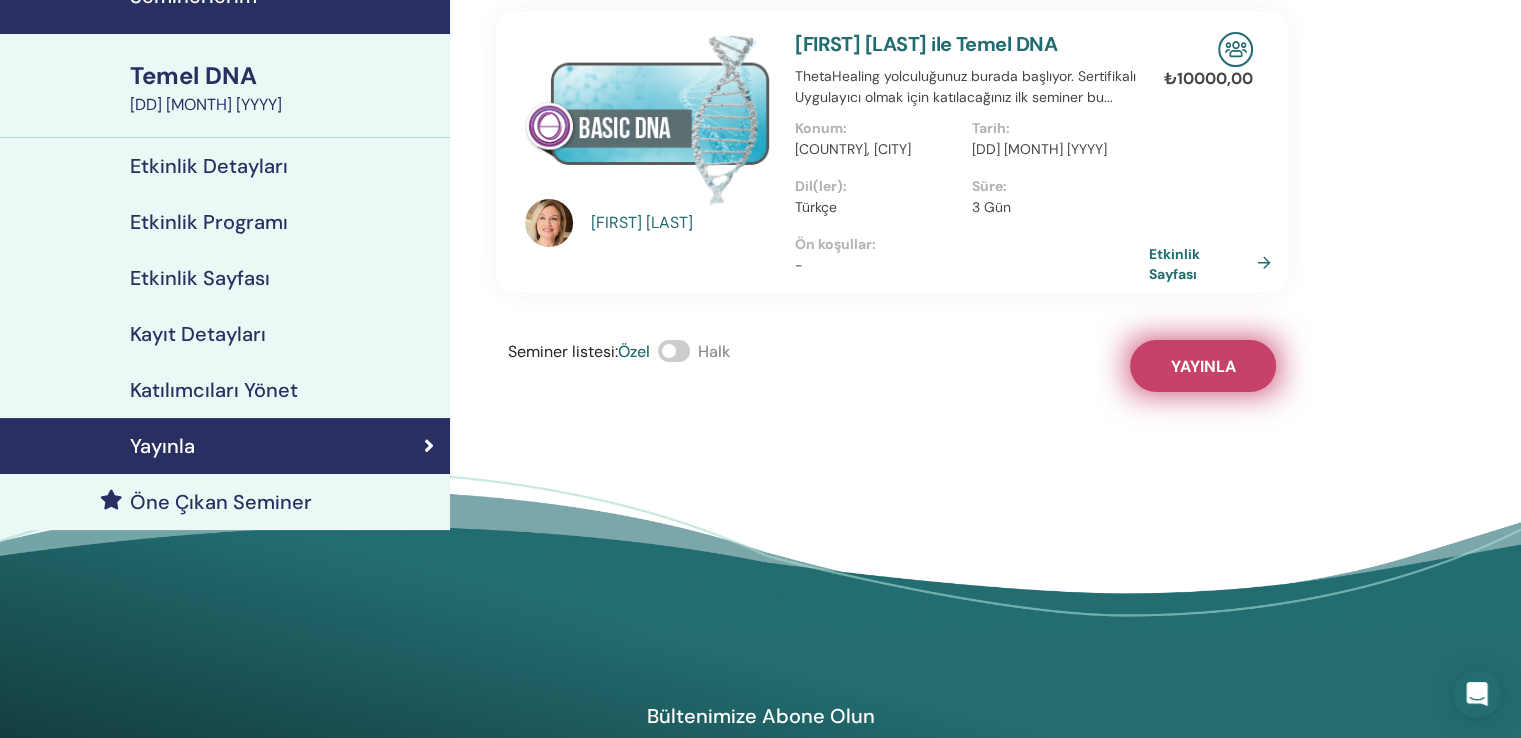 click on "Yayınla" at bounding box center [1203, 366] 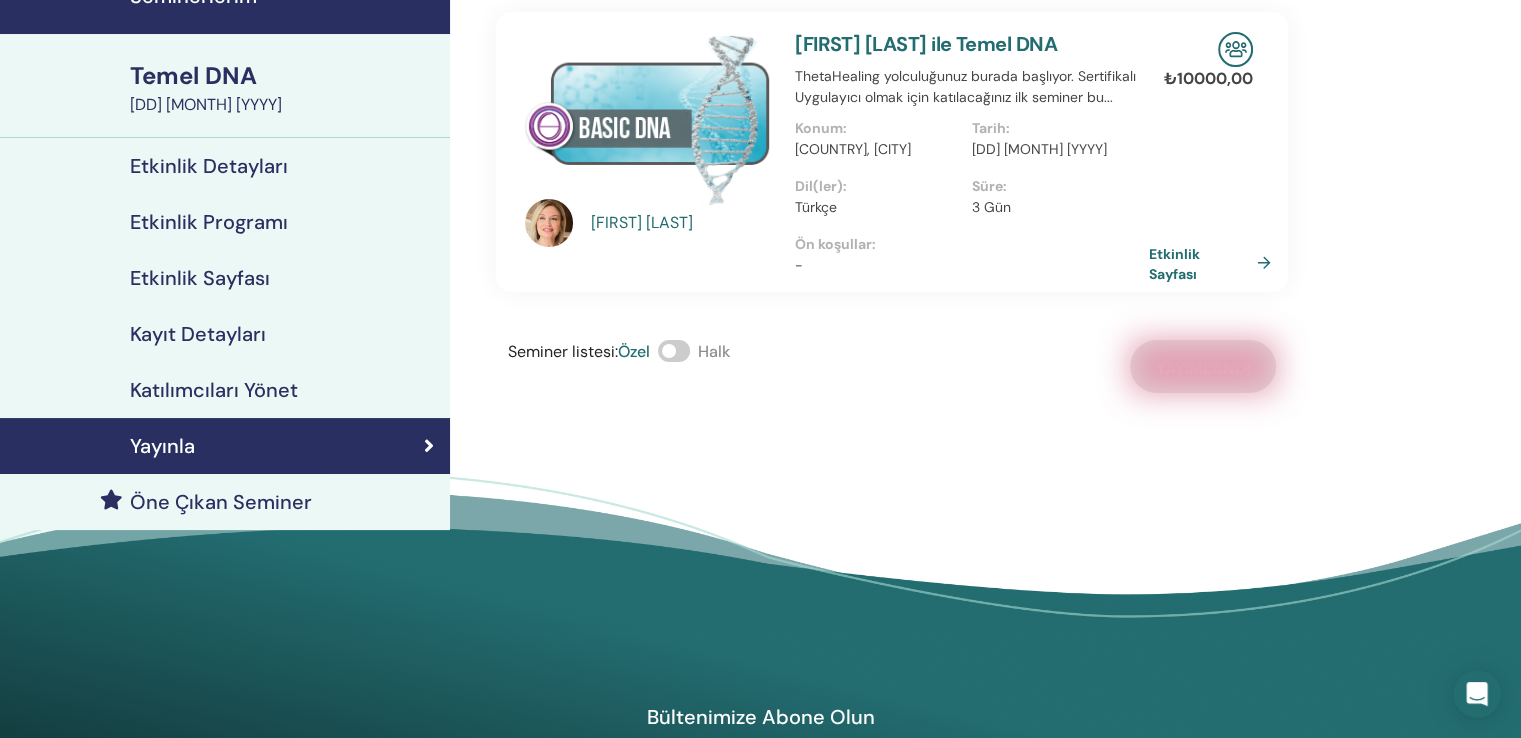 click on "Katılımcıları Yönet" at bounding box center (214, 390) 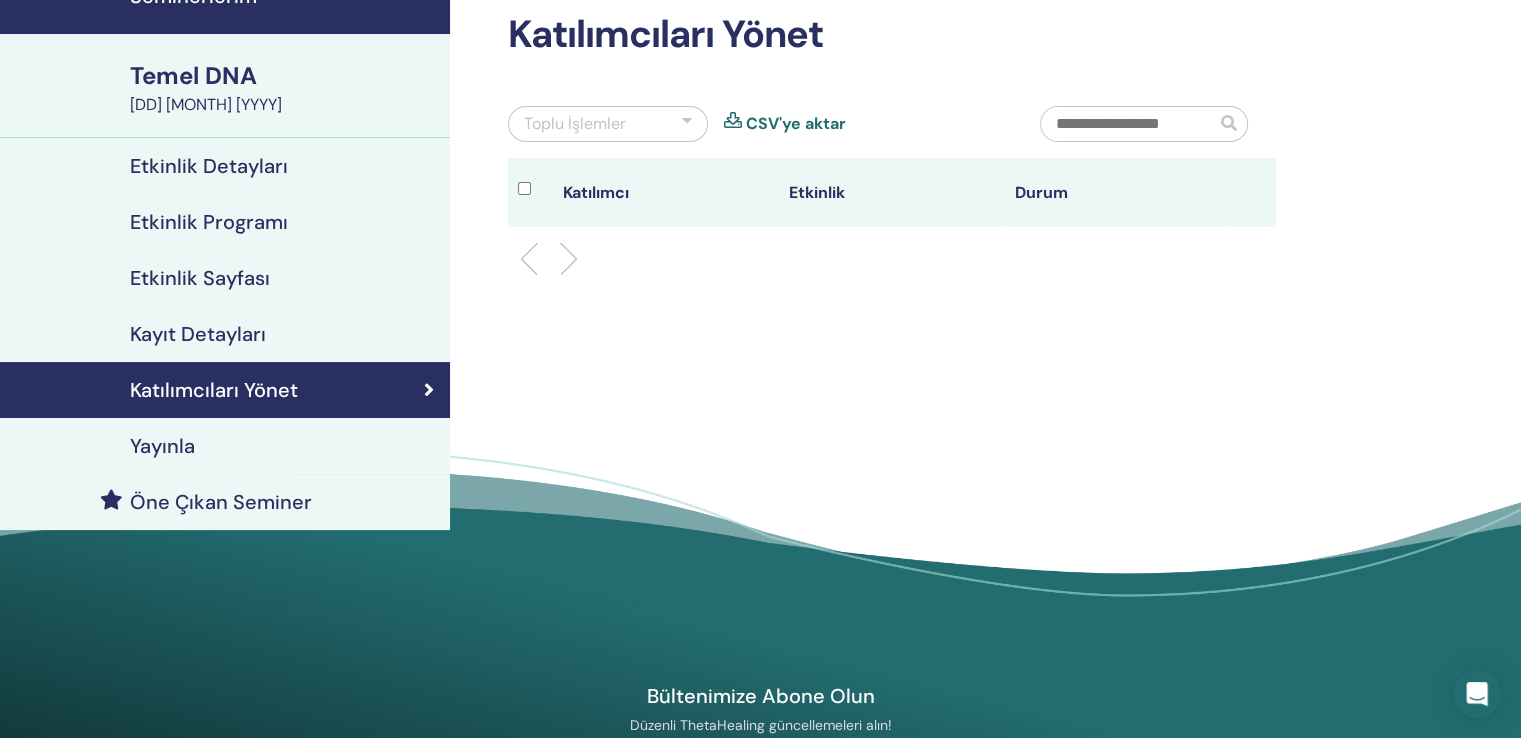 click at bounding box center [687, 124] 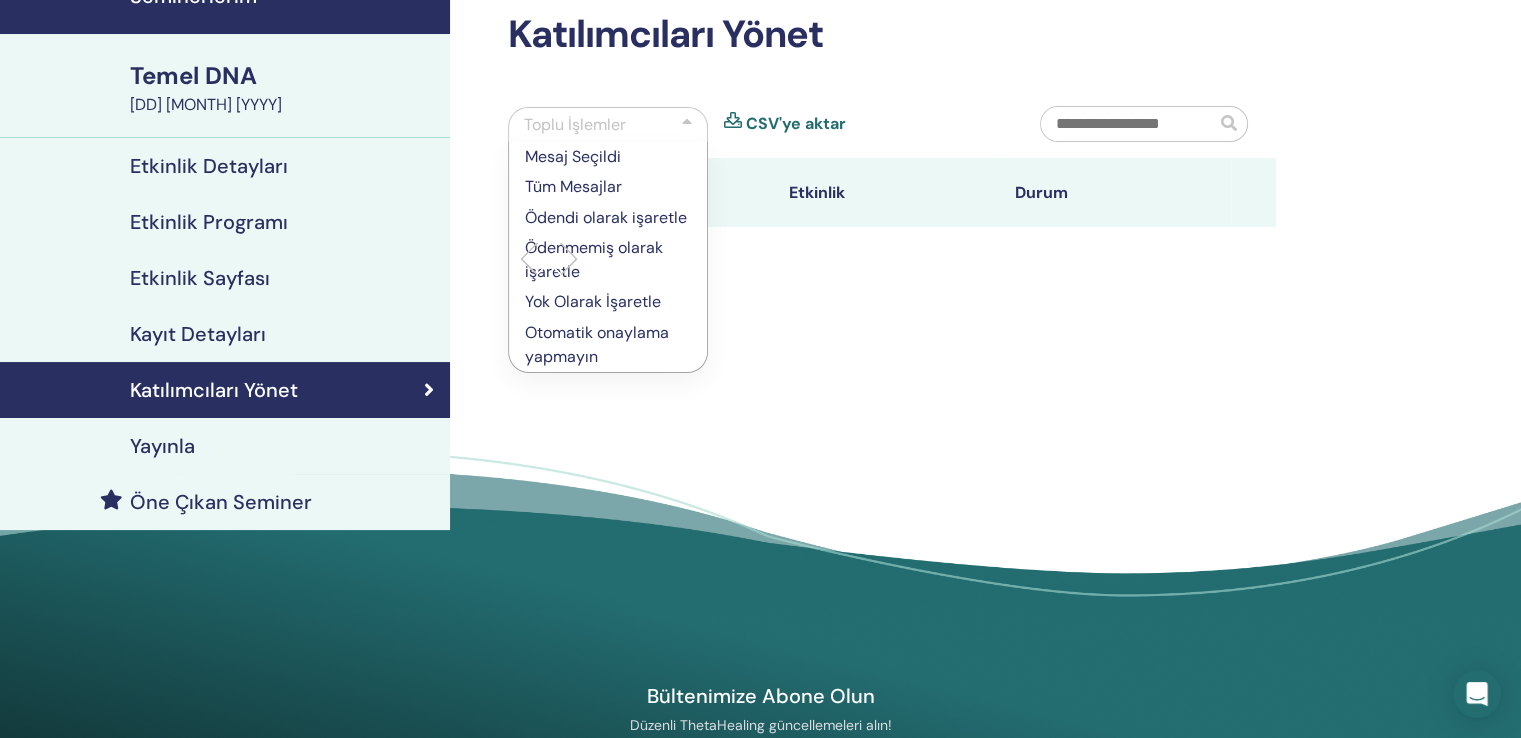 click on "Katılımcıları Yönet Toplu İşlemler Mesaj Seçildi Tüm Mesajlar Ödendi olarak işaretle Ödenmemiş olarak işaretle Yok Olarak İşaretle Otomatik onaylama yapmayın CSV'ye aktar Katılımcı Etkinlik Durum" at bounding box center (957, 308) 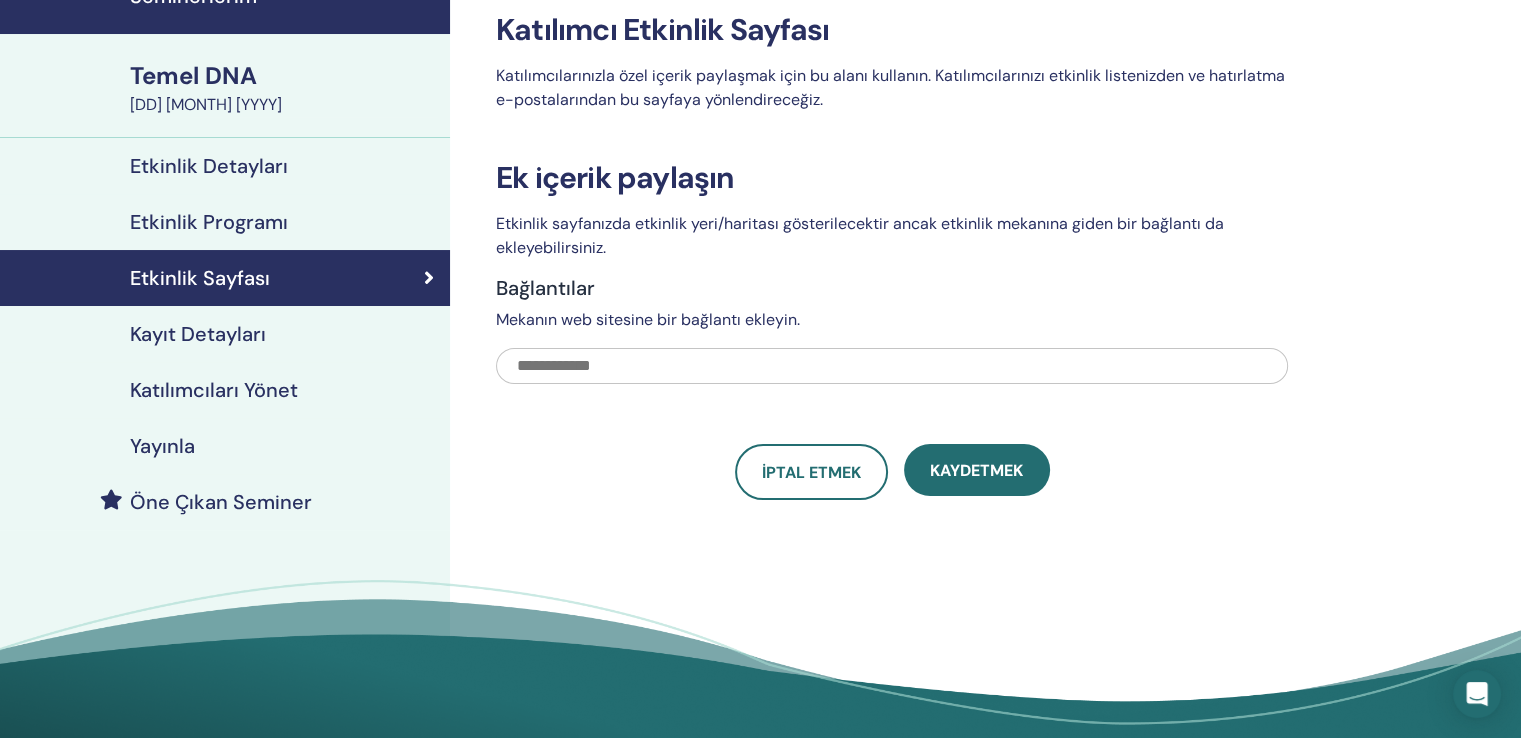 click on "Kayıt Detayları" at bounding box center [198, 334] 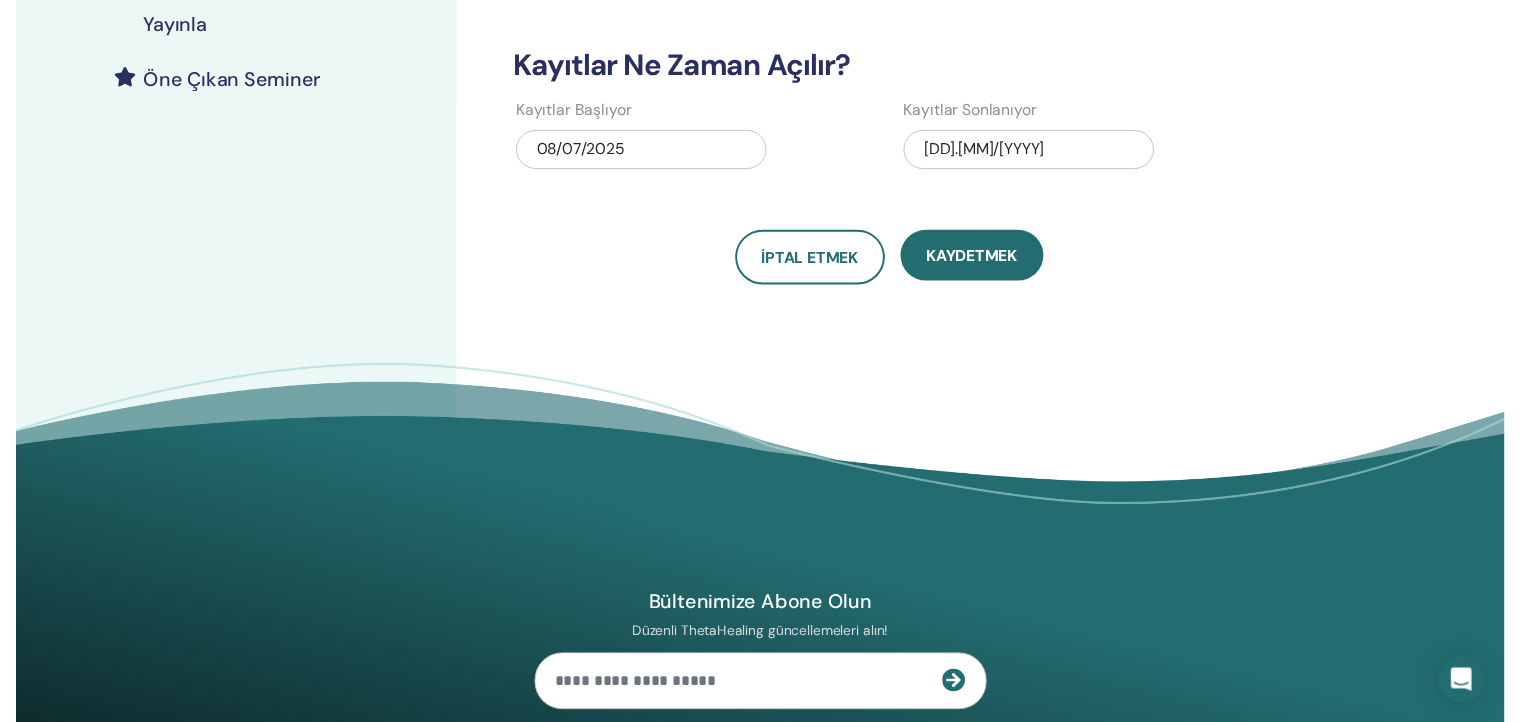 scroll, scrollTop: 400, scrollLeft: 0, axis: vertical 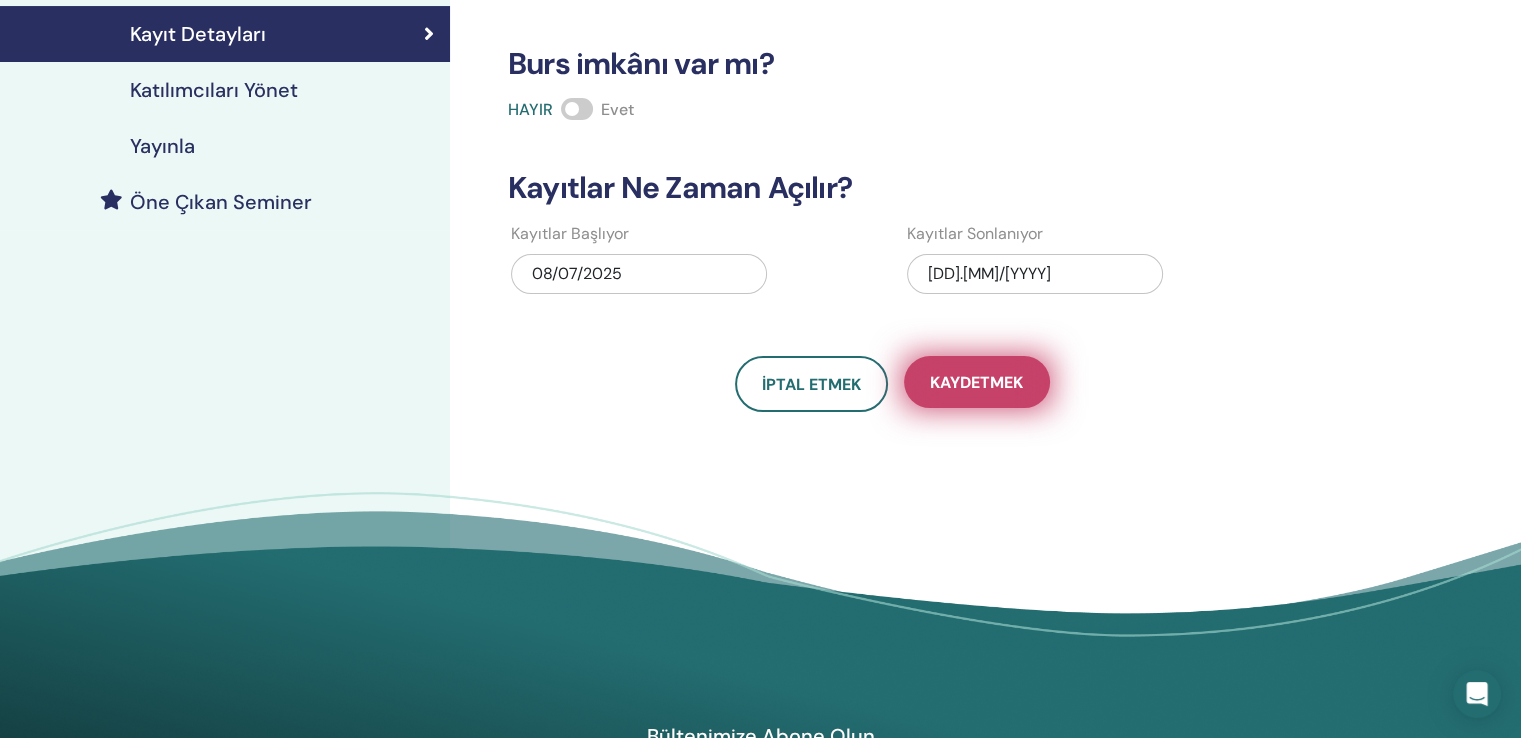 click on "Kaydetmek" at bounding box center [976, 382] 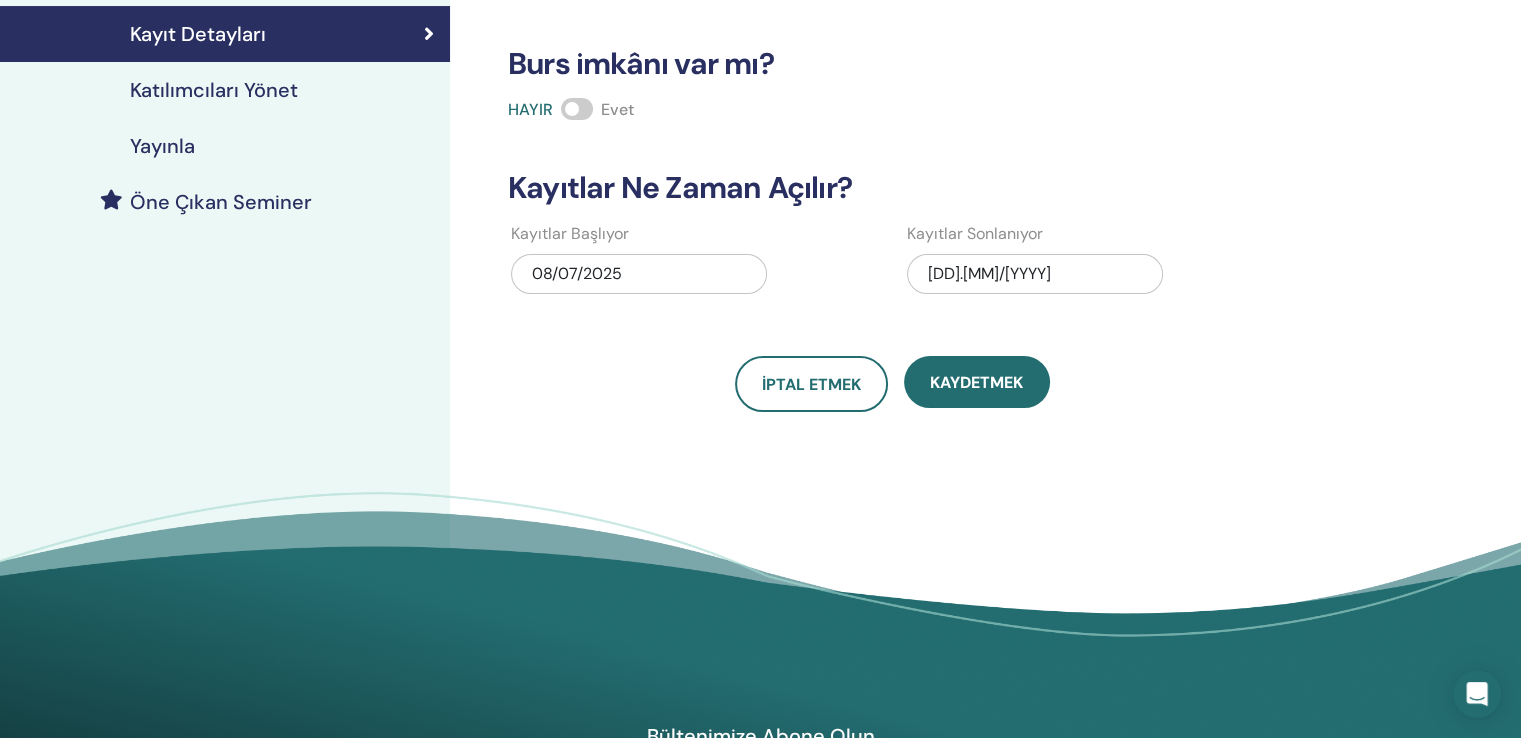 click on "08/07/2025" at bounding box center [577, 273] 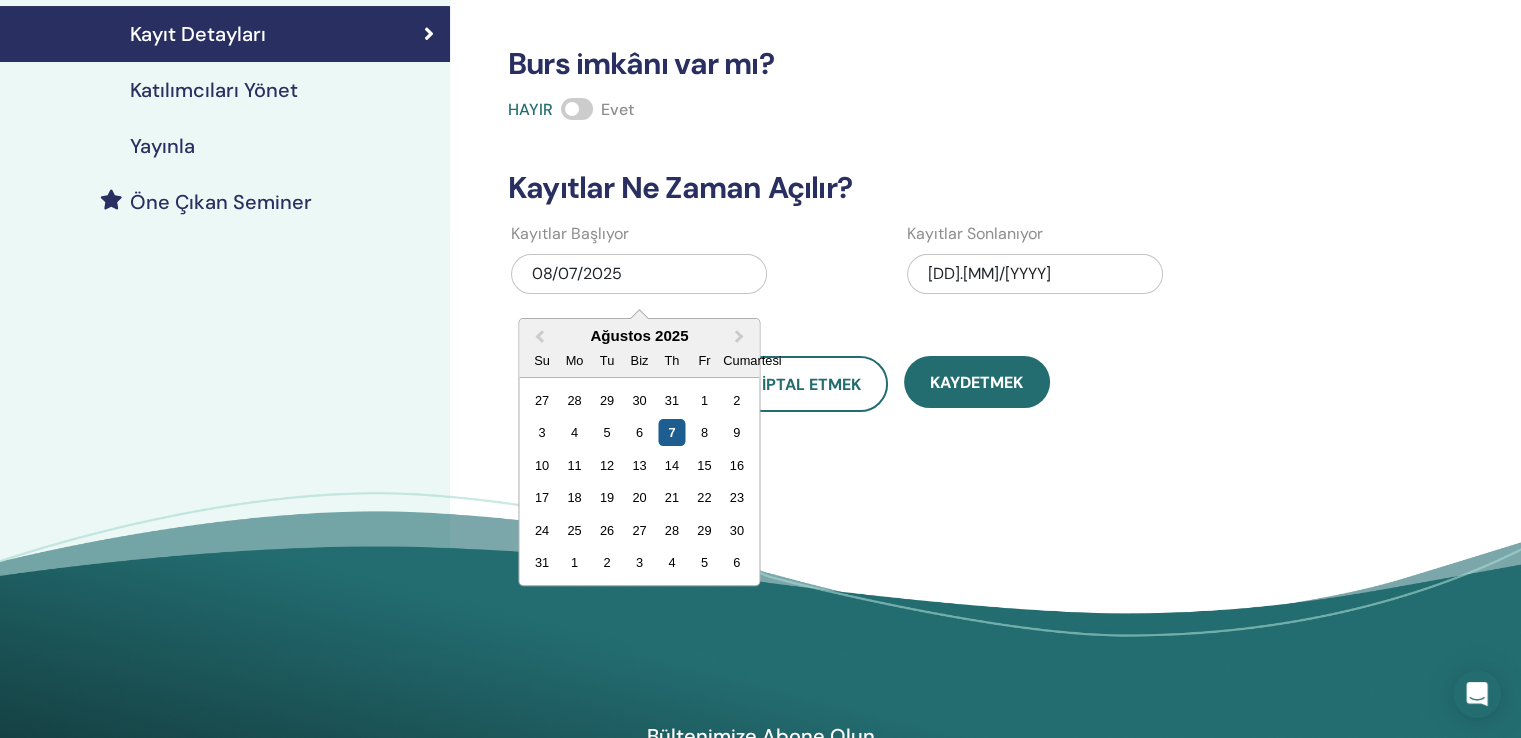 click on "7" at bounding box center (671, 432) 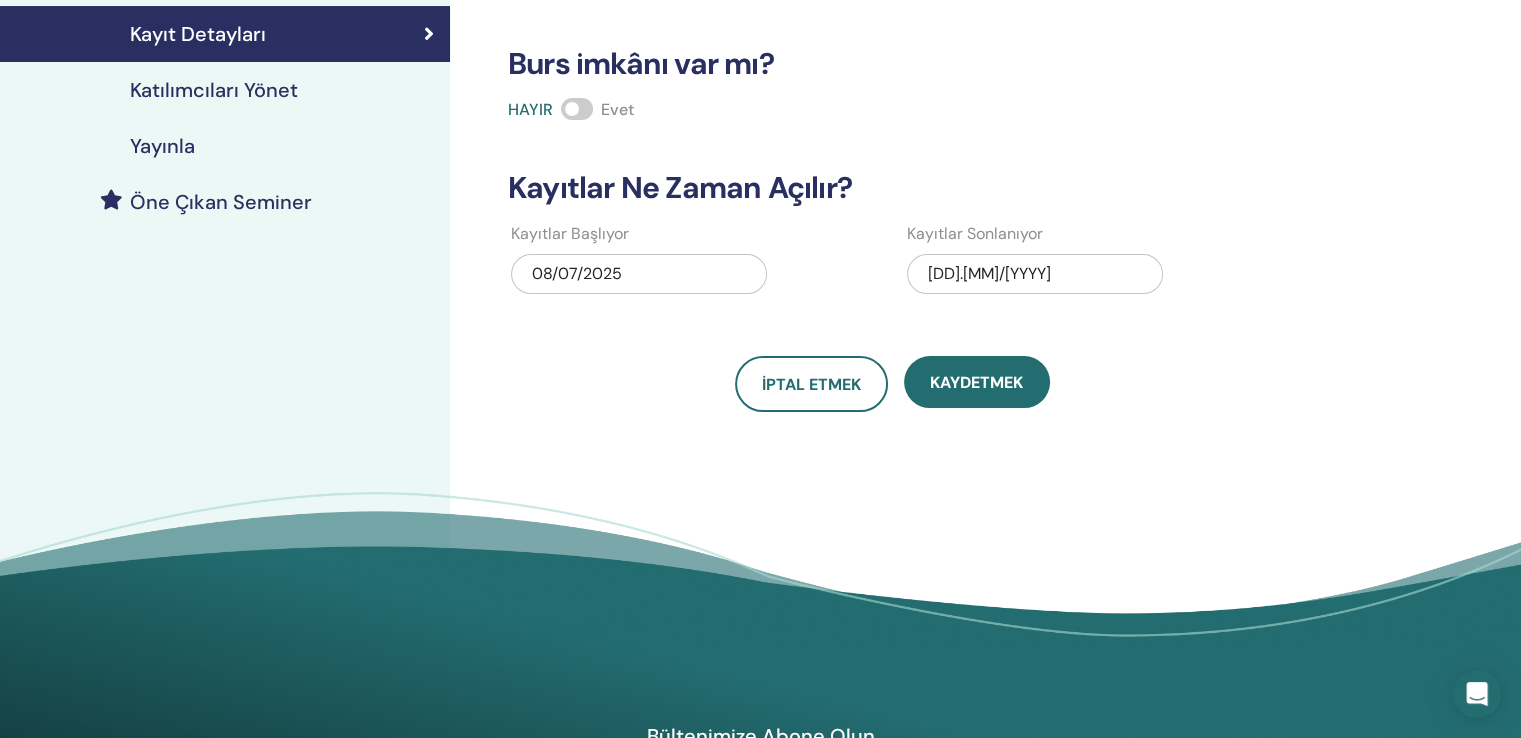 click on "08/07/2025" at bounding box center (577, 273) 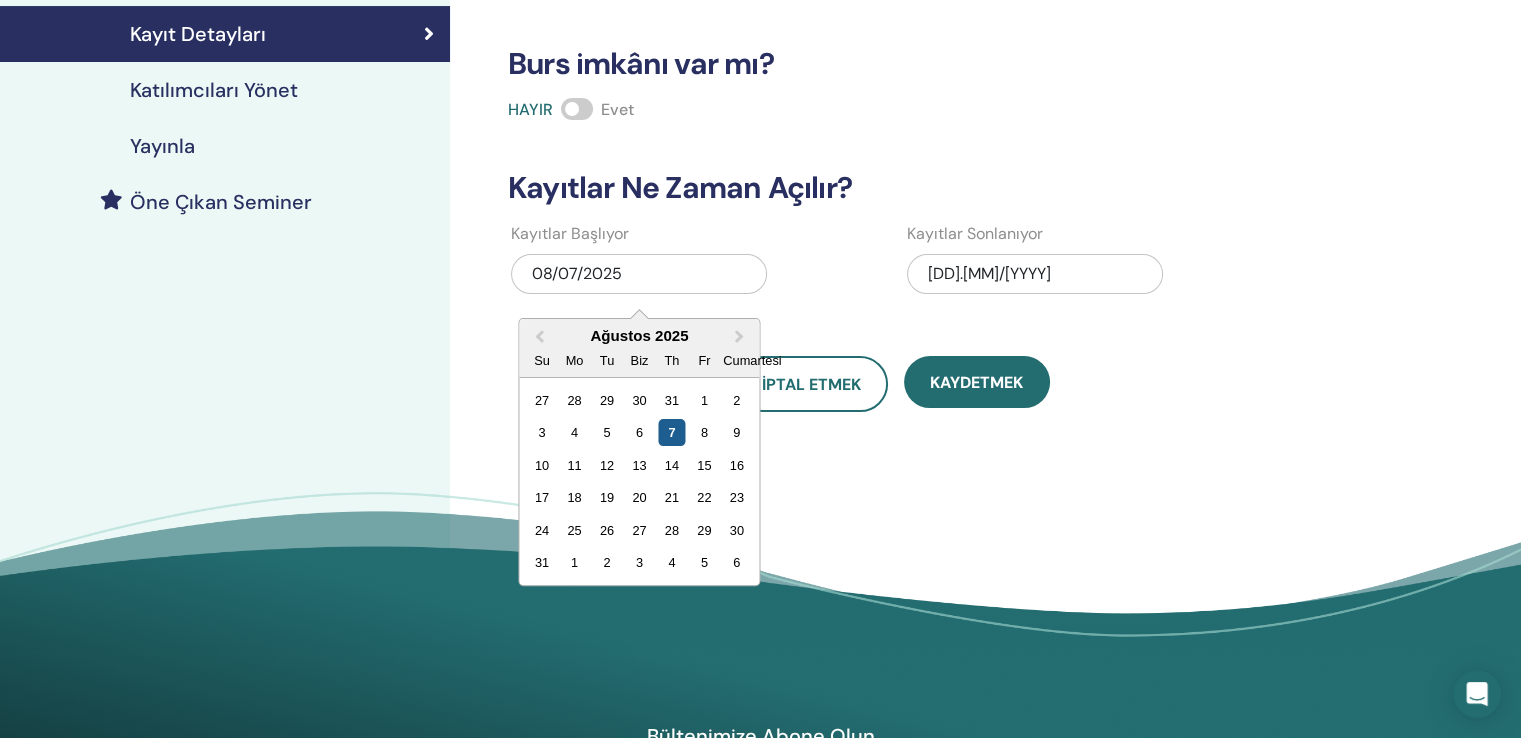 click on "7" at bounding box center (671, 432) 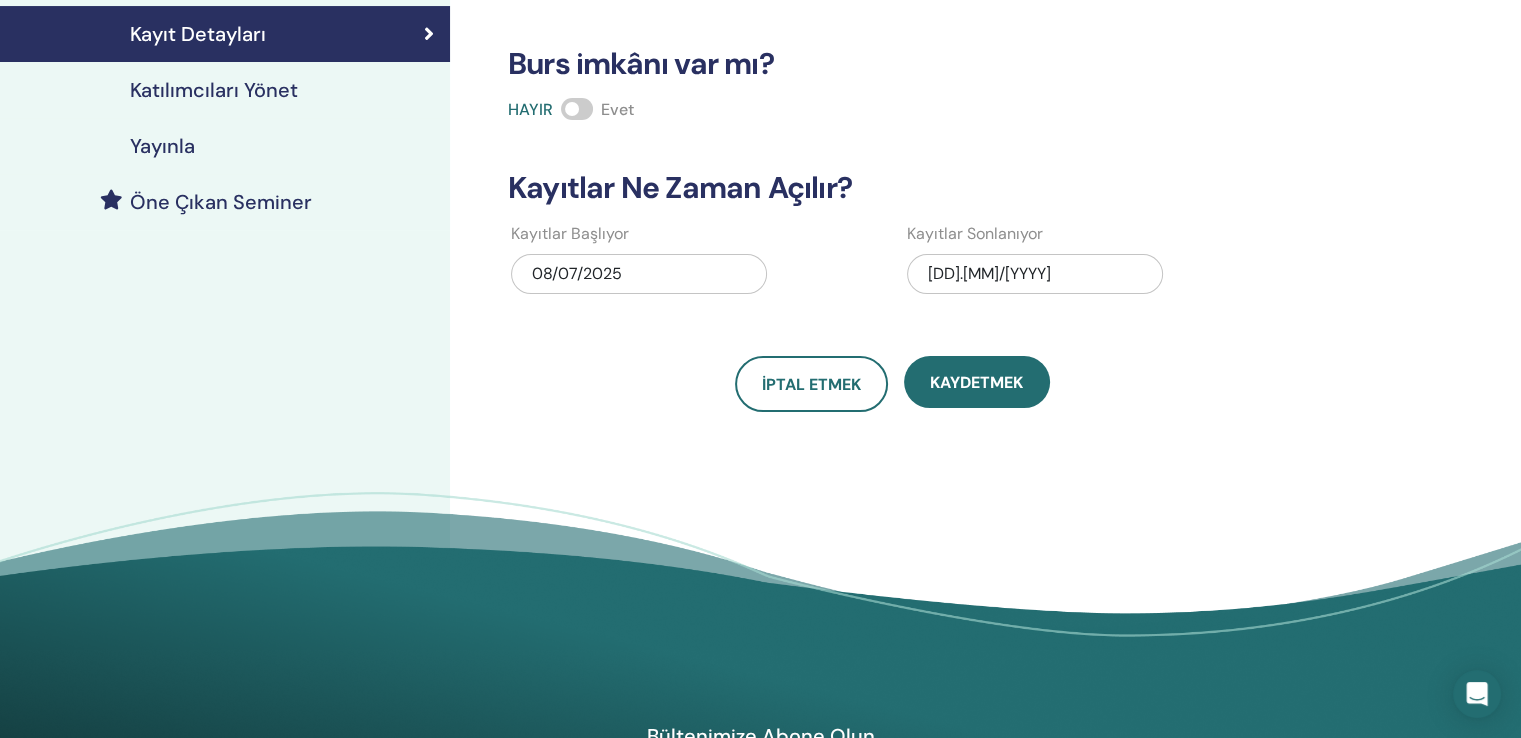 click on "08/07/2025" at bounding box center (577, 273) 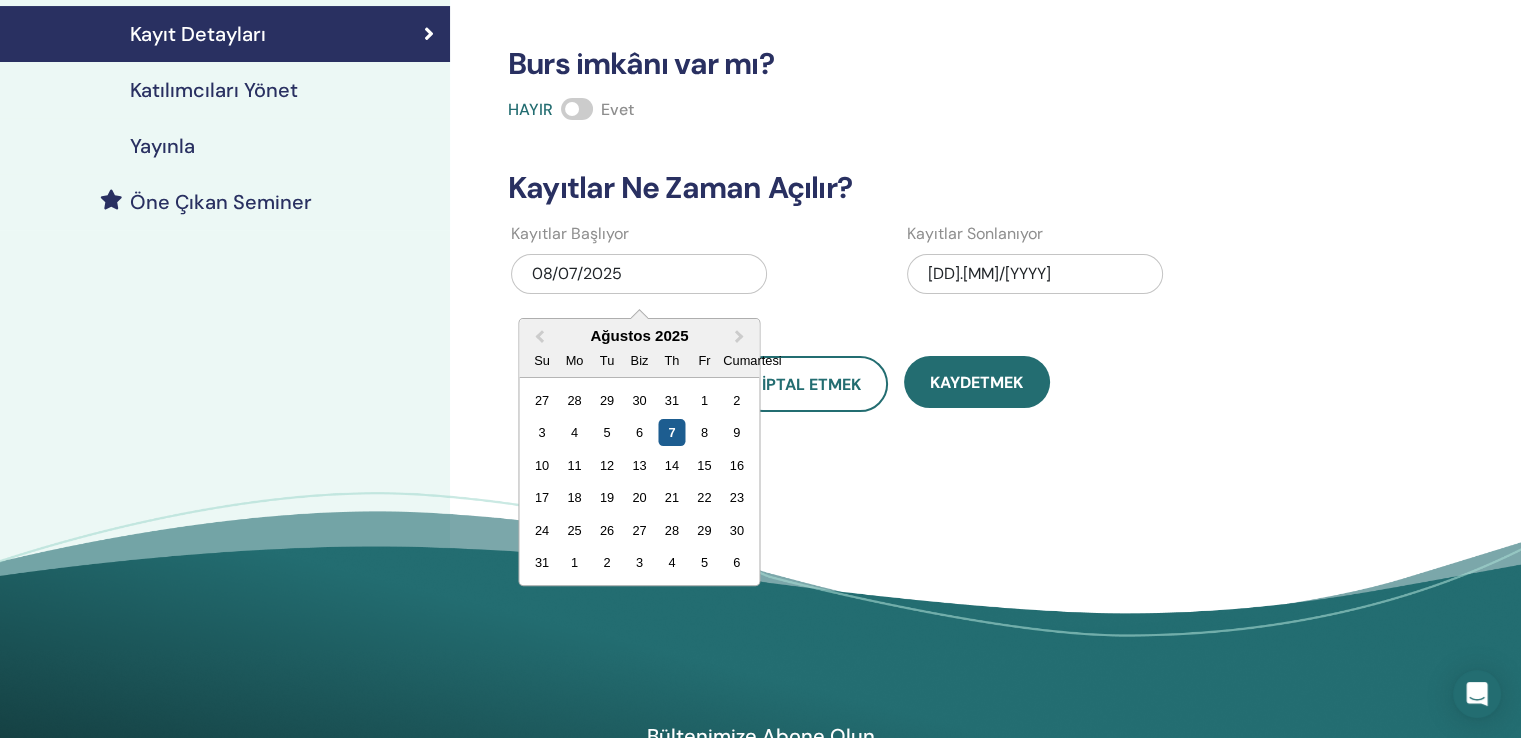 click on "7" at bounding box center (671, 432) 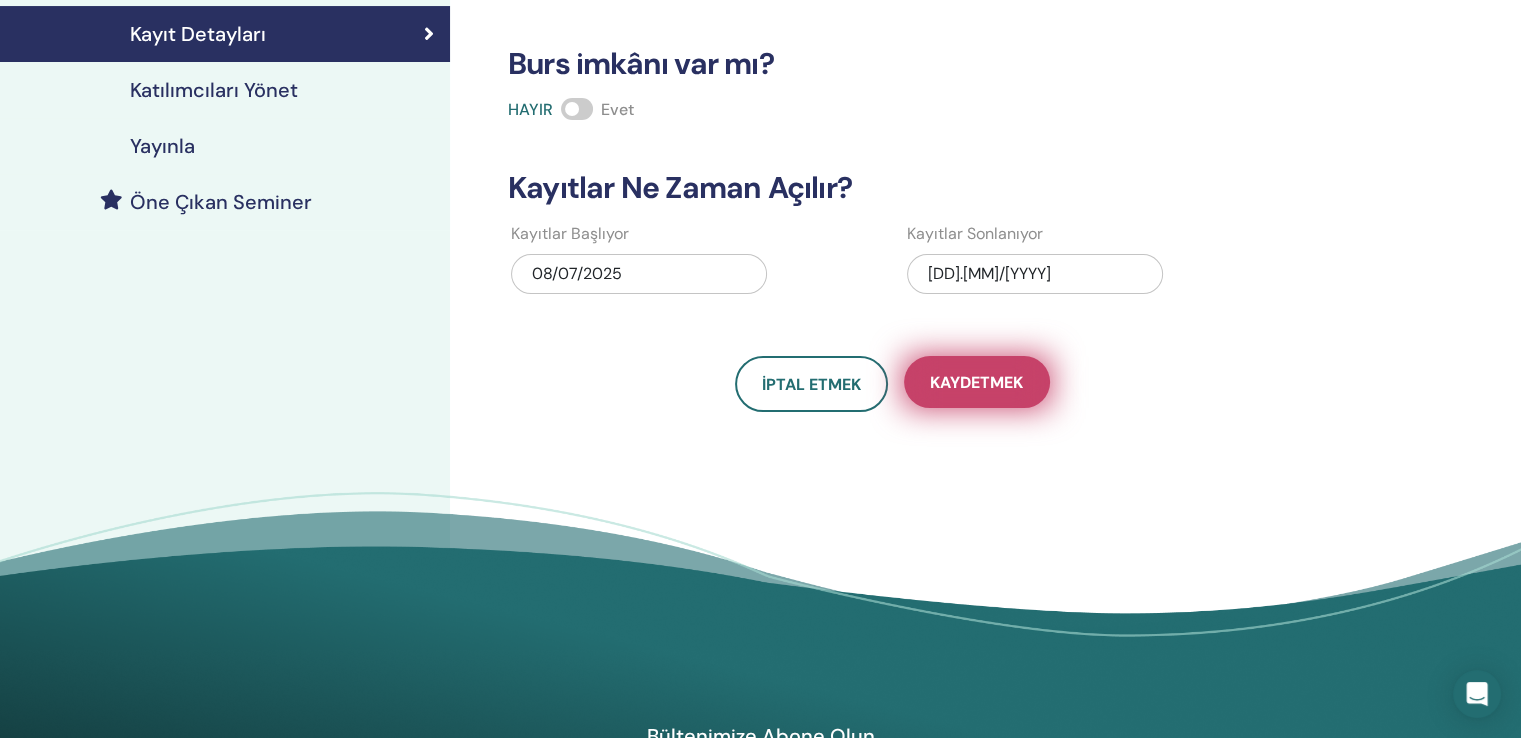 click on "Kaydetmek" at bounding box center [976, 382] 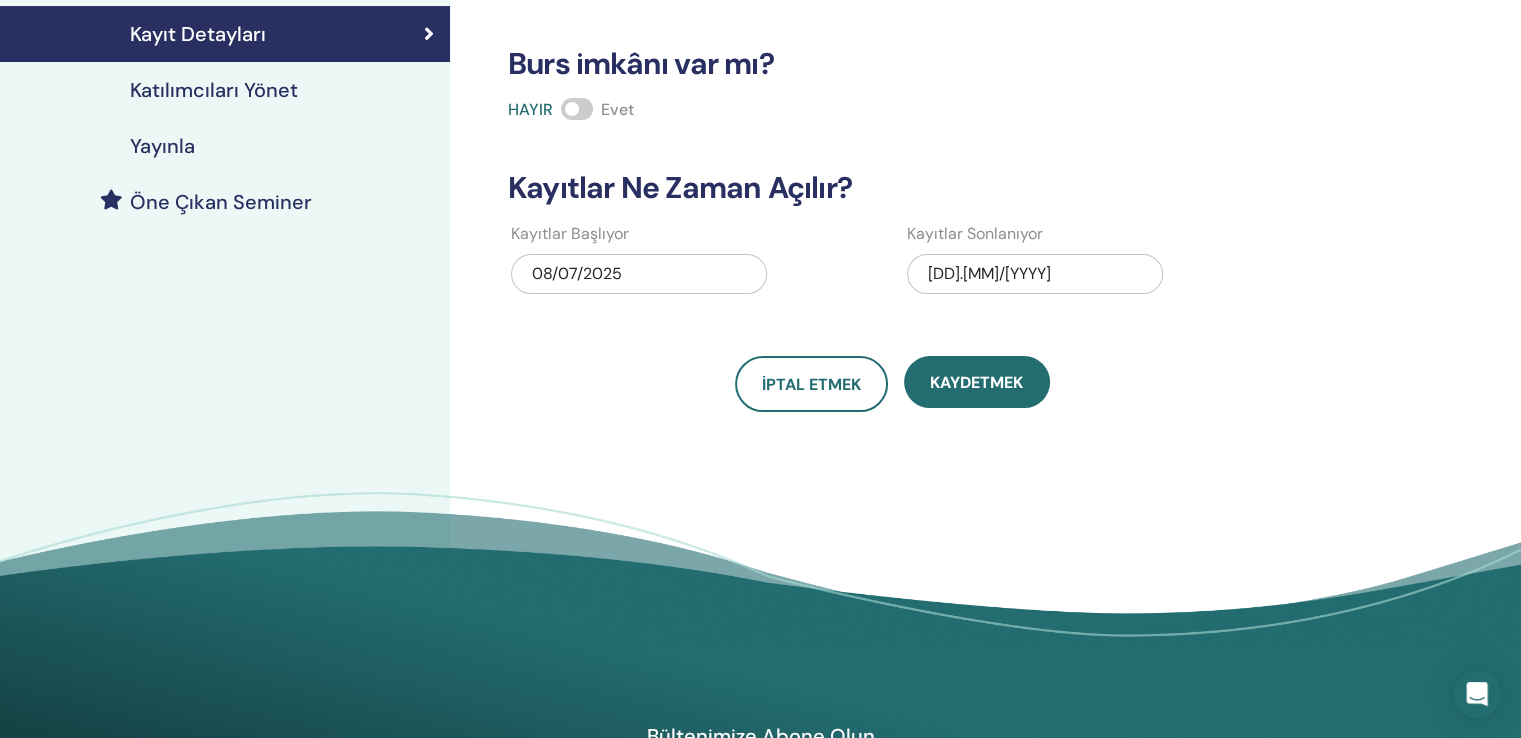 click on "Öne Çıkan Seminer" at bounding box center (221, 202) 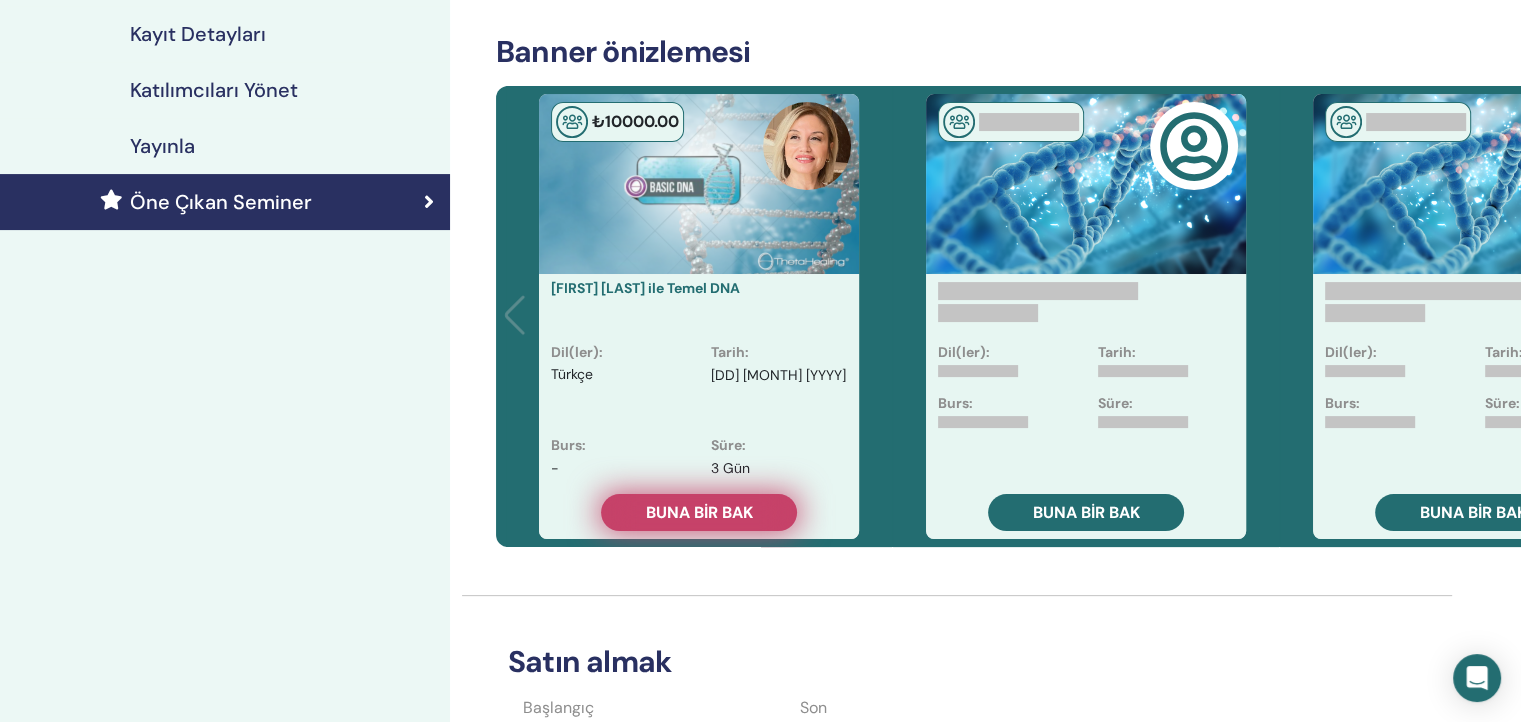 click on "Buna bir bak" at bounding box center (699, 512) 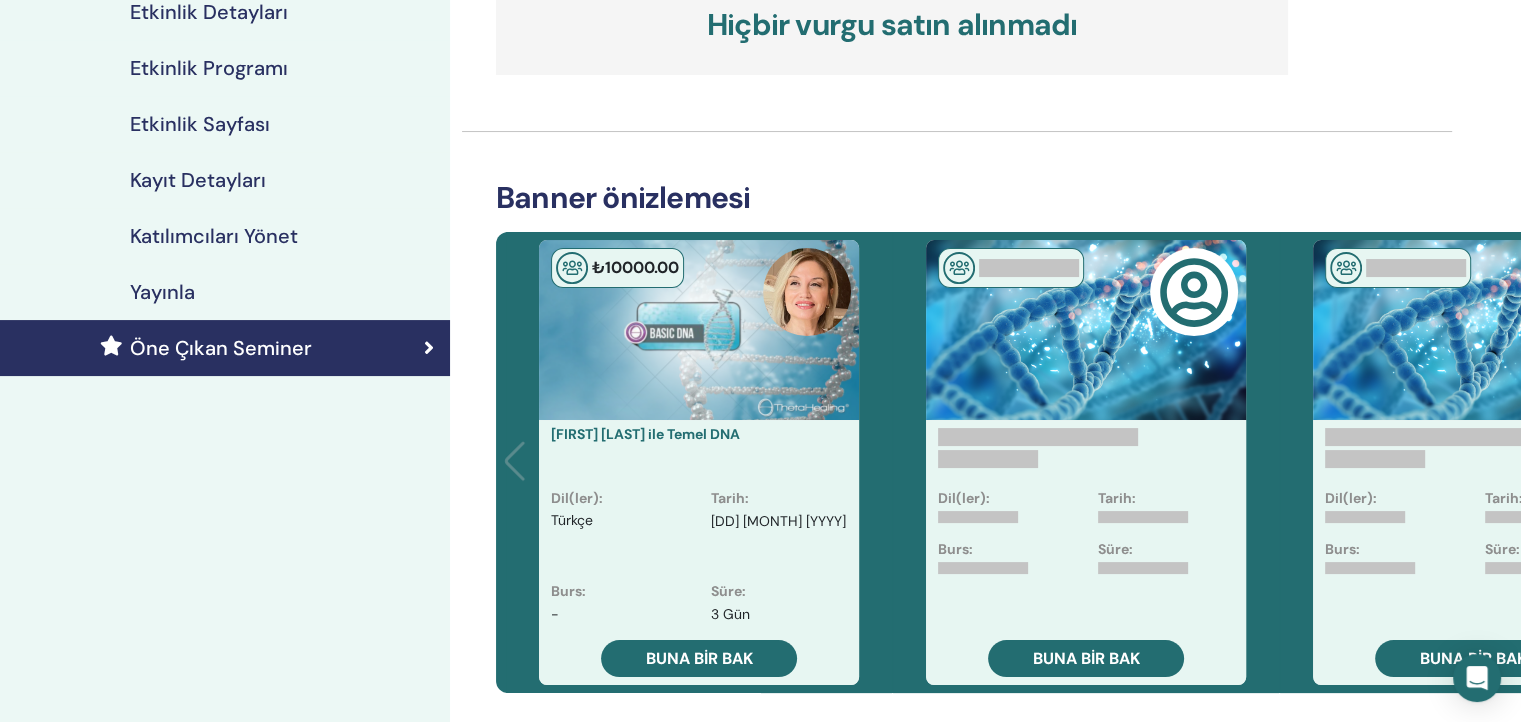scroll, scrollTop: 300, scrollLeft: 0, axis: vertical 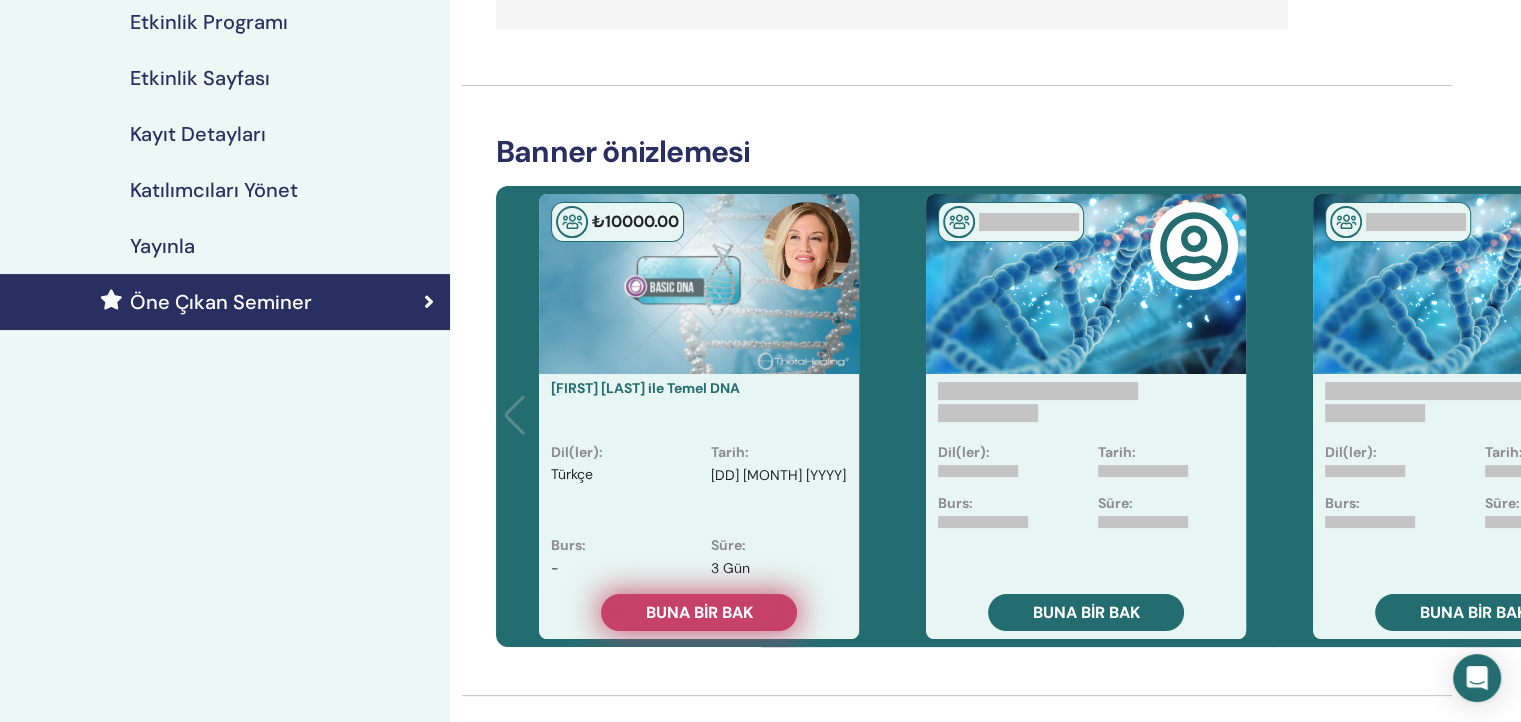click on "Buna bir bak" at bounding box center [699, 612] 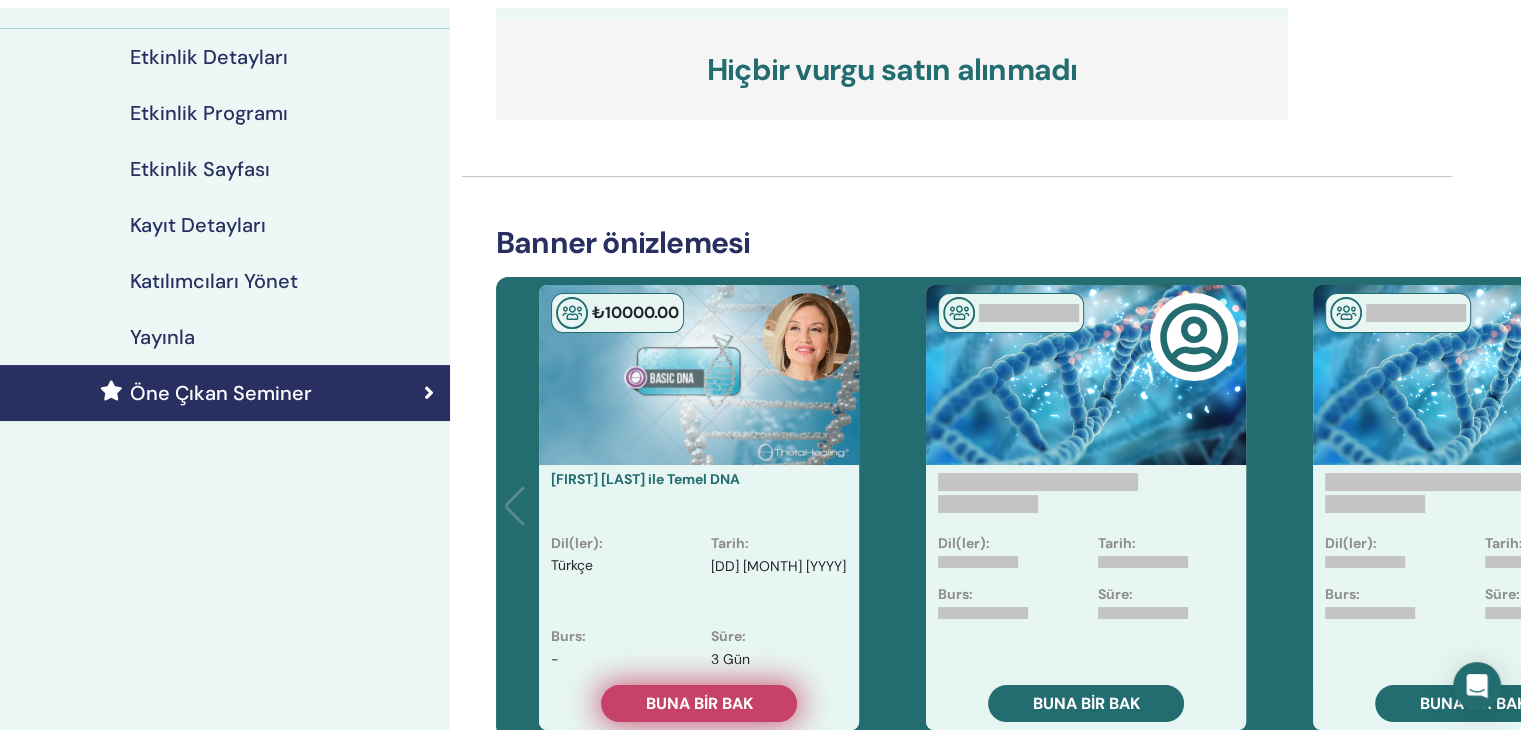 scroll, scrollTop: 0, scrollLeft: 0, axis: both 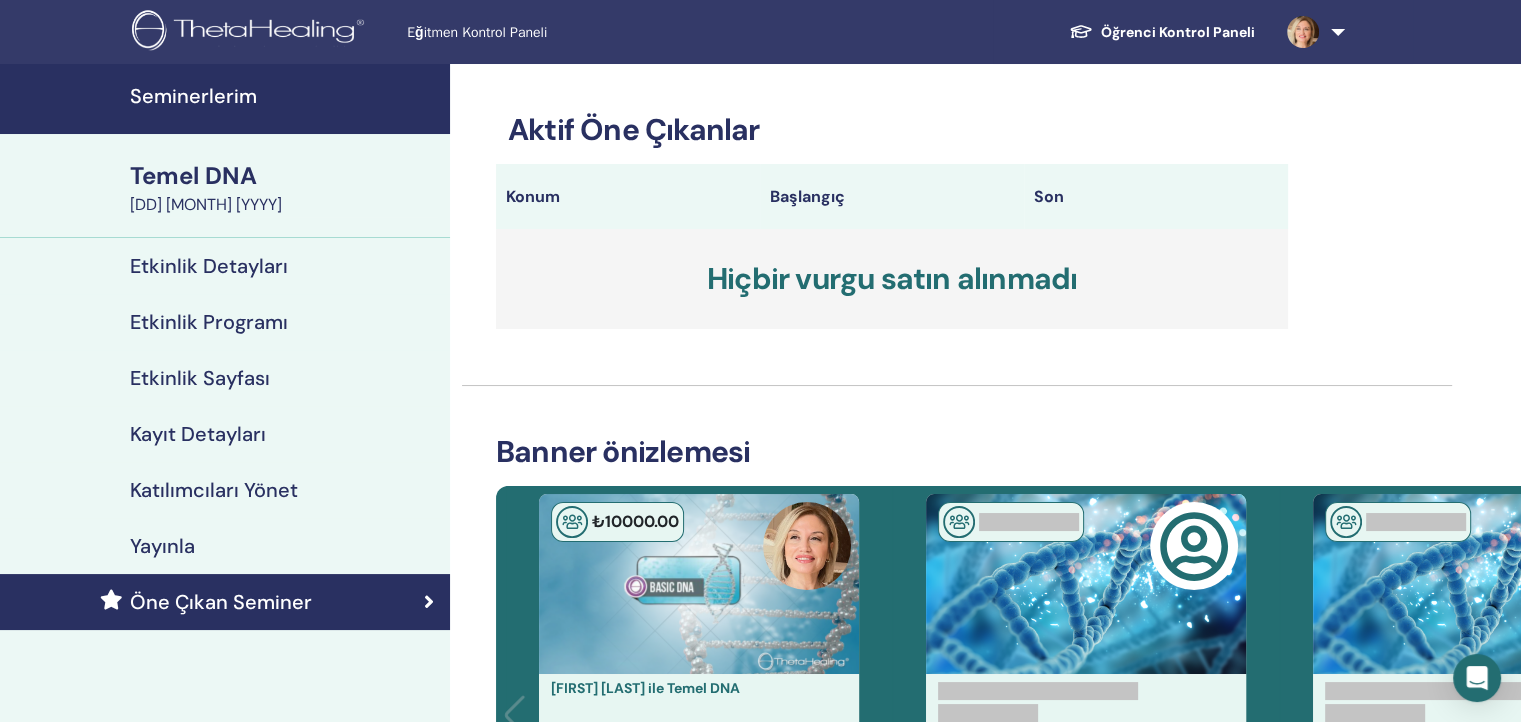 click on "Etkinlik Detayları" at bounding box center (209, 266) 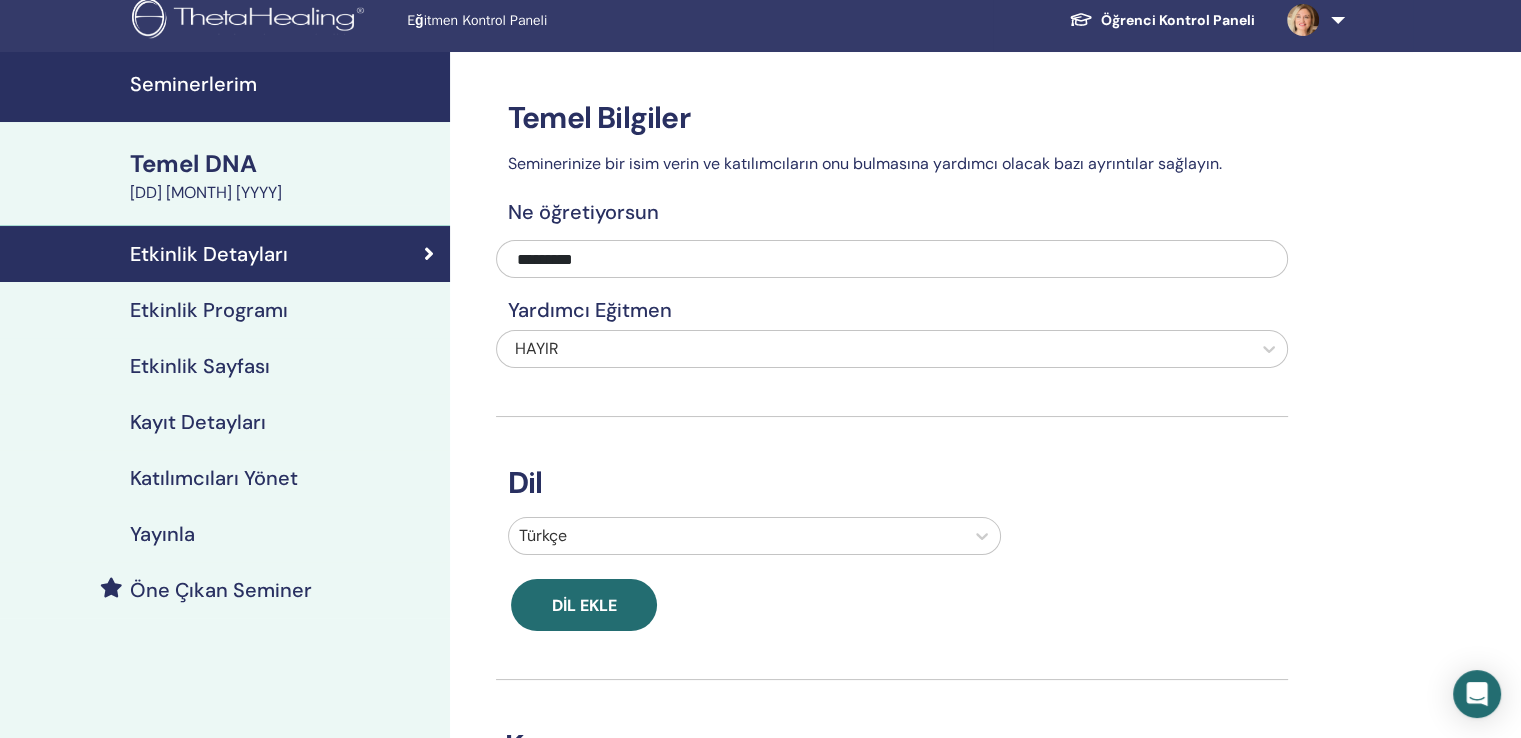scroll, scrollTop: 0, scrollLeft: 0, axis: both 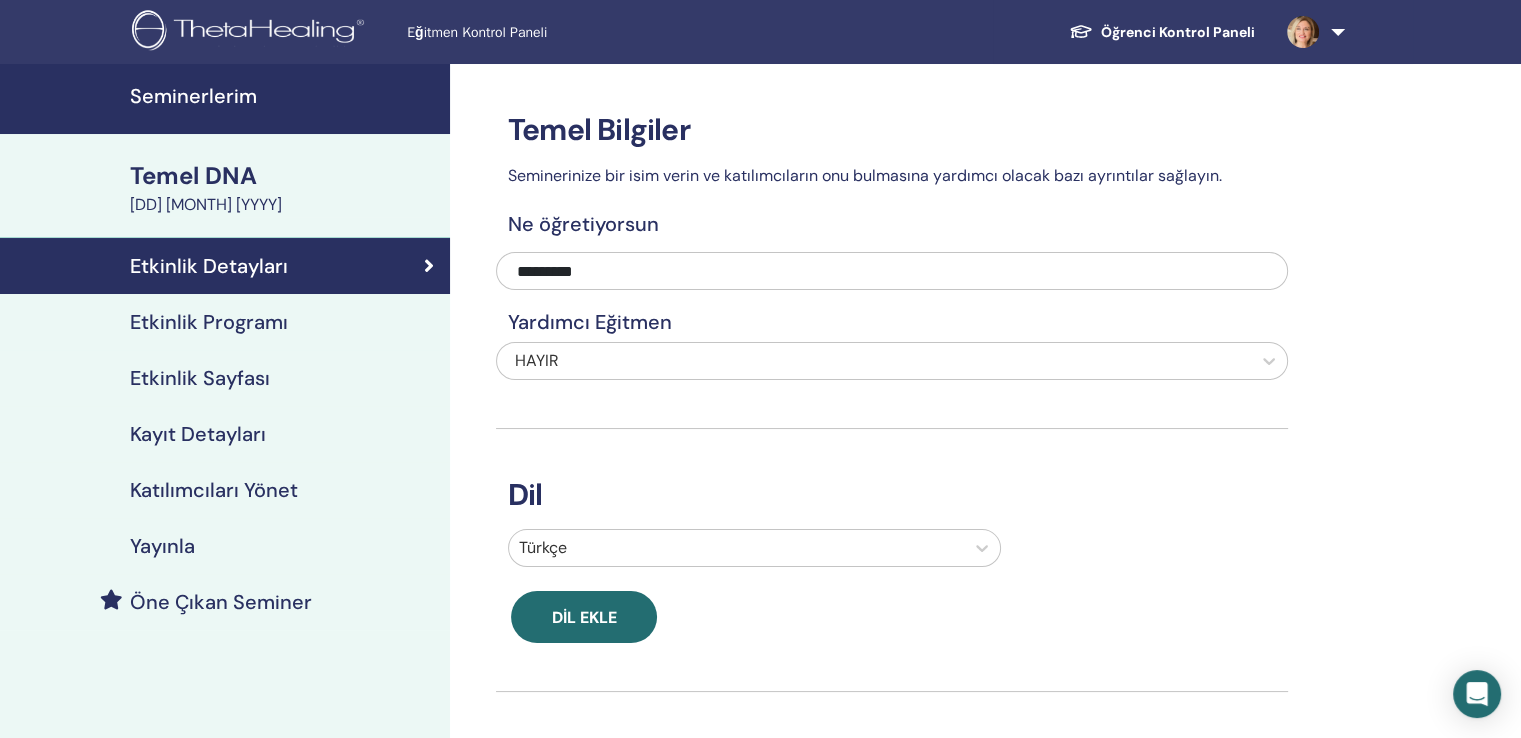 click on "Katılımcıları Yönet" at bounding box center (214, 490) 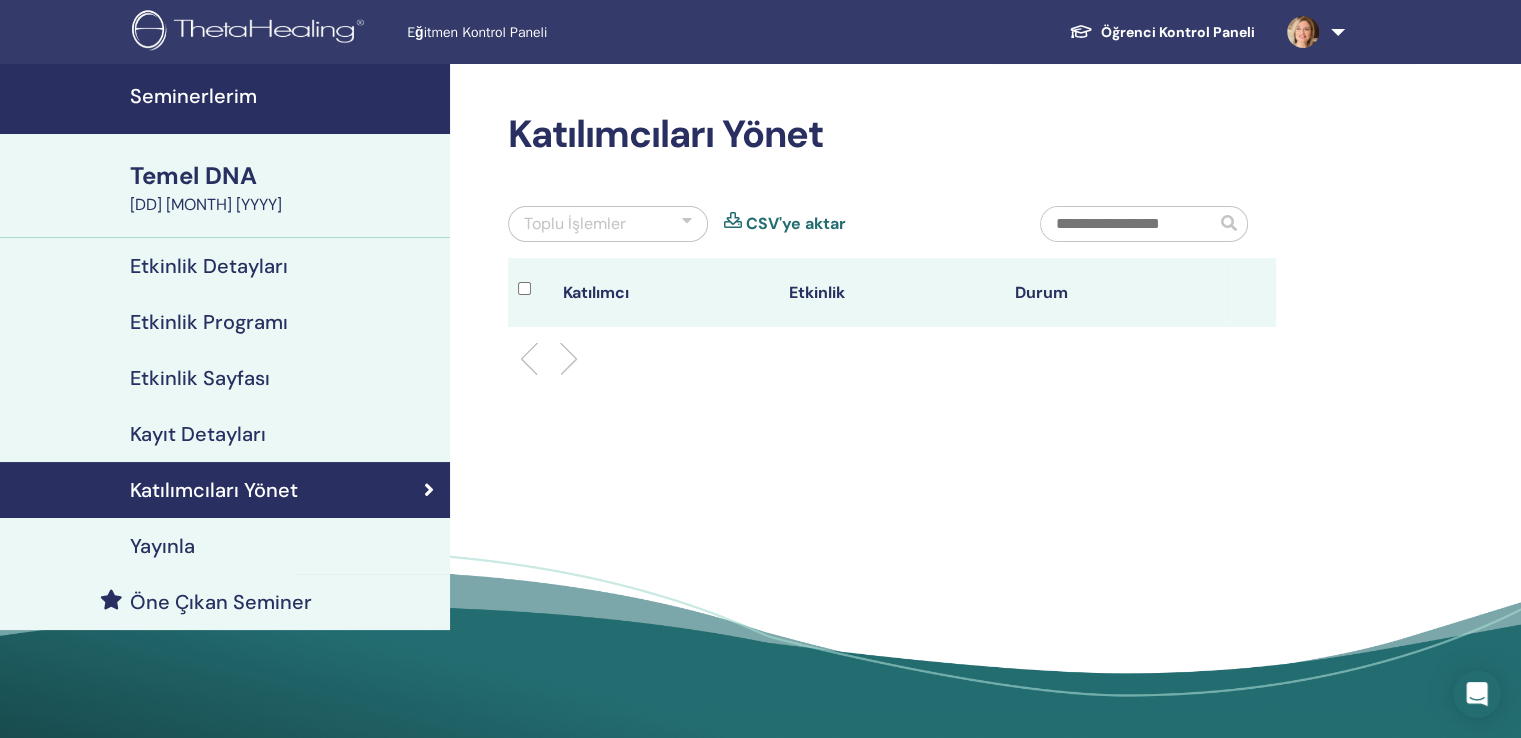 click on "Toplu İşlemler" at bounding box center (608, 224) 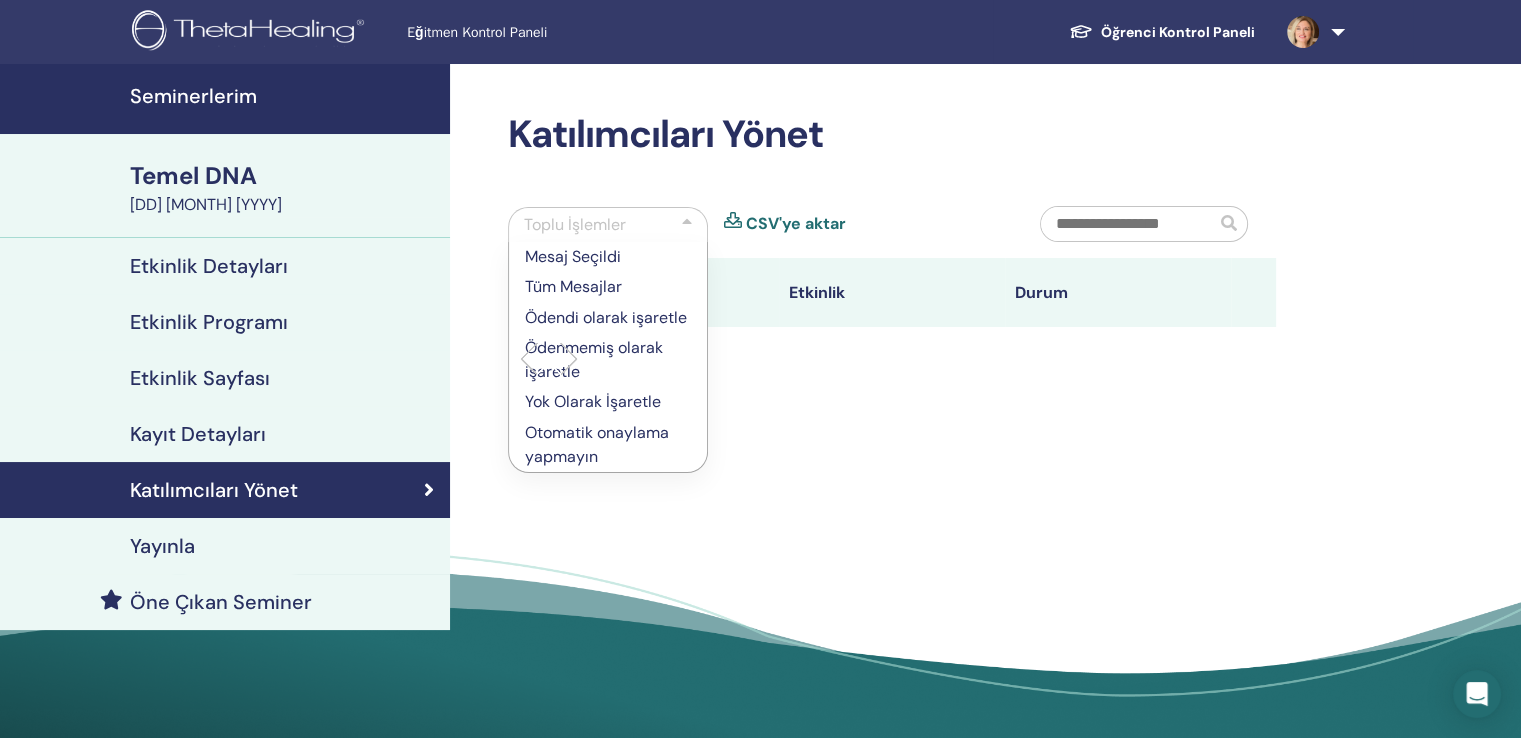 click at bounding box center (1128, 224) 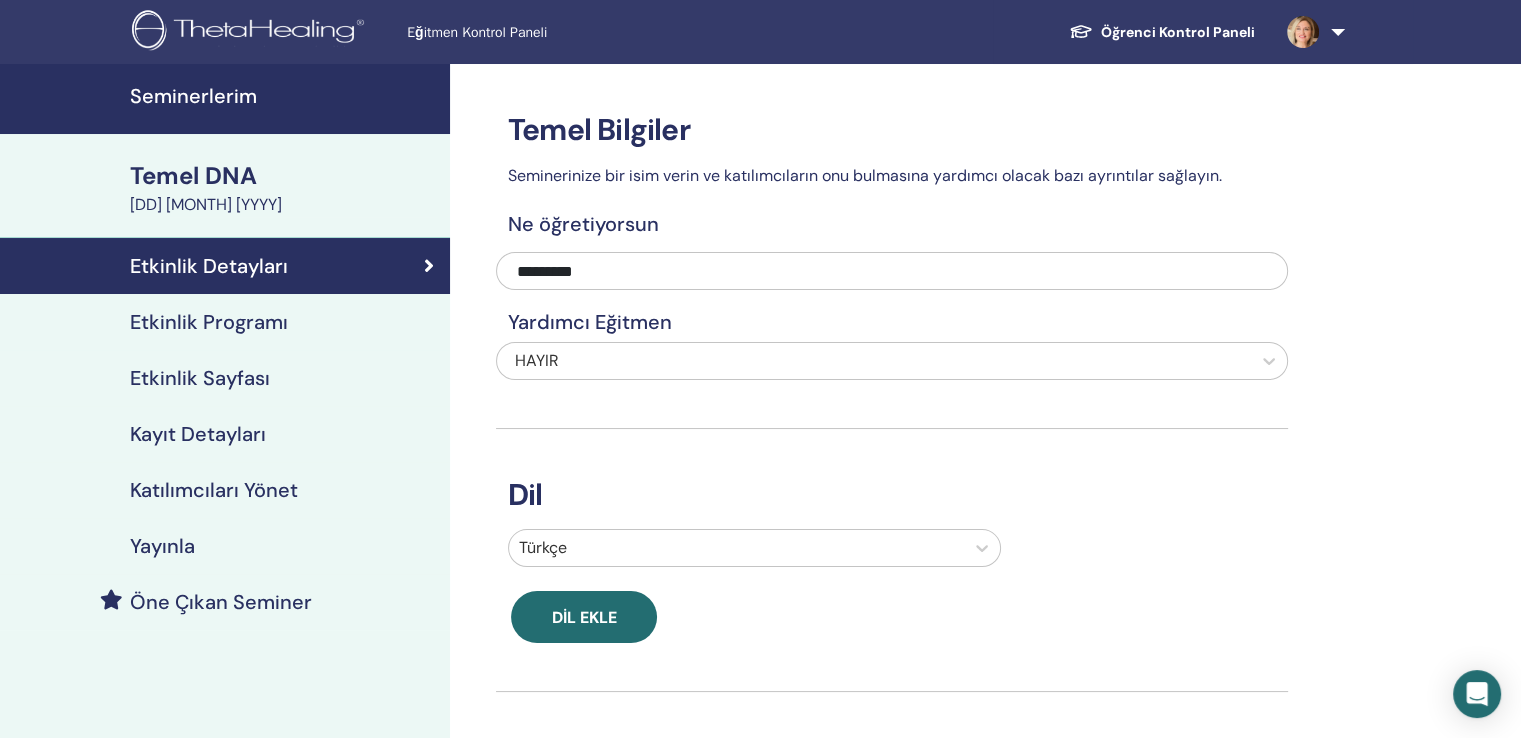 click on "Yayınla" at bounding box center (162, 546) 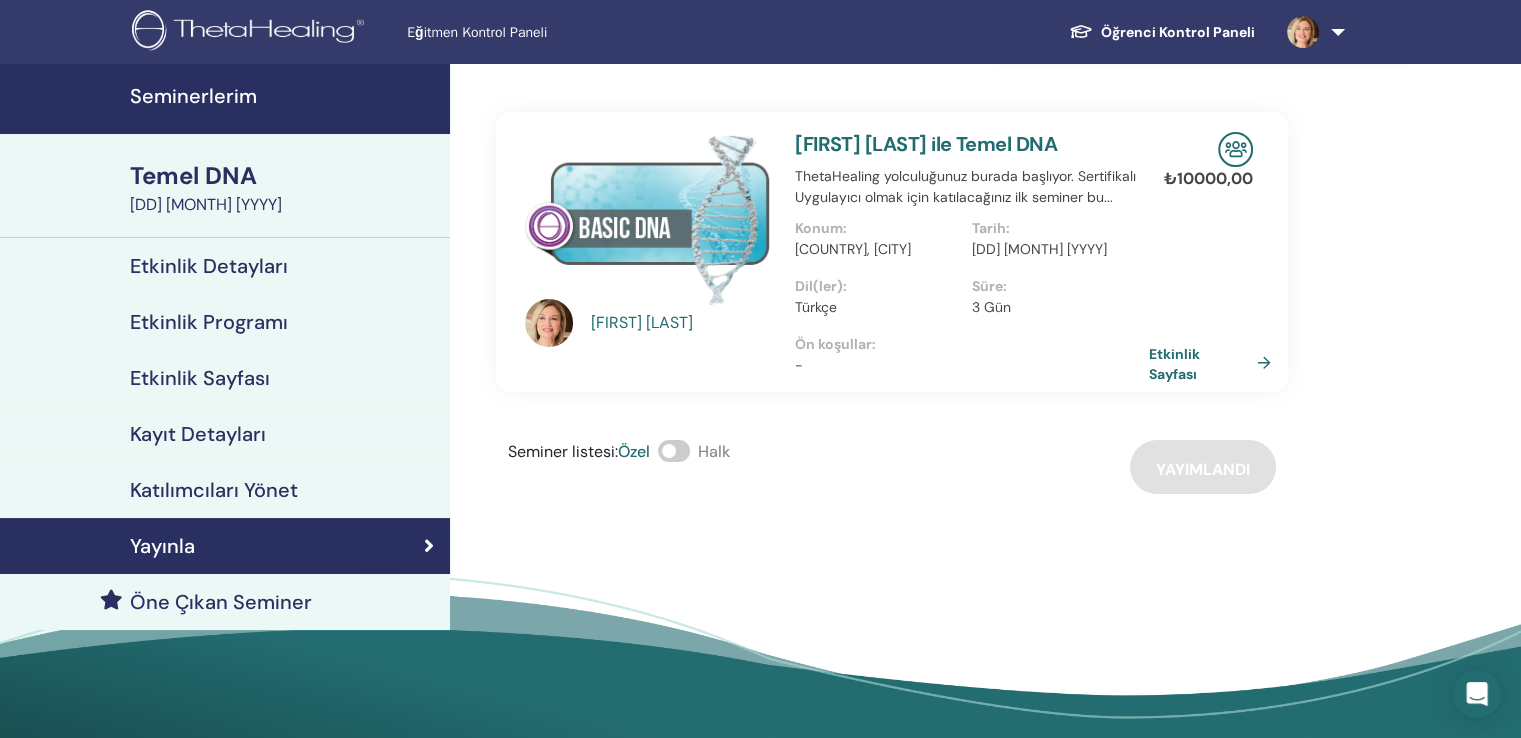 click at bounding box center [1235, 149] 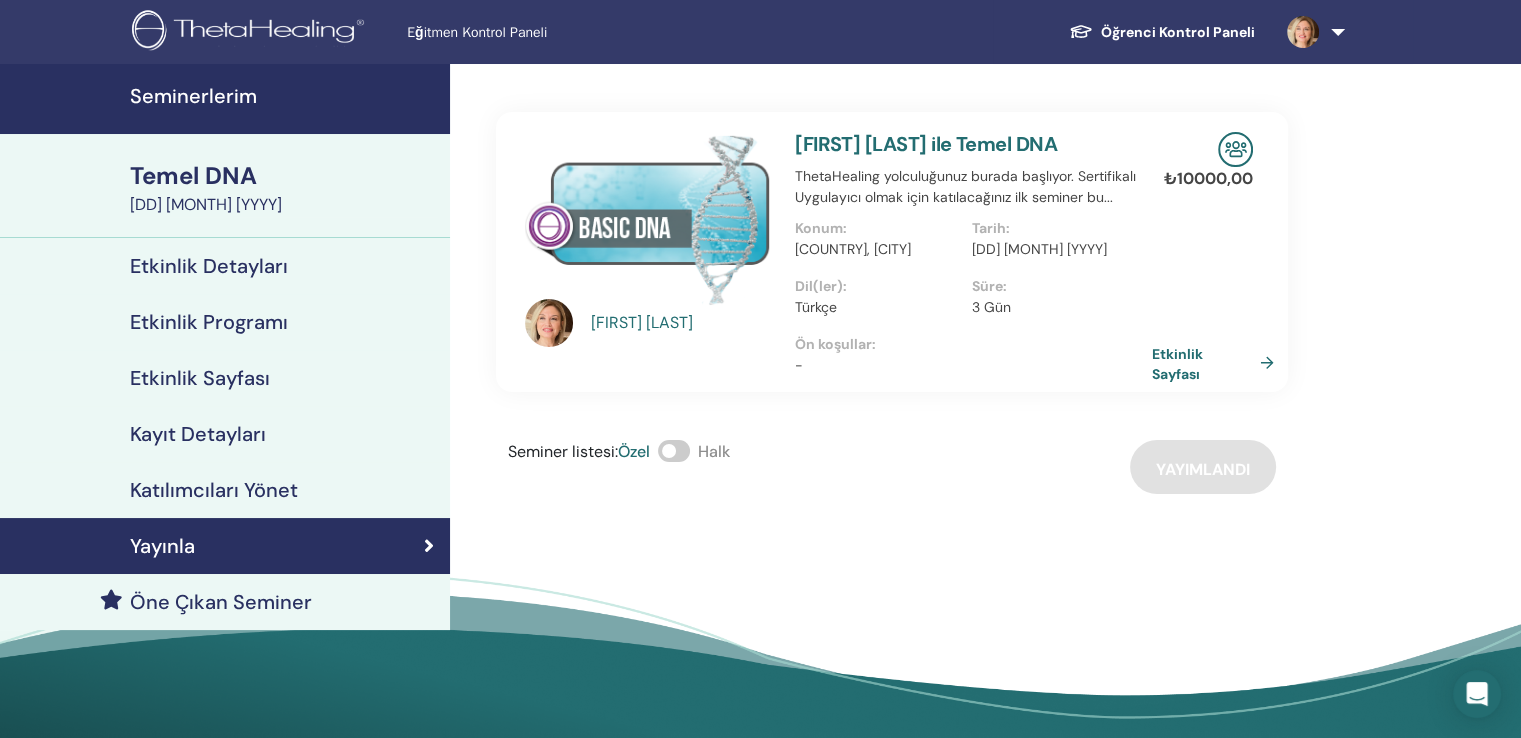 click on "Etkinlik Sayfası" at bounding box center [1217, 362] 